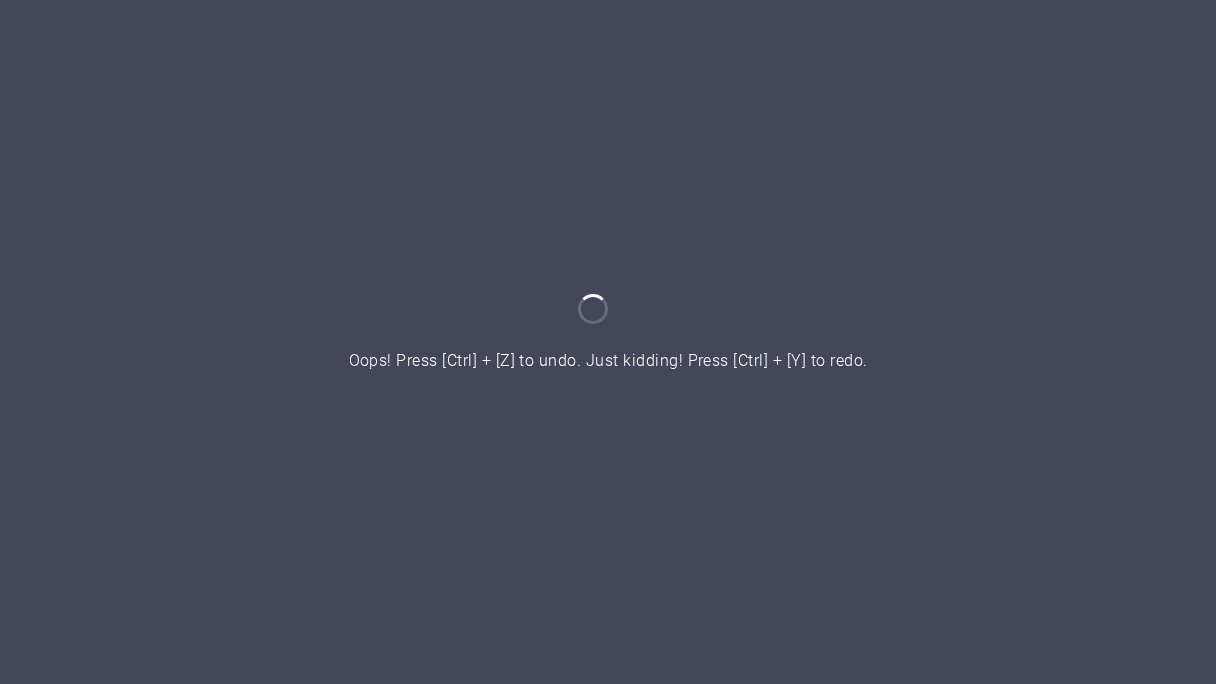 scroll, scrollTop: 0, scrollLeft: 0, axis: both 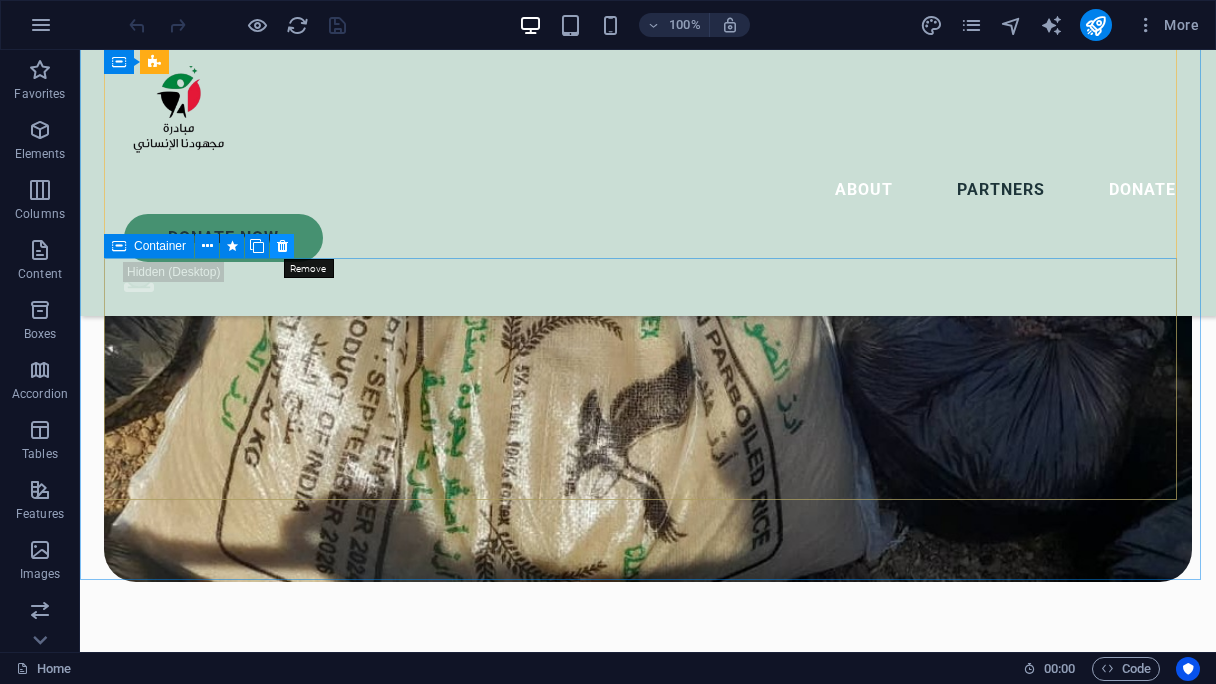click at bounding box center [282, 246] 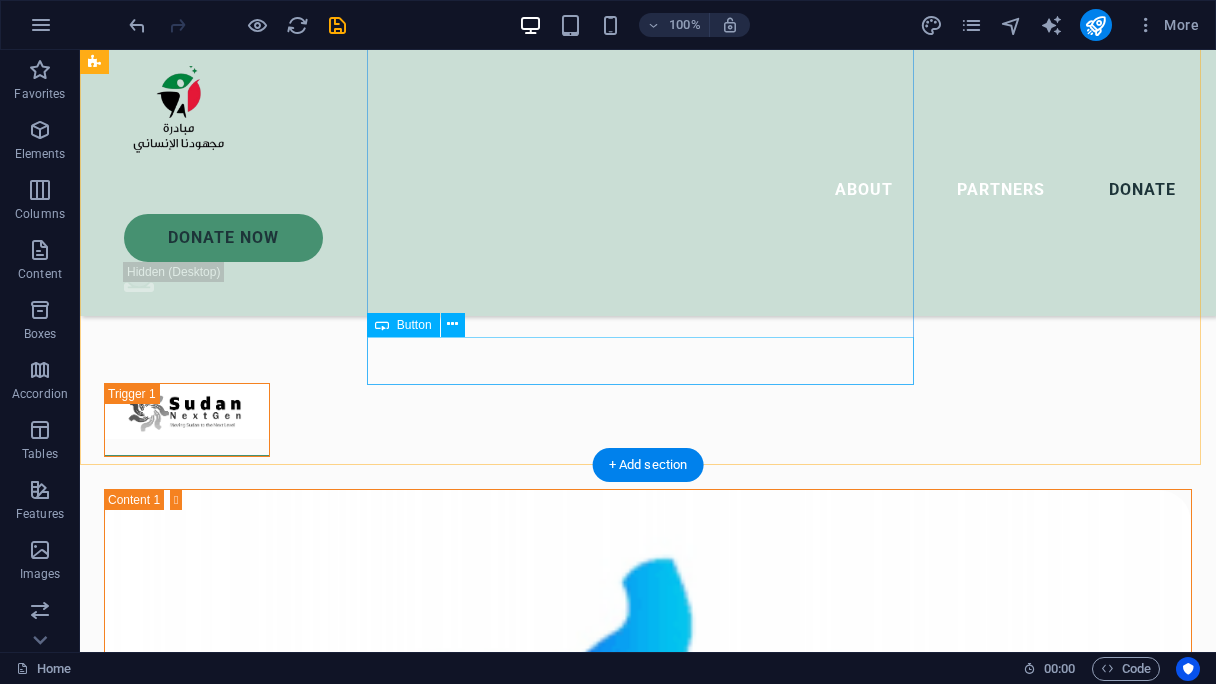 scroll, scrollTop: 5908, scrollLeft: 0, axis: vertical 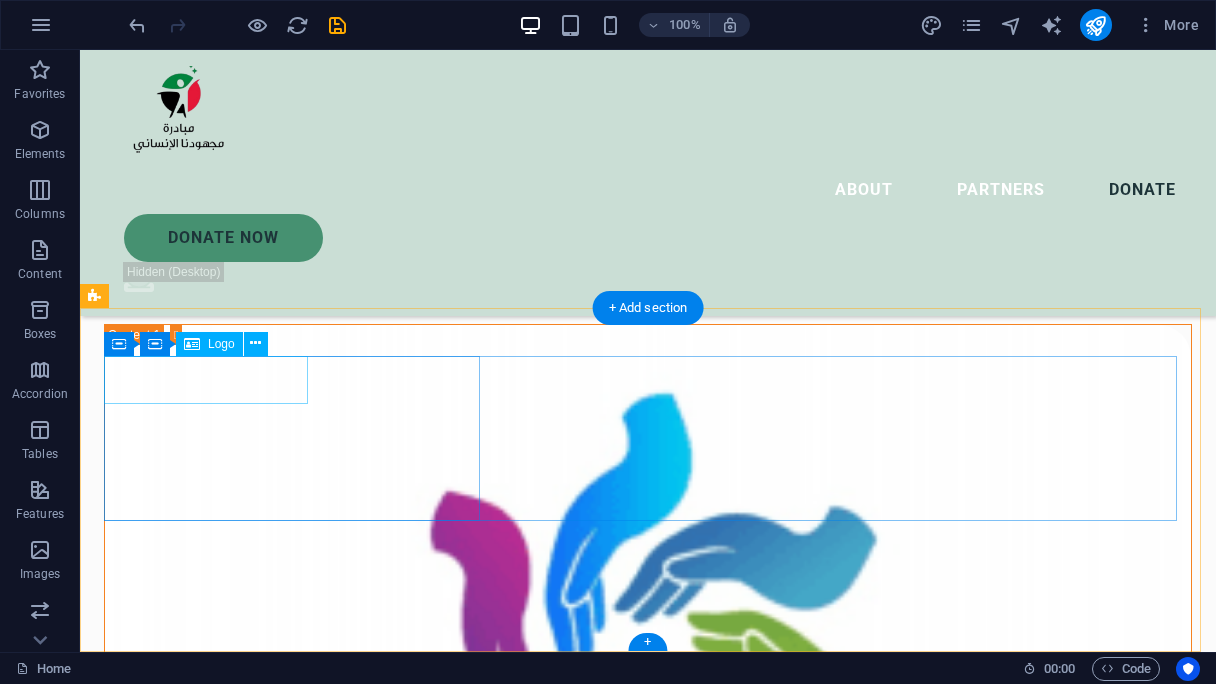 click at bounding box center [294, 7066] 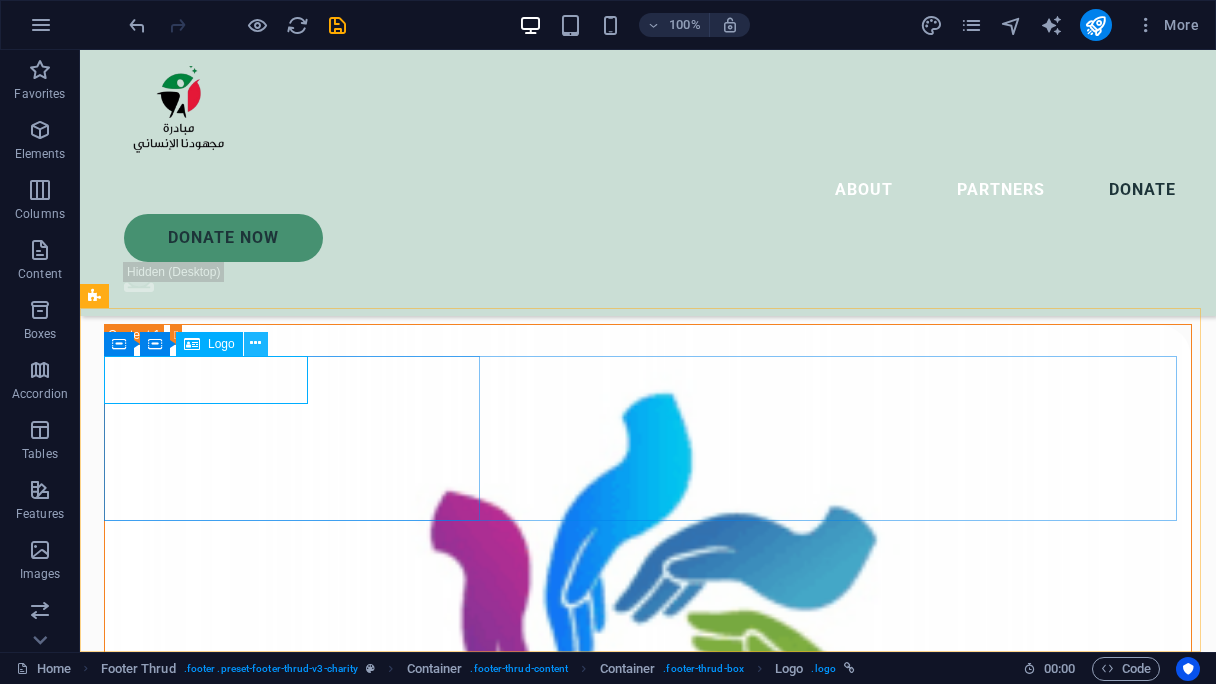click at bounding box center (255, 343) 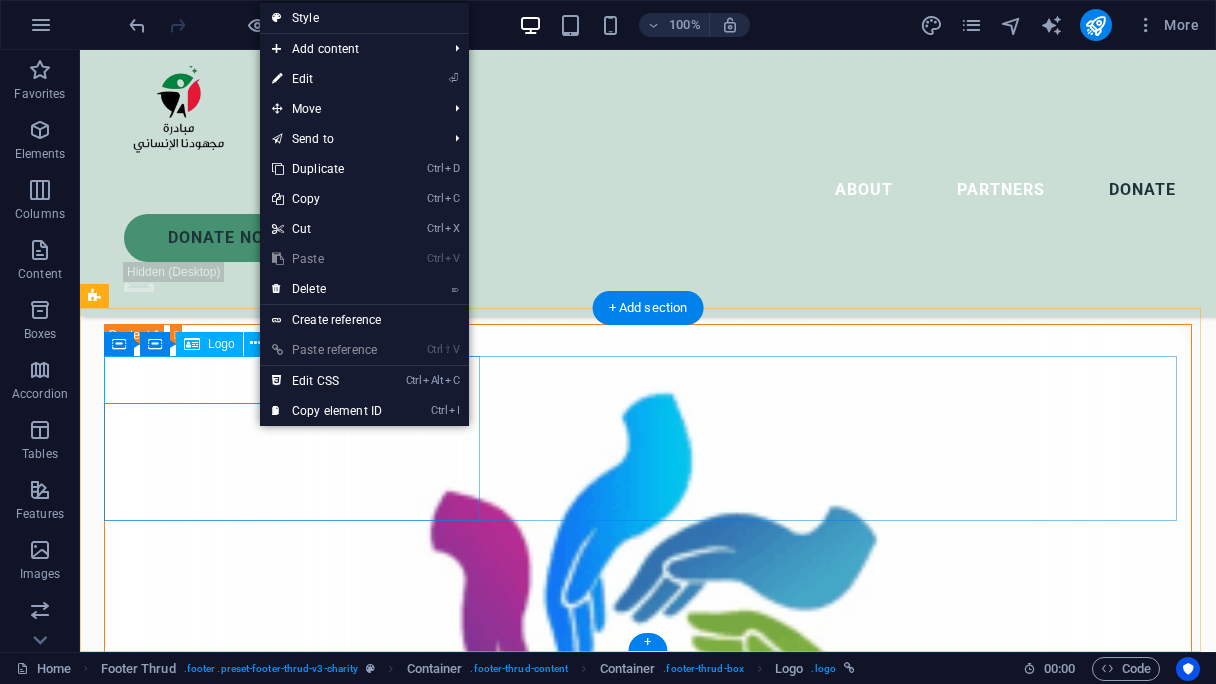 click at bounding box center [294, 7066] 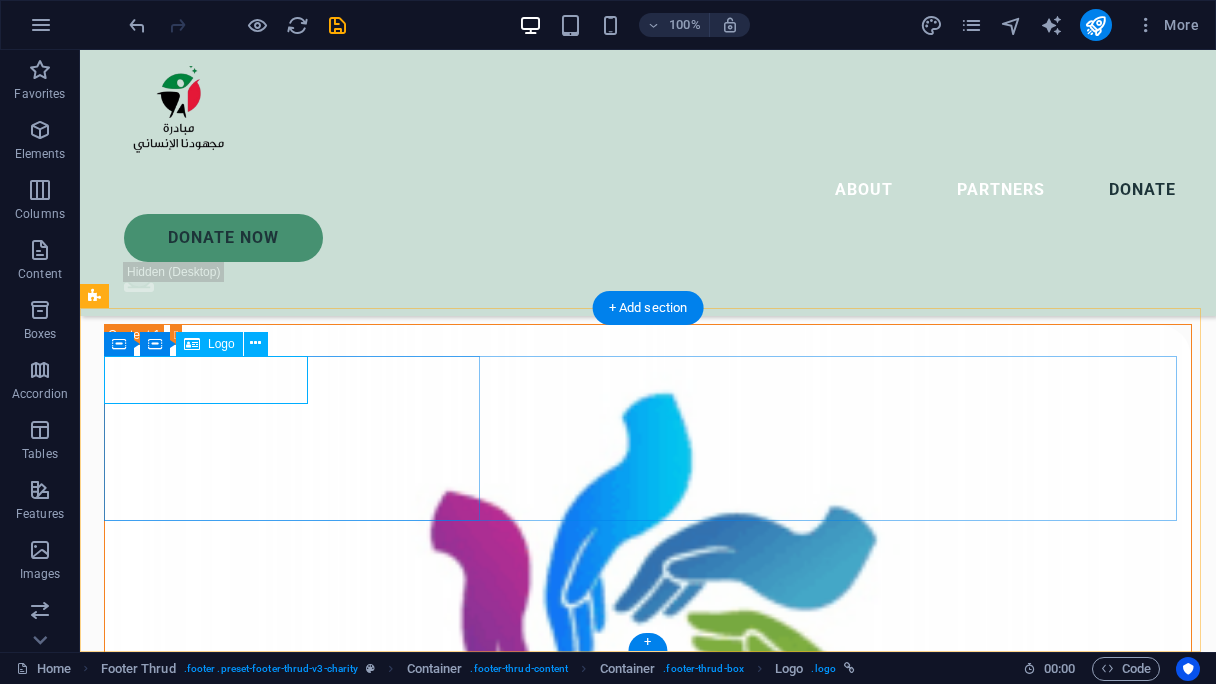 click at bounding box center [294, 7066] 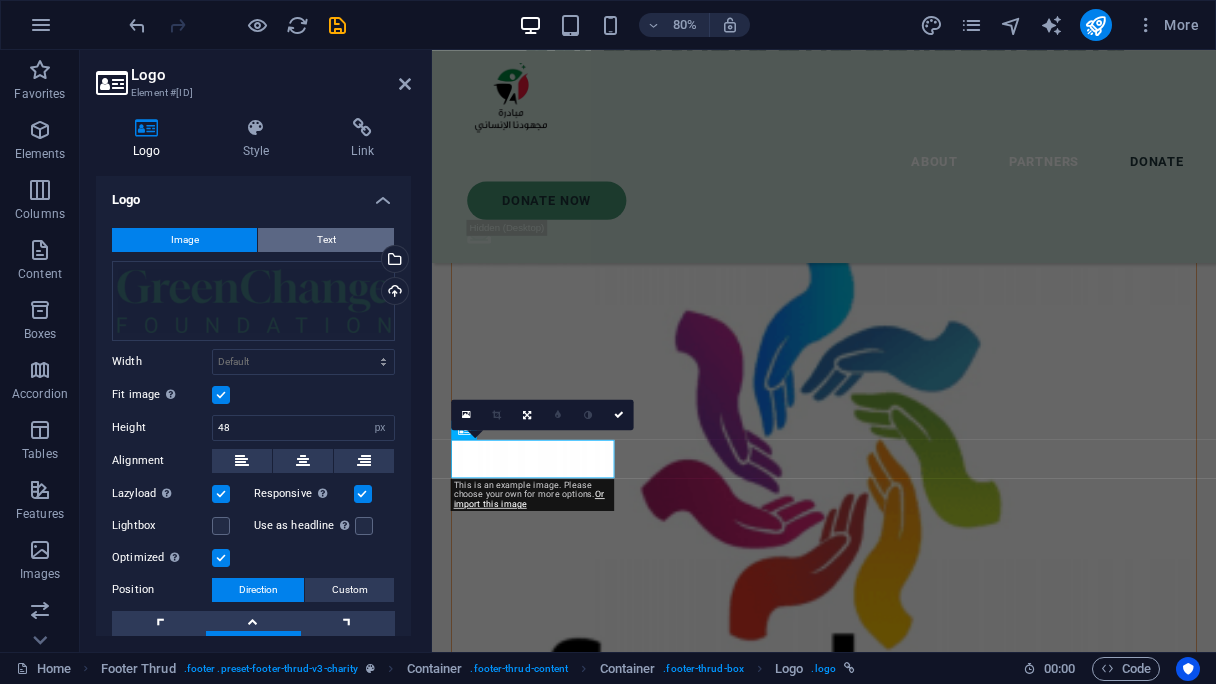 click on "Text" at bounding box center [326, 240] 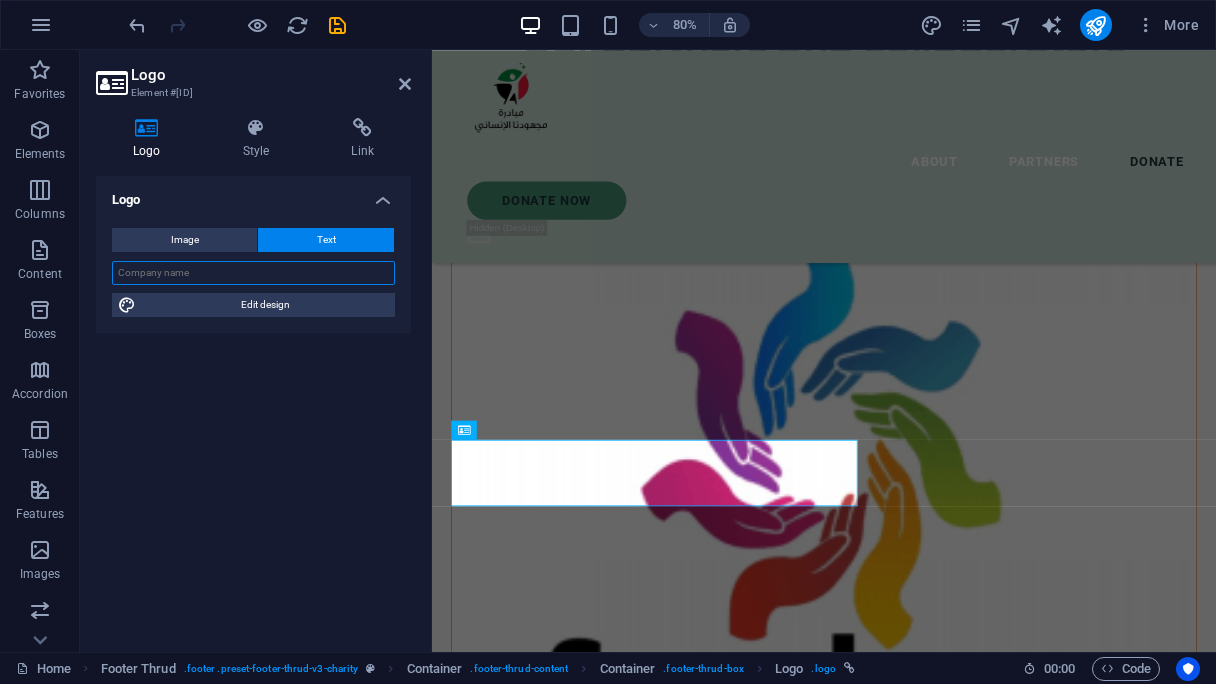 click at bounding box center [253, 273] 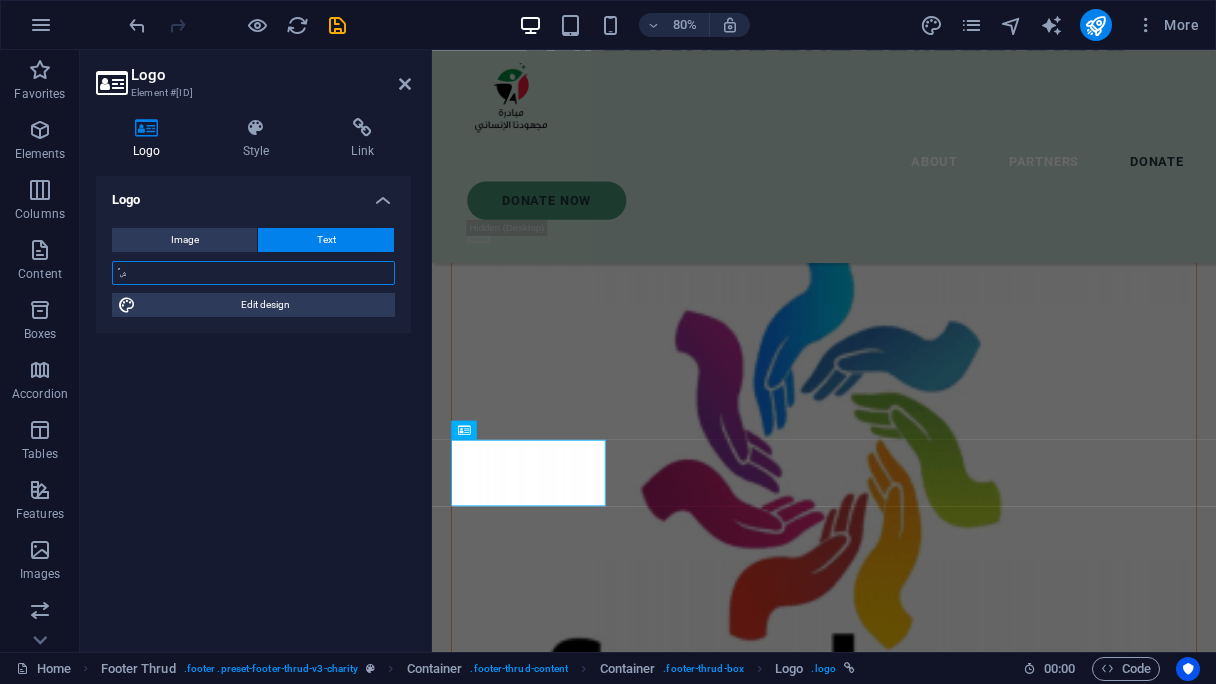 type on "’" 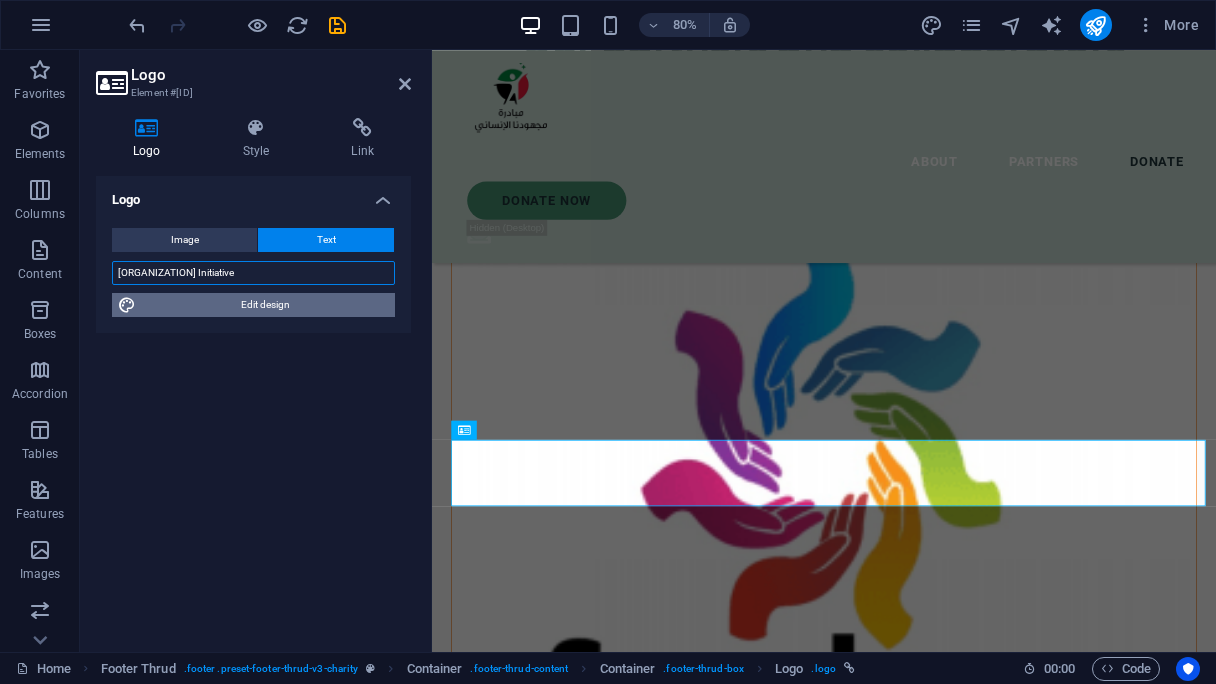 type on "[ORGANIZATION] Initiative" 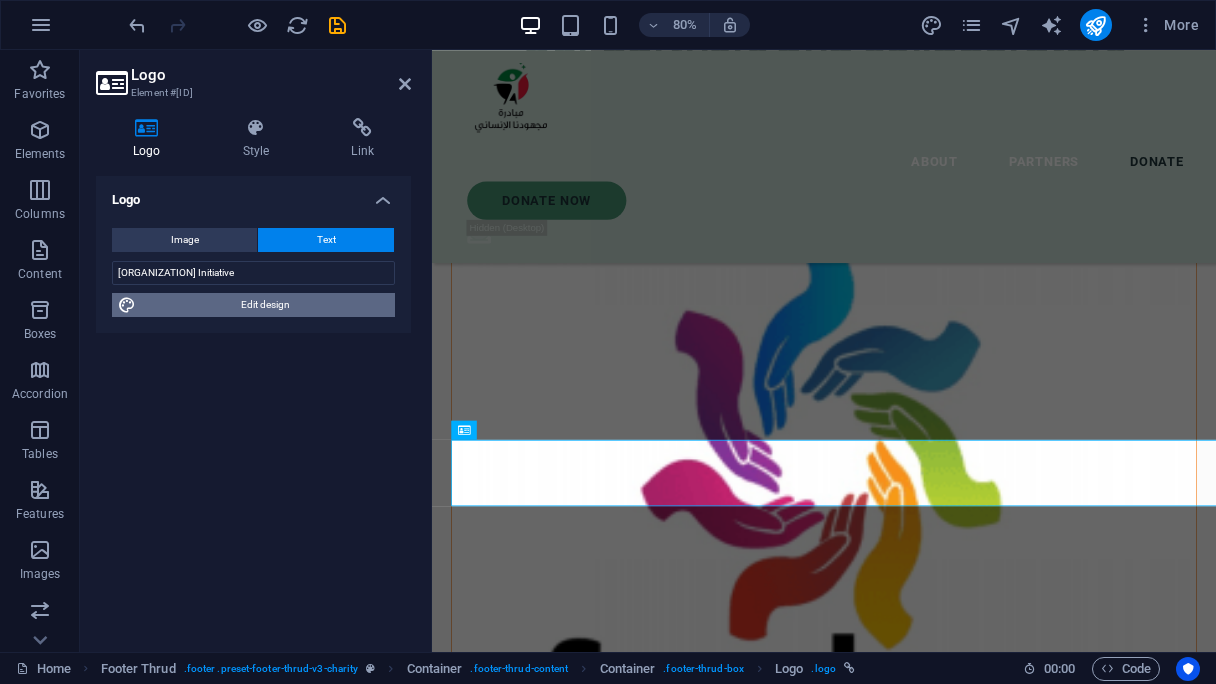 drag, startPoint x: 270, startPoint y: 314, endPoint x: 608, endPoint y: 1224, distance: 970.744 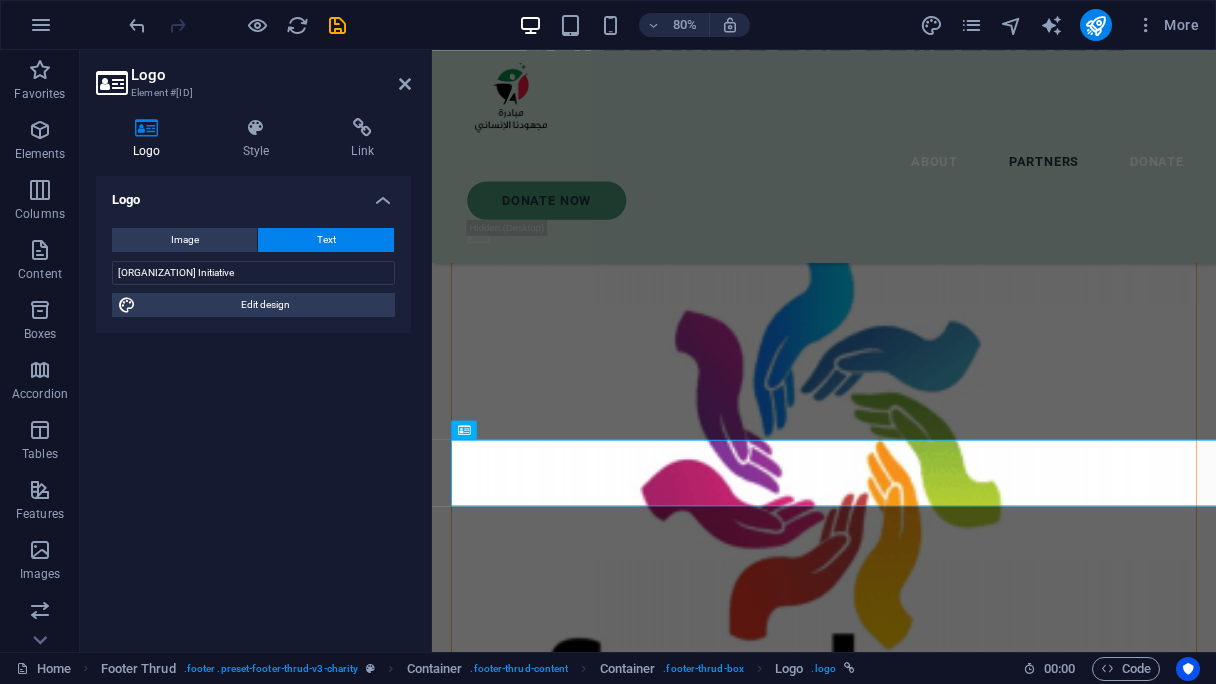 select on "px" 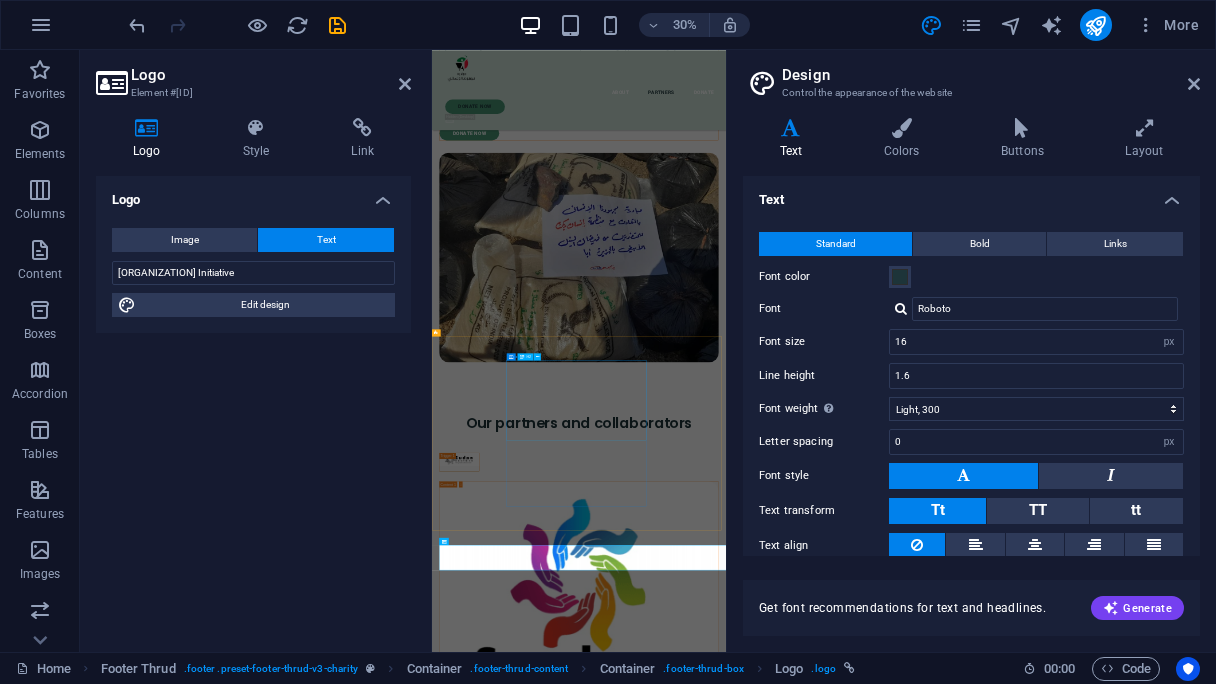 scroll, scrollTop: 6000, scrollLeft: 0, axis: vertical 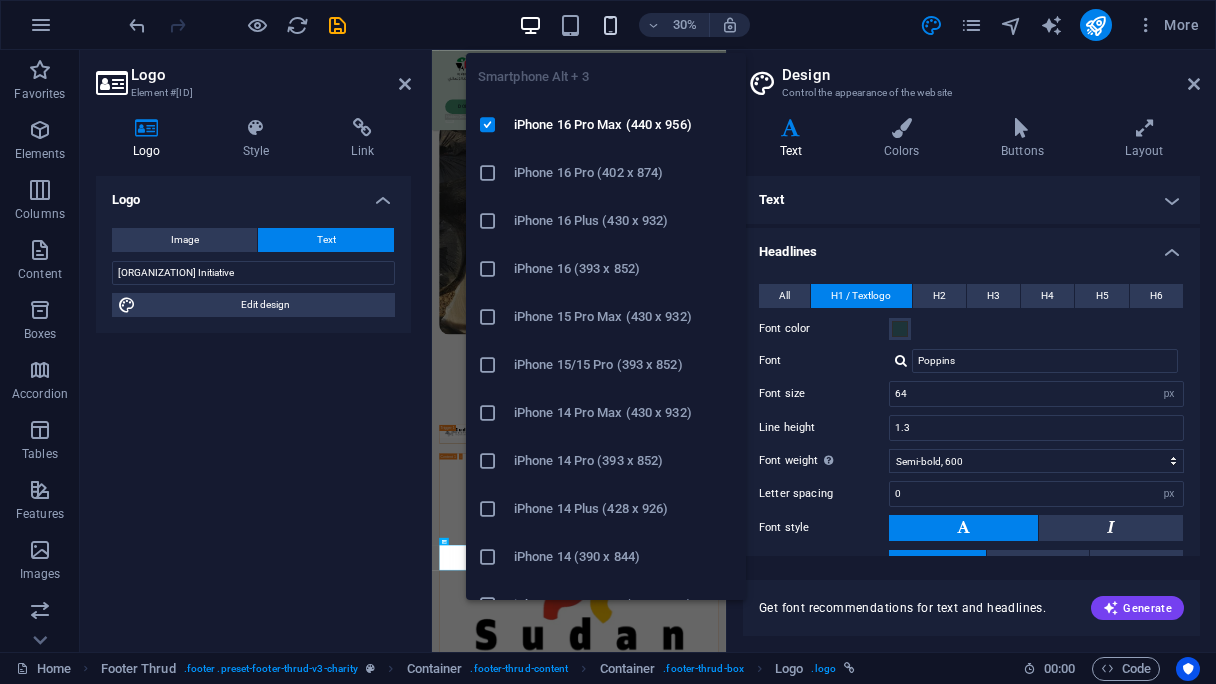 click at bounding box center (610, 25) 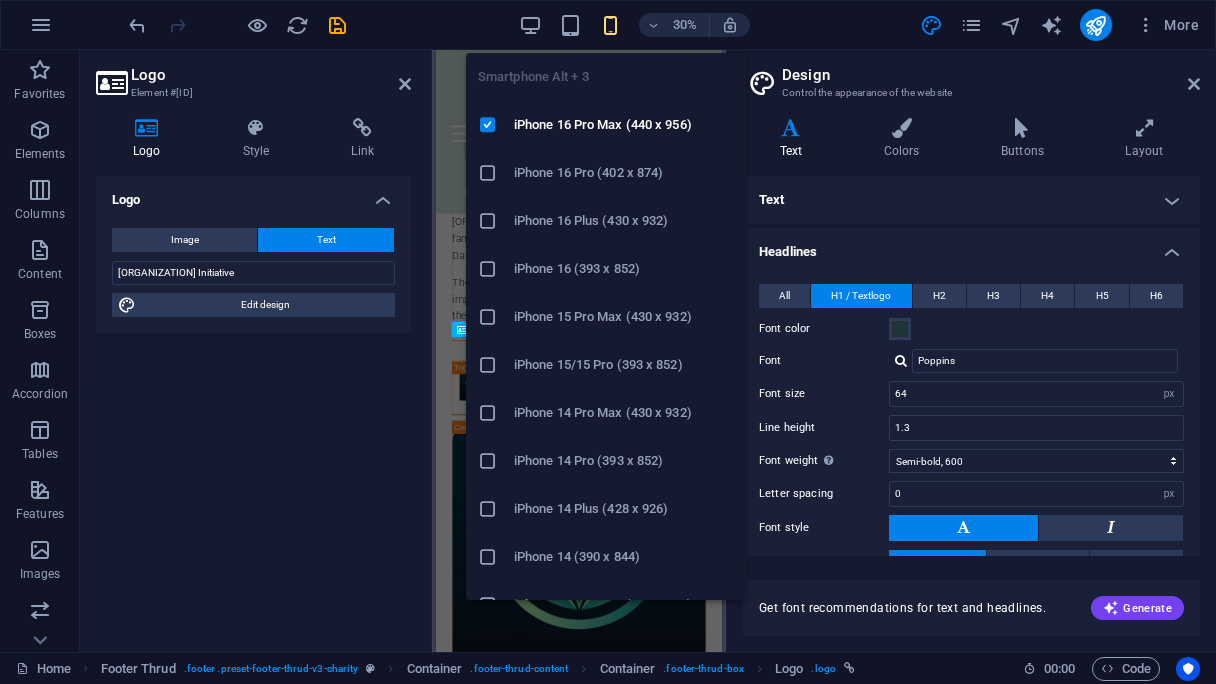 scroll, scrollTop: 8255, scrollLeft: 0, axis: vertical 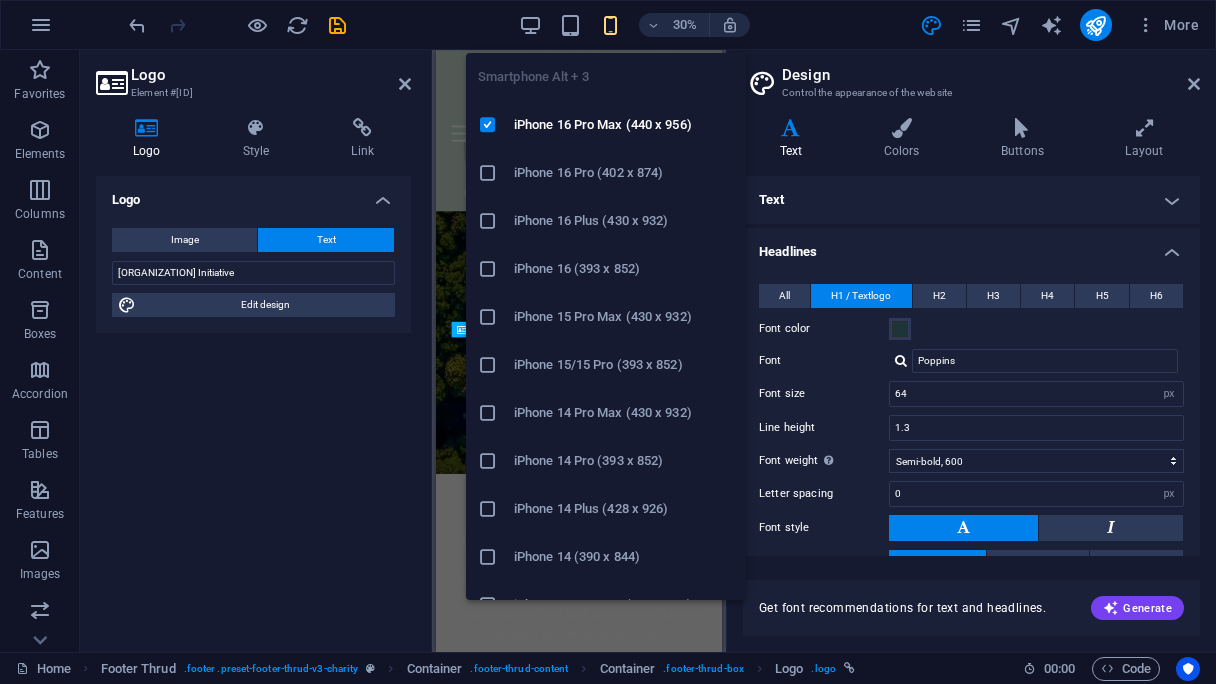 type on "32" 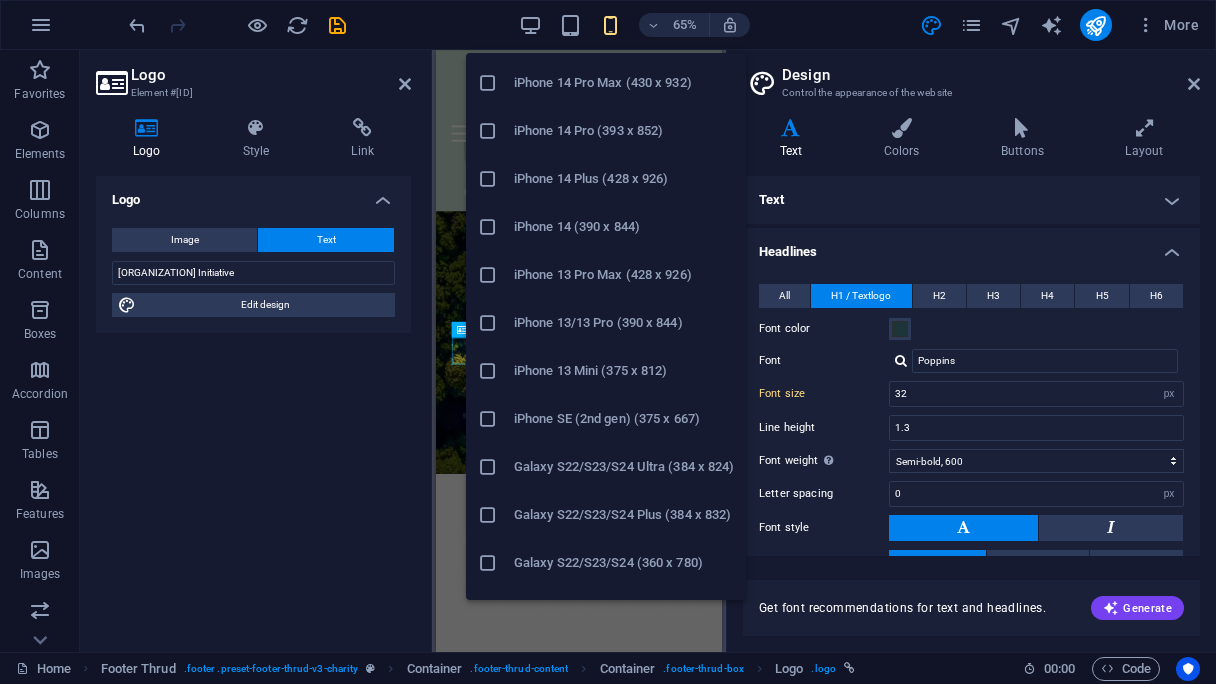 scroll, scrollTop: 500, scrollLeft: 0, axis: vertical 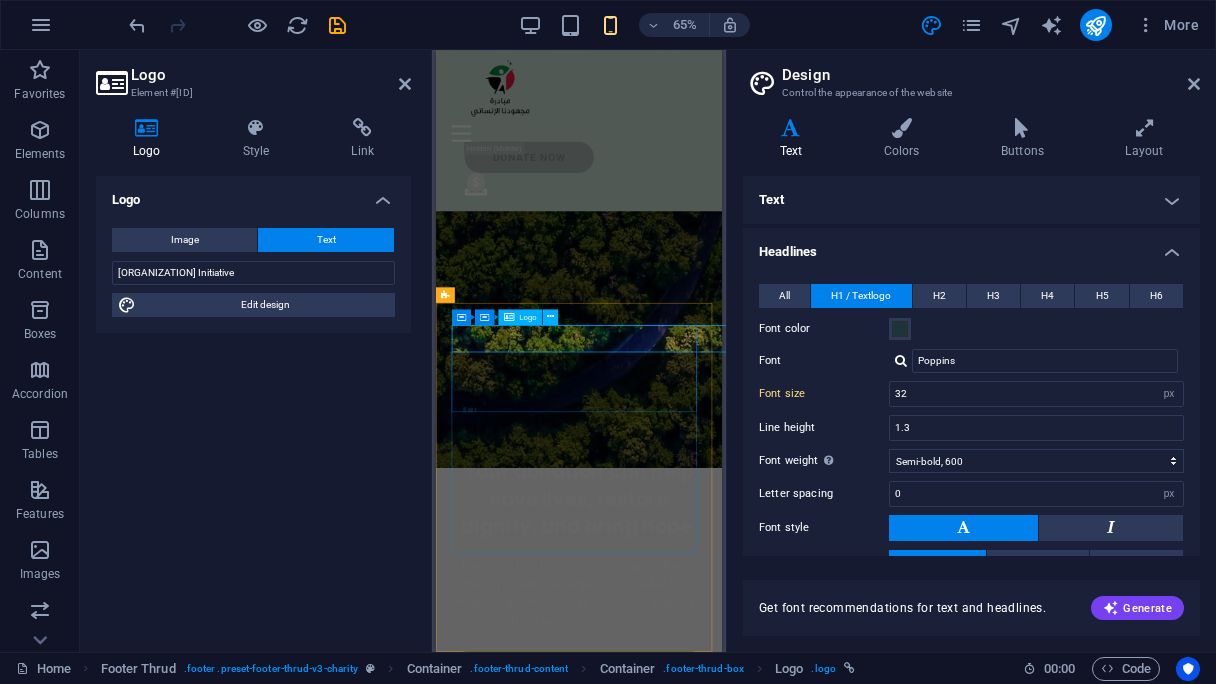 click on "[ORGANIZATION] Initiative" at bounding box center [656, 1138] 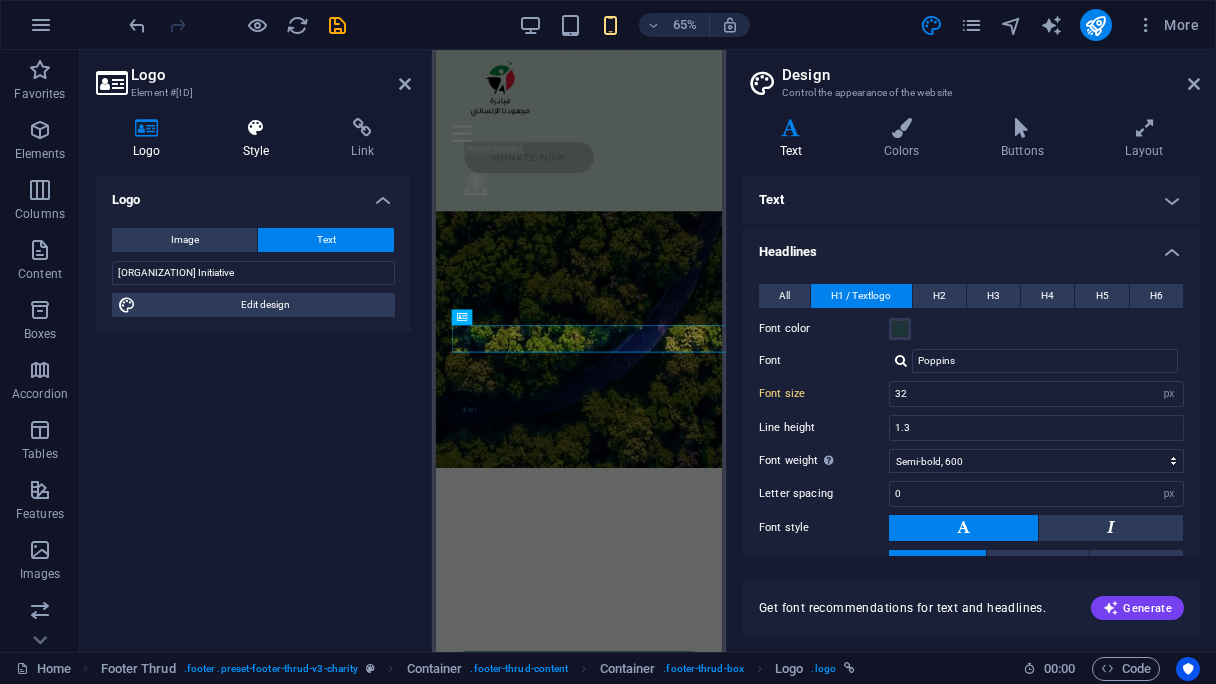 click on "Style" at bounding box center (260, 139) 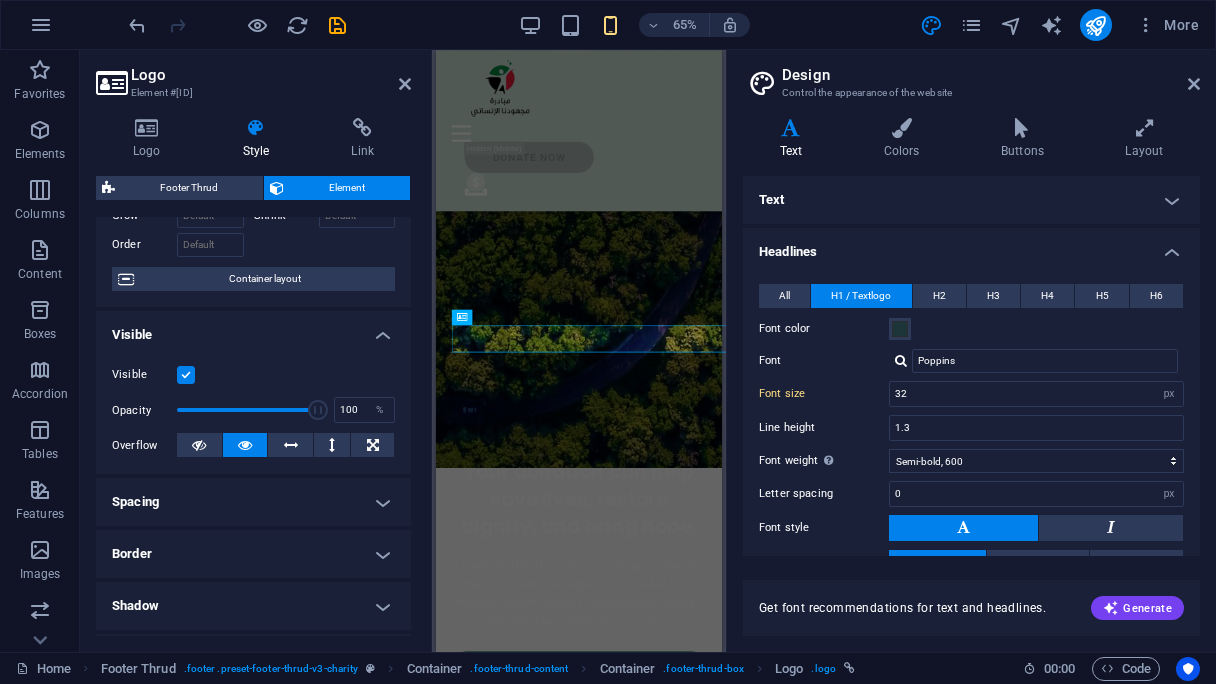 scroll, scrollTop: 0, scrollLeft: 0, axis: both 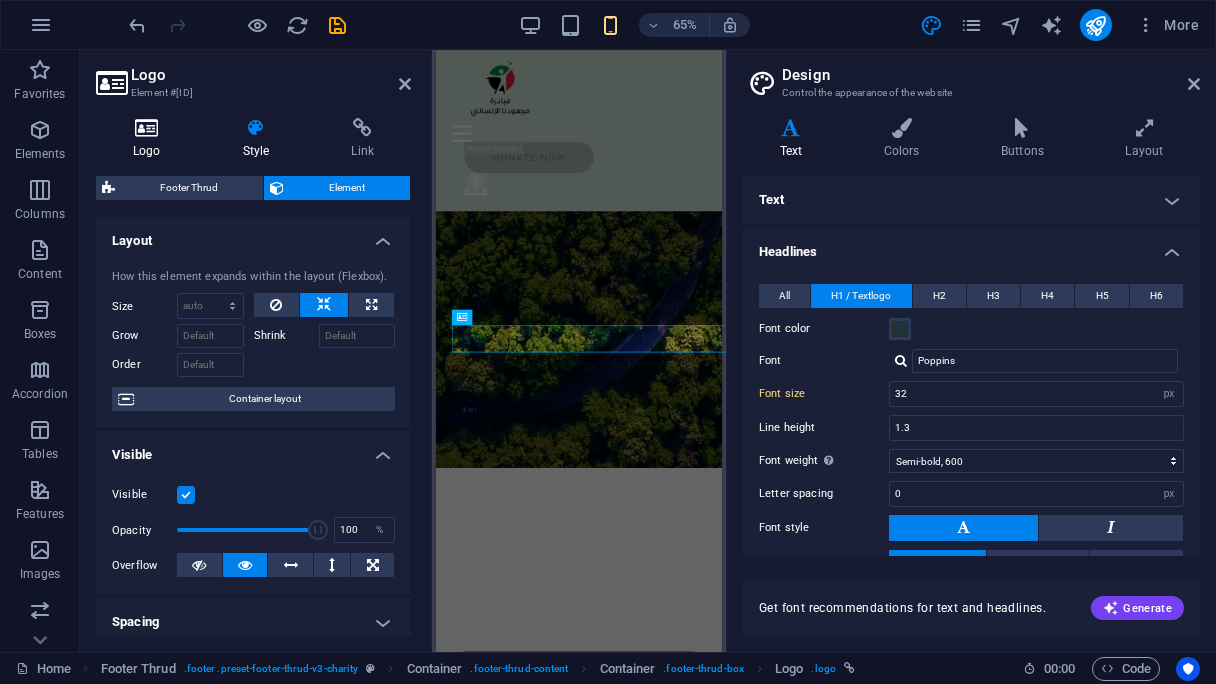 click on "Logo" at bounding box center (151, 139) 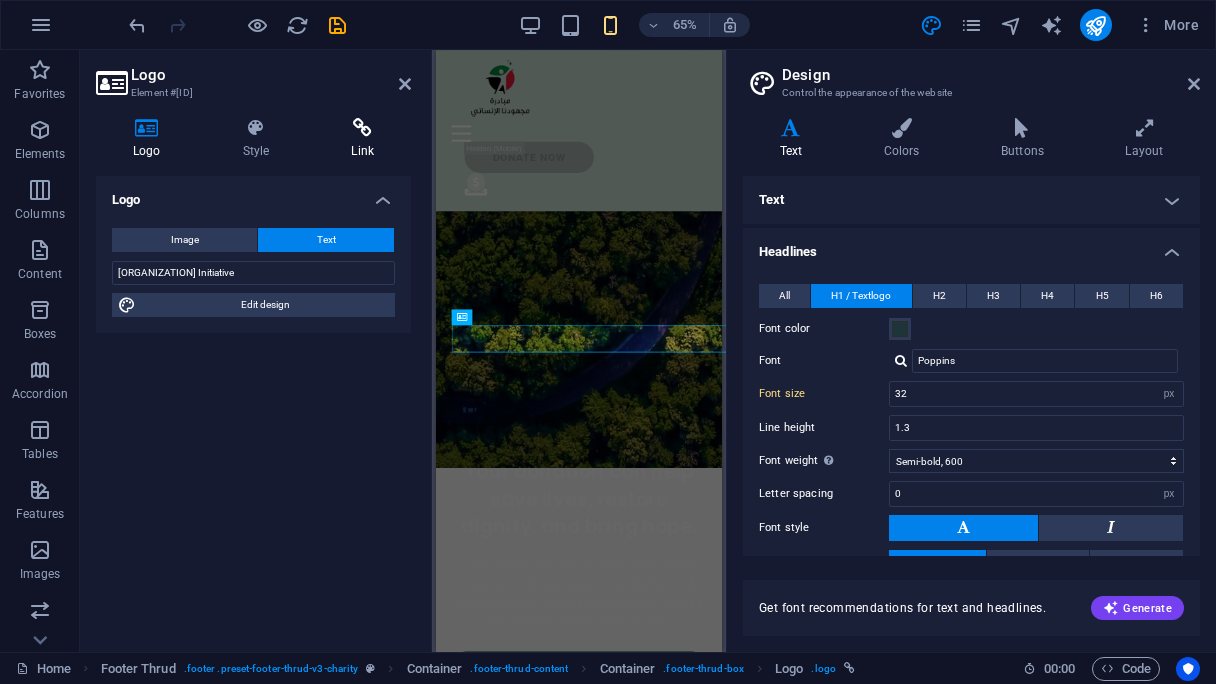 click on "Link" at bounding box center [362, 139] 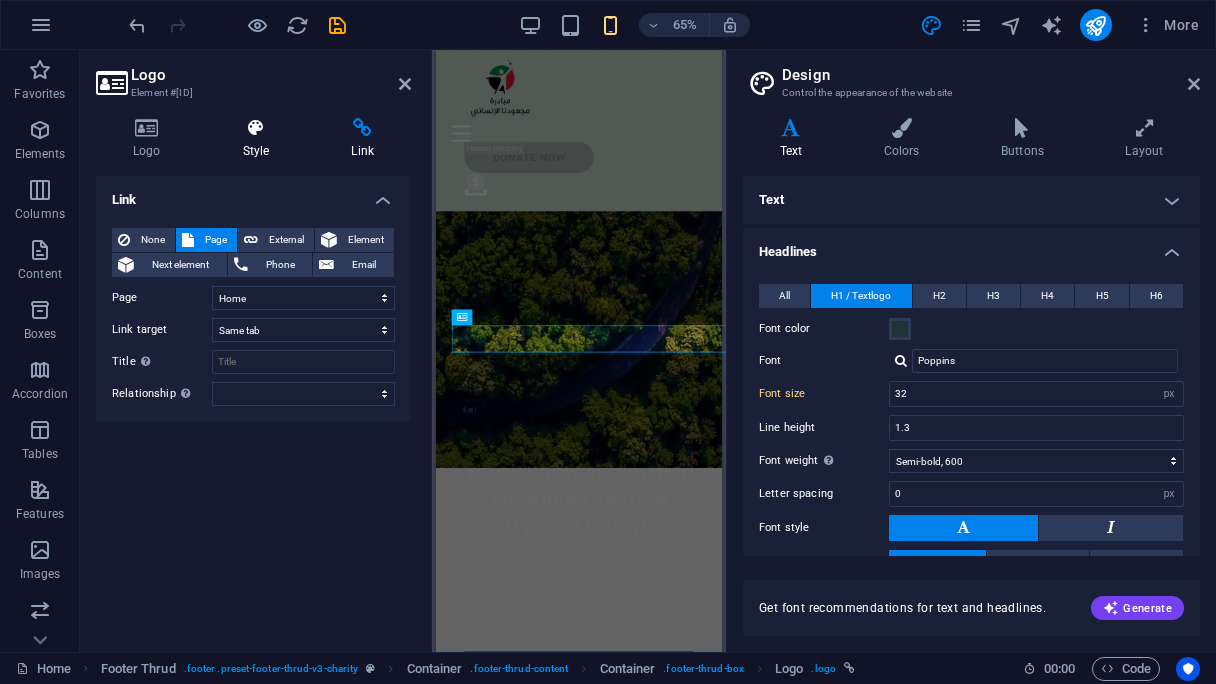click at bounding box center (256, 128) 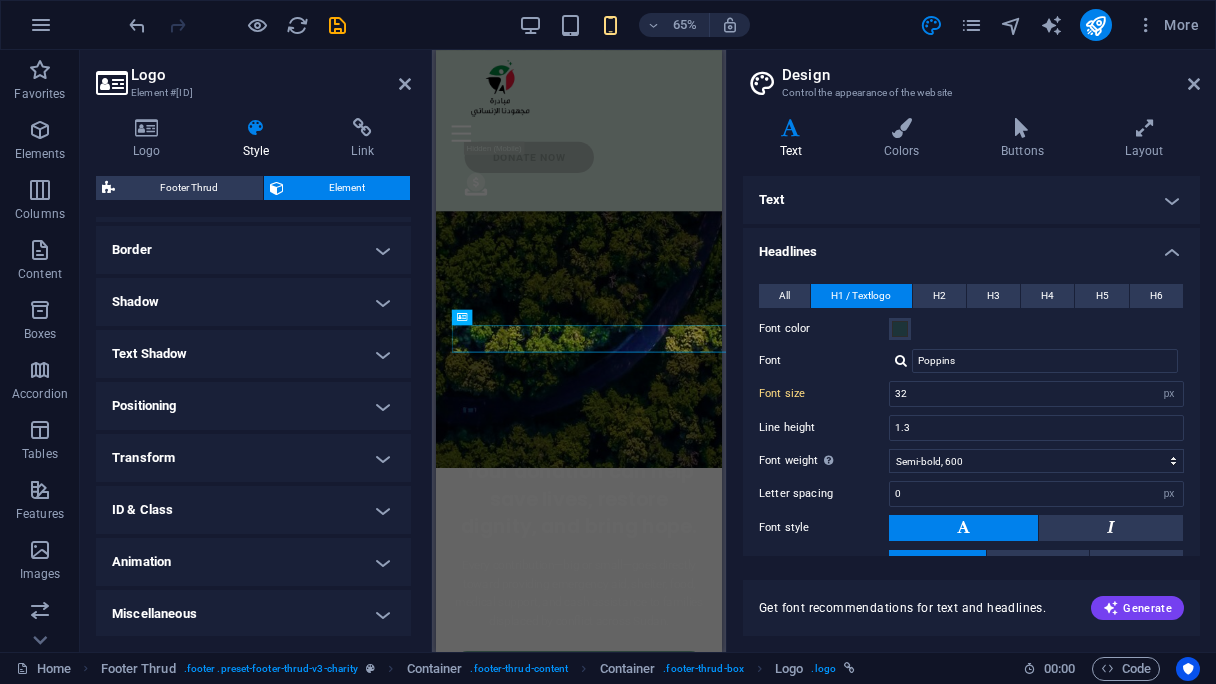 scroll, scrollTop: 425, scrollLeft: 0, axis: vertical 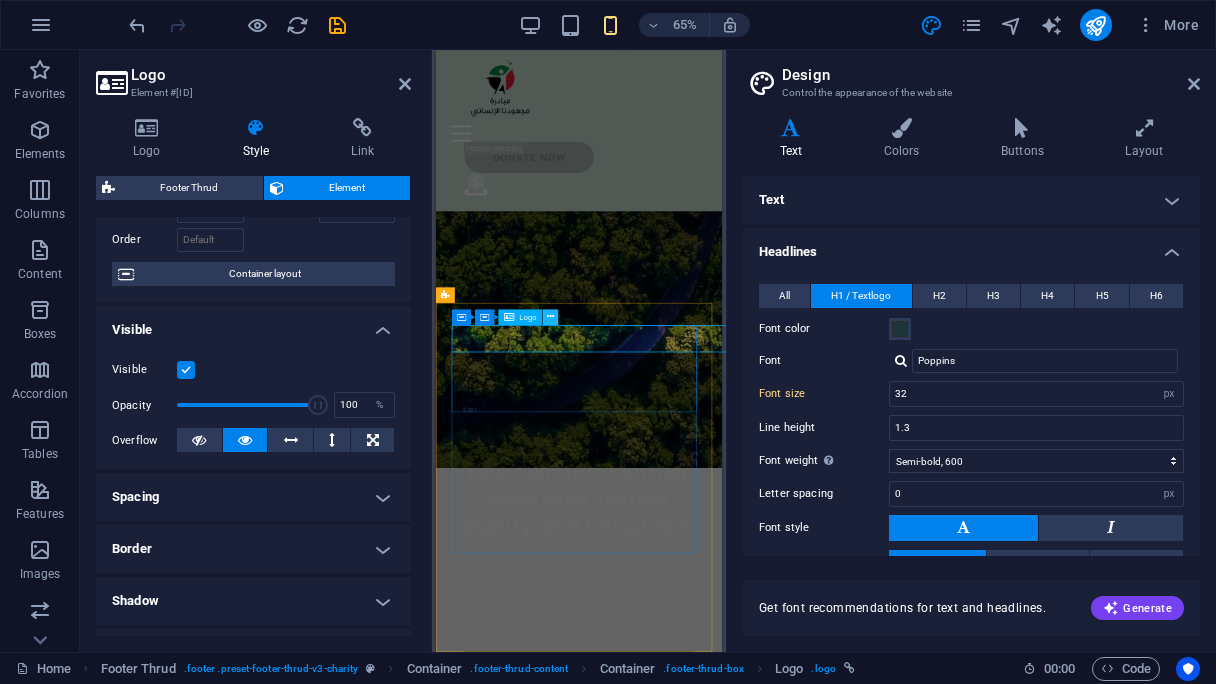 click at bounding box center (550, 317) 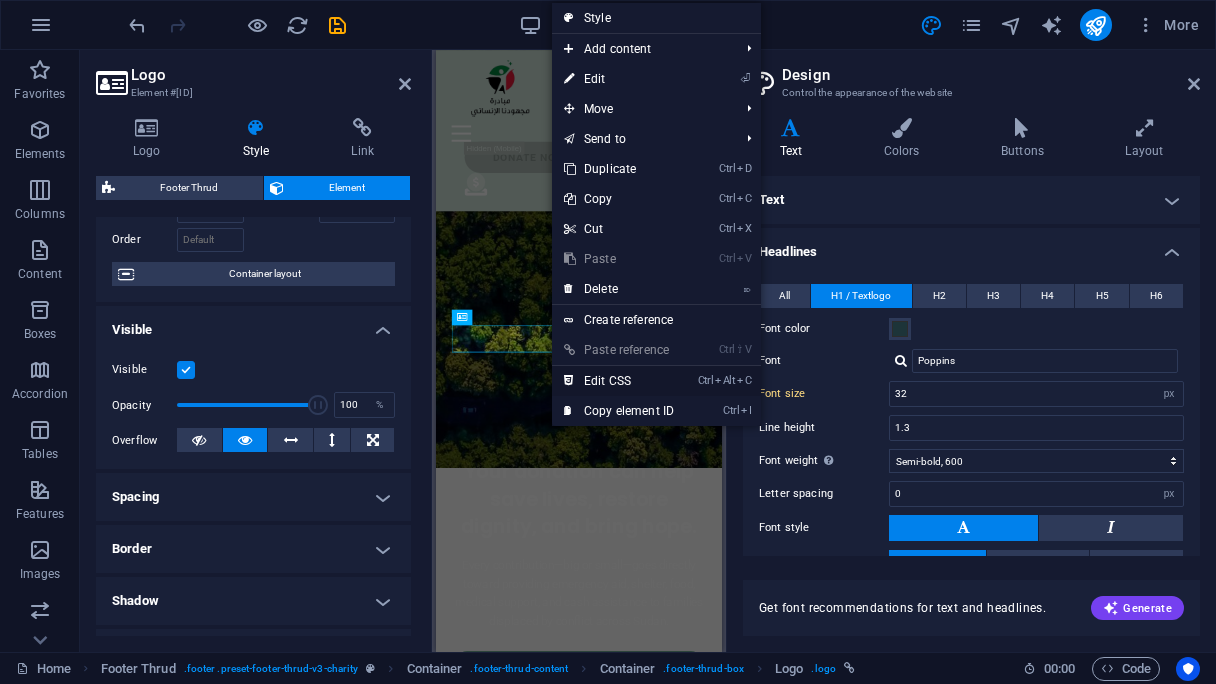 click on "Ctrl Alt C  Edit CSS" at bounding box center (619, 381) 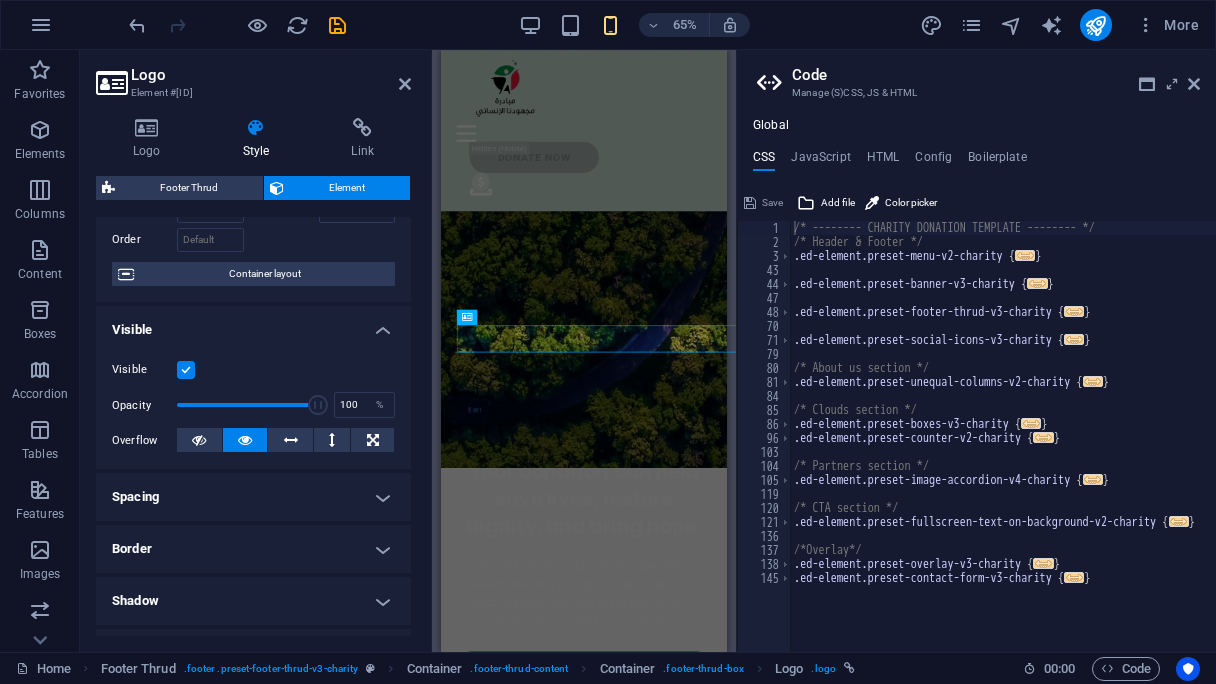 click on "Global CSS JavaScript HTML Config Boilerplate /* -------- CHARITY DONATION TEMPLATE -------- */ 1 2 3 43 44 47 48 70 71 79 80 81 84 85 86 96 103 104 105 119 120 121 136 137 138 145 /* -------- CHARITY DONATION TEMPLATE -------- */ /* Header & Footer */ .ed-element.preset-menu-v2-charity { ... } .ed-element.preset-banner-v3-charity { ... } .ed-element.preset-footer-thrud-v3-charity { ... } .ed-element.preset-social-icons-v3-charity { ... } /* About us section */ .ed-element.preset-unequal-columns-v2-charity { ... } /* Clouds section */ .ed-element.preset-boxes-v3-charity { ... } .ed-element.preset-counter-v2-charity { ... } /* Partners section */ .ed-element.preset-image-accordion-v4-charity { ... } /* CTA section */ .ed-element.preset-fullscreen-text-on-background-v2-charity { ... } /*Overlay*/ .ed-element.preset-overlay-v3-charity { ... } .ed-element.preset-contact-form-v3-charity { ... } Save Add file Color picker Save Add file Save Add file" at bounding box center (976, 385) 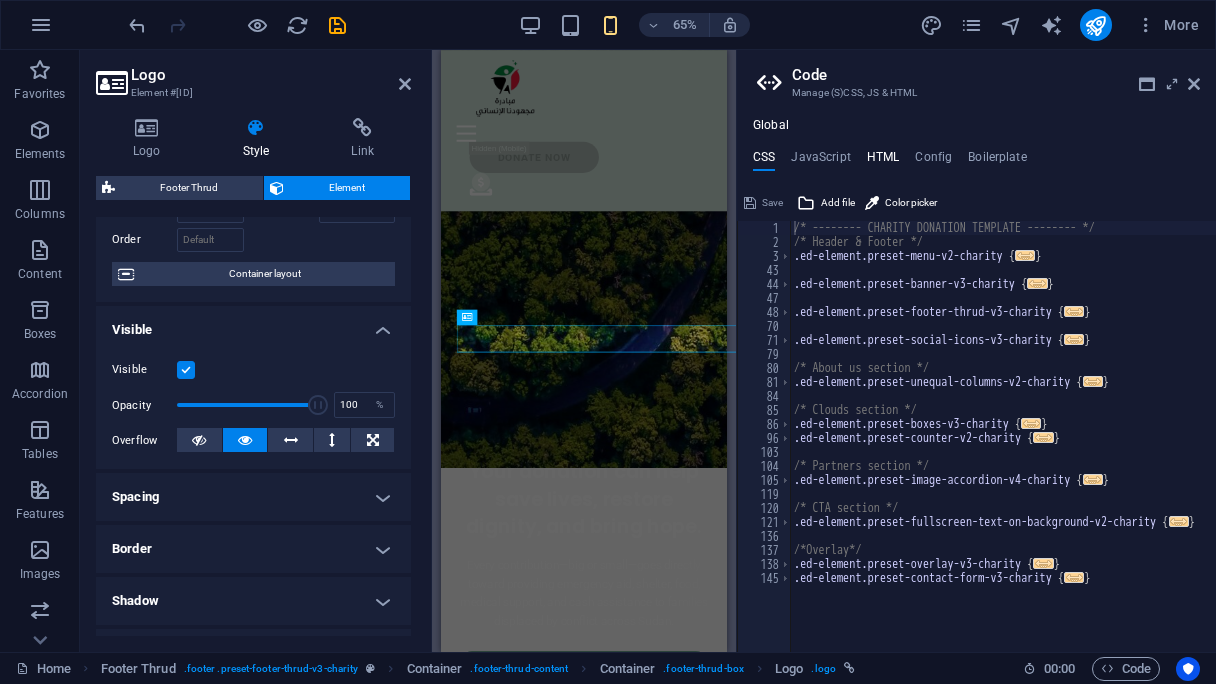 click on "HTML" at bounding box center [883, 161] 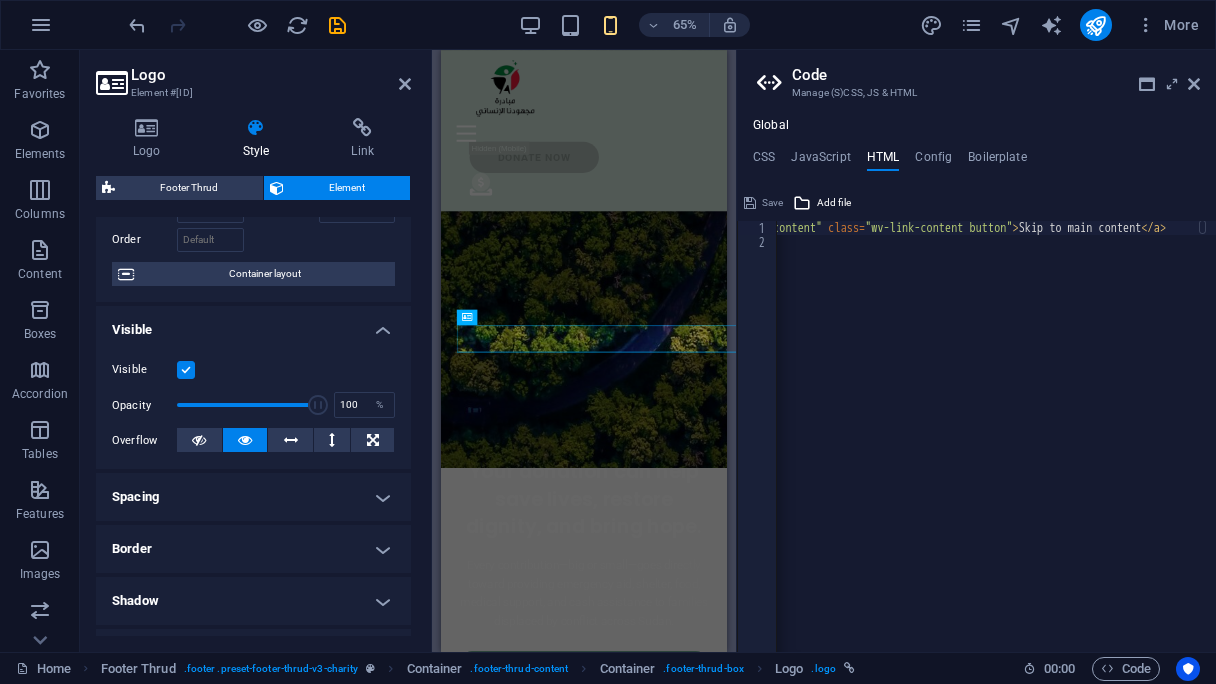 scroll, scrollTop: 0, scrollLeft: 0, axis: both 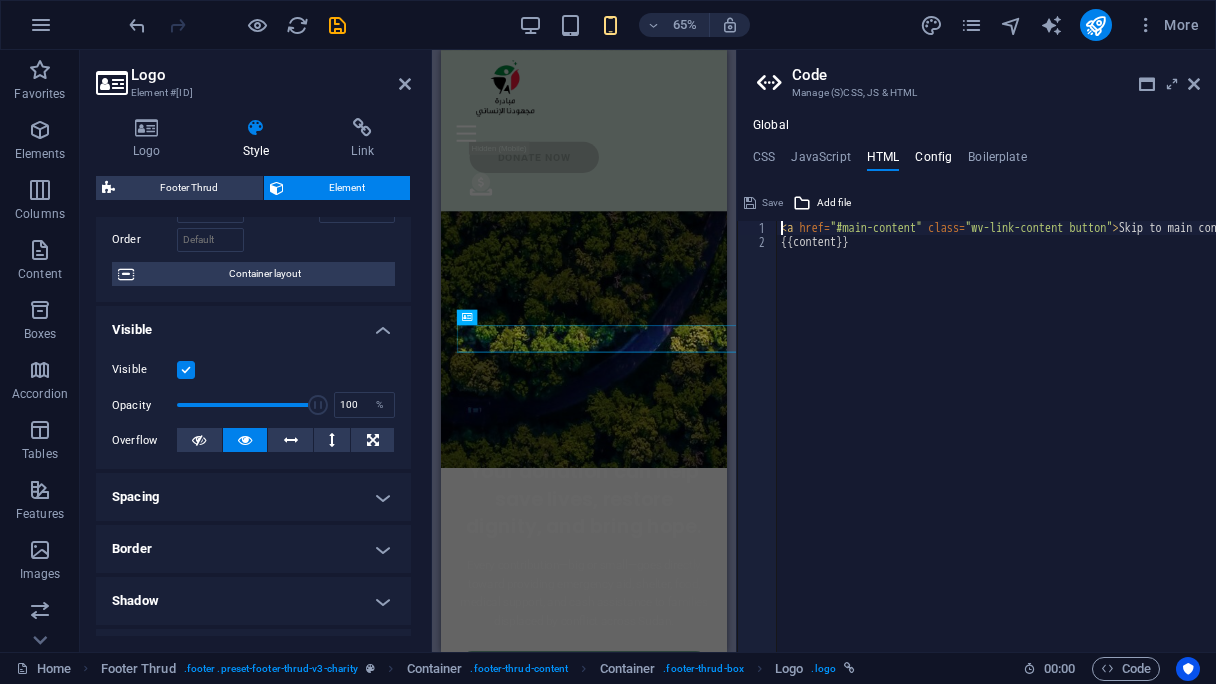 click on "Config" at bounding box center [933, 161] 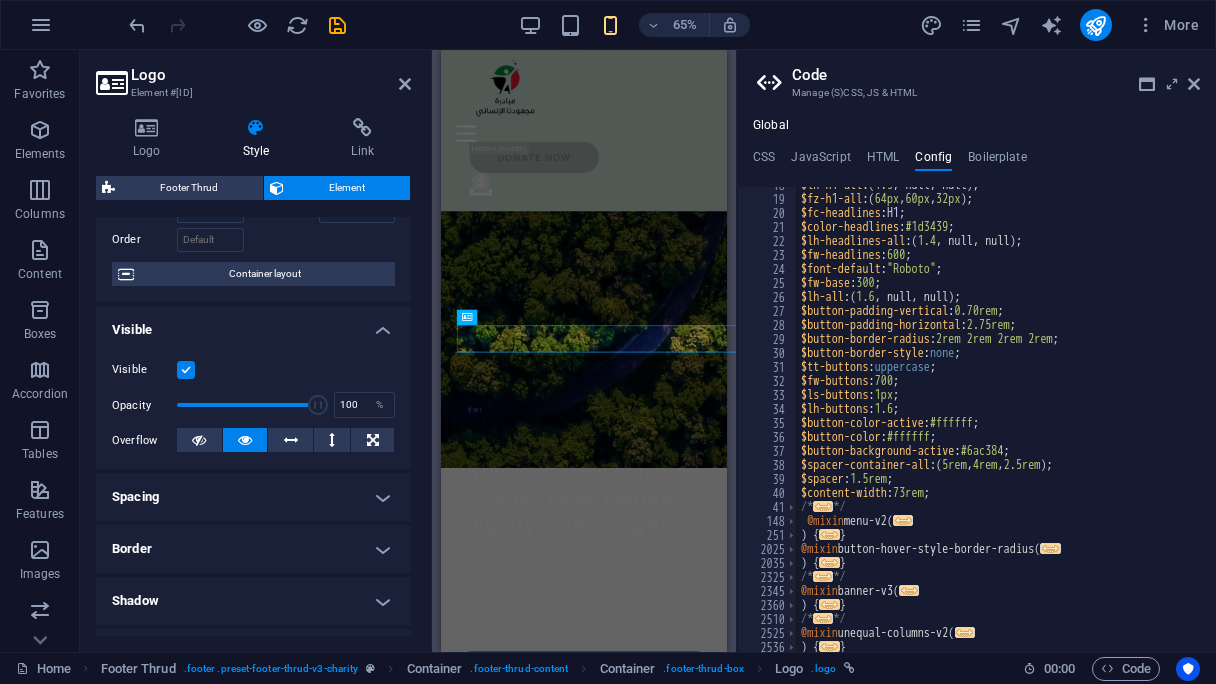 scroll, scrollTop: 0, scrollLeft: 0, axis: both 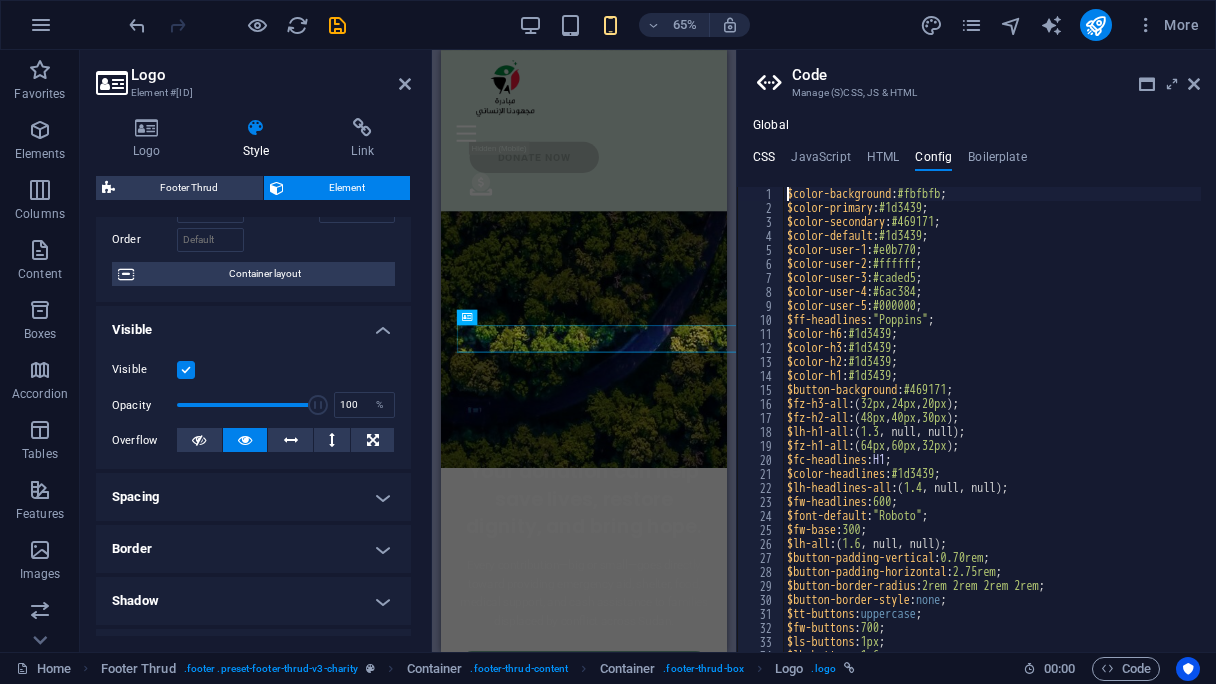 click on "CSS" at bounding box center [764, 161] 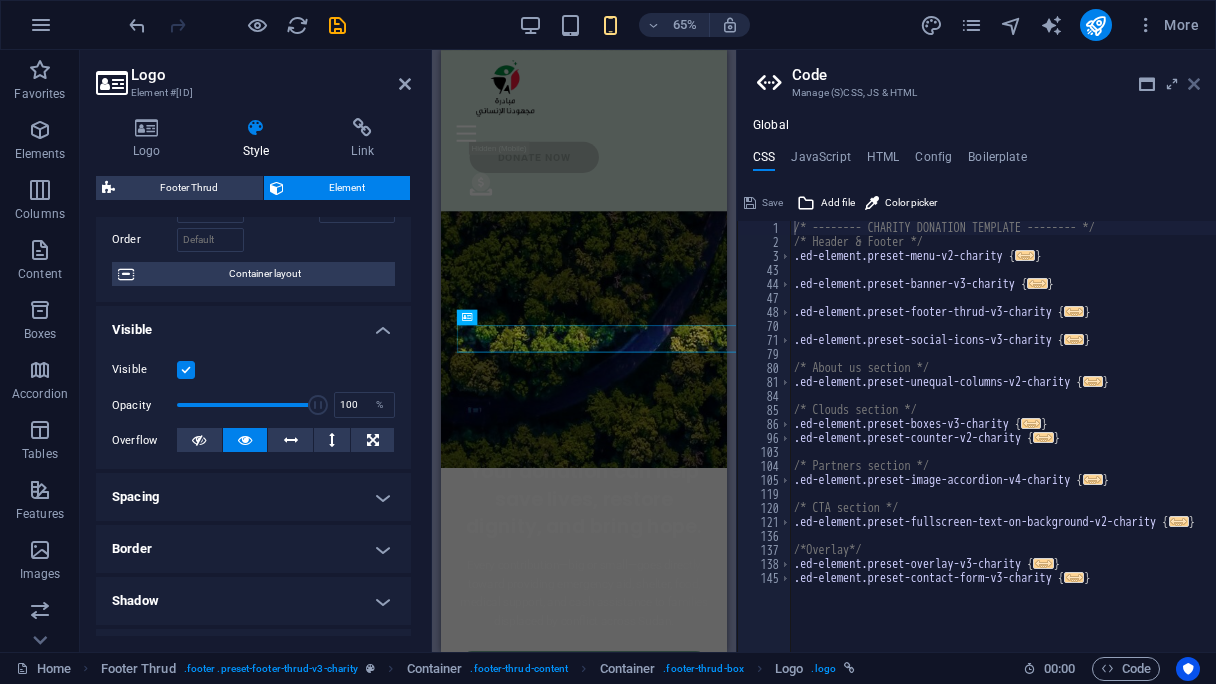 click at bounding box center [1194, 84] 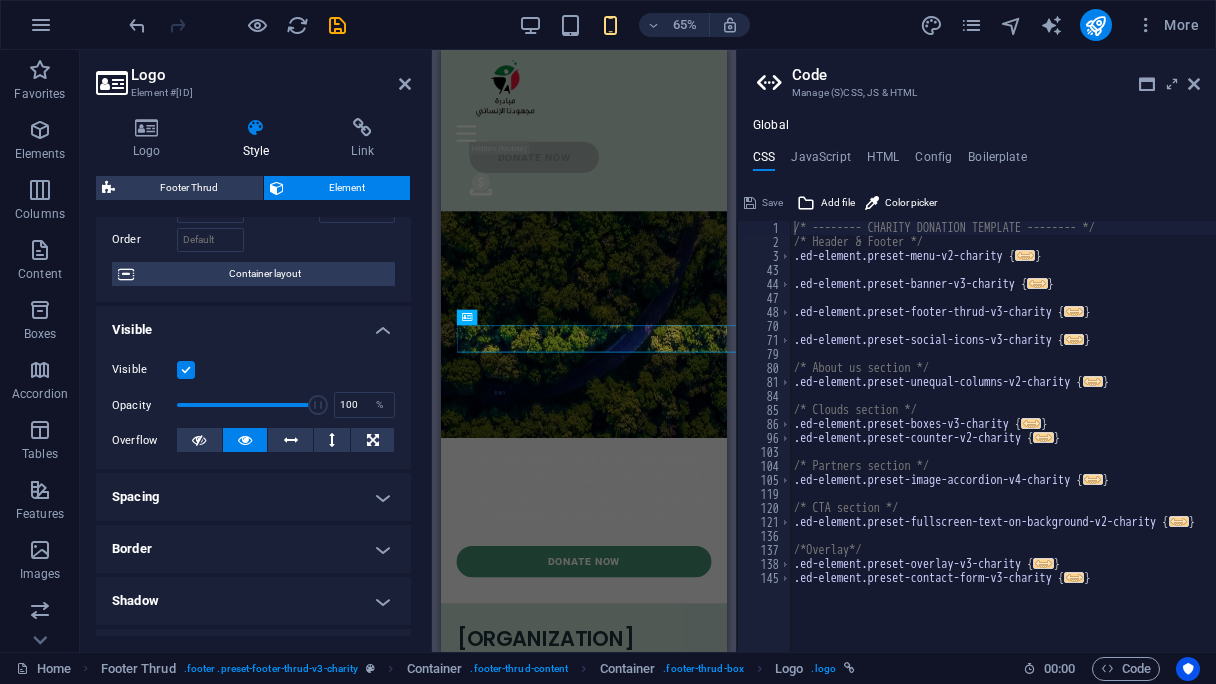 scroll, scrollTop: 8180, scrollLeft: 0, axis: vertical 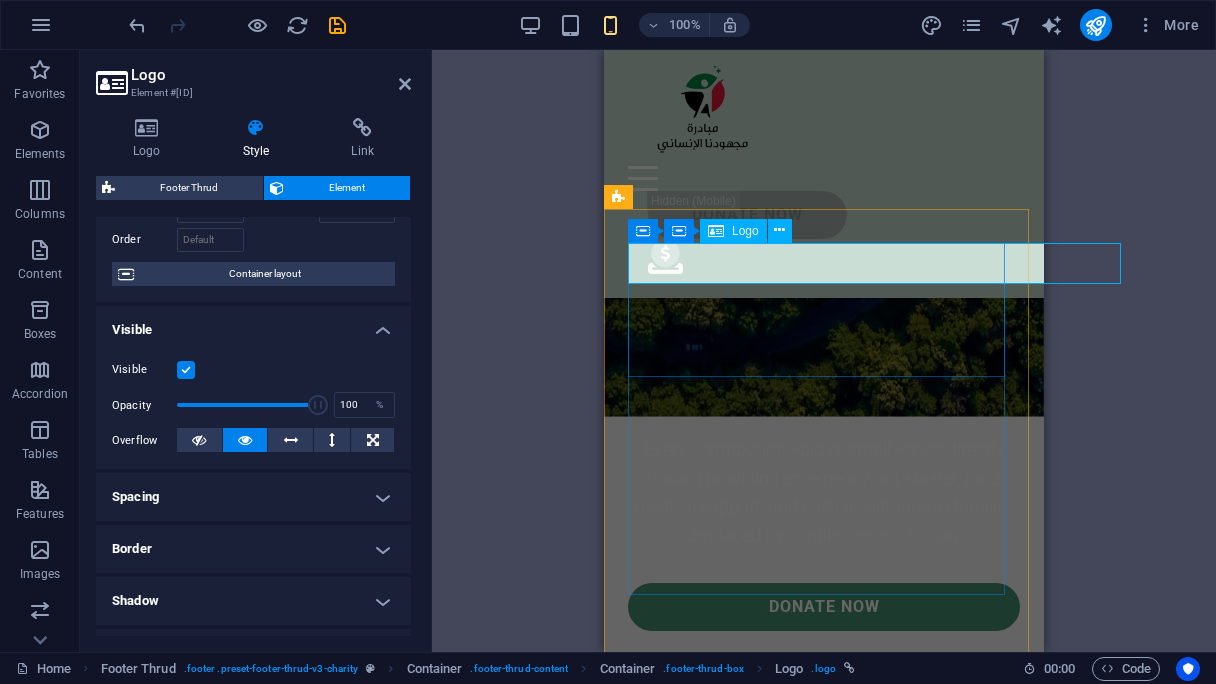 click on "[ORGANIZATION] Initiative" at bounding box center (824, 746) 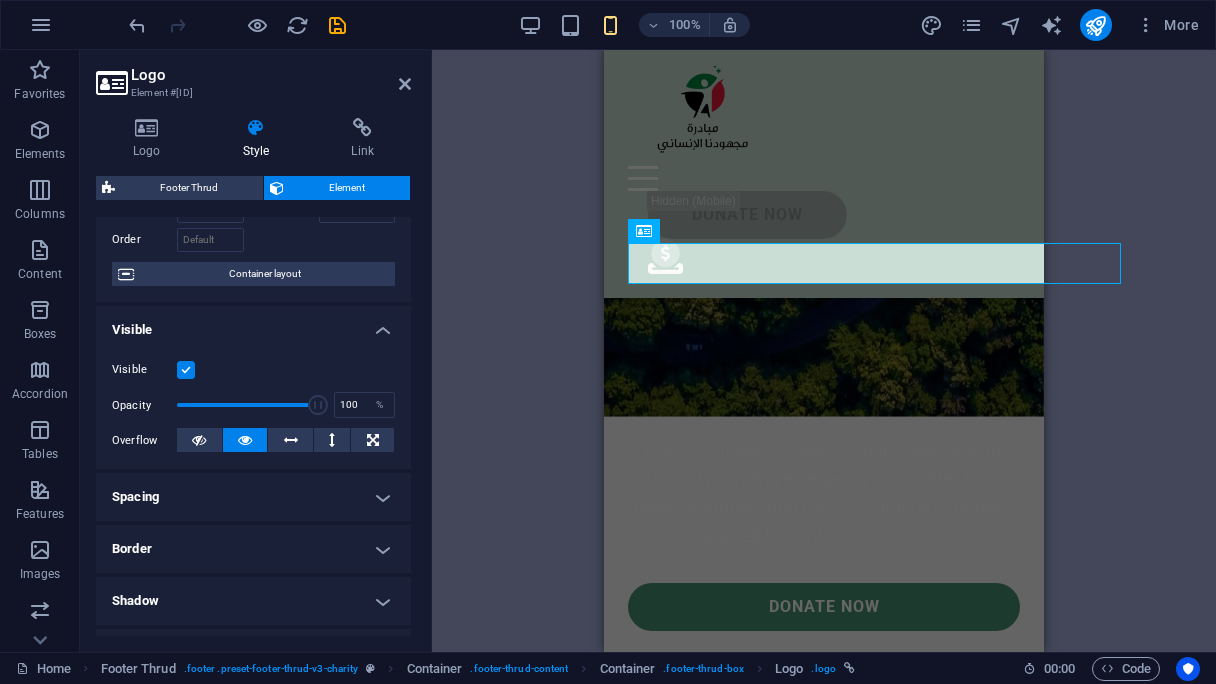 scroll, scrollTop: 25, scrollLeft: 0, axis: vertical 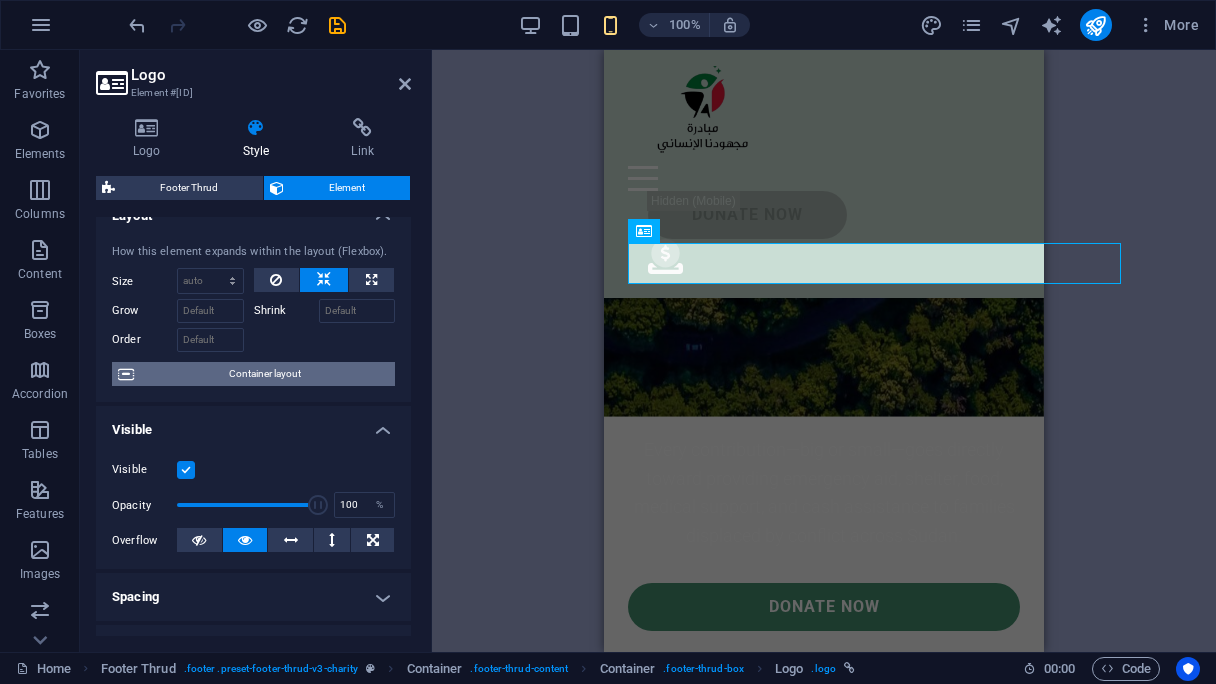 click on "Container layout" at bounding box center [264, 374] 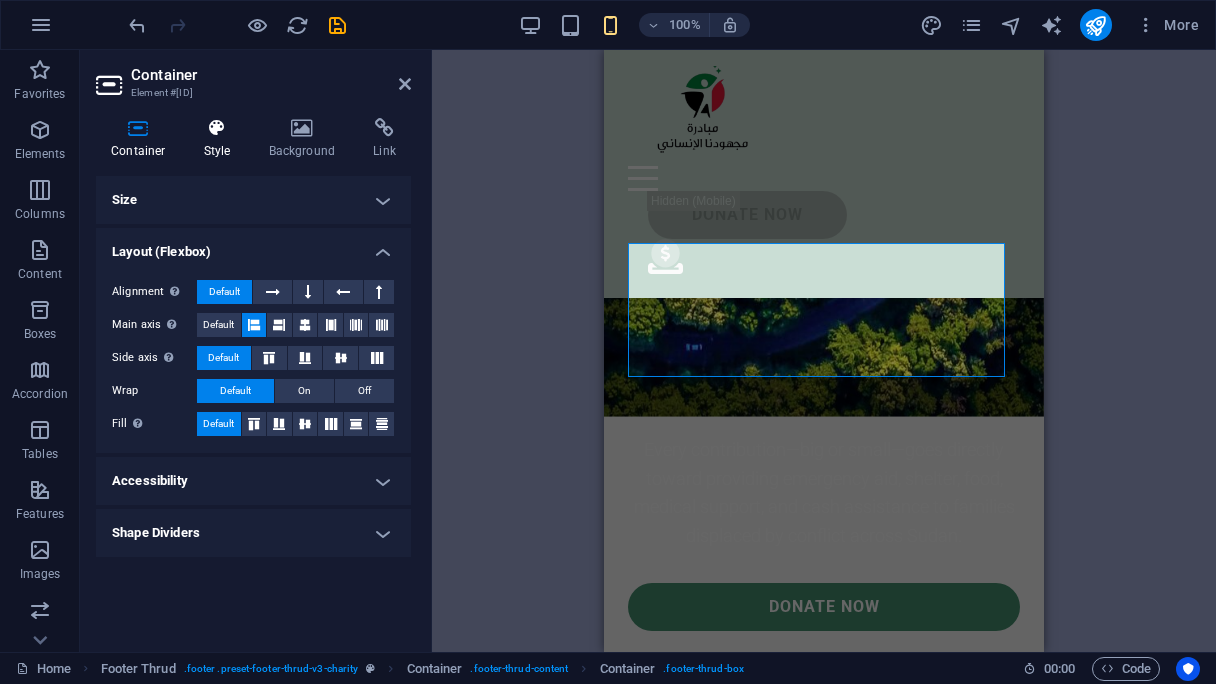 click at bounding box center [217, 128] 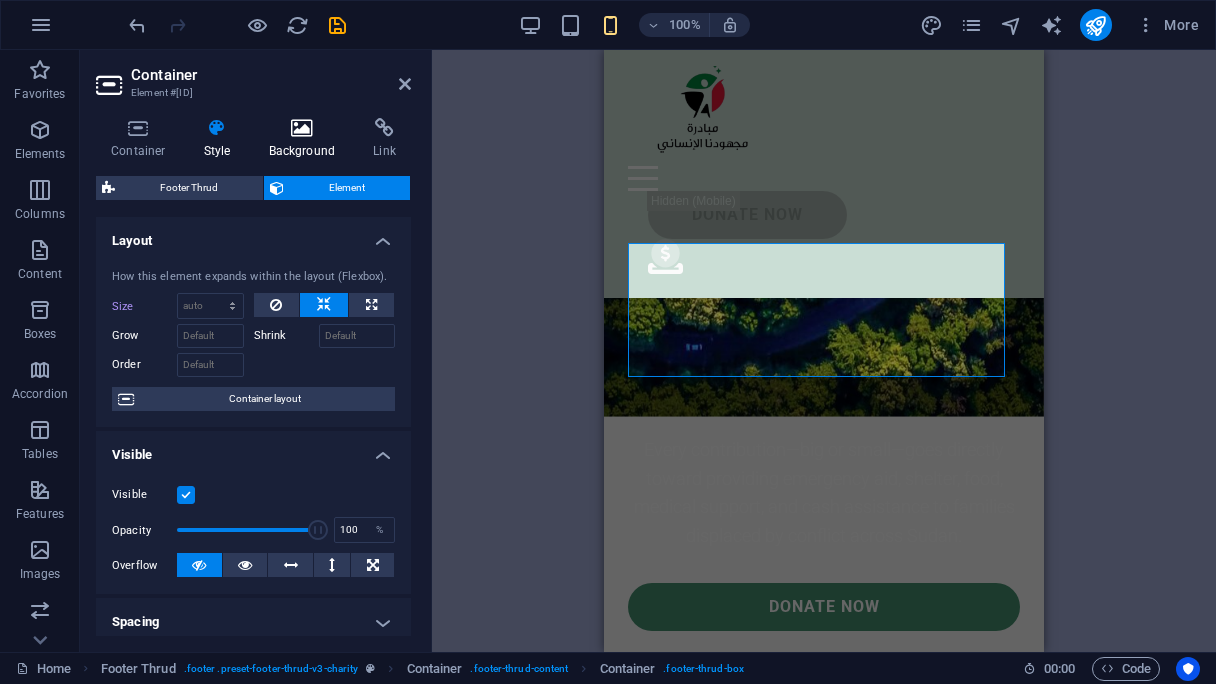 click on "Background" at bounding box center (306, 139) 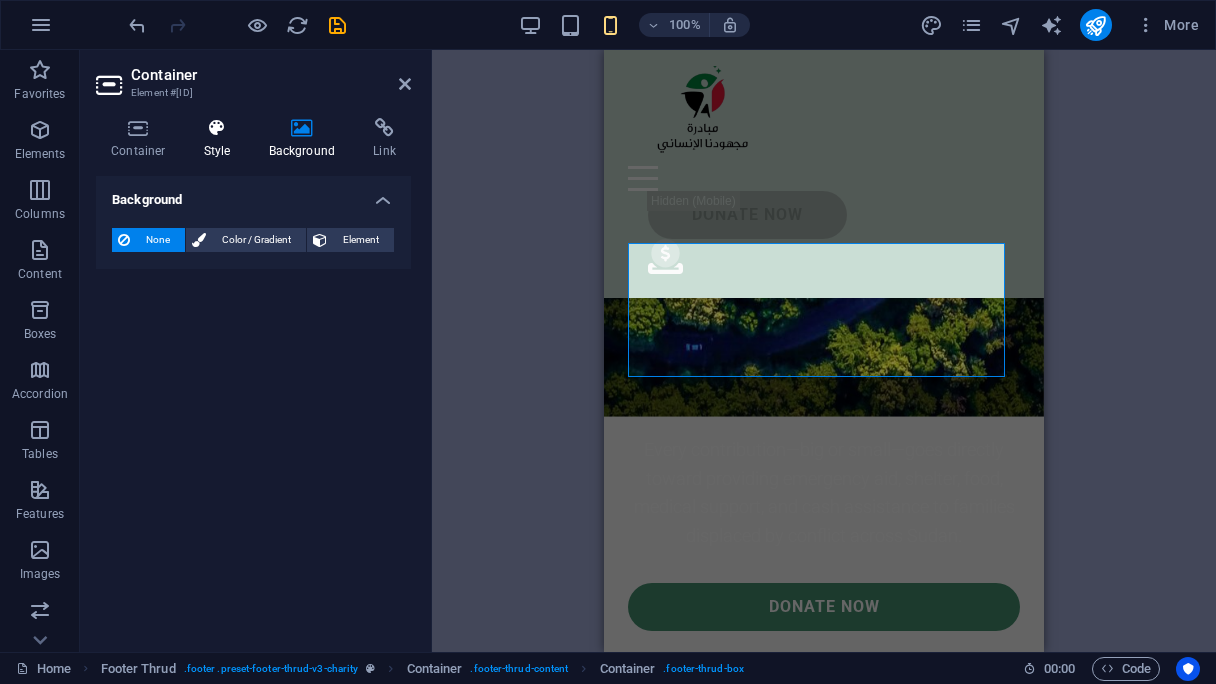 click at bounding box center [217, 128] 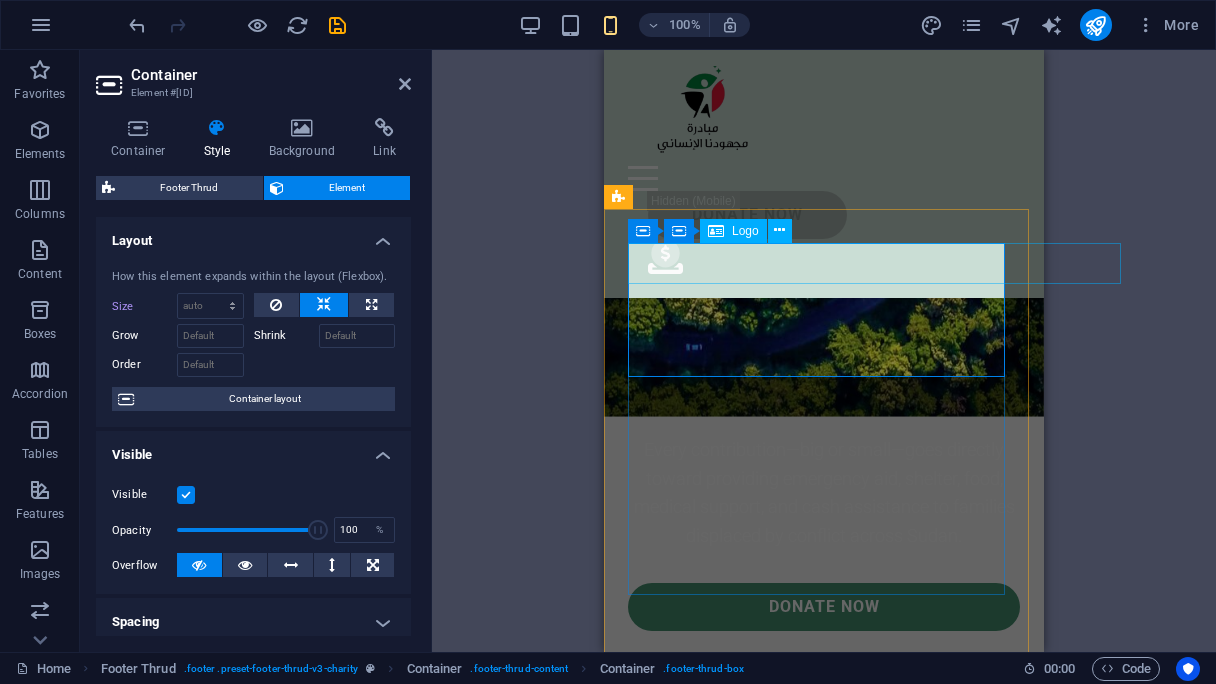 click on "[ORGANIZATION] Initiative" at bounding box center [824, 746] 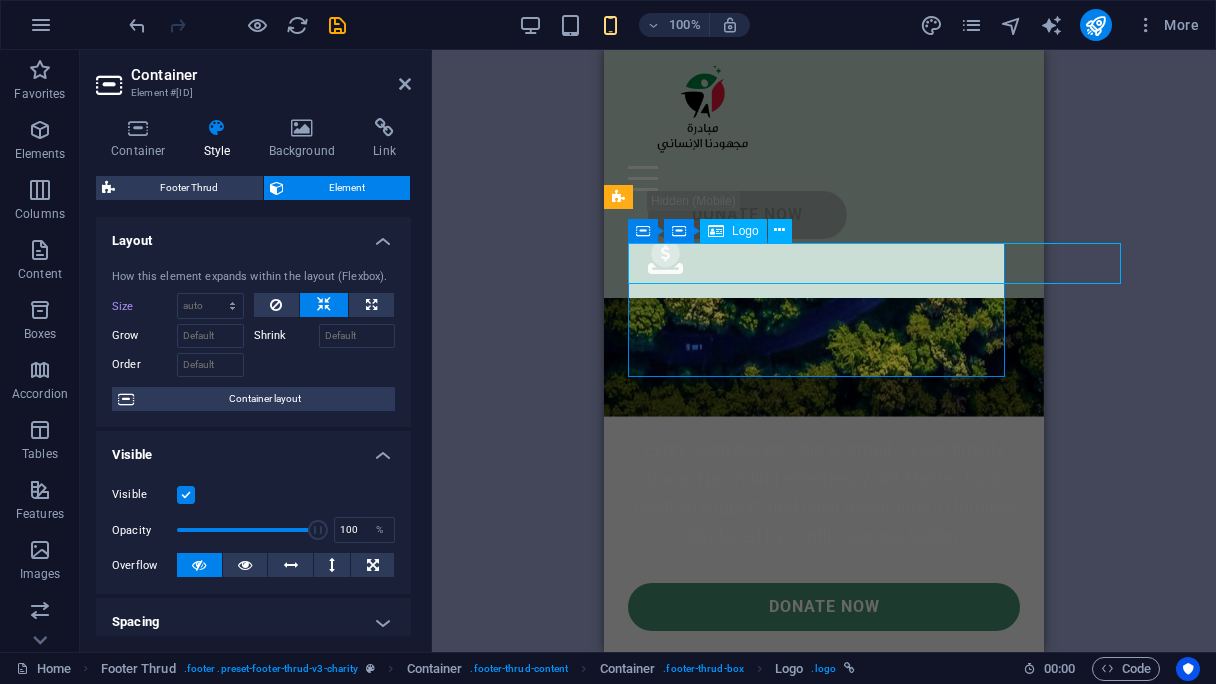 click on "[ORGANIZATION] Initiative" at bounding box center (824, 746) 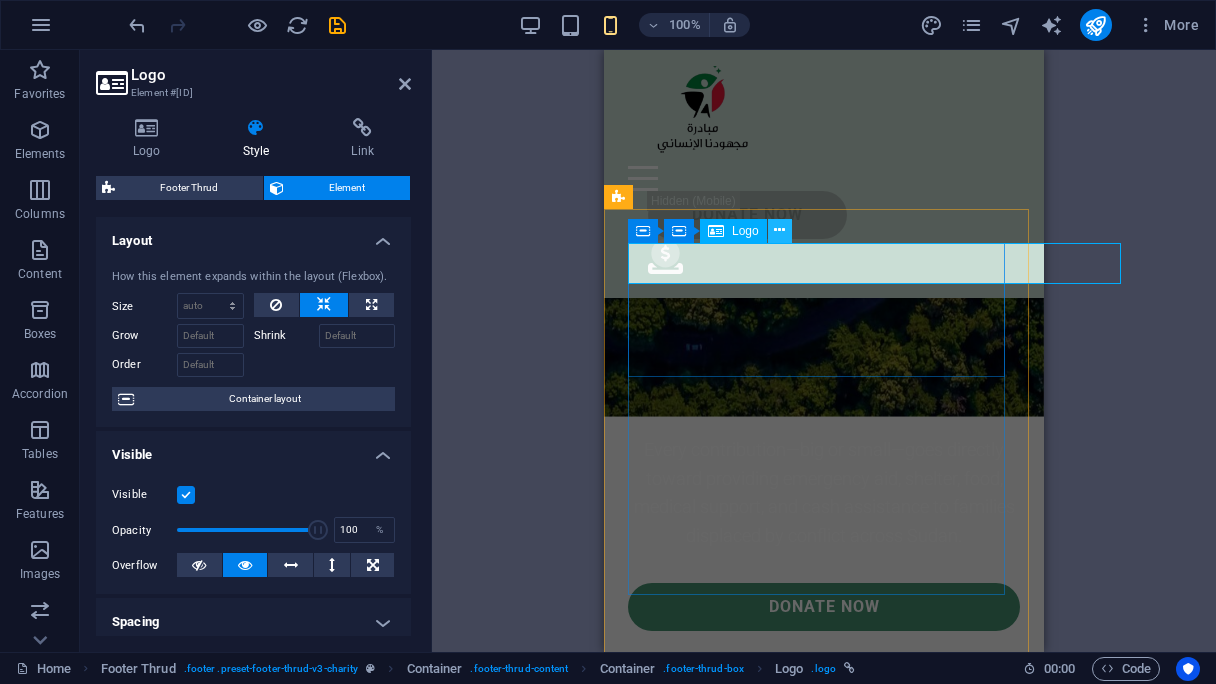 click at bounding box center [779, 230] 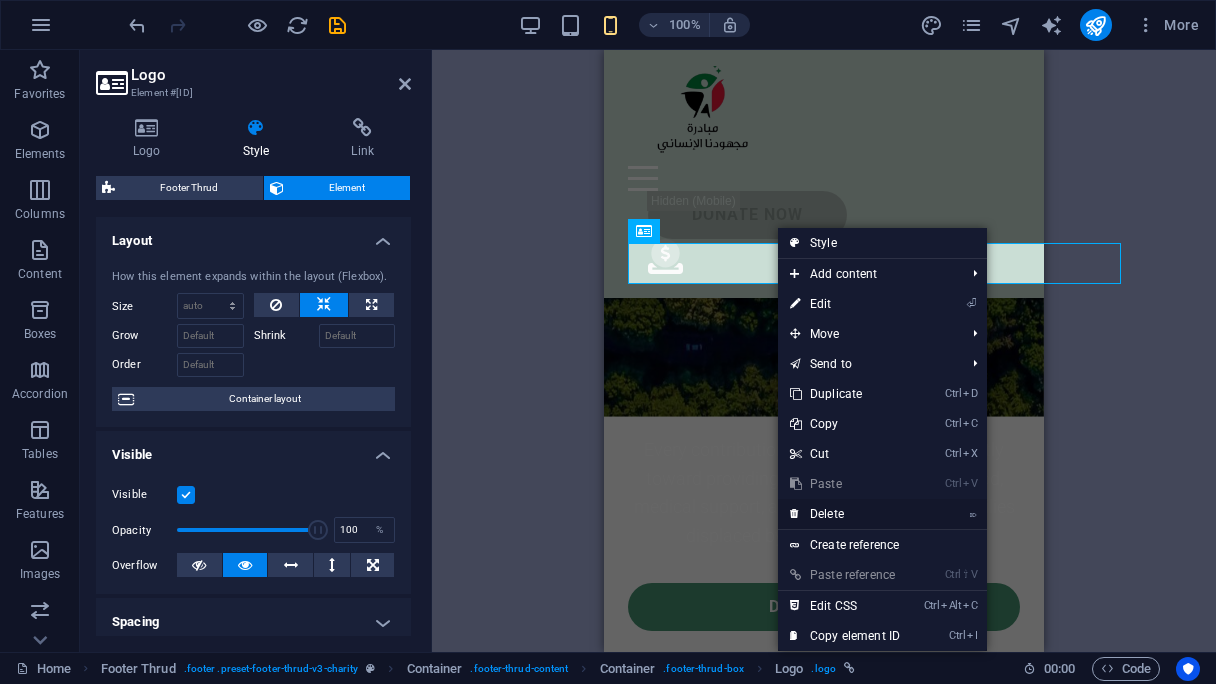 click on "⌦  Delete" at bounding box center [845, 514] 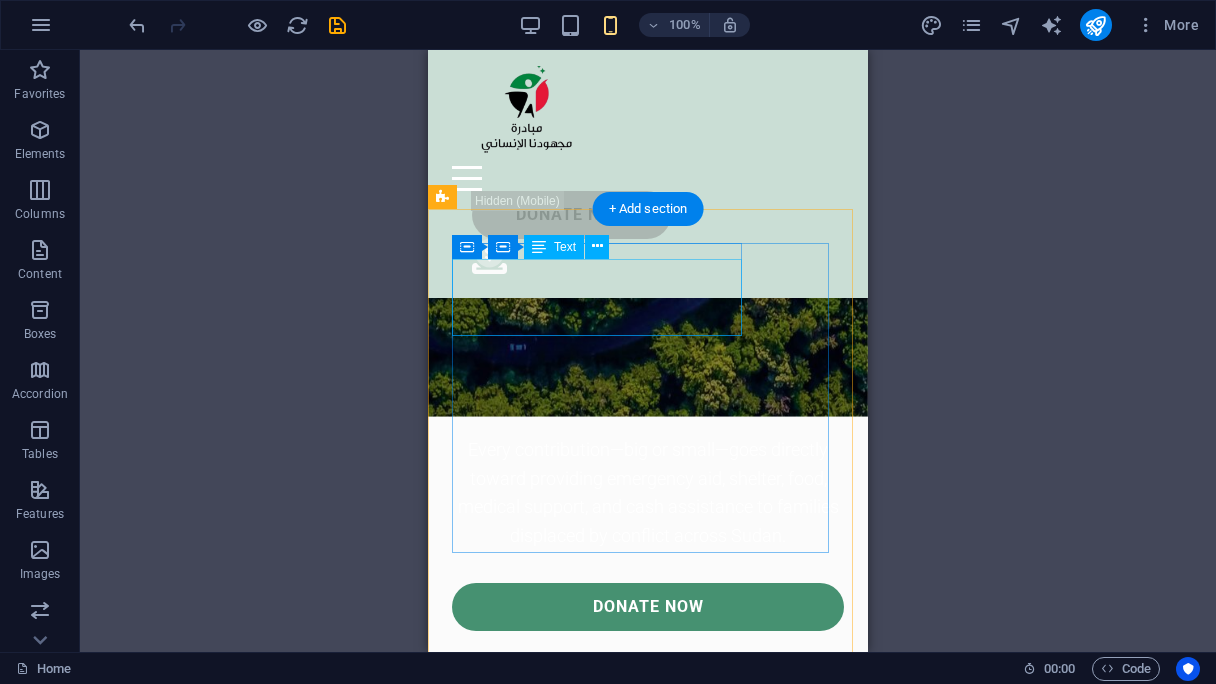 click on "Lorem ipsum dolor sit amet, consectetur adipiscing elit. Consectetur auctor id viverra nunc, ultrices convallis sit." at bounding box center (648, 746) 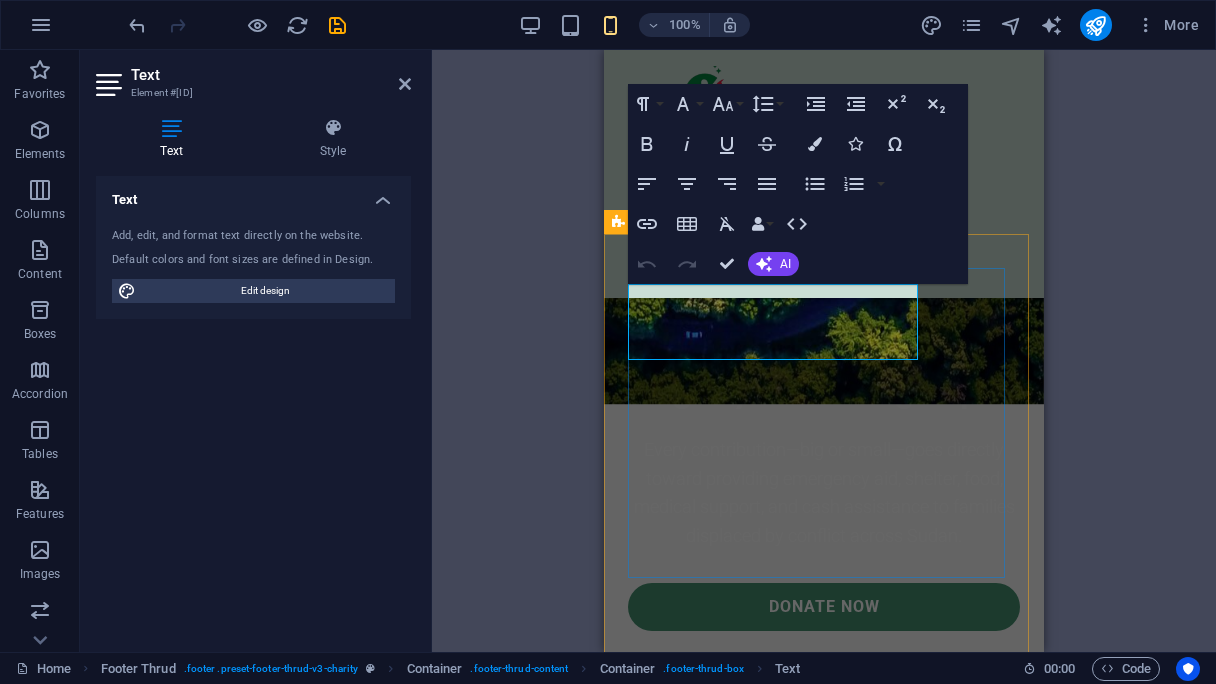 scroll, scrollTop: 8155, scrollLeft: 0, axis: vertical 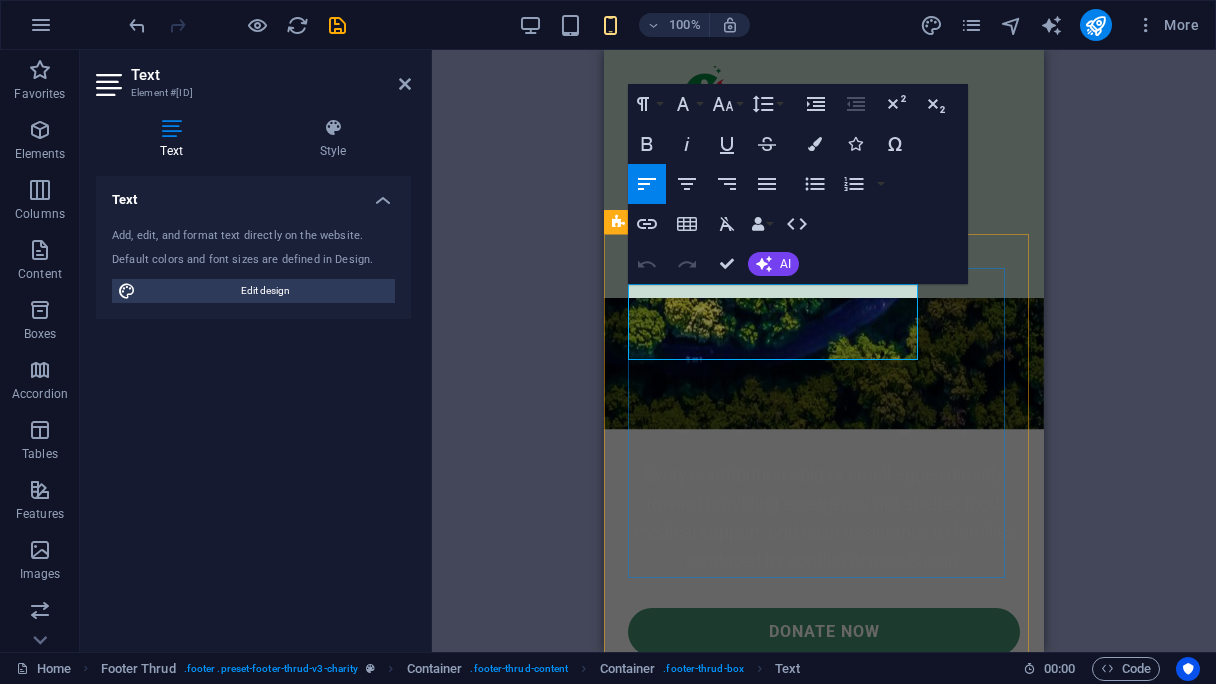 click on "Lorem ipsum dolor sit amet, consectetur adipiscing elit. Consectetur auctor id viverra nunc, ultrices convallis sit." at bounding box center [824, 771] 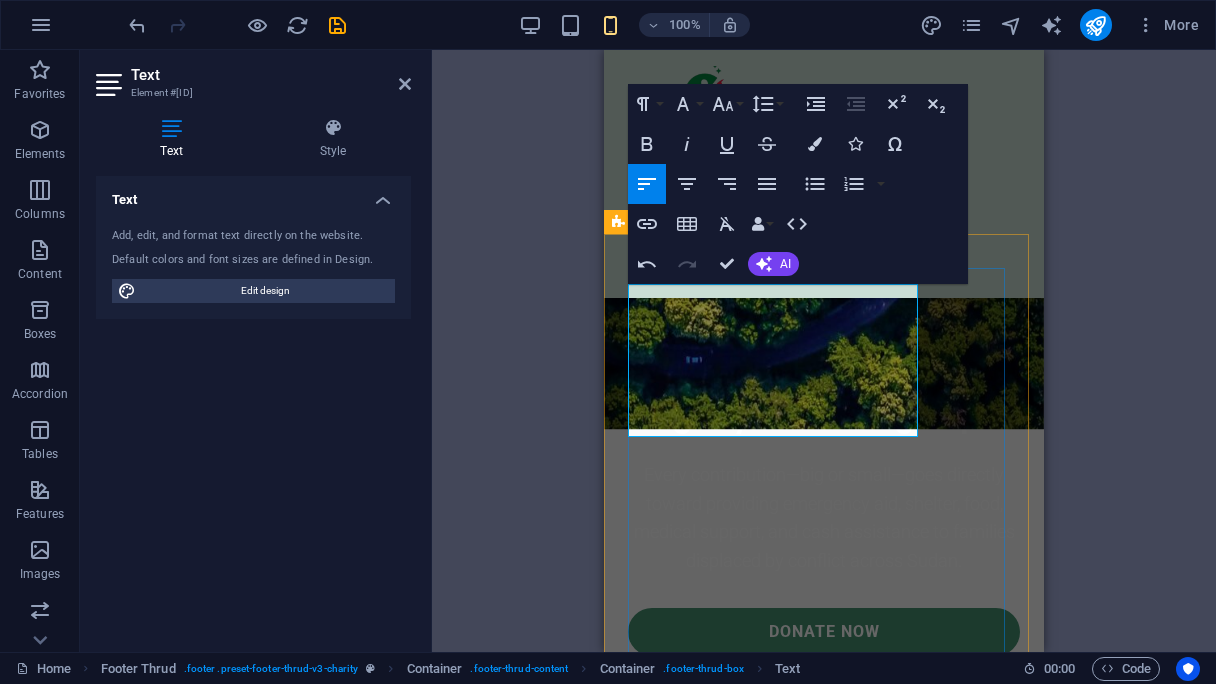 scroll, scrollTop: 3719, scrollLeft: 2, axis: both 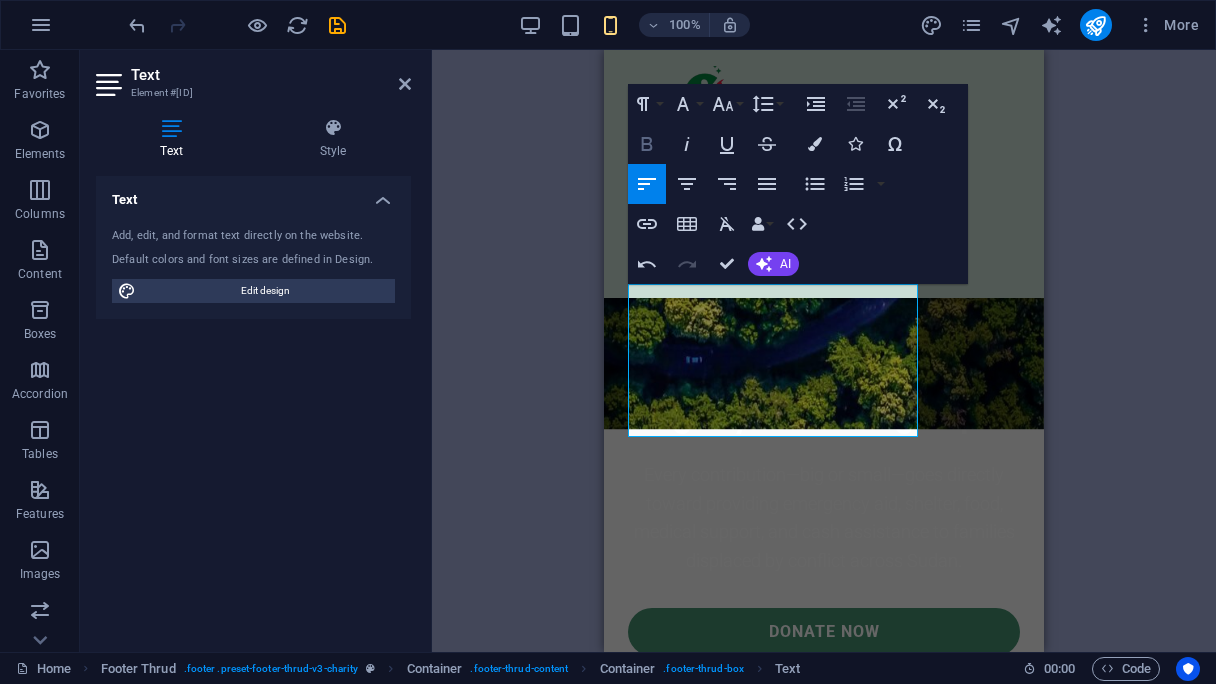 click 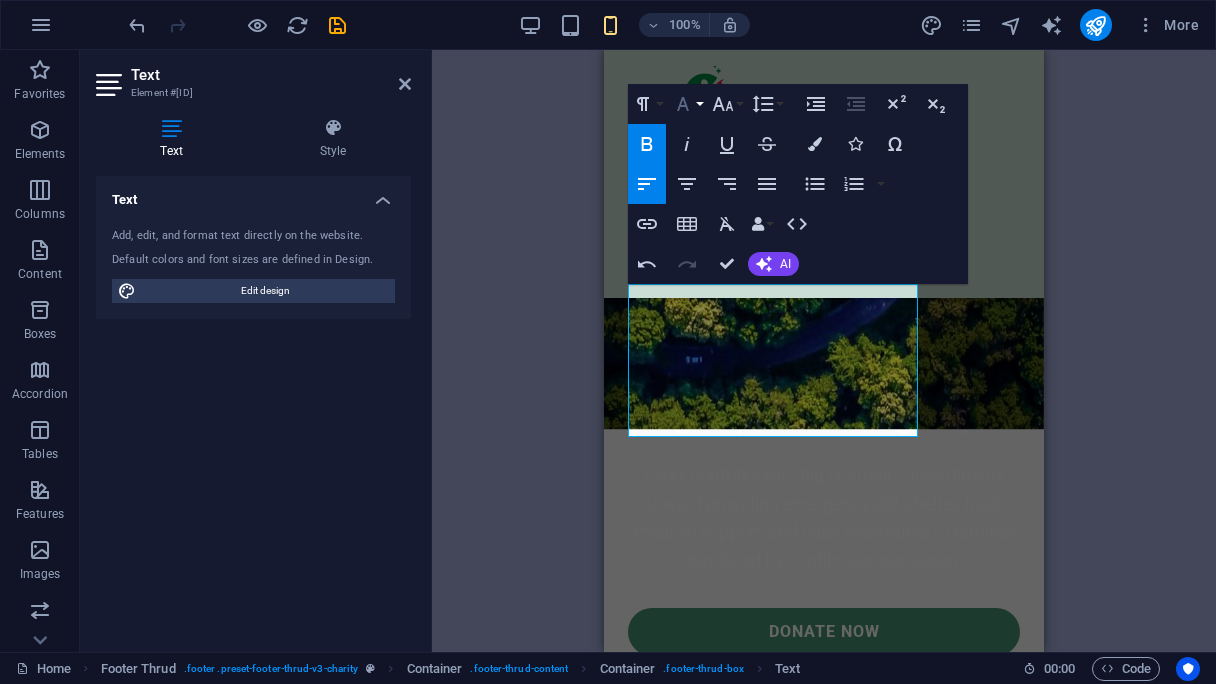 click 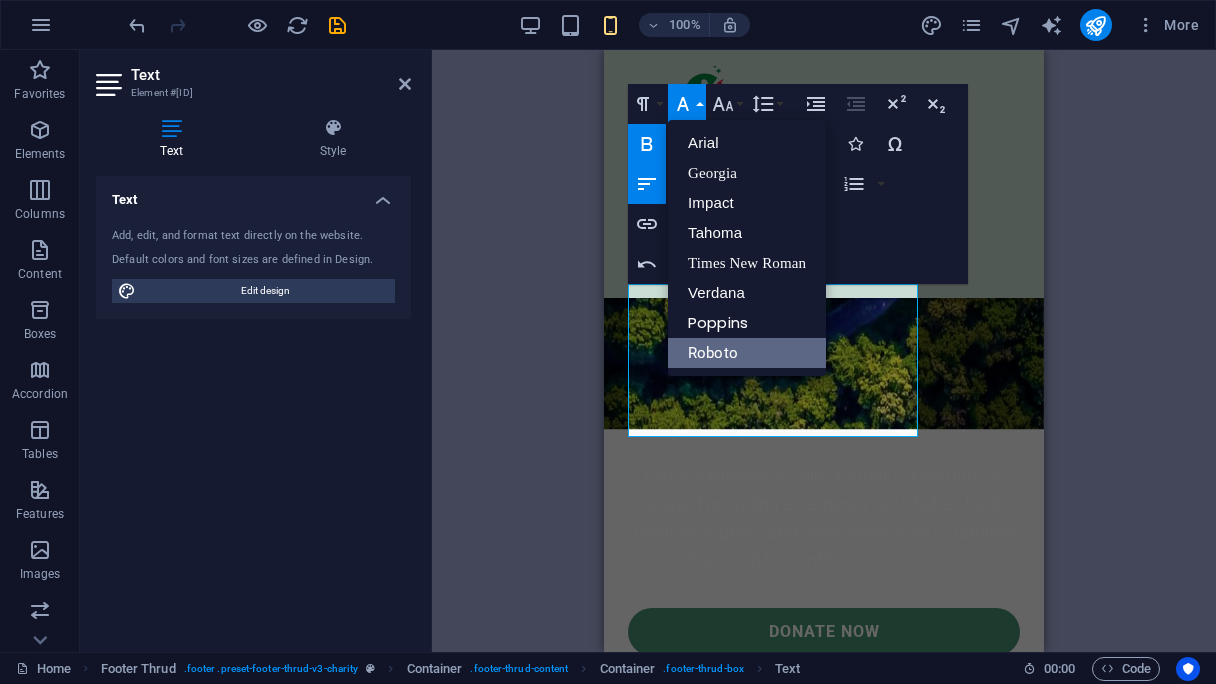 scroll, scrollTop: 0, scrollLeft: 0, axis: both 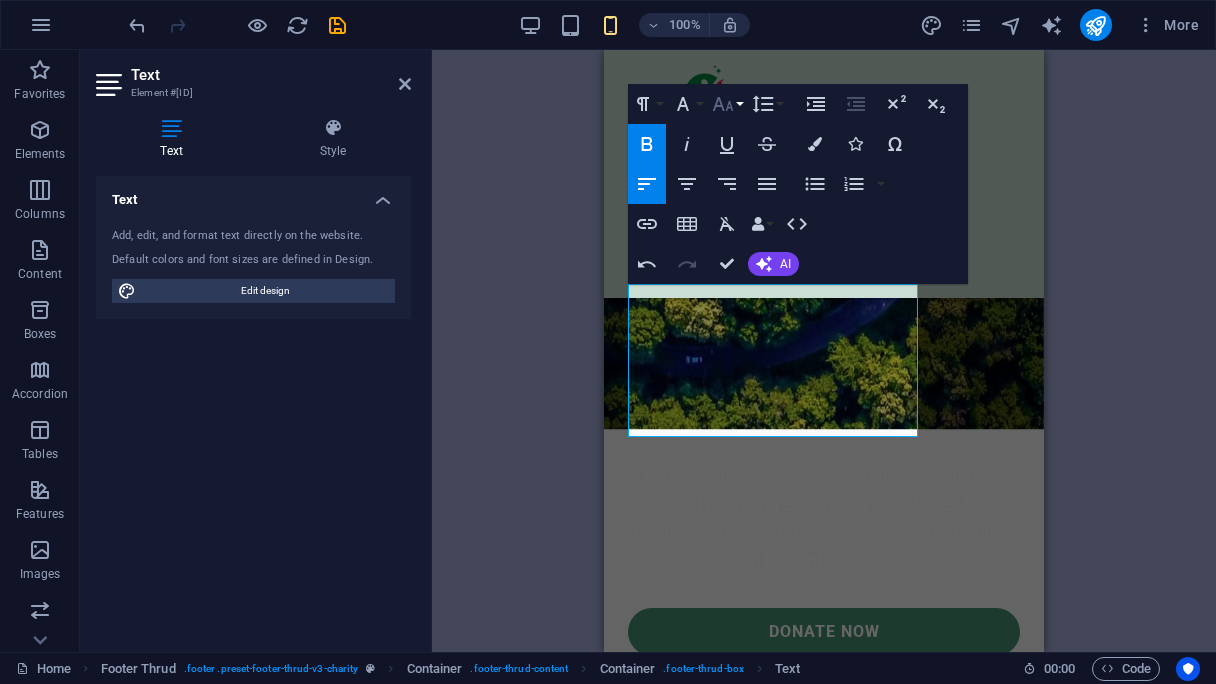 click 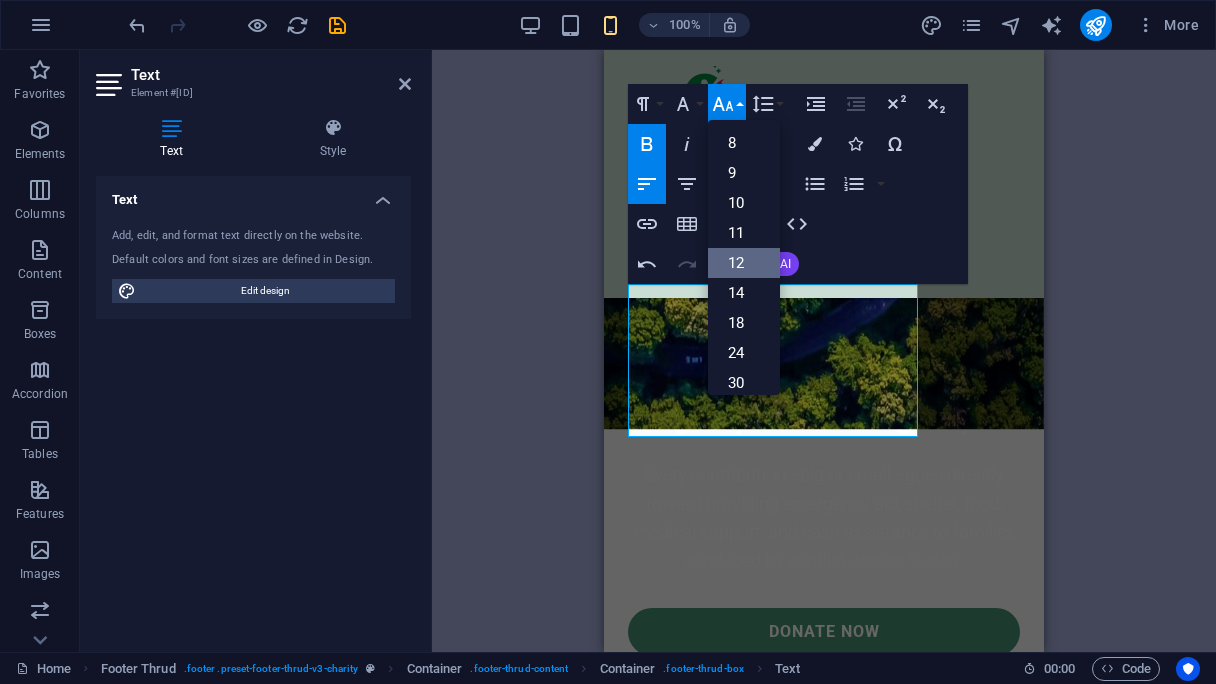 click on "12" at bounding box center [744, 263] 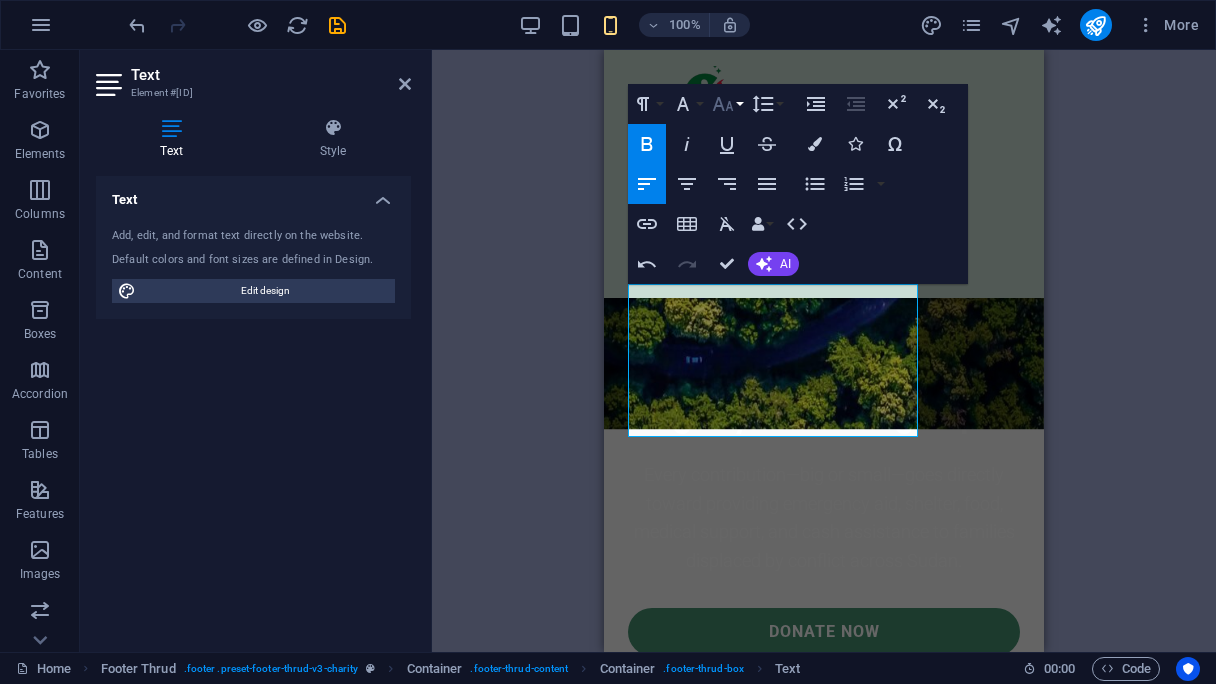 click 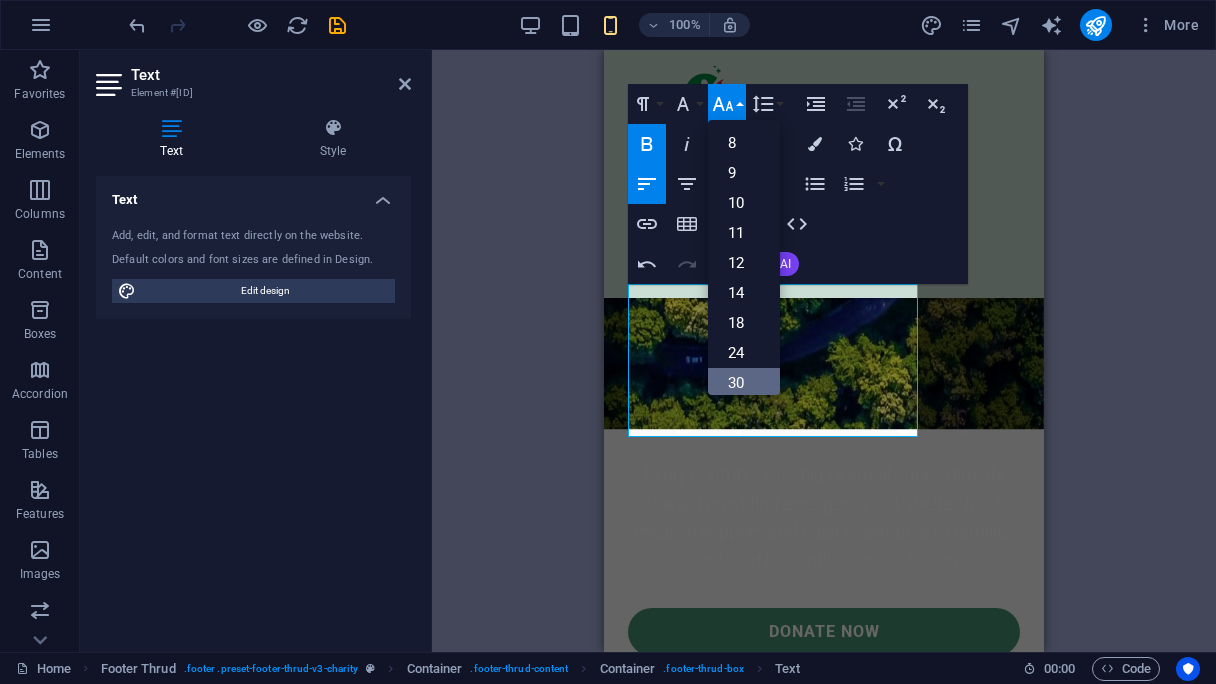 click on "30" at bounding box center [744, 383] 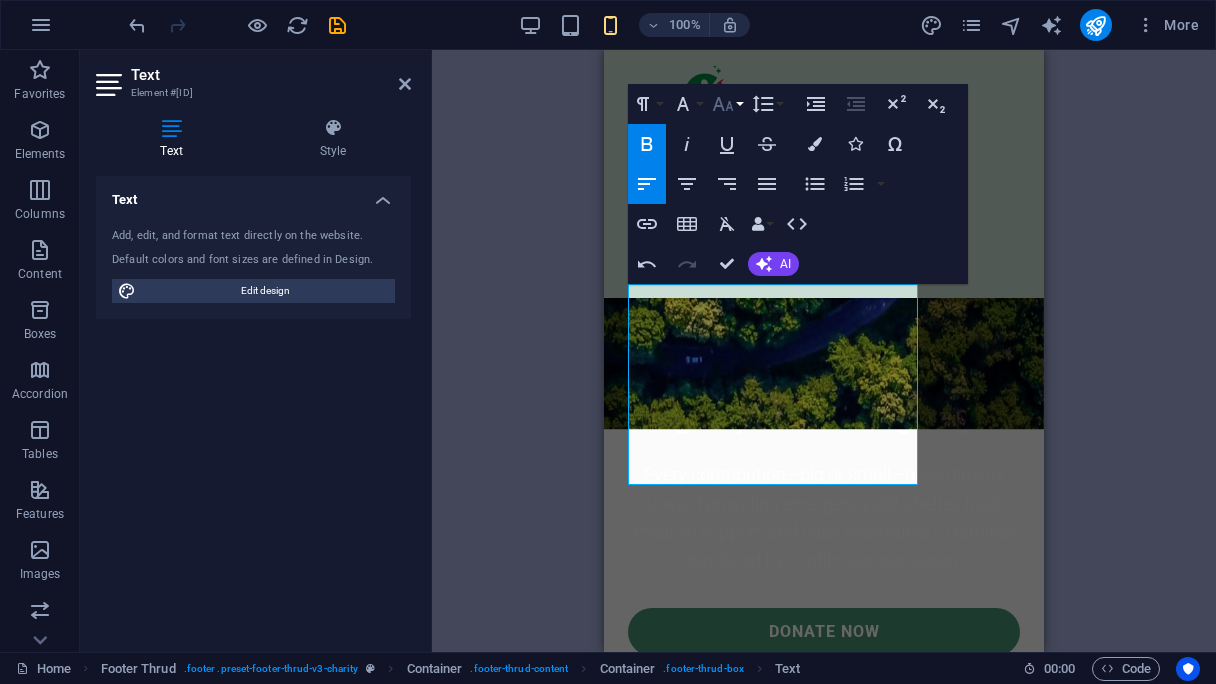 click 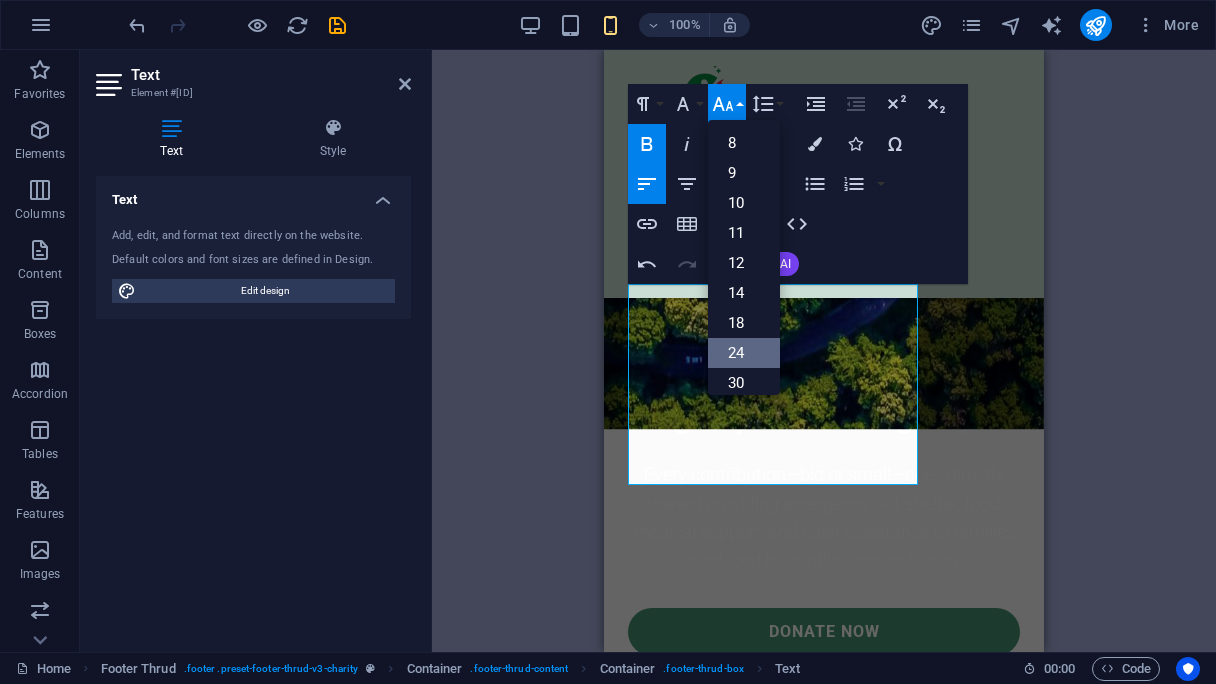 click on "24" at bounding box center (744, 353) 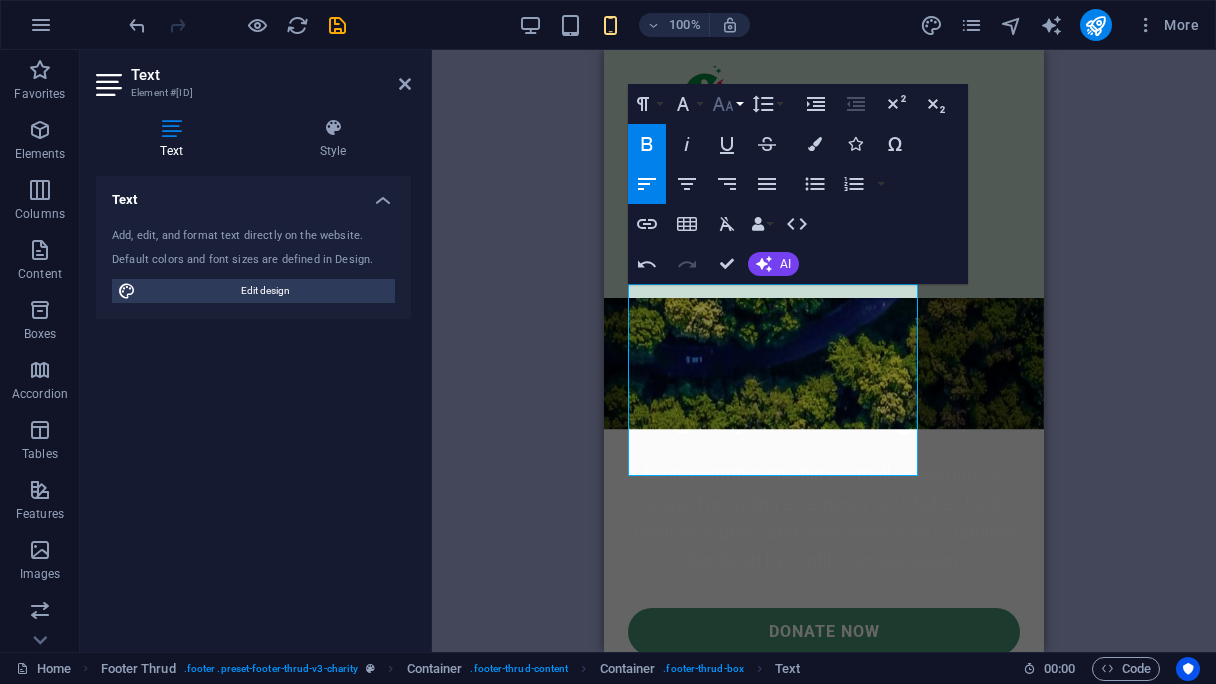 click 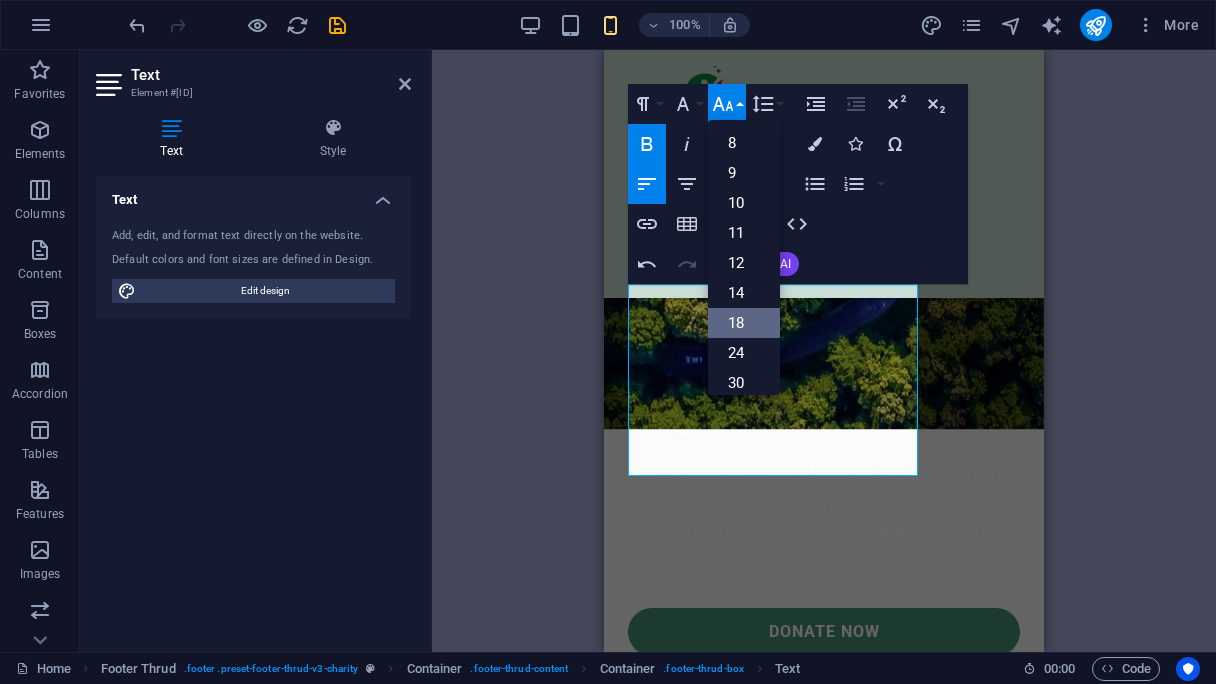 click on "18" at bounding box center (744, 323) 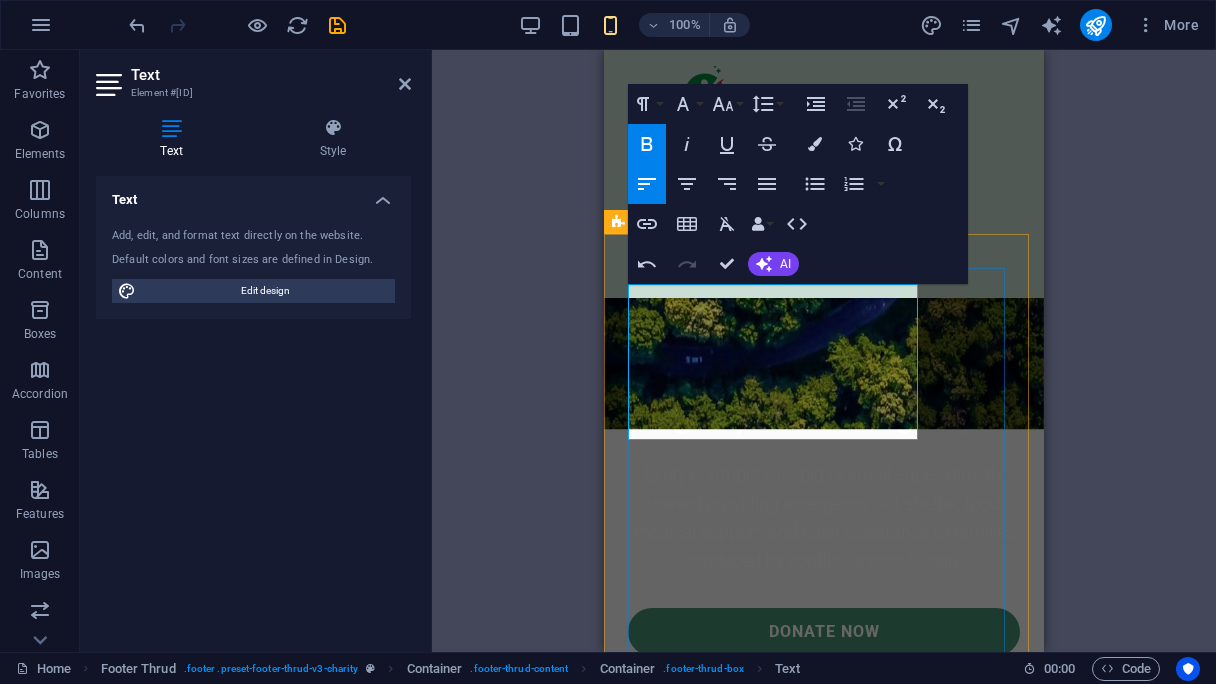 click on "[ORGANIZATION] is a Sudanese-led humanitarian initiative founded by experienced aid workers inside and outside Sudan. We focus on delivering emergency support to displaced families through trusted local partnerships." at bounding box center (824, 811) 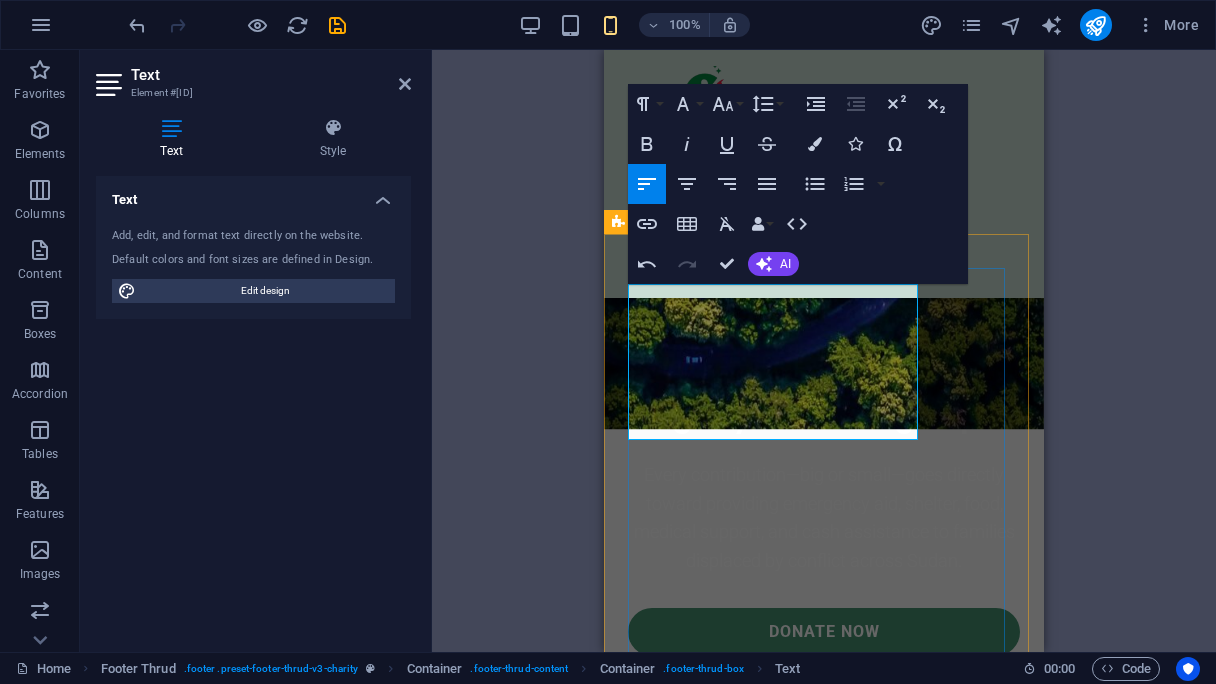 click on "[ORGANIZATION] is a Sudanese-led humanitarian initiative founded by experienced aid workers inside and outside Sudan. We focus on delivering emergency support to displaced families through trusted local partnerships." at bounding box center [824, 811] 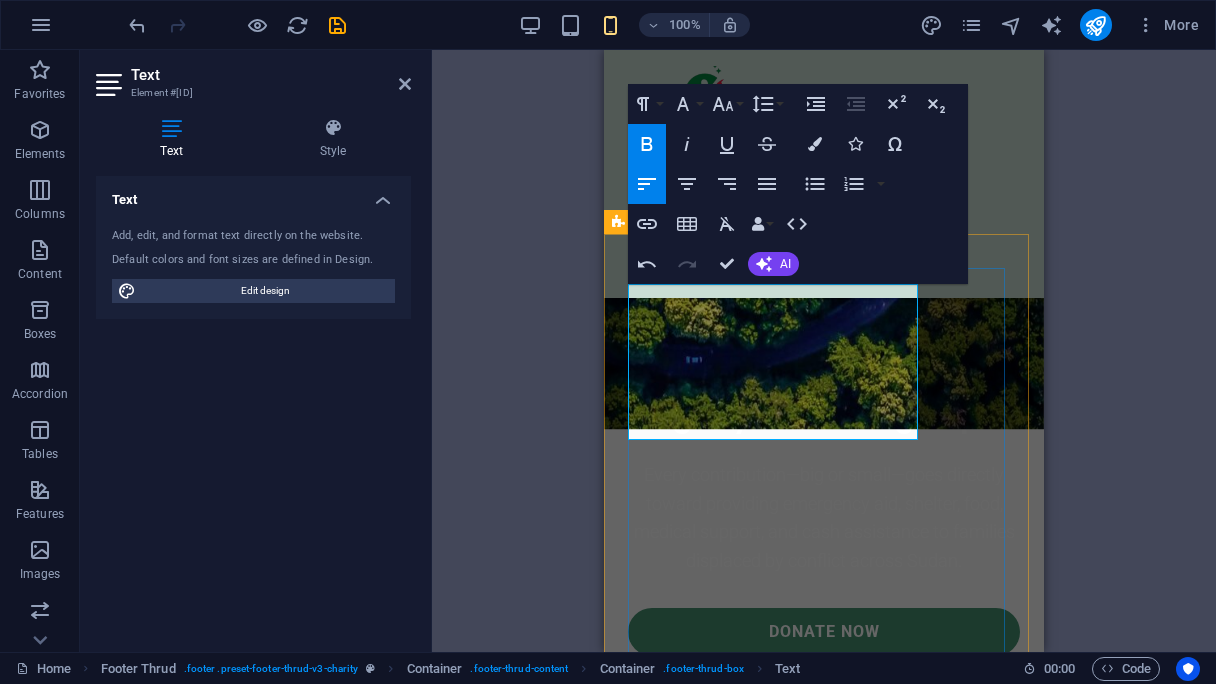 type 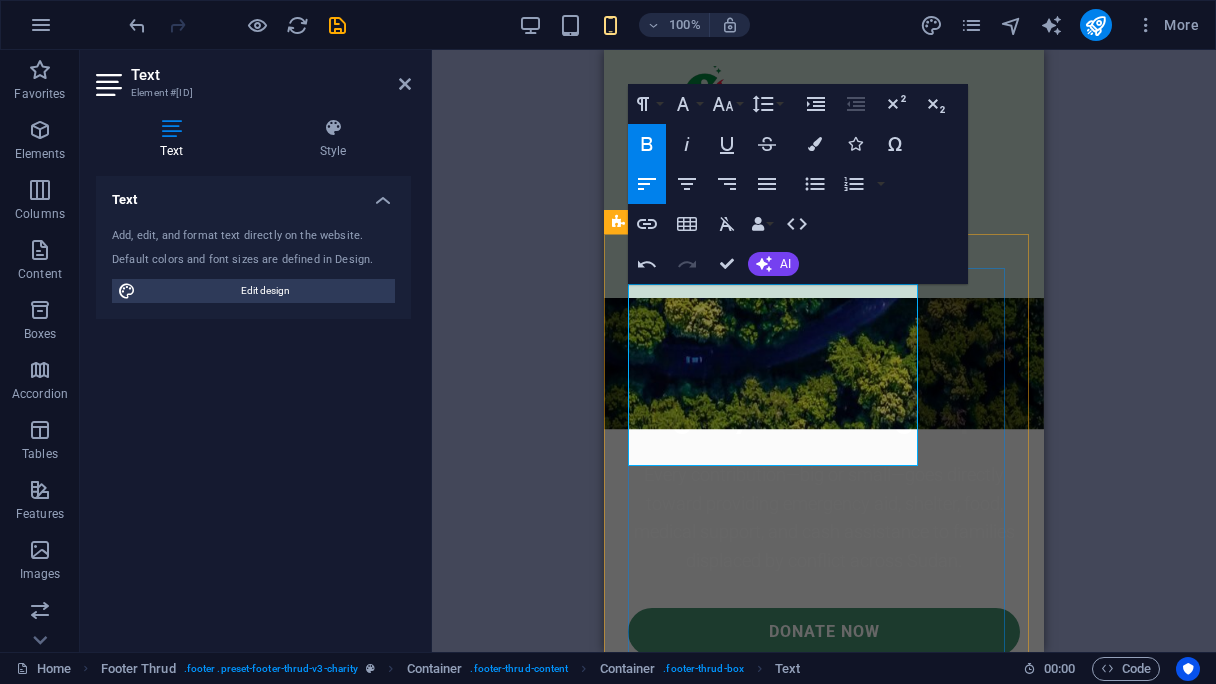 drag, startPoint x: 827, startPoint y: 331, endPoint x: 831, endPoint y: 321, distance: 10.770329 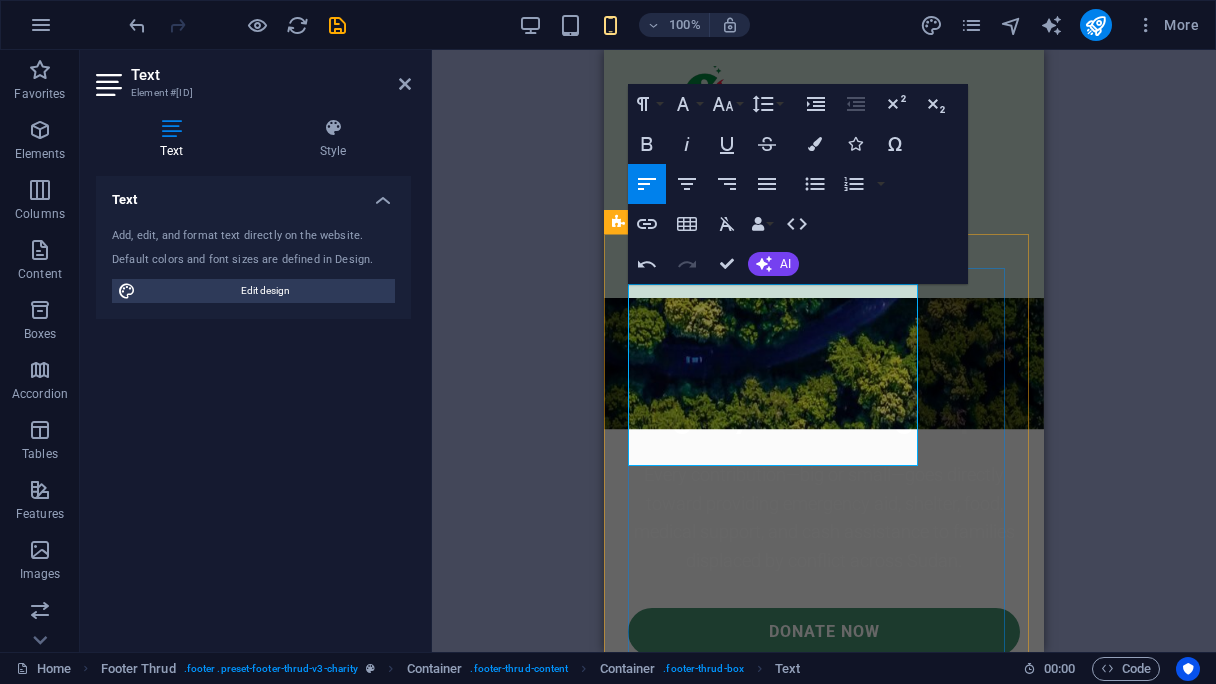 click on "[ORGANIZATION] Inititve" at bounding box center (727, 759) 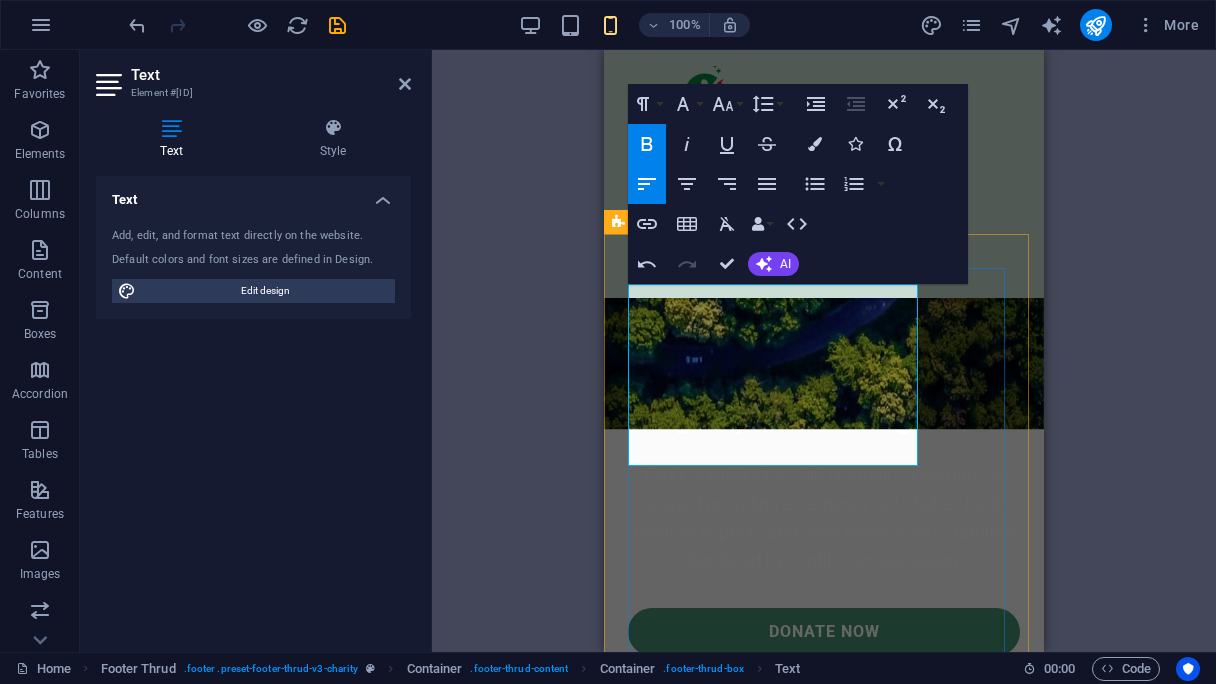 drag, startPoint x: 832, startPoint y: 297, endPoint x: 811, endPoint y: 308, distance: 23.70654 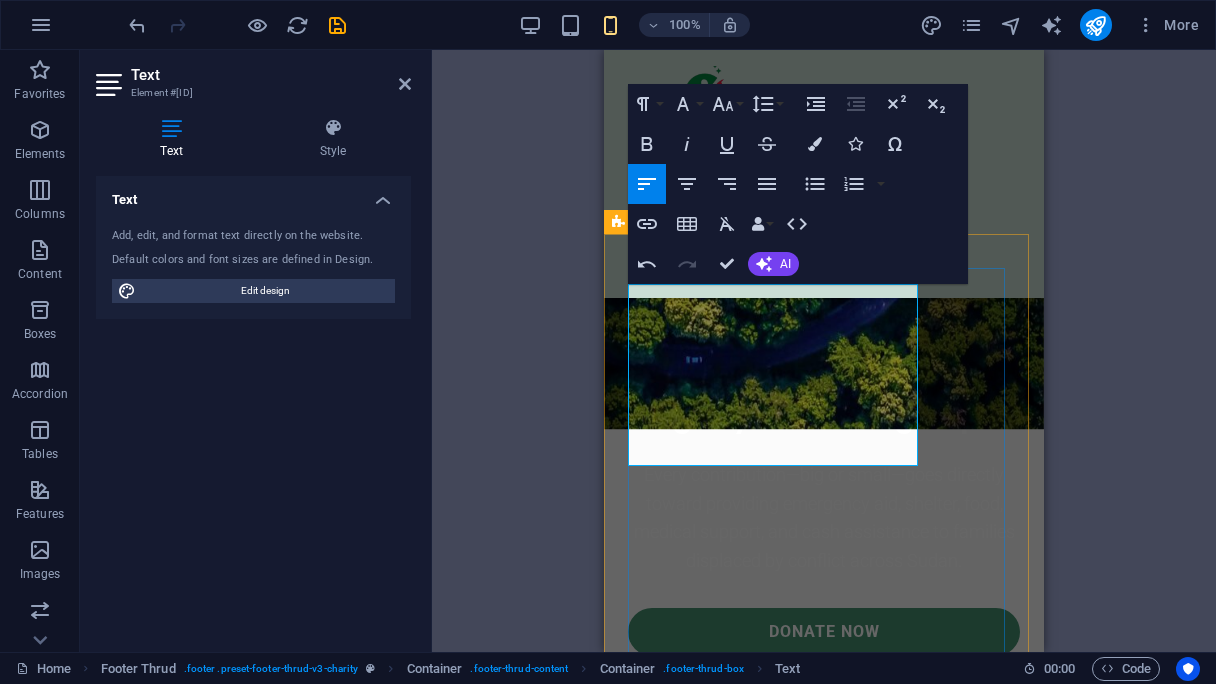 click on "[ORGANIZATION] is a Sudanese-led humanitarian initiative founded by experienced aid workers inside and outside Sudan. We focus on delivering emergency support to displaced families through trusted local partnerships." at bounding box center (824, 811) 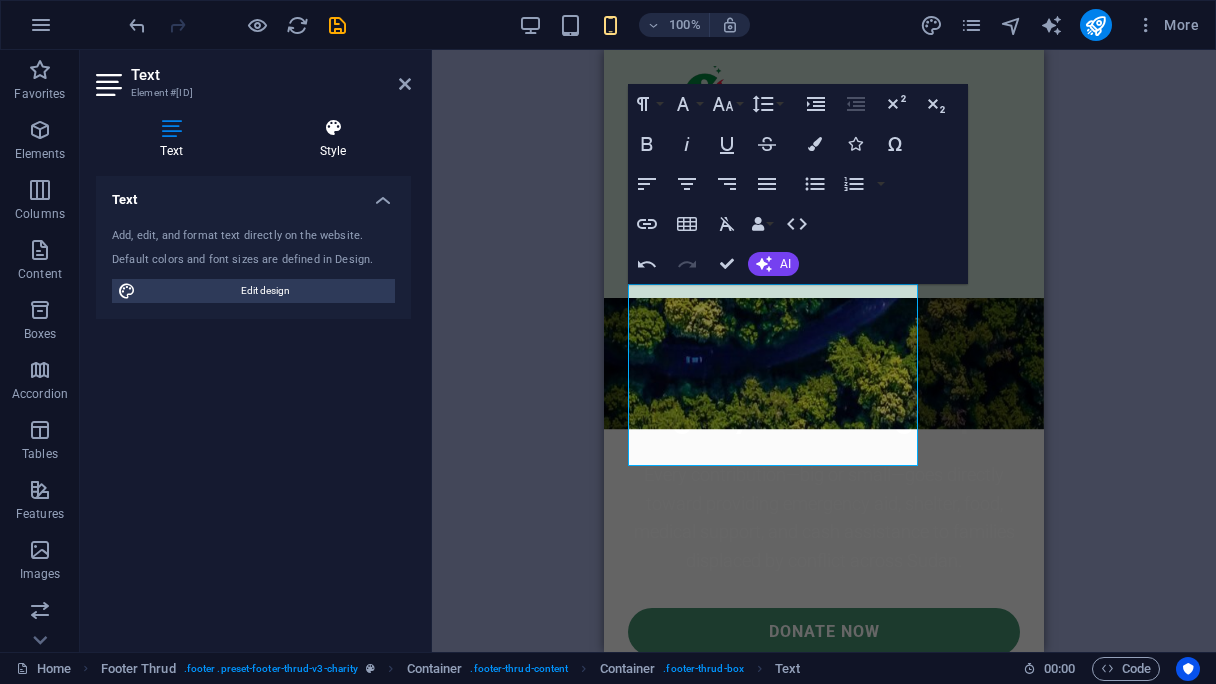 click on "Style" at bounding box center [333, 139] 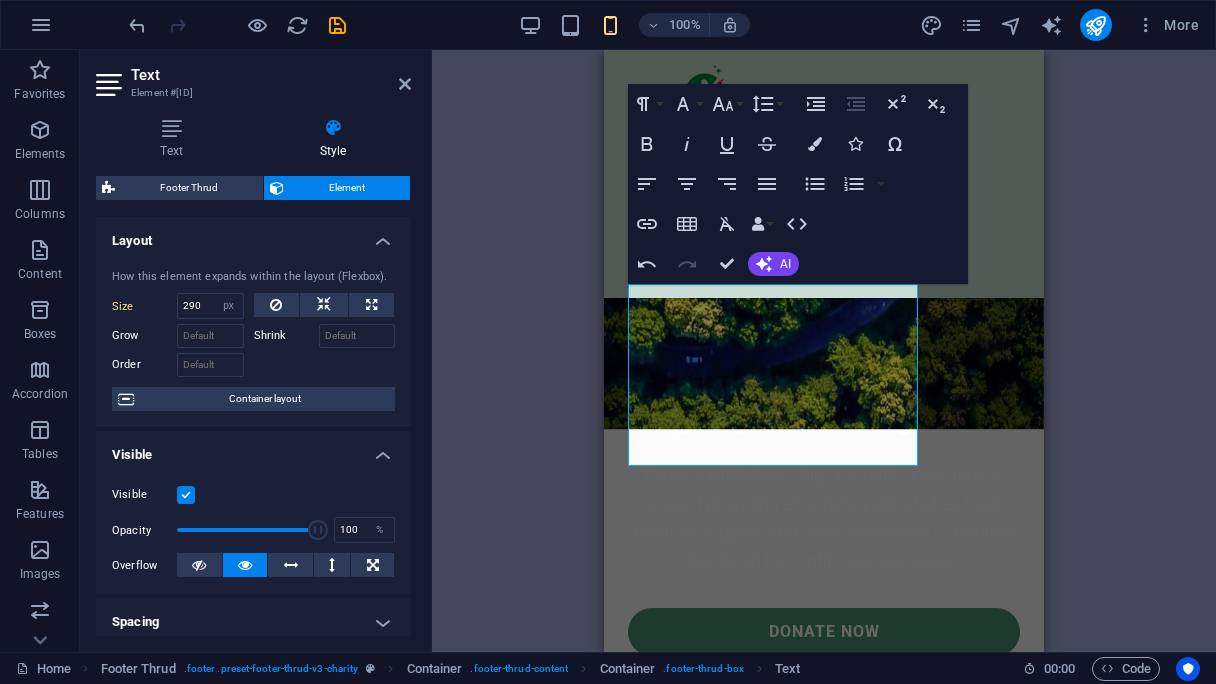 click on "H1   Banner   Banner   Container   Unequal Columns   Container   Image   Container   Text   Container   Container   Image tabs   Text   Container   Spacer   Container   H3   Menu Bar   Image   Container   H2   Text on background   Container   Text   Button   Footer Thrud   Menu   Container   Container   Container   Container   Container   Logo   Spacer   Container   Container   Text   Container   Button   Separator Paragraph Format Normal Heading 1 Heading 2 Heading 3 Heading 4 Heading 5 Heading 6 Code Font Family Arial Georgia Impact Tahoma Times New Roman Verdana Poppins Roboto Font Size 8 9 10 11 12 14 18 24 30 36 48 60 72 96 Line Height Default Single 1.15 1.5 Double Increase Indent Decrease Indent Superscript Subscript Bold Italic Underline Strikethrough Colors Icons Special Characters Align Left Align Center Align Right Align Justify Unordered List   Default Circle Disc Square    Ordered List   Default Lower Alpha Lower Greek Lower Roman Upper Alpha Upper Roman    Insert Link Company" at bounding box center [824, 351] 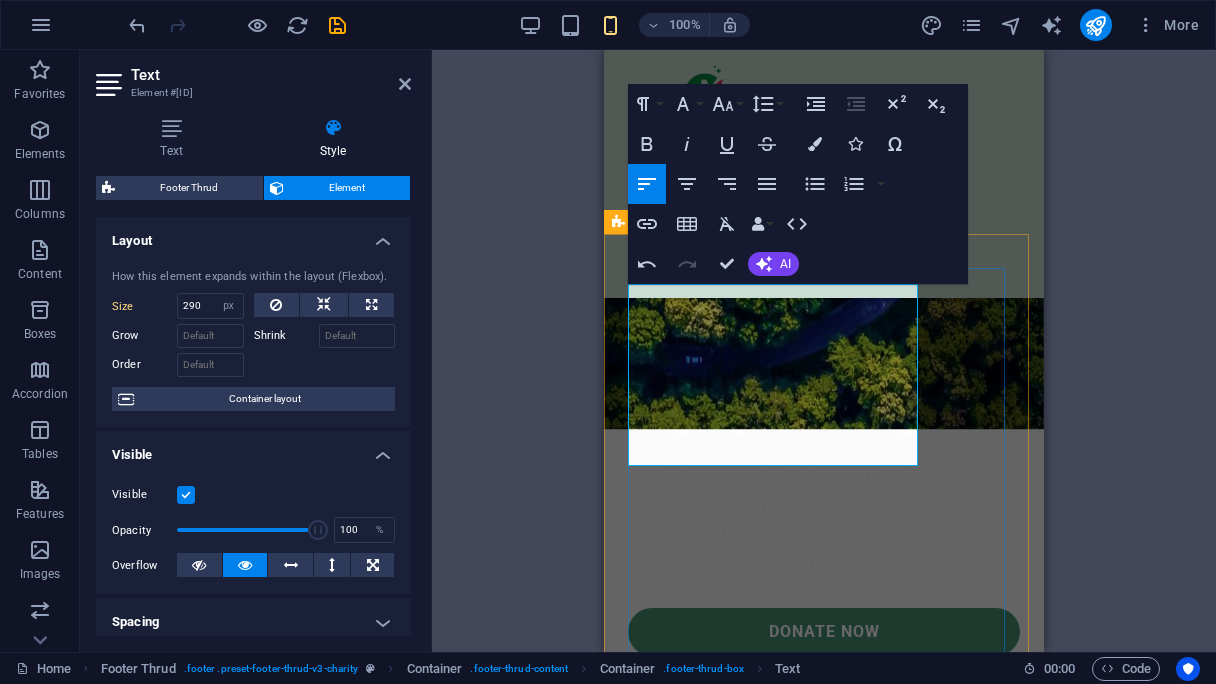 click on "H1   Banner   Banner   Container   Unequal Columns   Container   Image   Container   Text   Container   Container   Image tabs   Text   Container   Spacer   Container   H3   Menu Bar   Image   Container   H2   Text on background   Container   Text   Button   Footer Thrud   Menu   Container   Container   Container   Container   Container   Logo   Spacer   Container   Container   Text   Container   Button   Separator Paragraph Format Normal Heading 1 Heading 2 Heading 3 Heading 4 Heading 5 Heading 6 Code Font Family Arial Georgia Impact Tahoma Times New Roman Verdana Poppins Roboto Font Size 8 9 10 11 12 14 18 24 30 36 48 60 72 96 Line Height Default Single 1.15 1.5 Double Increase Indent Decrease Indent Superscript Subscript Bold Italic Underline Strikethrough Colors Icons Special Characters Align Left Align Center Align Right Align Justify Unordered List   Default Circle Disc Square    Ordered List   Default Lower Alpha Lower Greek Lower Roman Upper Alpha Upper Roman    Insert Link Company" at bounding box center (824, 351) 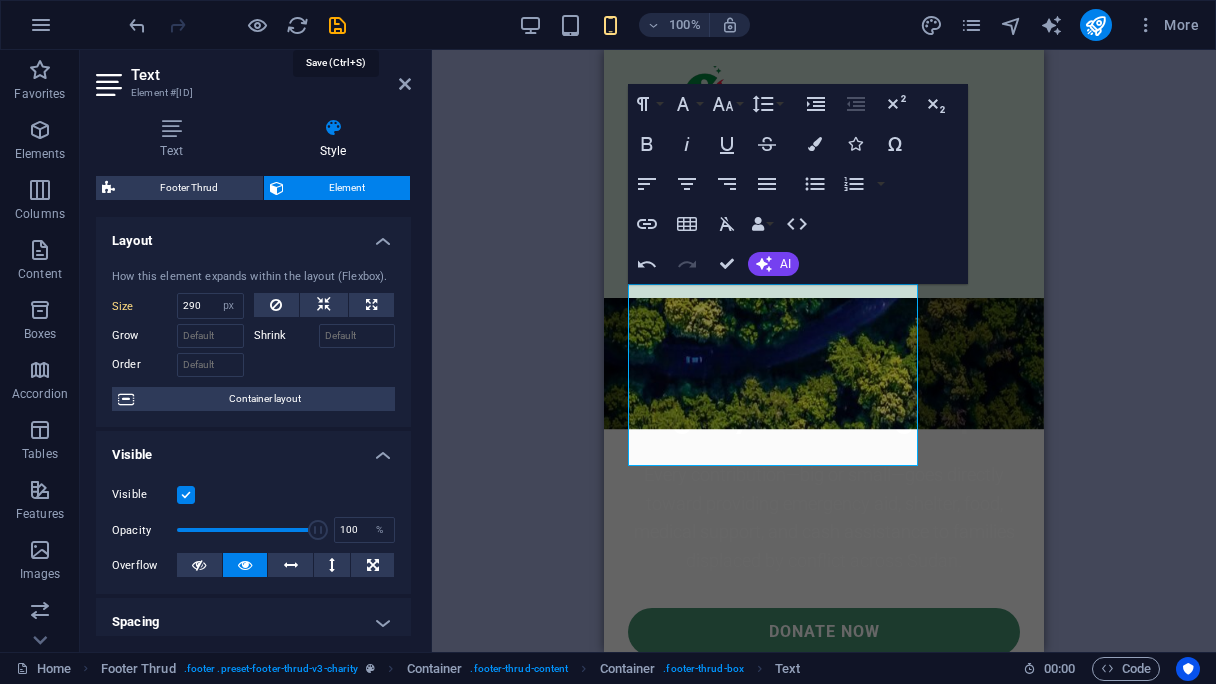 drag, startPoint x: 330, startPoint y: 26, endPoint x: 384, endPoint y: 238, distance: 218.76929 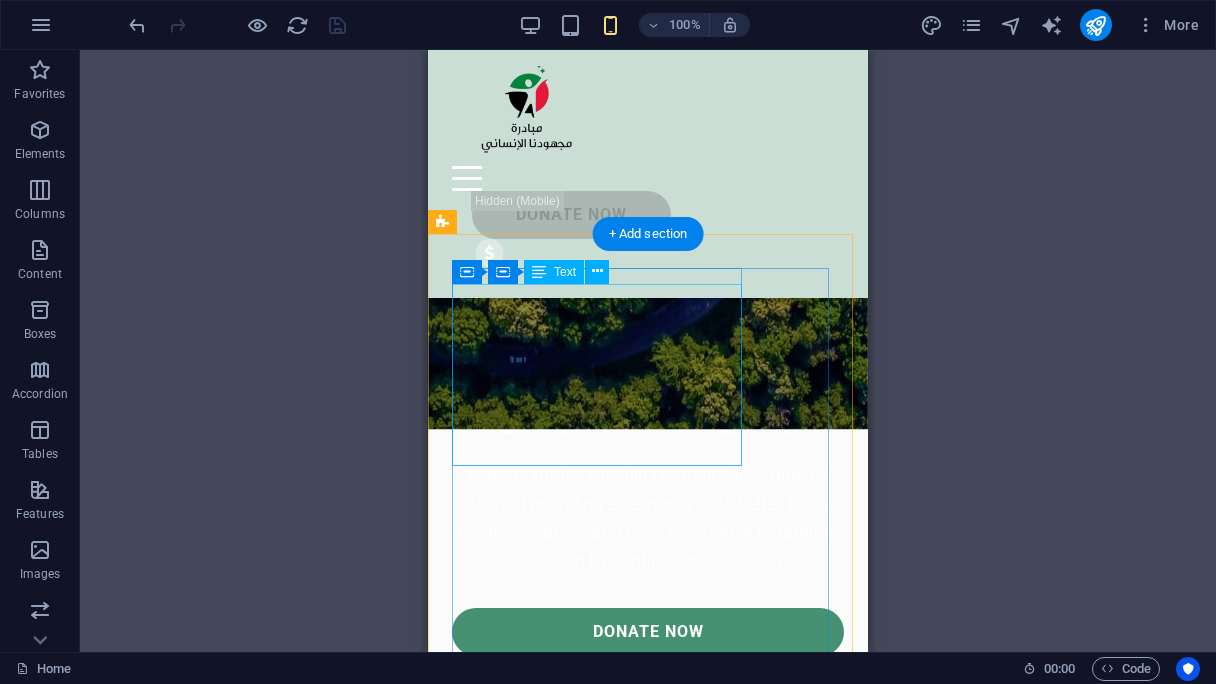 click on "[ORGANIZATION] is a Sudanese-led humanitarian initiative founded by experienced aid workers inside and outside Sudan. We focus on delivering emergency support to displaced families through trusted local partnerships." at bounding box center [648, 811] 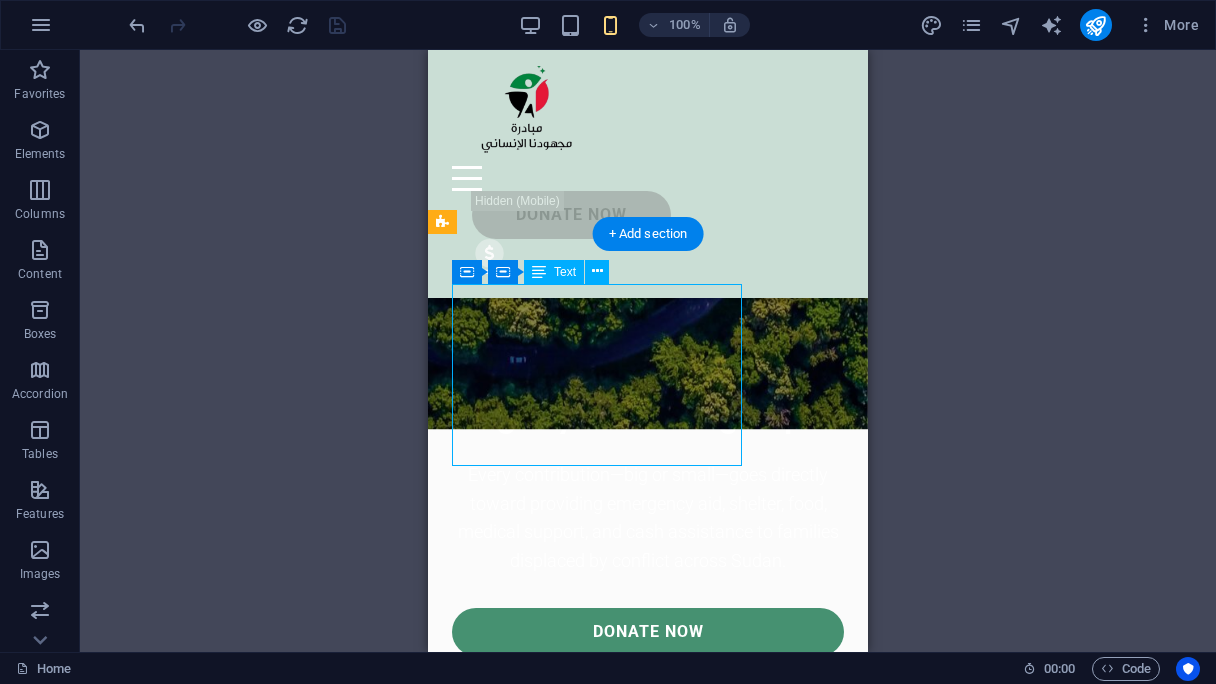 click on "[ORGANIZATION] is a Sudanese-led humanitarian initiative founded by experienced aid workers inside and outside Sudan. We focus on delivering emergency support to displaced families through trusted local partnerships." at bounding box center (648, 811) 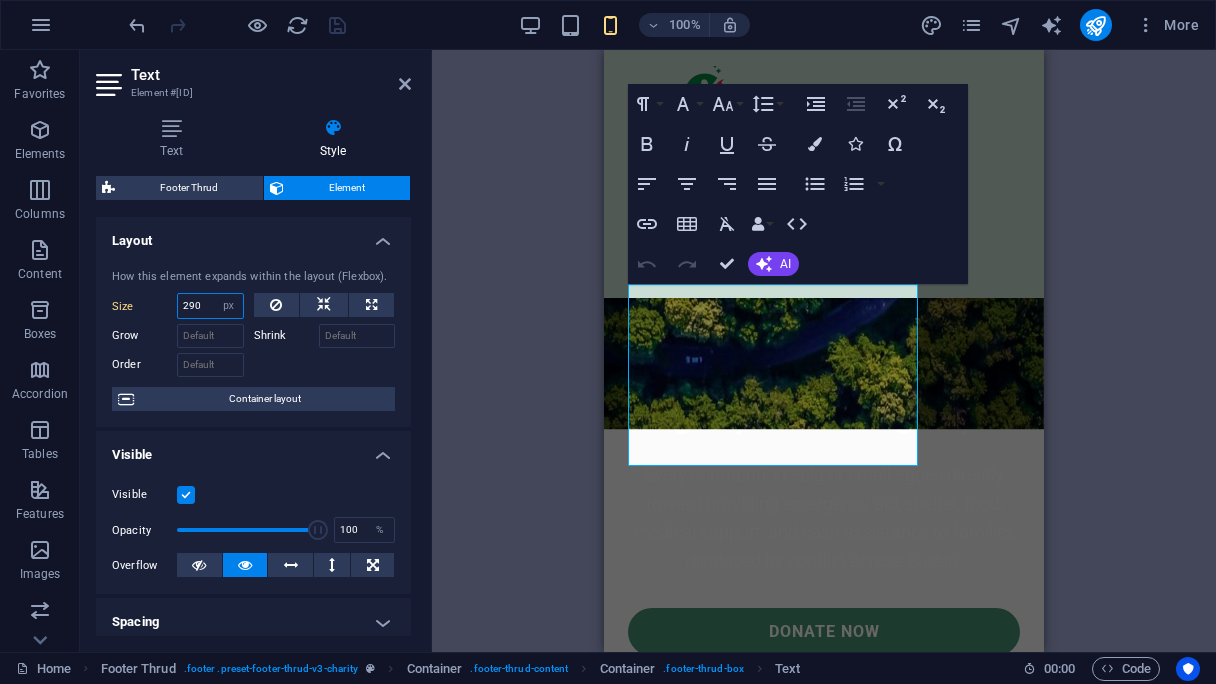 drag, startPoint x: 202, startPoint y: 302, endPoint x: 182, endPoint y: 301, distance: 20.024984 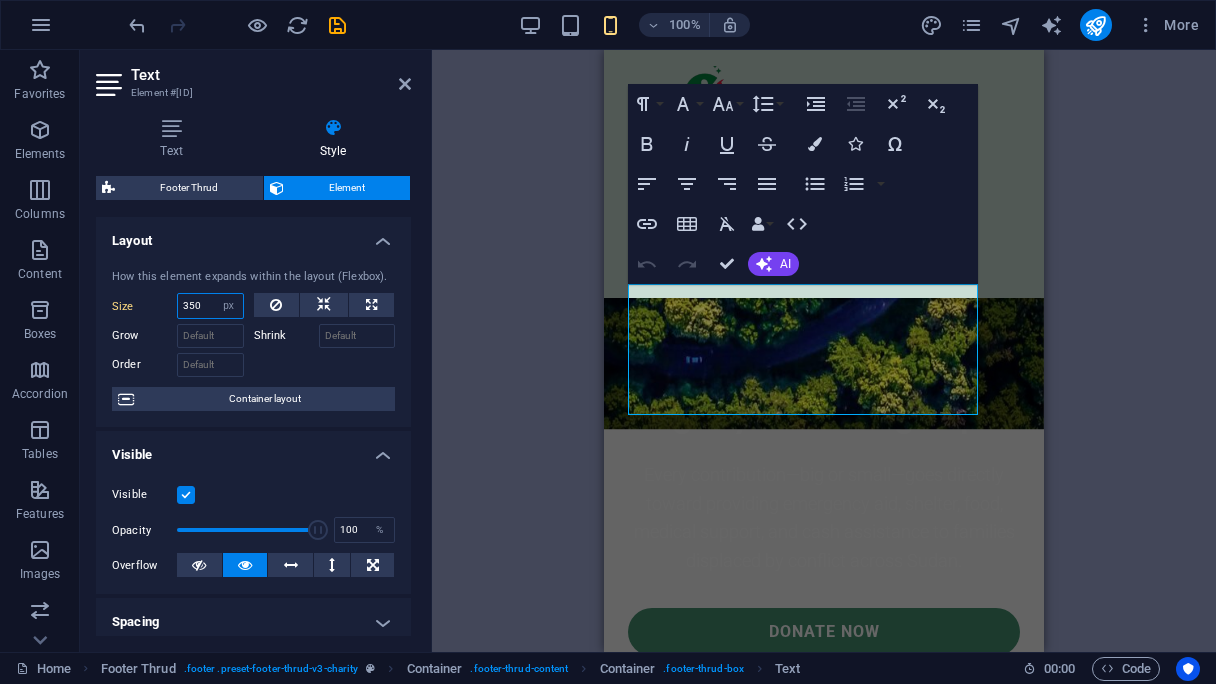 drag, startPoint x: 208, startPoint y: 308, endPoint x: 178, endPoint y: 300, distance: 31.04835 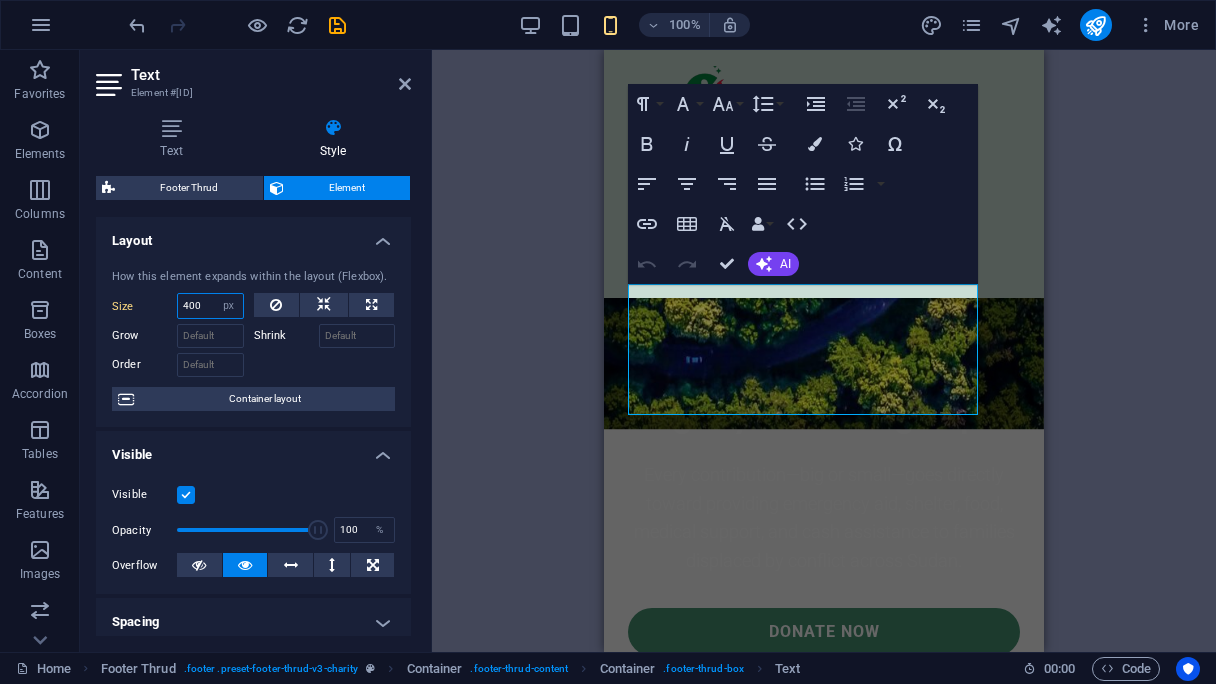 type on "400" 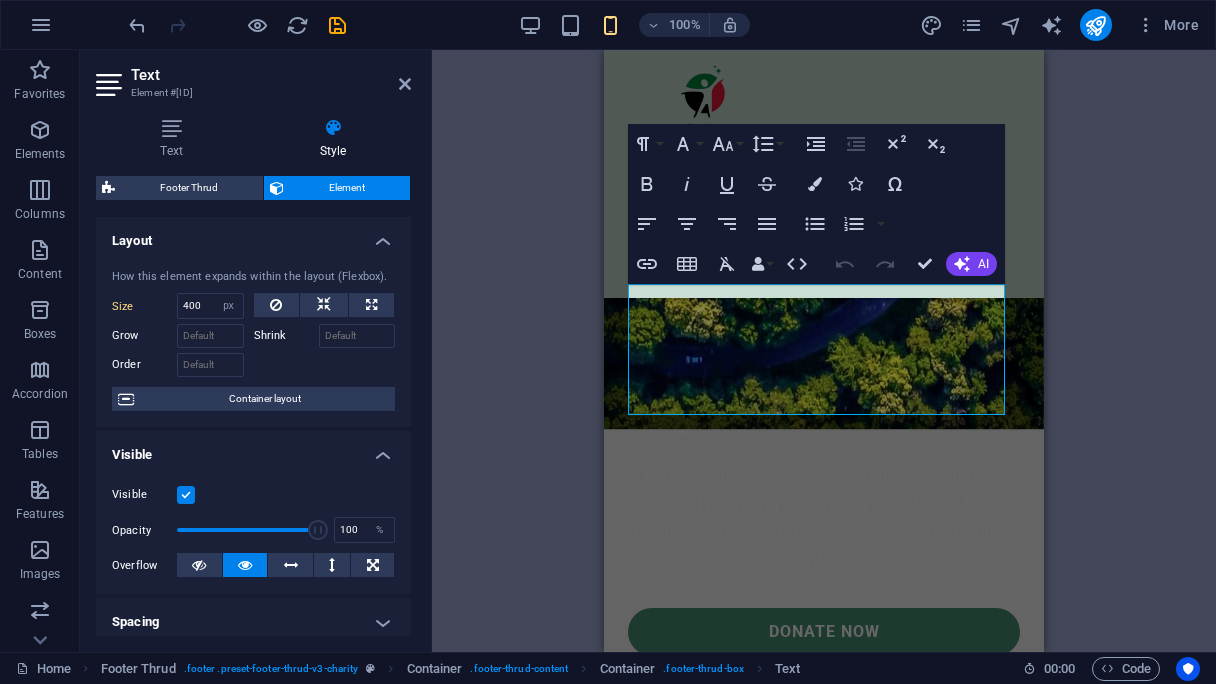 click on "Drag here to replace the existing content. Press “Ctrl” if you want to create a new element.
H1   Banner   Banner   Container   Unequal Columns   Container   Image   Container   Text   Container   Container   Image tabs   Text   Container   Spacer   Container   H3   Menu Bar   Image   Container   H2   Text on background   Container   Text   Button   Footer Thrud   Menu   Container   Container   Container   Container   Container   Logo   Spacer   Container   Container   Text   Button   Separator   Social Media Icons Paragraph Format Normal Heading 1 Heading 2 Heading 3 Heading 4 Heading 5 Heading 6 Code Font Family Arial Georgia Impact Tahoma Times New Roman Verdana Poppins Roboto Font Size 8 9 10 11 12 14 18 24 30 36 48 60 72 96 Line Height Default Single 1.15 1.5 Double Increase Indent Decrease Indent Superscript Subscript Bold Italic Underline Strikethrough Colors Icons Special Characters Align Left Align Center Align Right Align Justify Unordered List   Default Circle Disc Square" at bounding box center (824, 351) 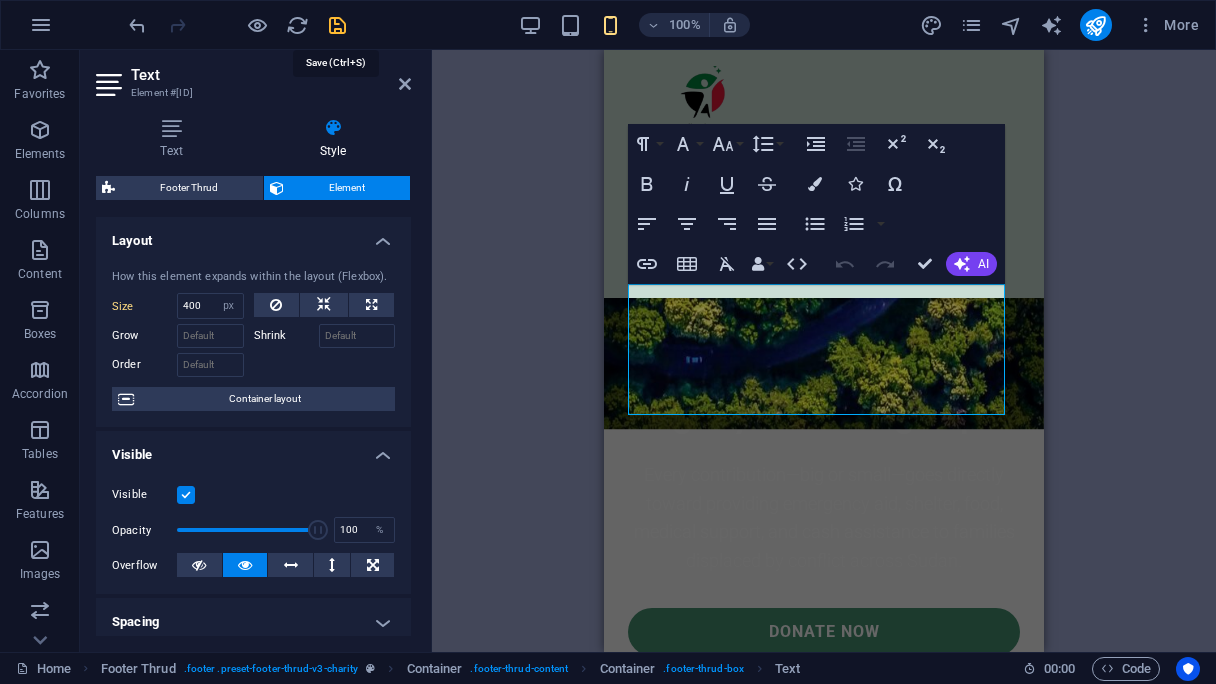 click at bounding box center [337, 25] 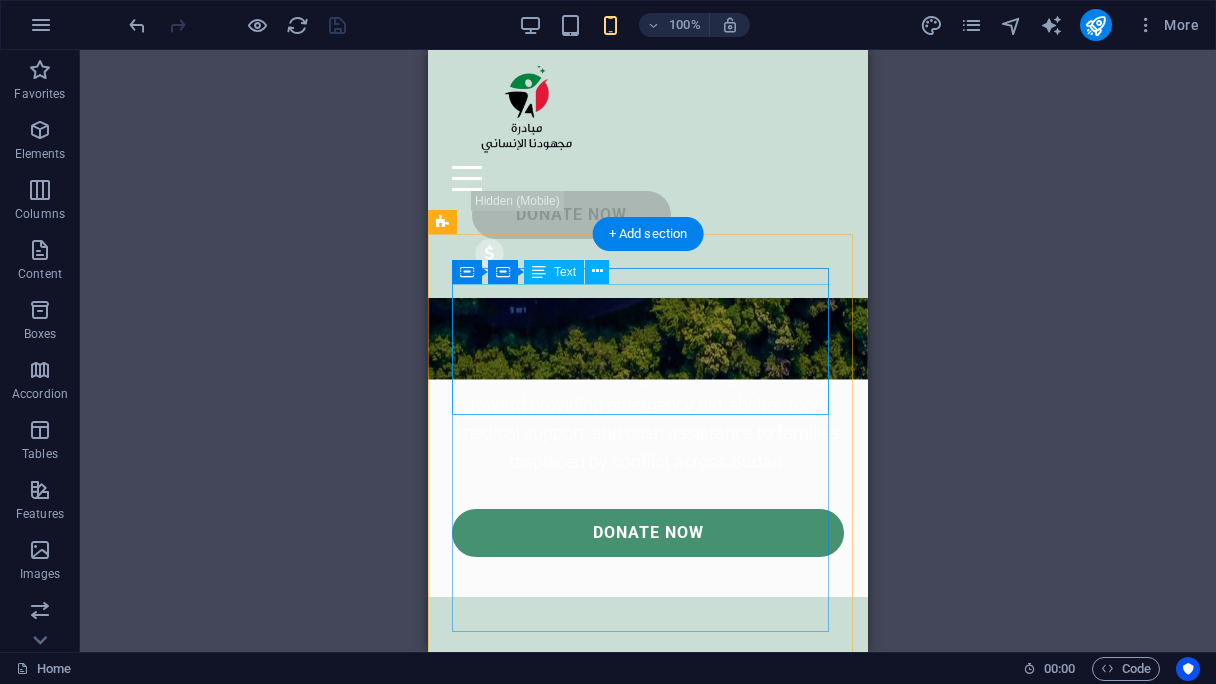 scroll, scrollTop: 8287, scrollLeft: 0, axis: vertical 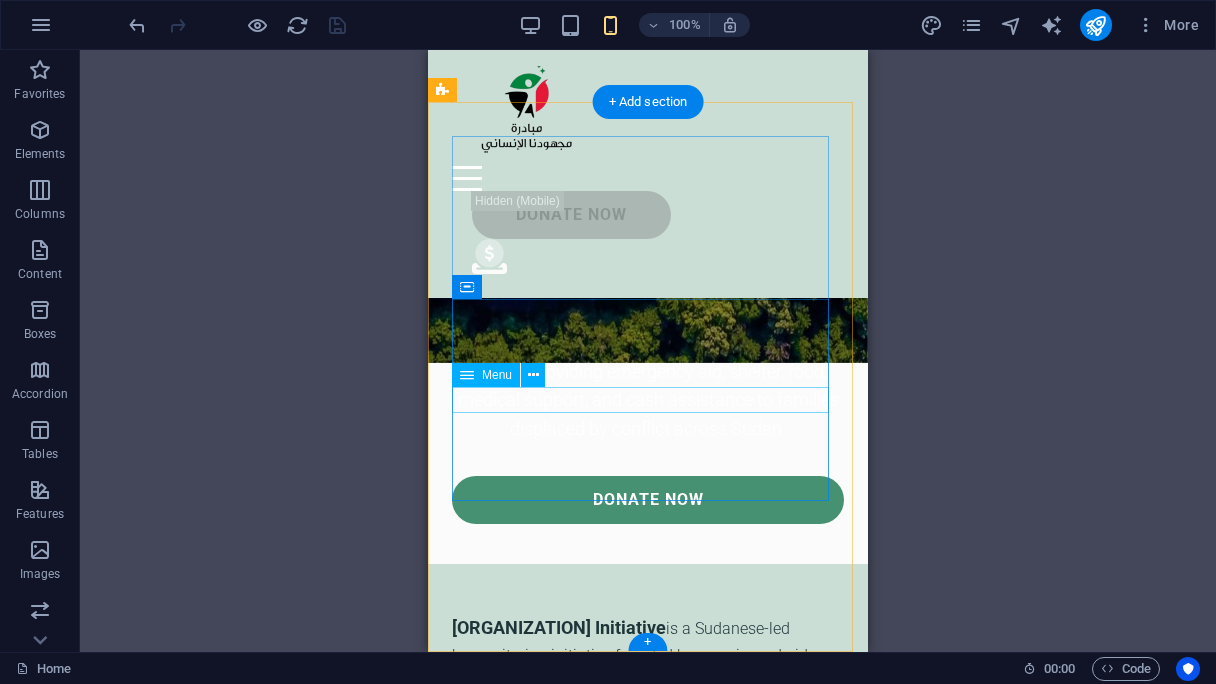 click on "About Partners Donate" at bounding box center (648, 854) 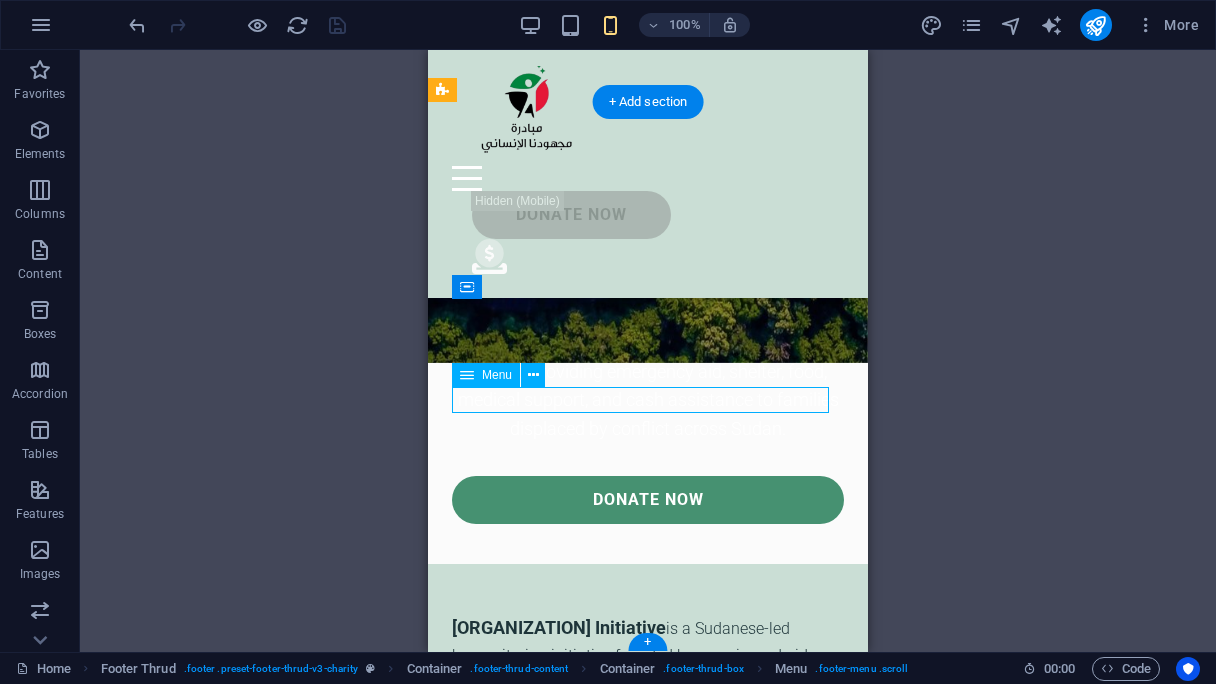 click on "About Partners Donate" at bounding box center [648, 854] 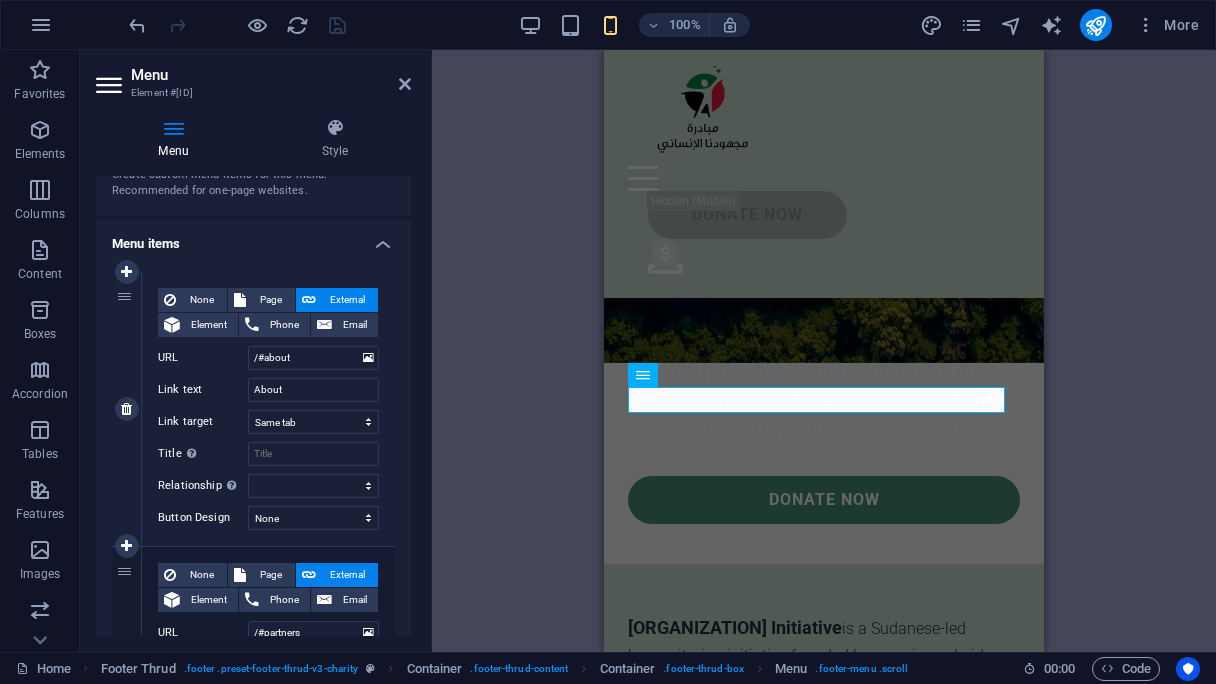 scroll, scrollTop: 100, scrollLeft: 0, axis: vertical 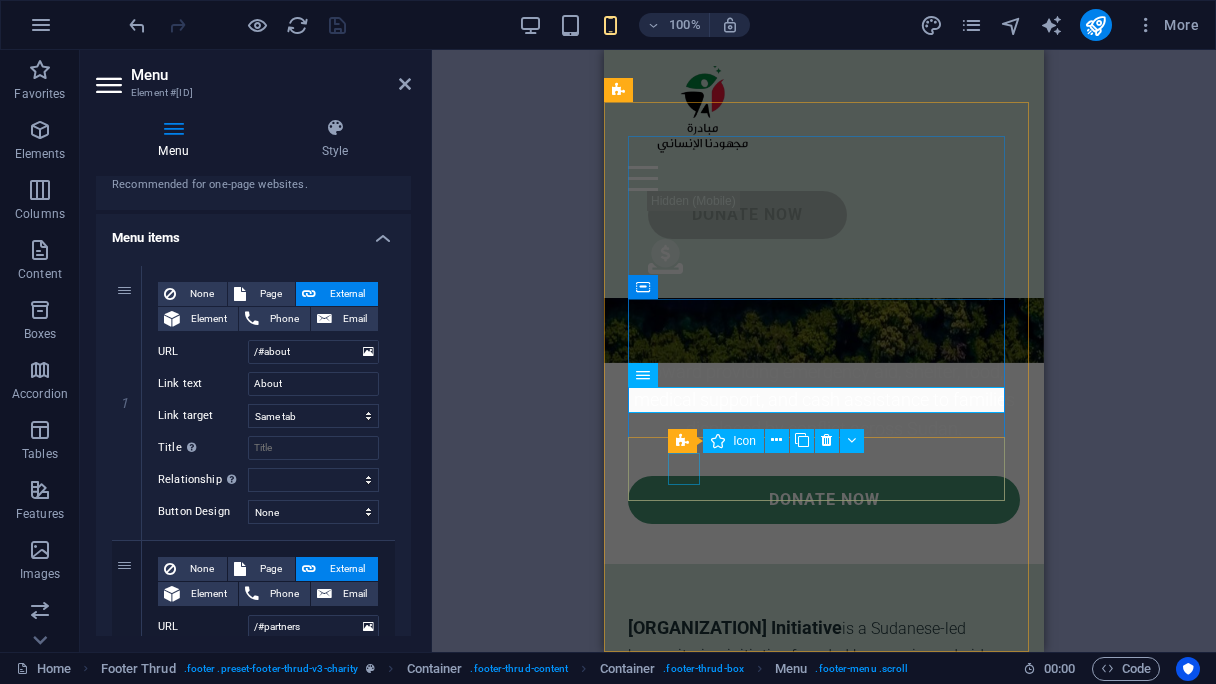 click at bounding box center [824, 963] 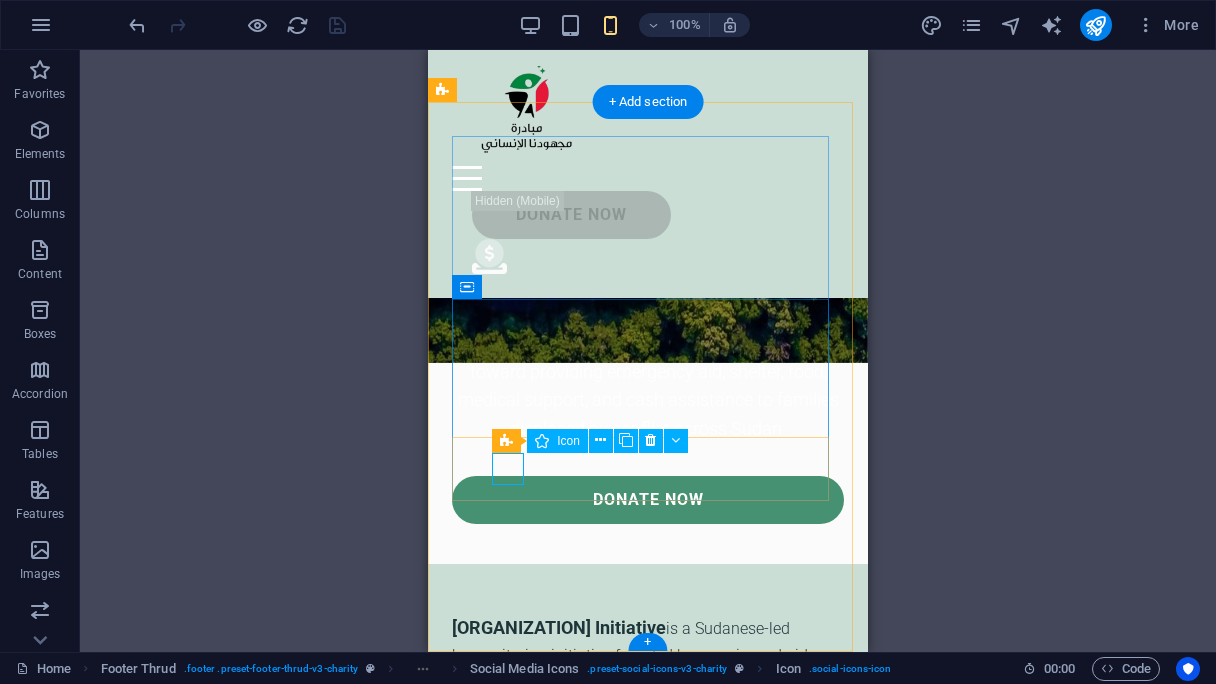 click at bounding box center [648, 963] 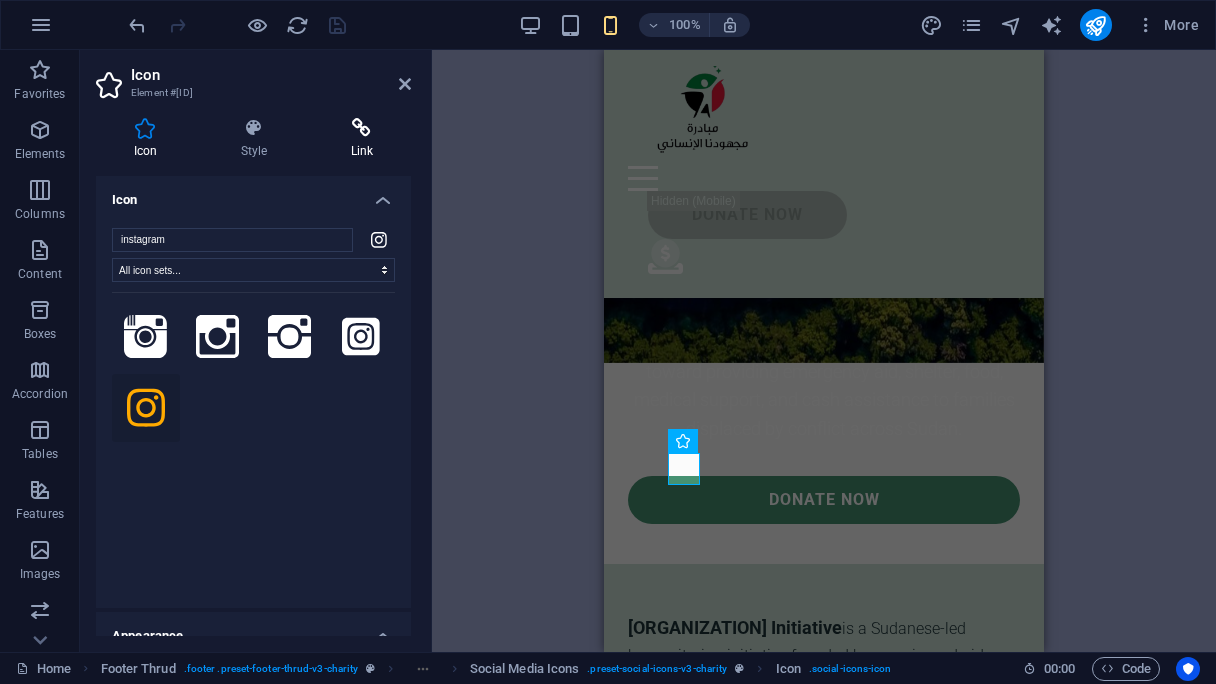 click on "Link" at bounding box center (362, 139) 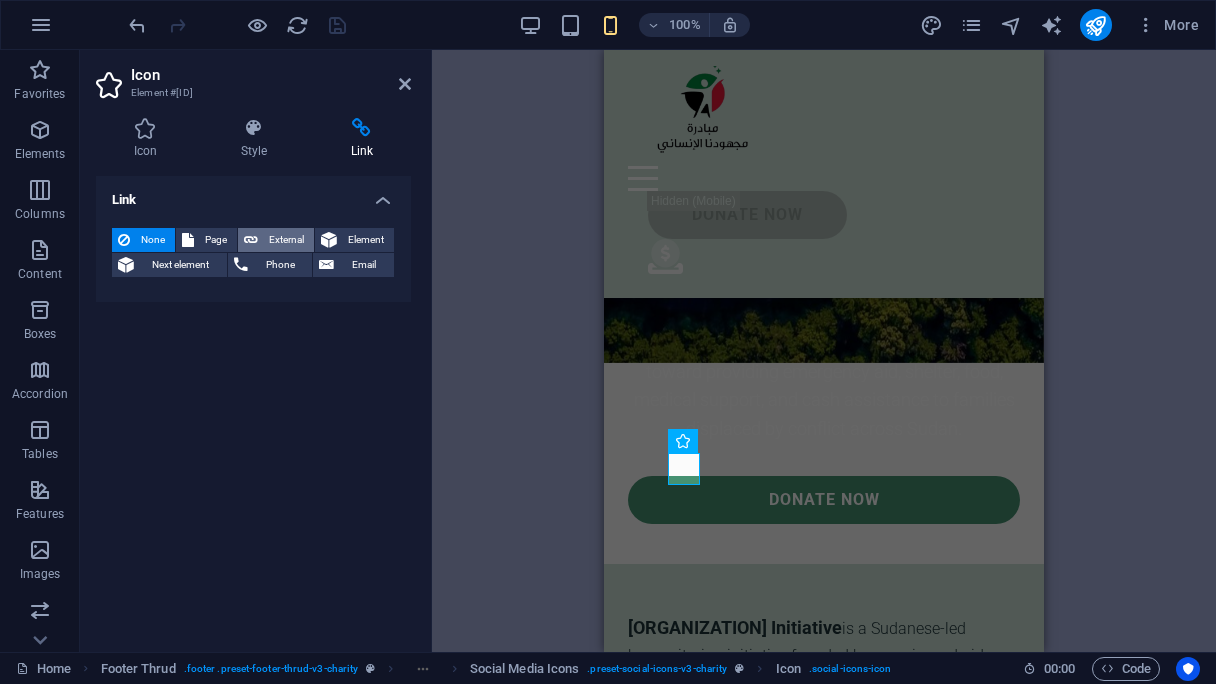 click on "External" at bounding box center (286, 240) 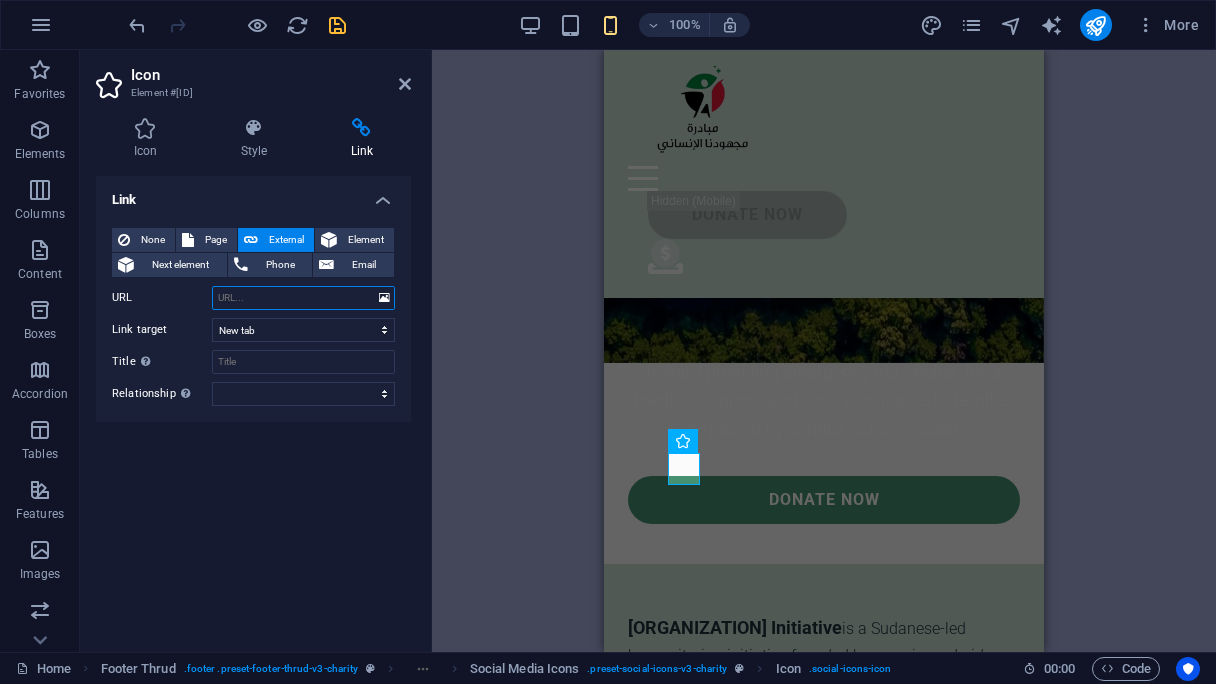 paste on "https://www.instagram.com/[ORGANIZATION]/" 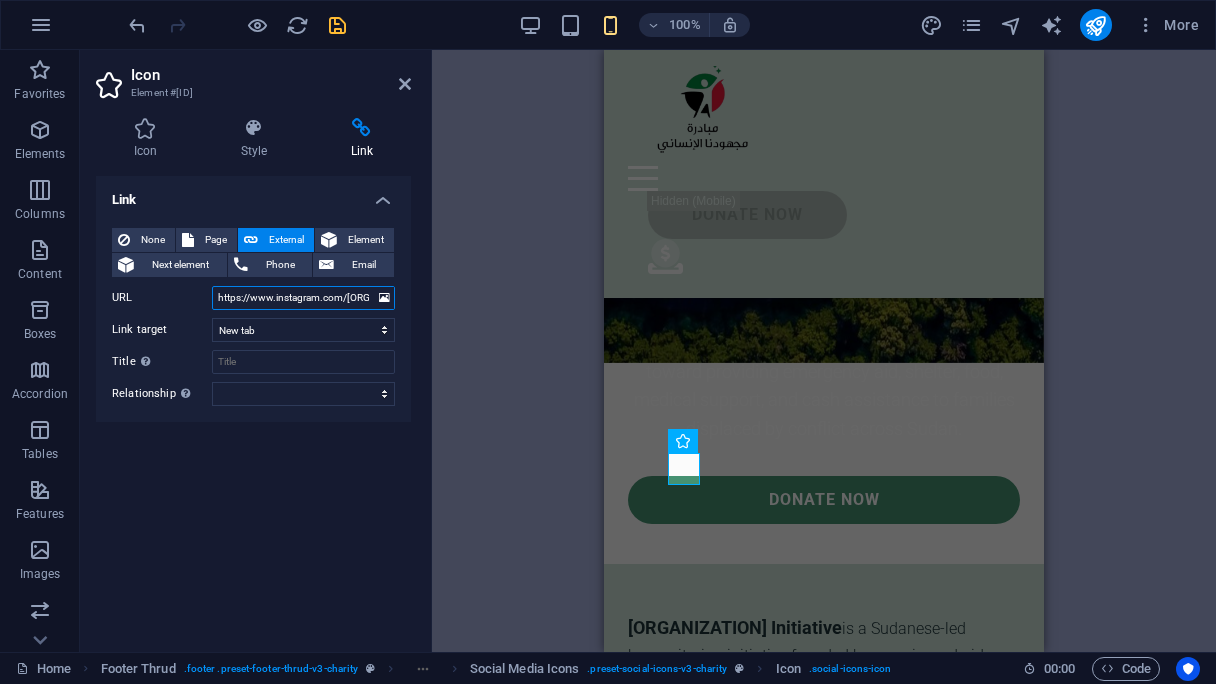 scroll, scrollTop: 0, scrollLeft: 31, axis: horizontal 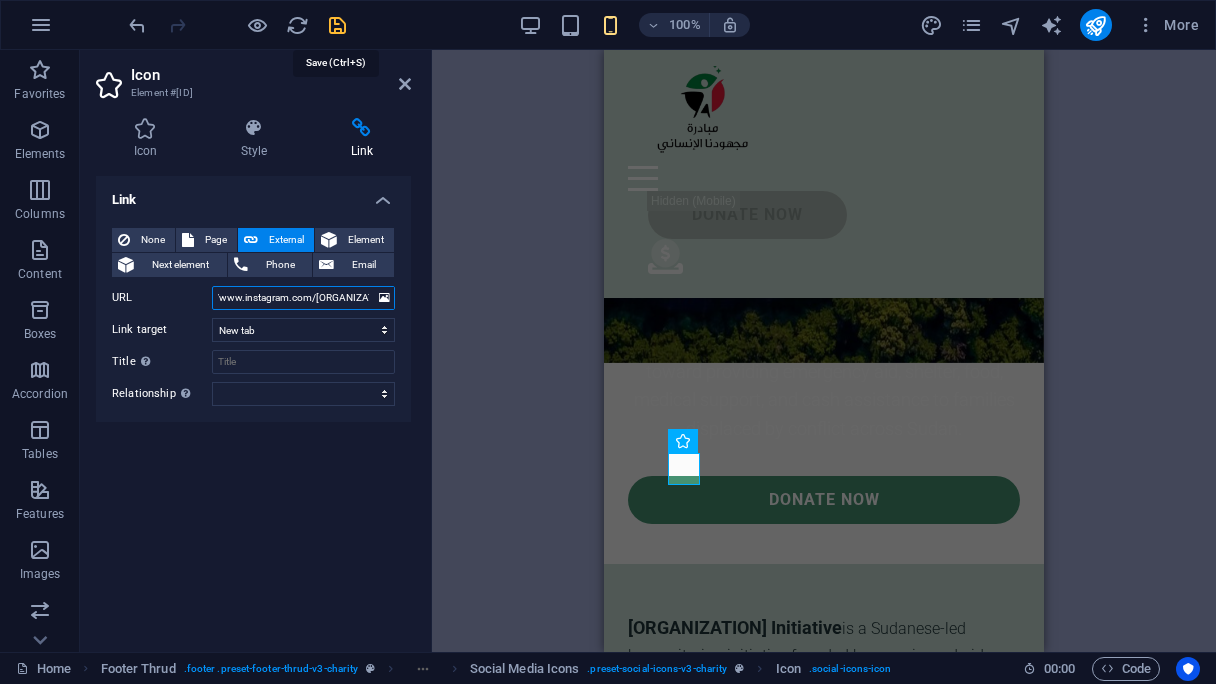 type on "https://www.instagram.com/[ORGANIZATION]/" 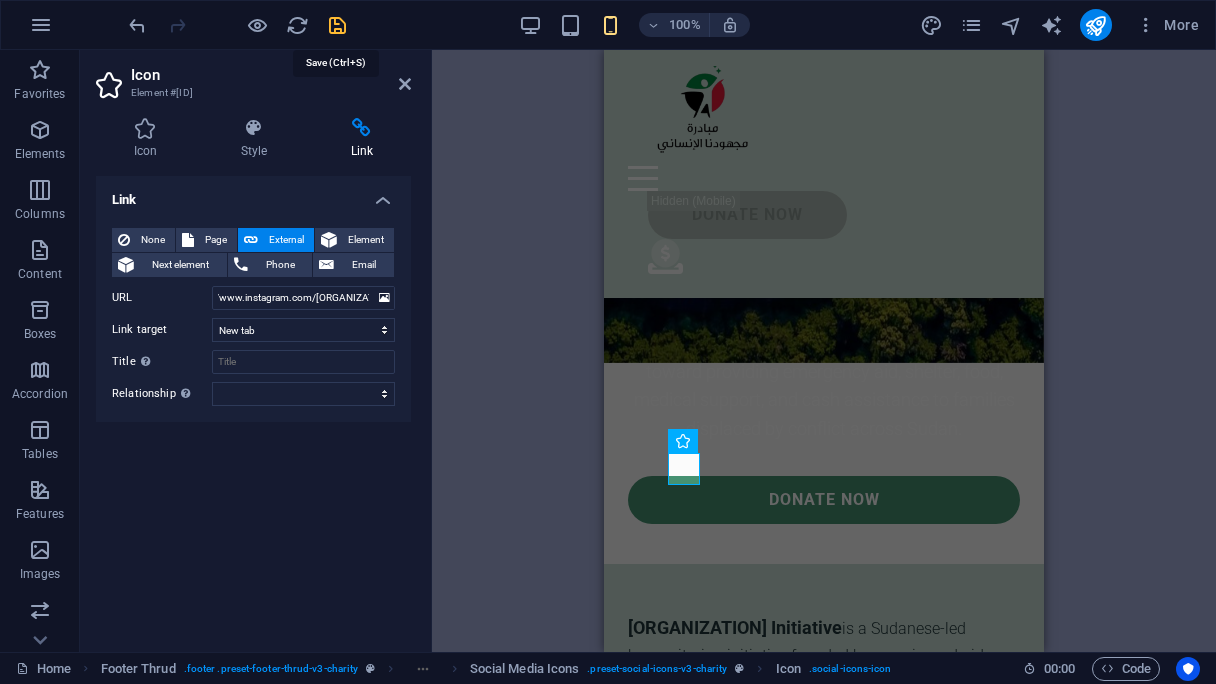 click at bounding box center [337, 25] 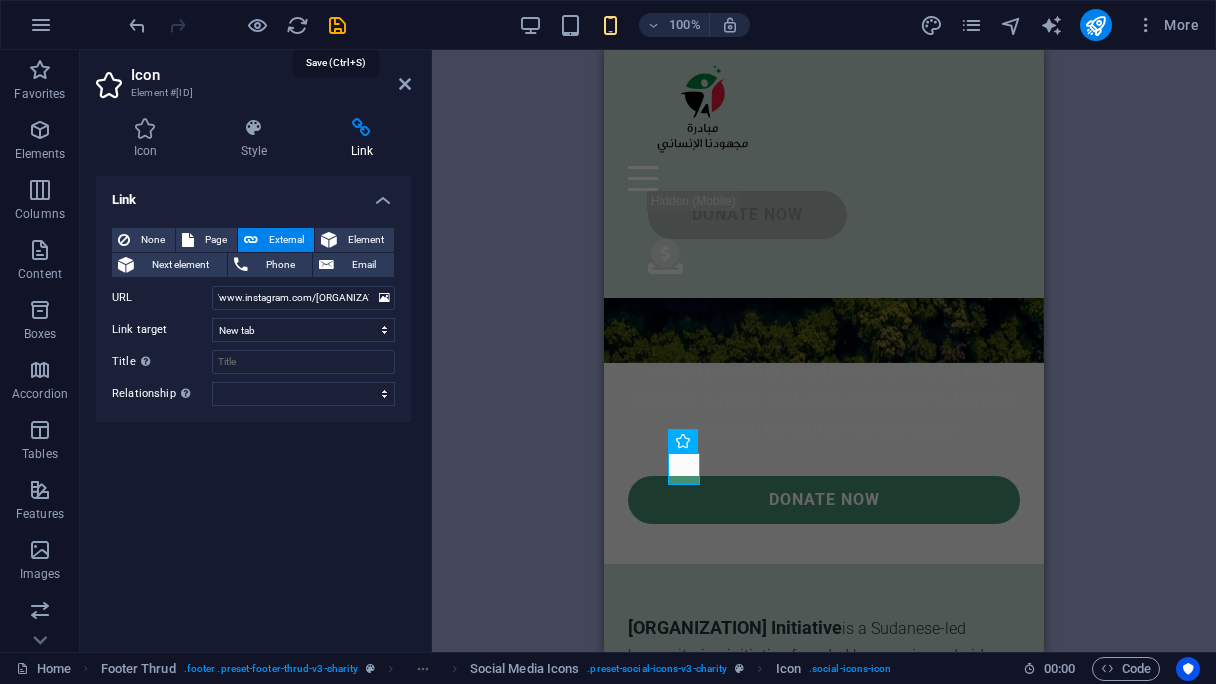 scroll, scrollTop: 0, scrollLeft: 0, axis: both 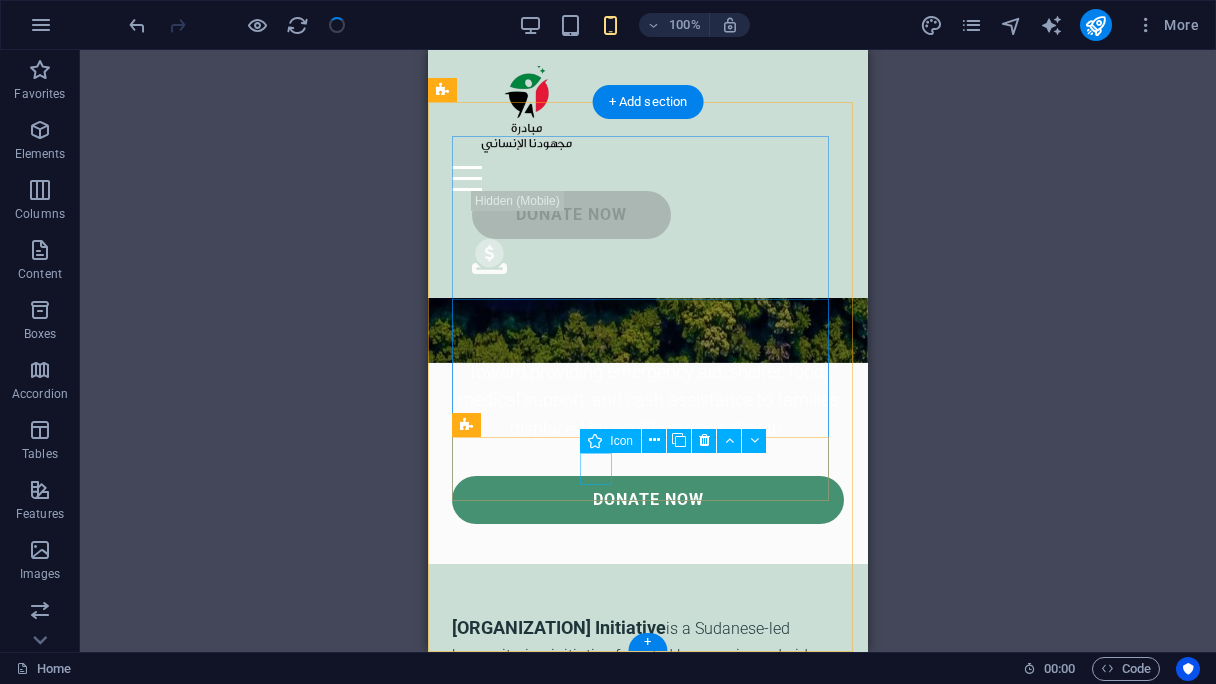 click at bounding box center [648, 1003] 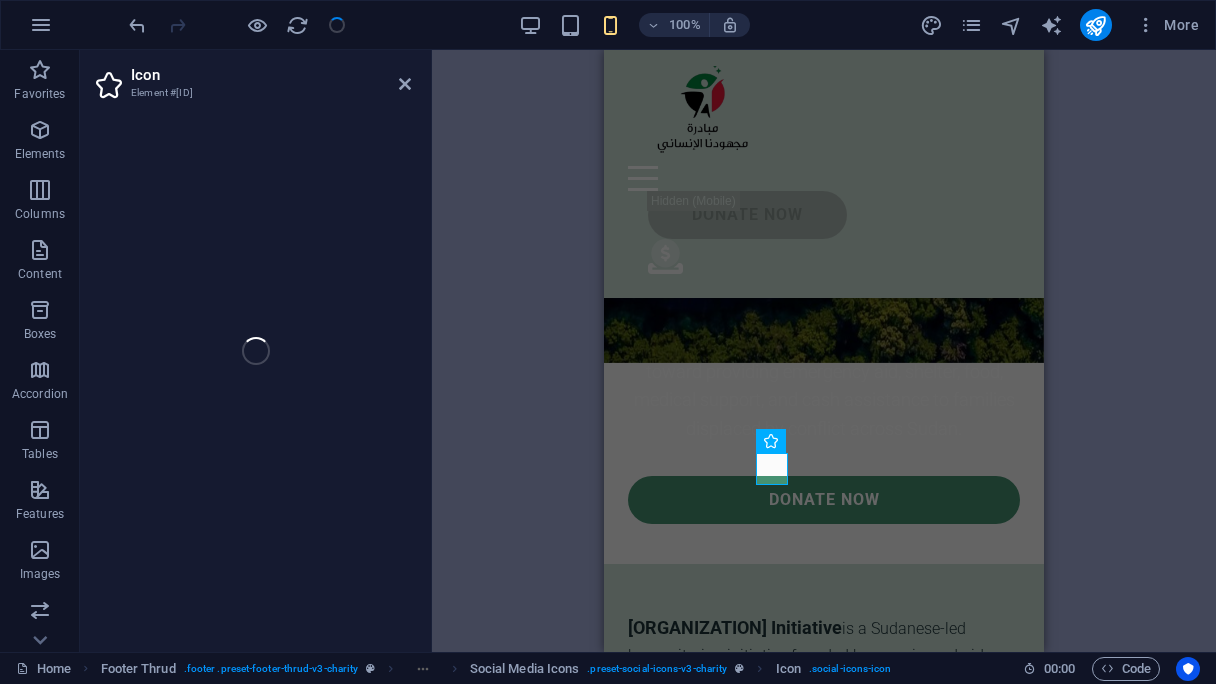 select on "xMidYMid" 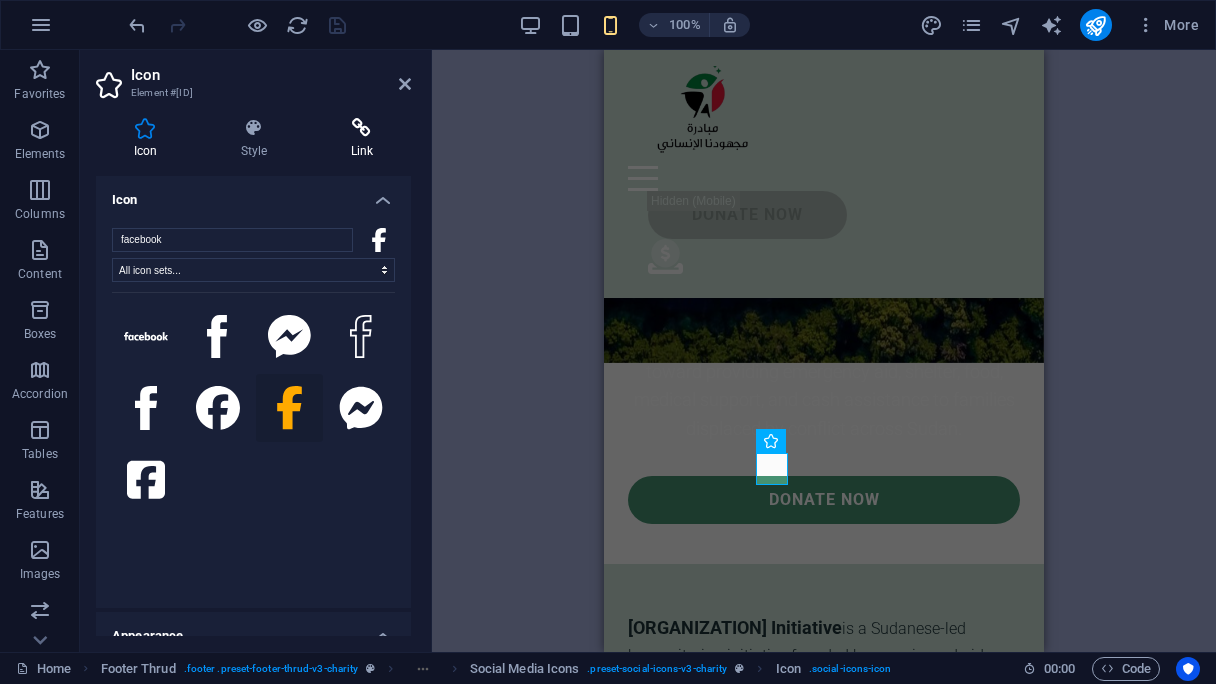 click on "Link" at bounding box center [362, 139] 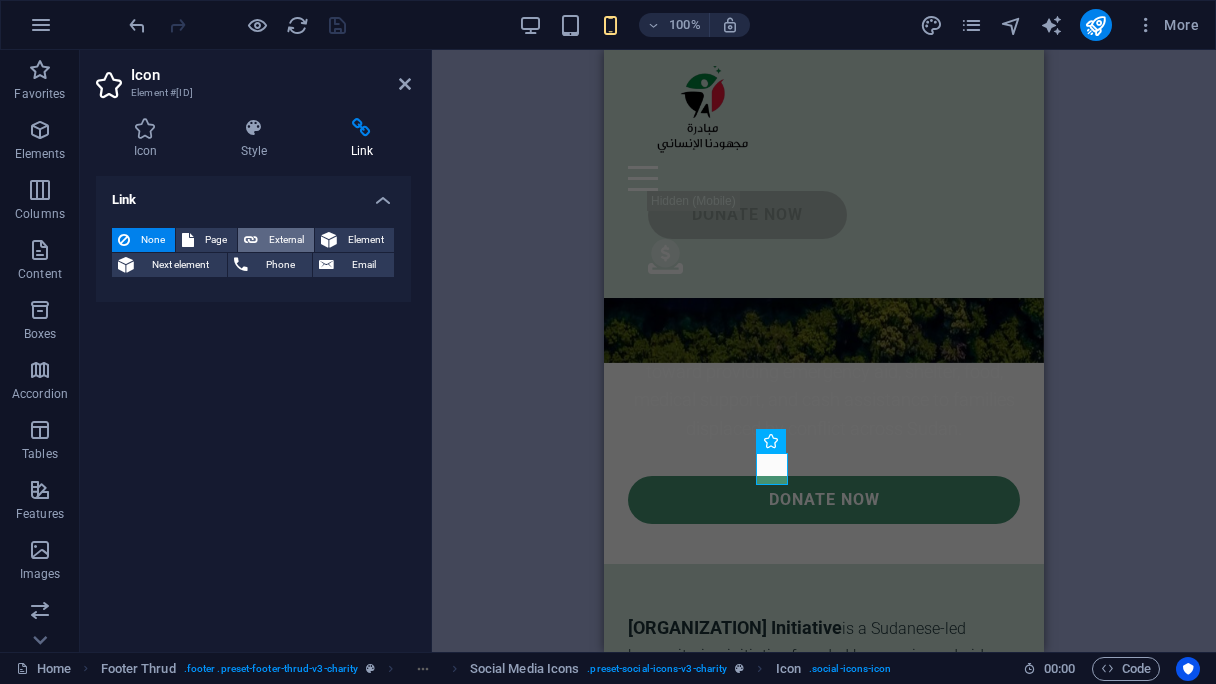 click on "External" at bounding box center (286, 240) 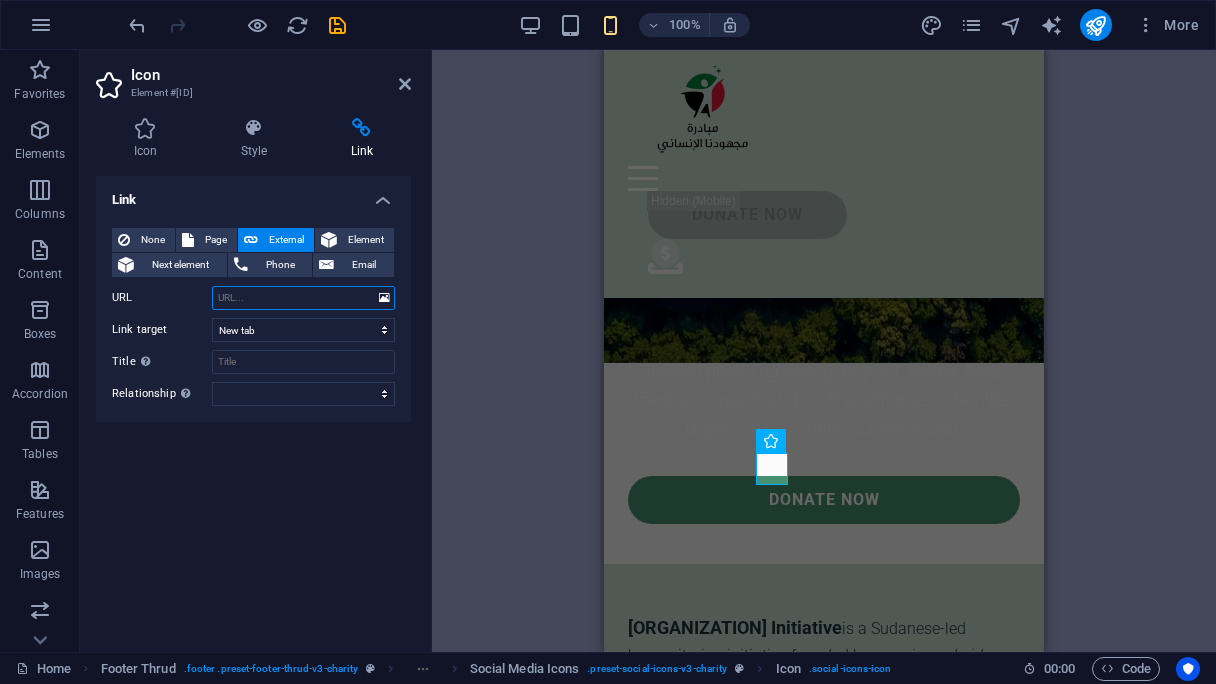 click on "URL" at bounding box center [303, 298] 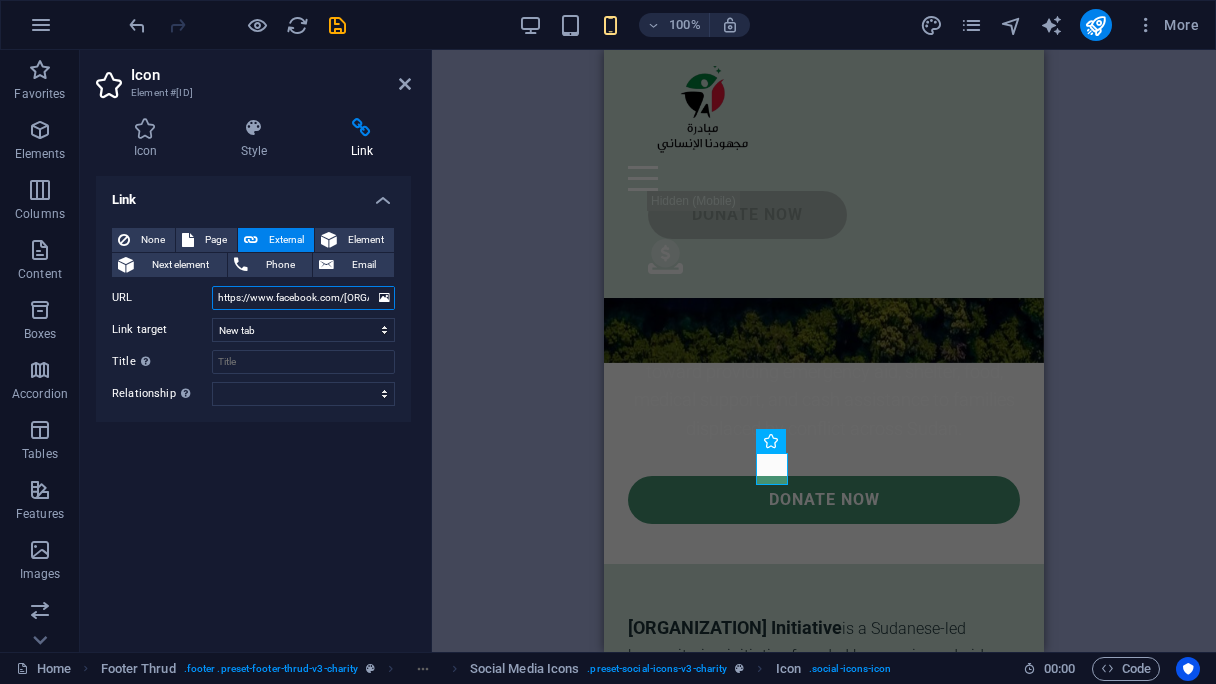 scroll, scrollTop: 0, scrollLeft: 27, axis: horizontal 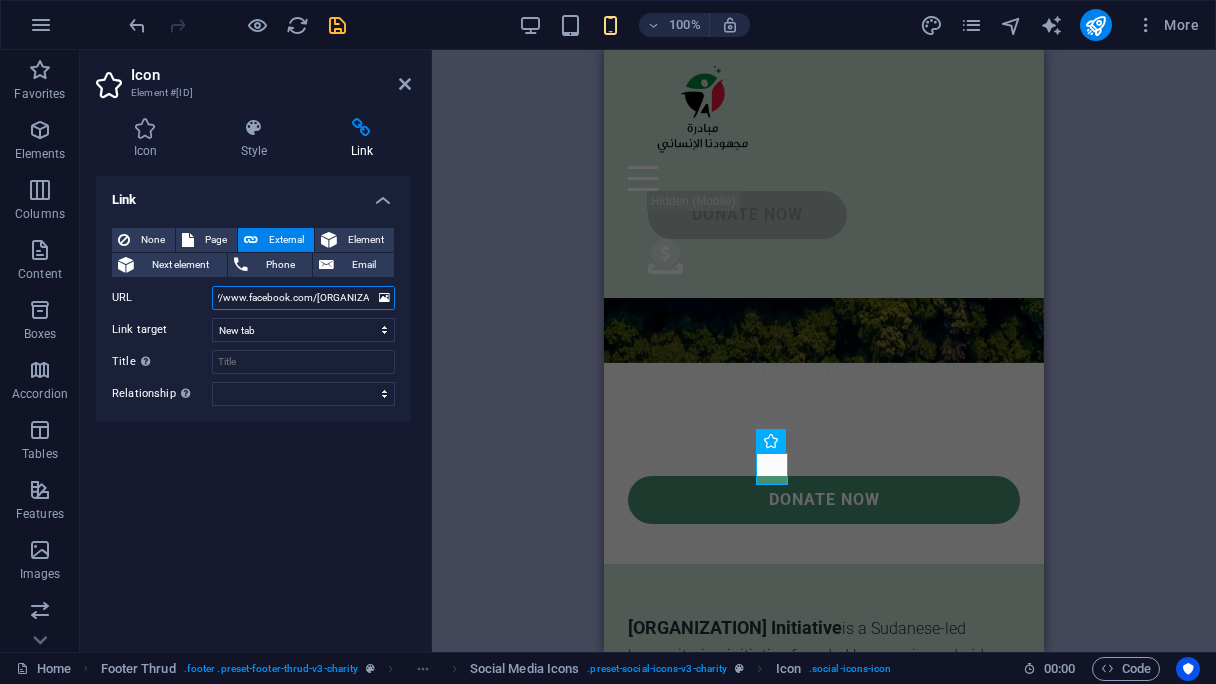 type on "https://www.facebook.com/[ORGANIZATION]/" 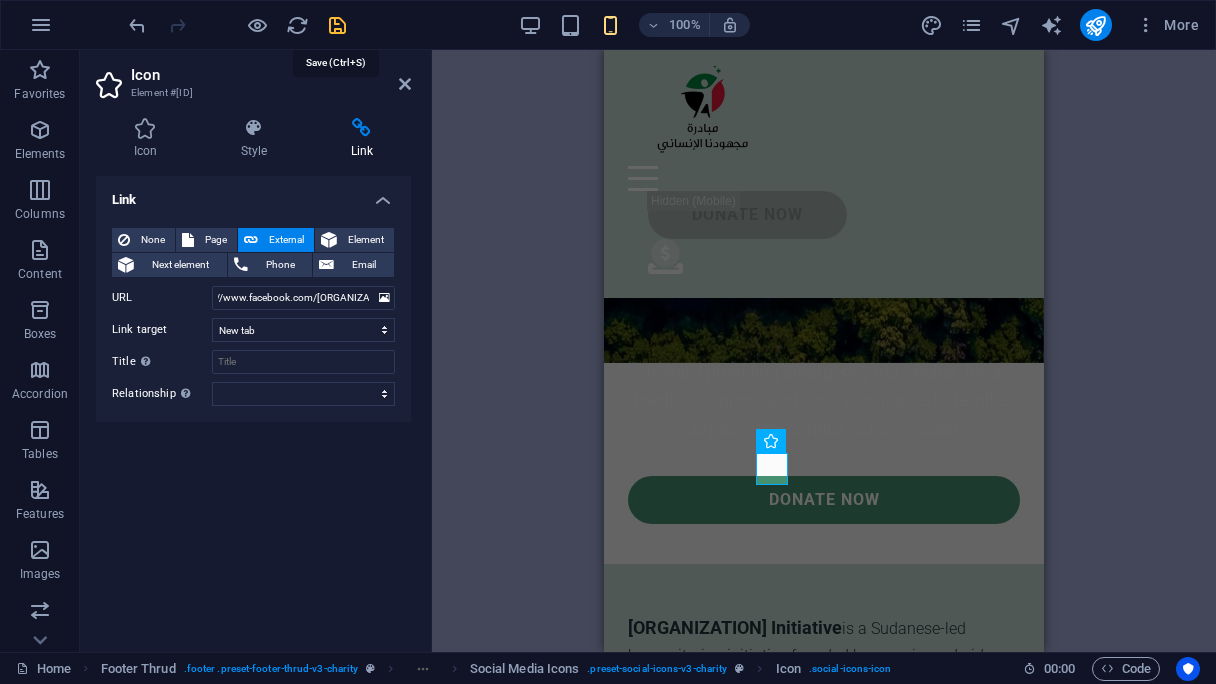 scroll, scrollTop: 0, scrollLeft: 0, axis: both 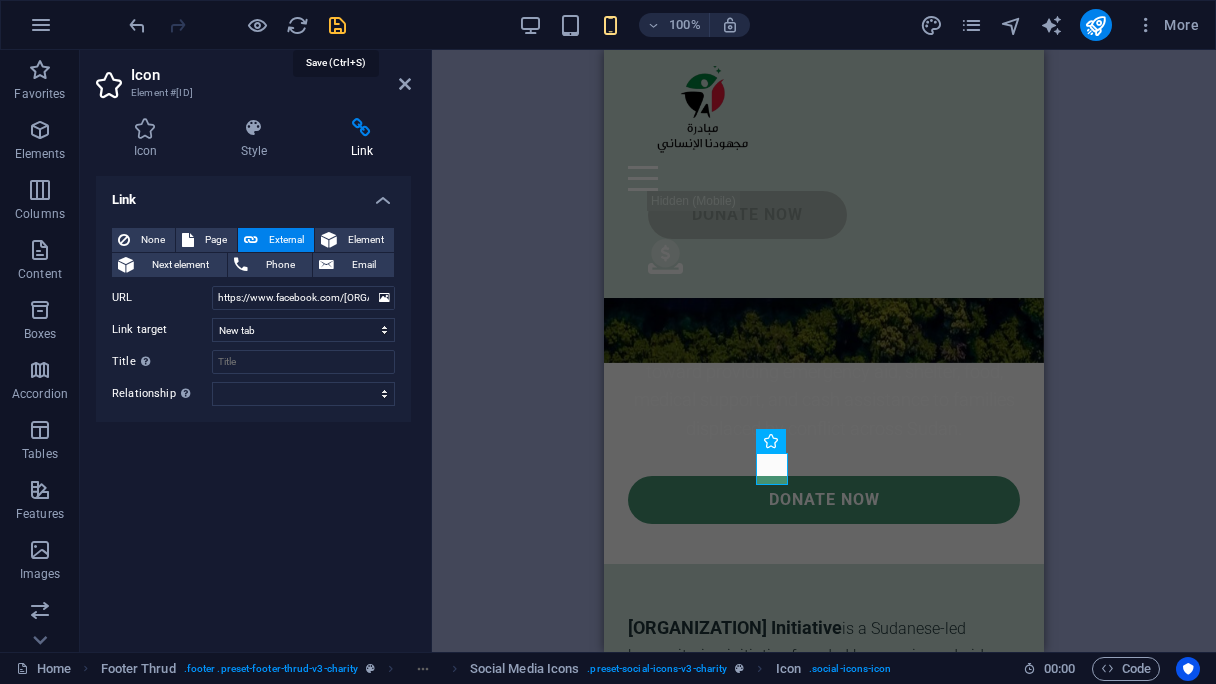 click at bounding box center [337, 25] 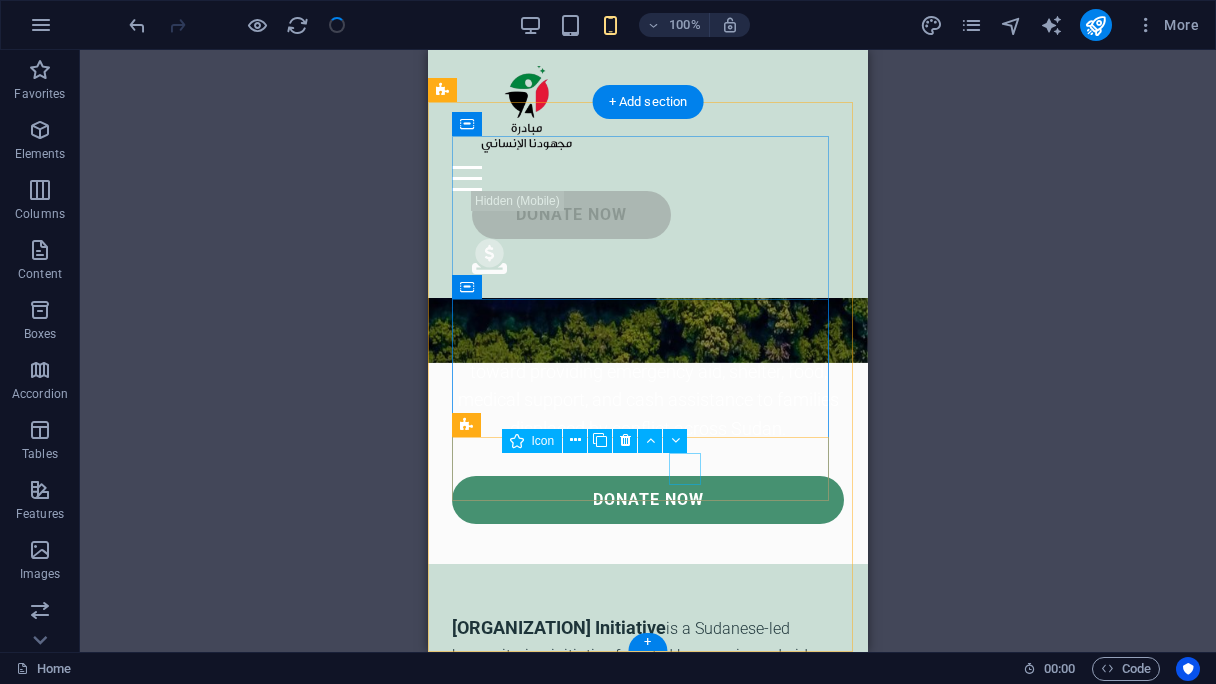 click at bounding box center (648, 1043) 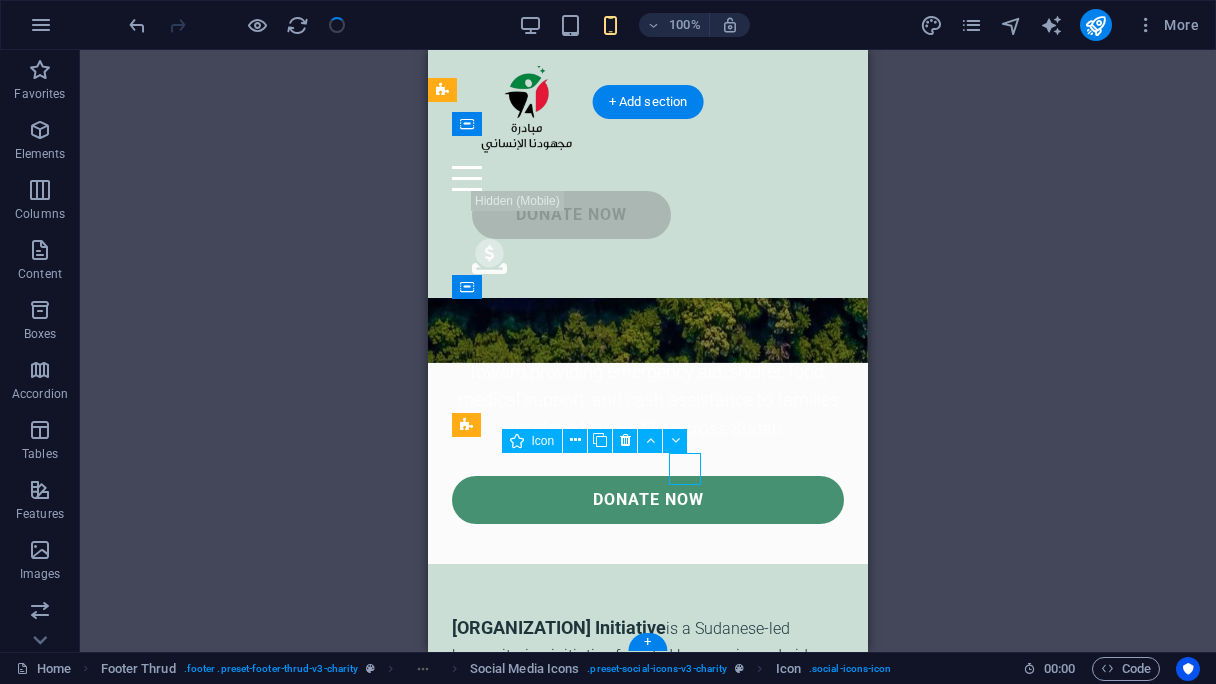 click at bounding box center [648, 1043] 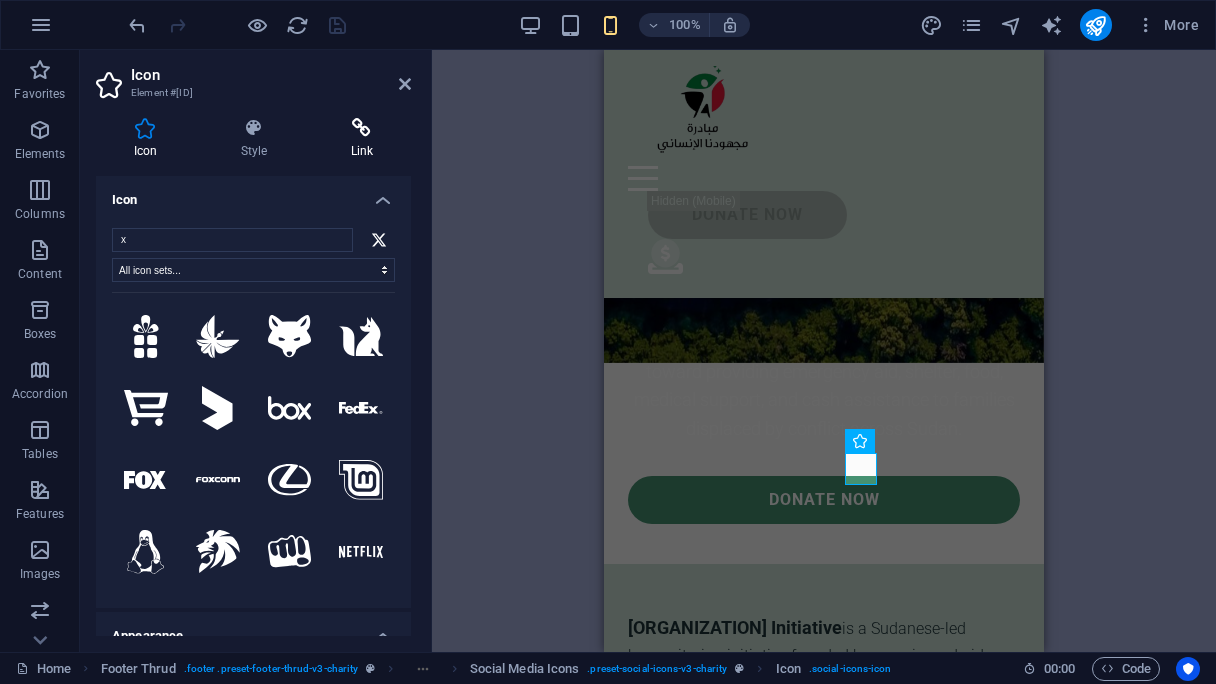 click on "Link" at bounding box center (362, 139) 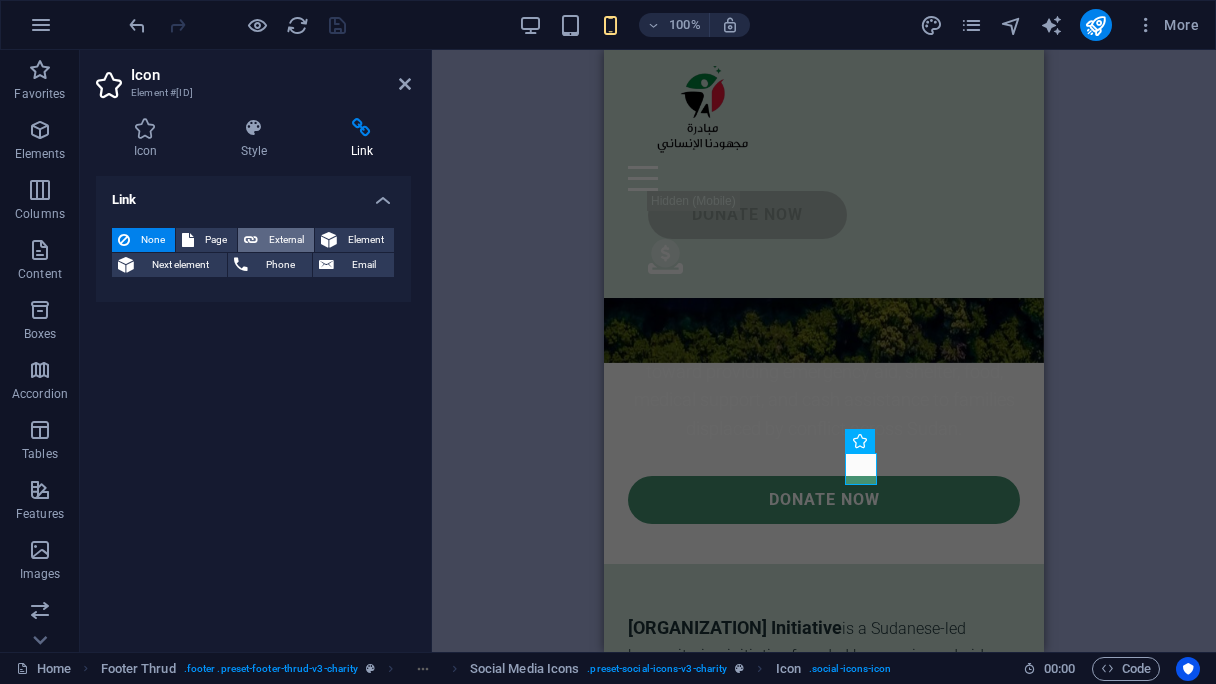 click on "External" at bounding box center (286, 240) 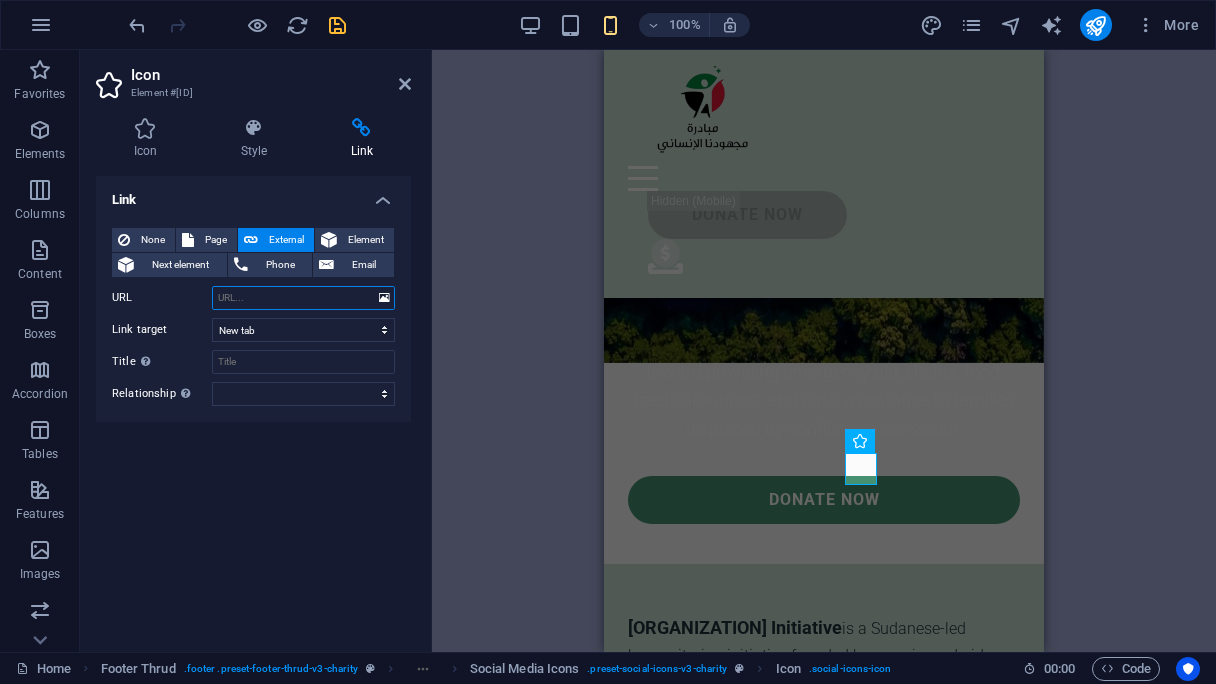 paste on "https://x.com/[ORGANIZATION]" 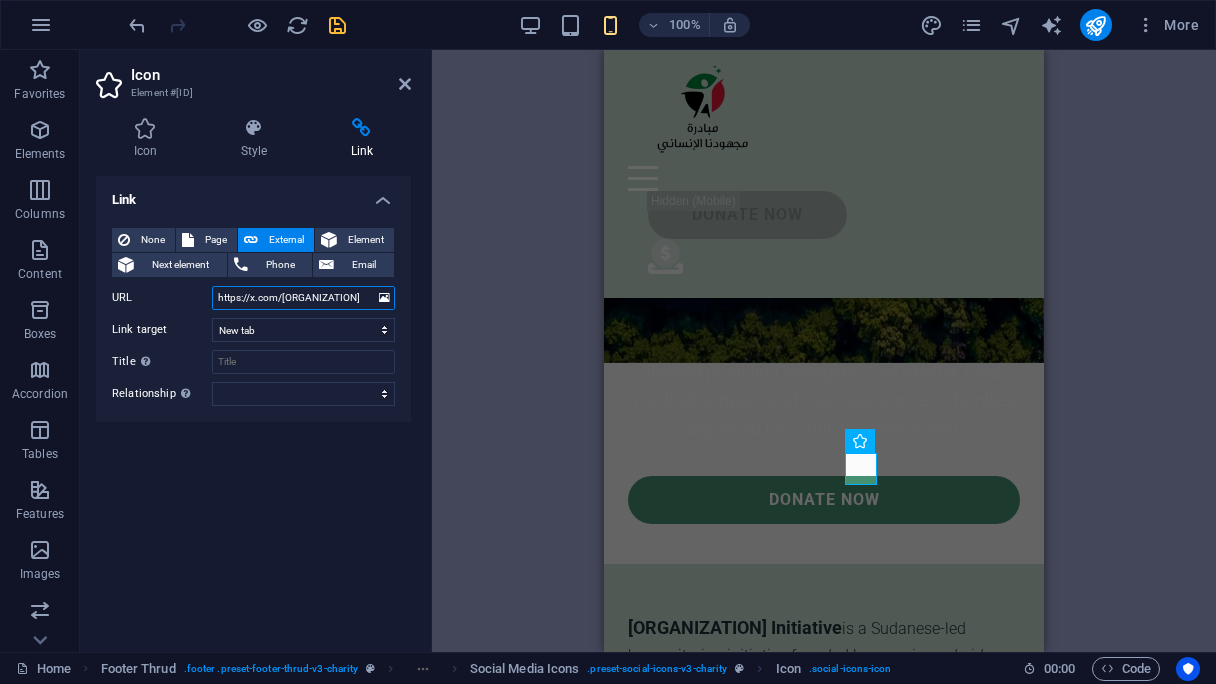 type on "https://x.com/[ORGANIZATION]" 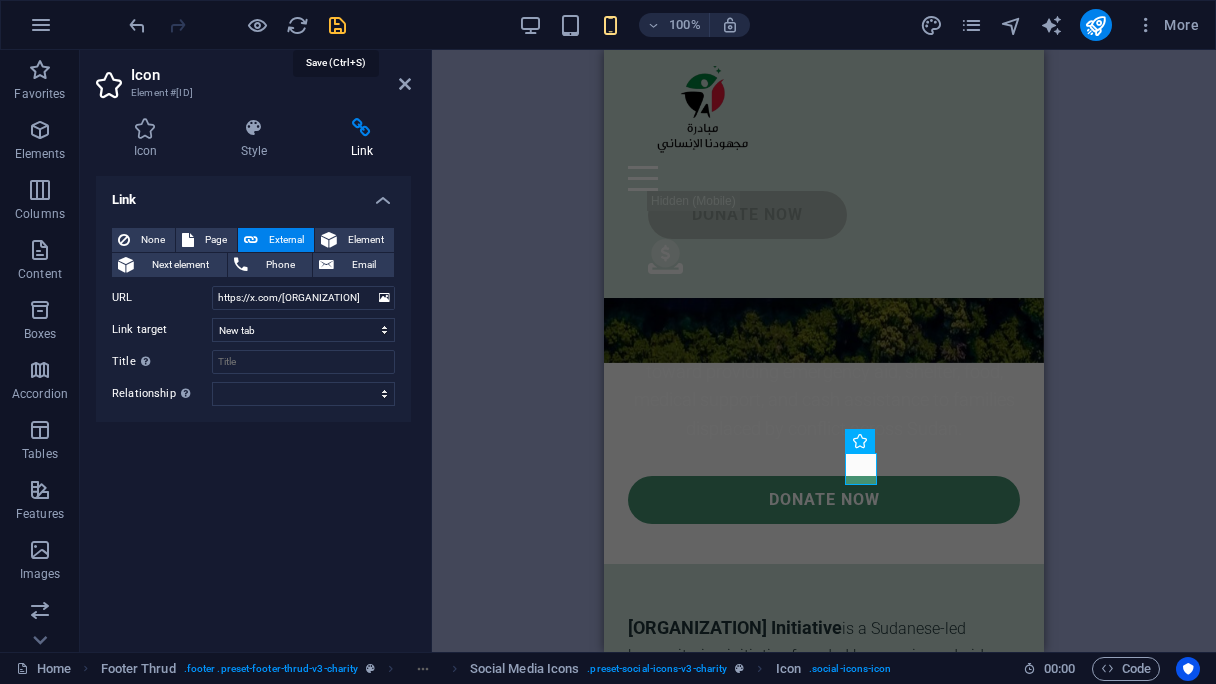click at bounding box center [337, 25] 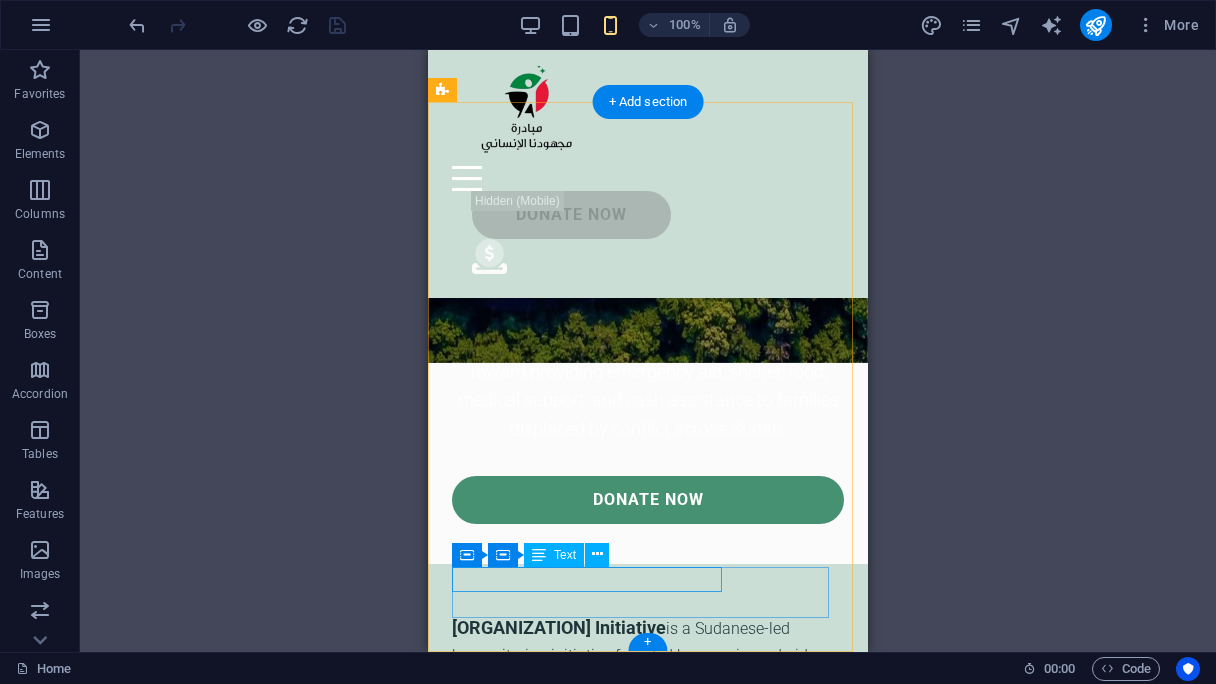 click on "[ORGANIZATION]. All Rights Reserved." at bounding box center (644, 1194) 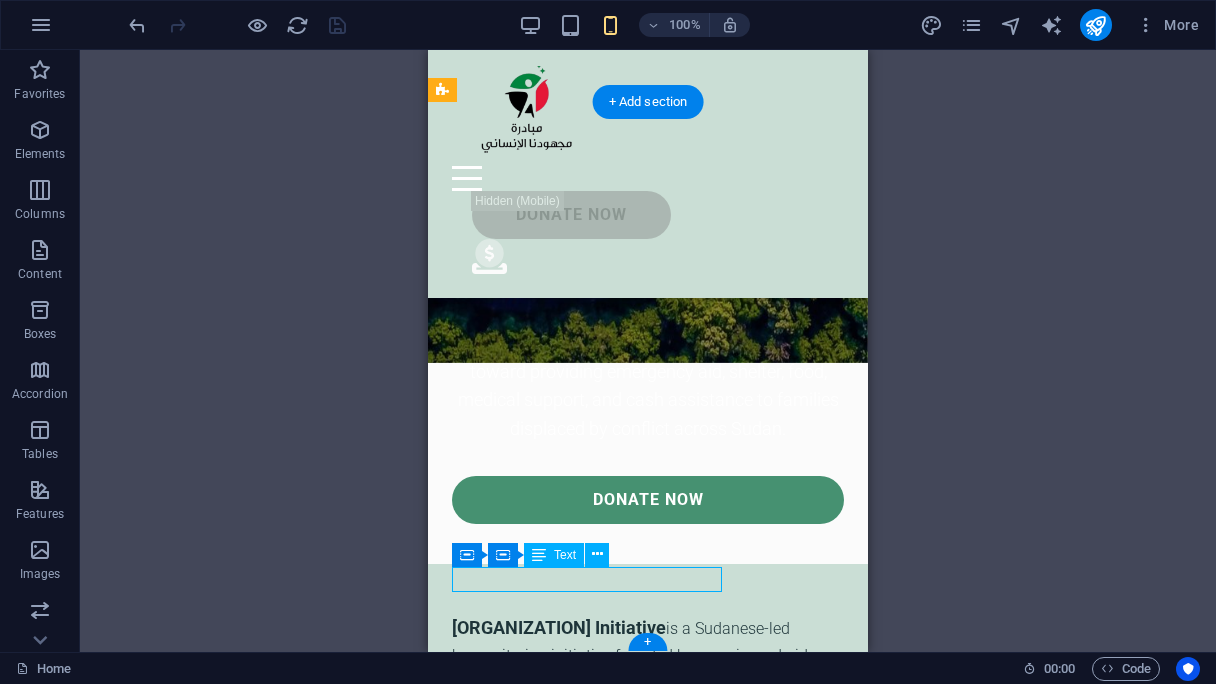 click on "[ORGANIZATION]. All Rights Reserved." at bounding box center [644, 1194] 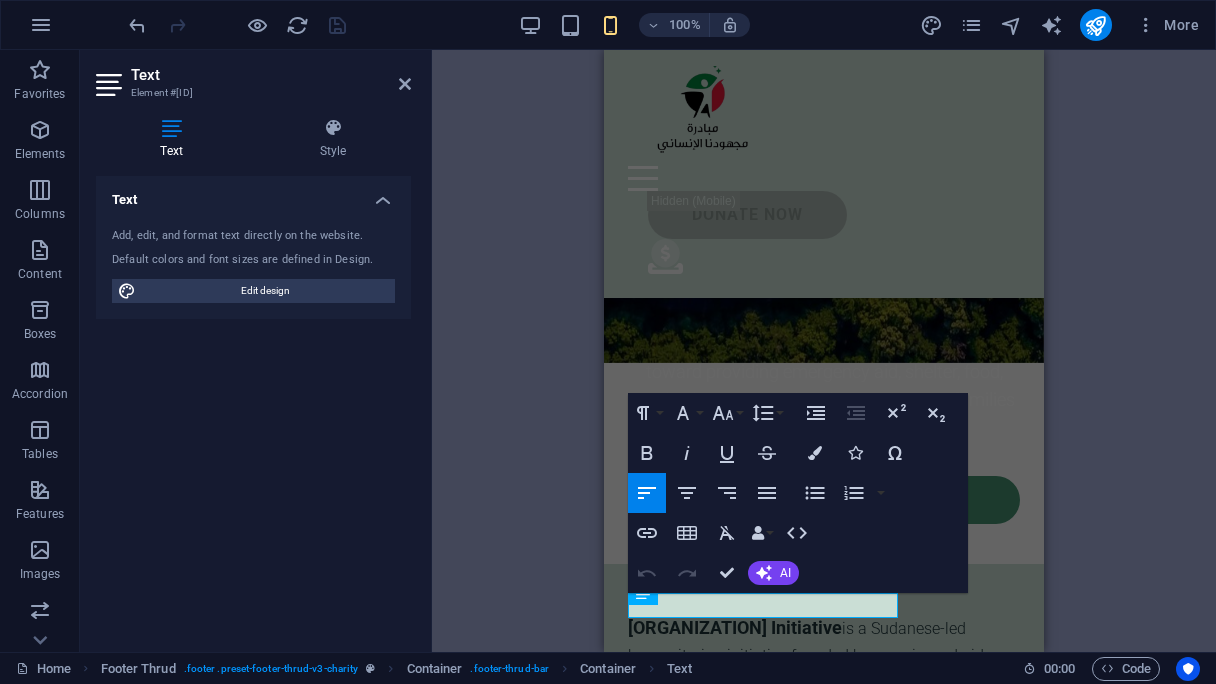 scroll, scrollTop: 8261, scrollLeft: 0, axis: vertical 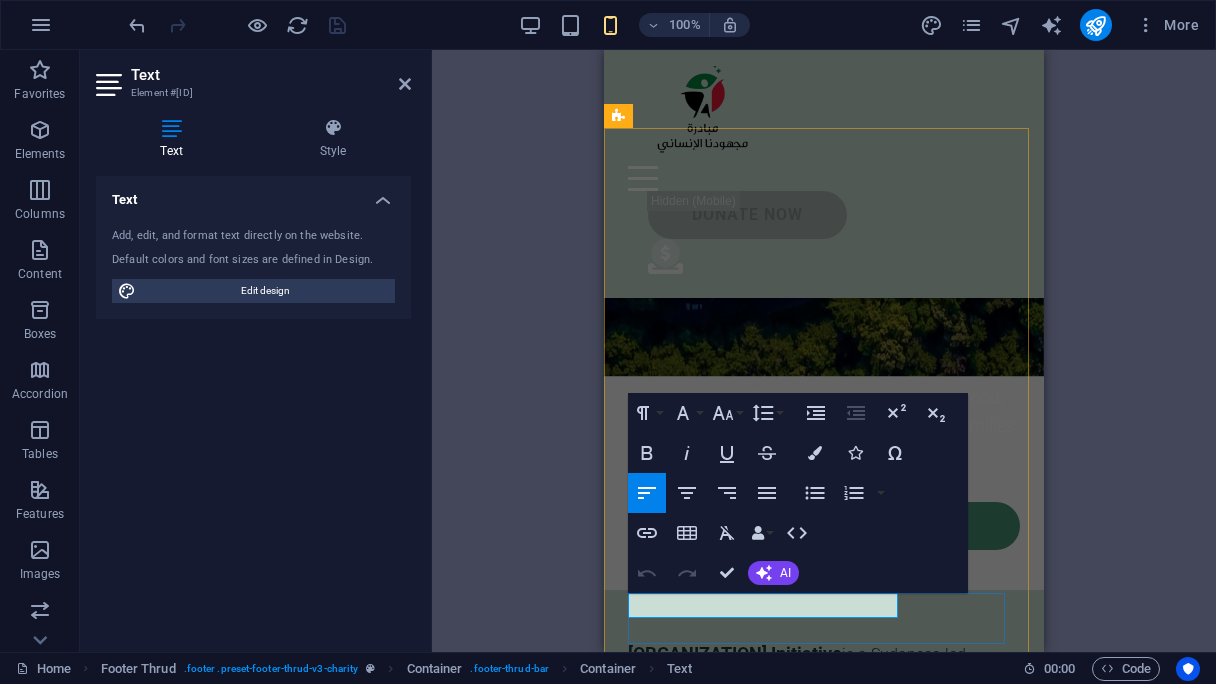 click on "[ORGANIZATION]" at bounding box center [688, 1219] 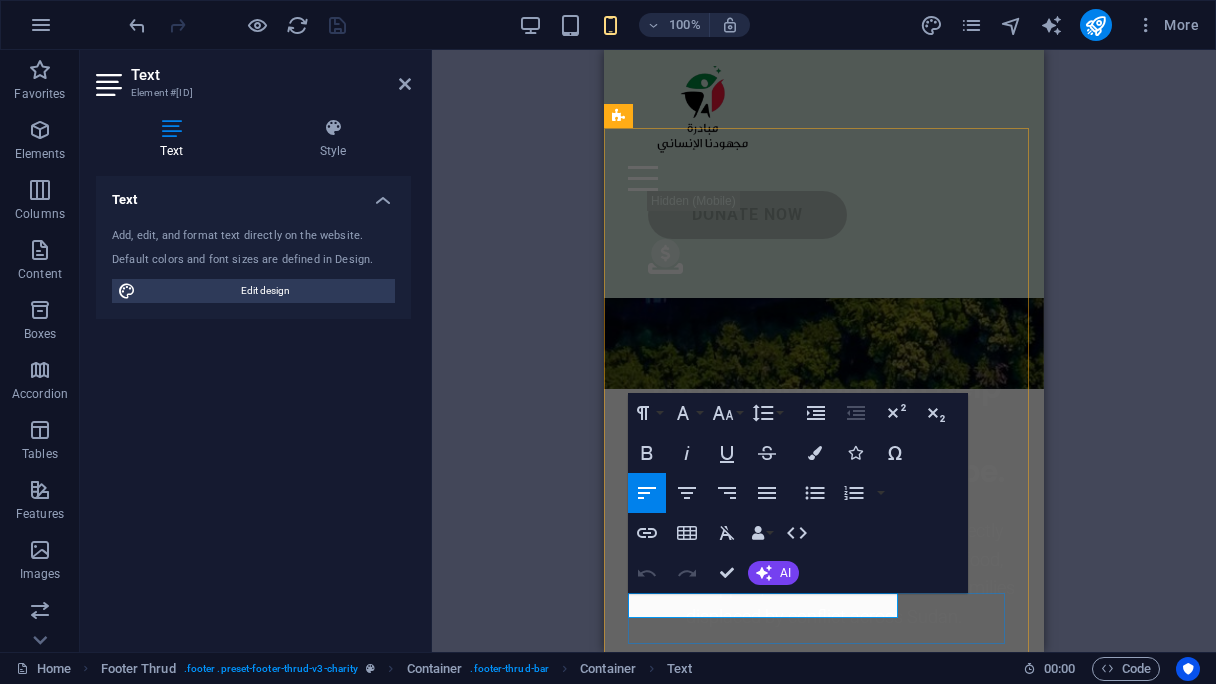 scroll, scrollTop: 8287, scrollLeft: 0, axis: vertical 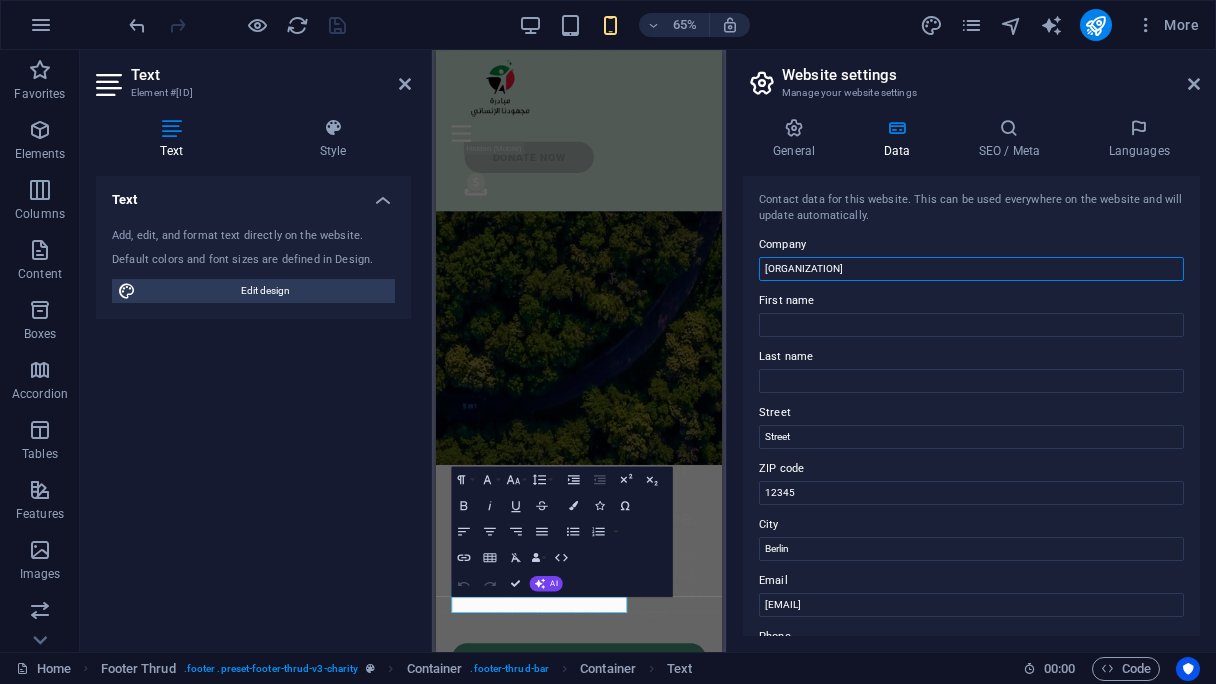 drag, startPoint x: 862, startPoint y: 265, endPoint x: 736, endPoint y: 239, distance: 128.65457 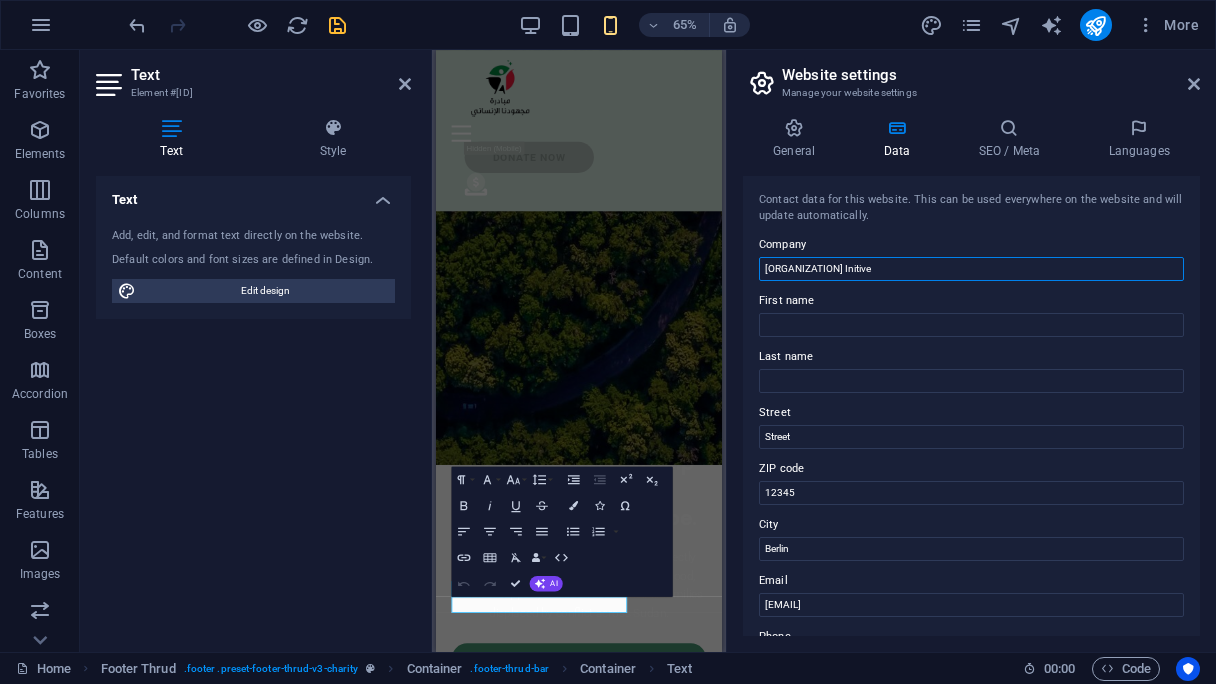 drag, startPoint x: 873, startPoint y: 266, endPoint x: 841, endPoint y: 258, distance: 32.984844 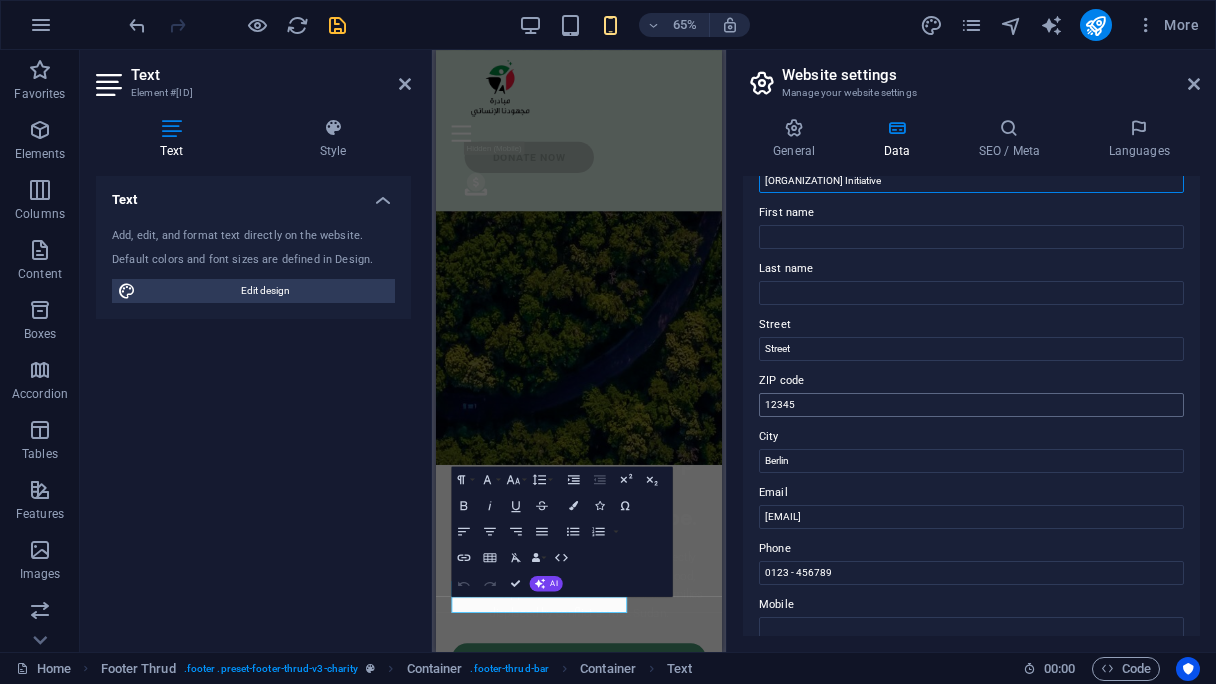 scroll, scrollTop: 200, scrollLeft: 0, axis: vertical 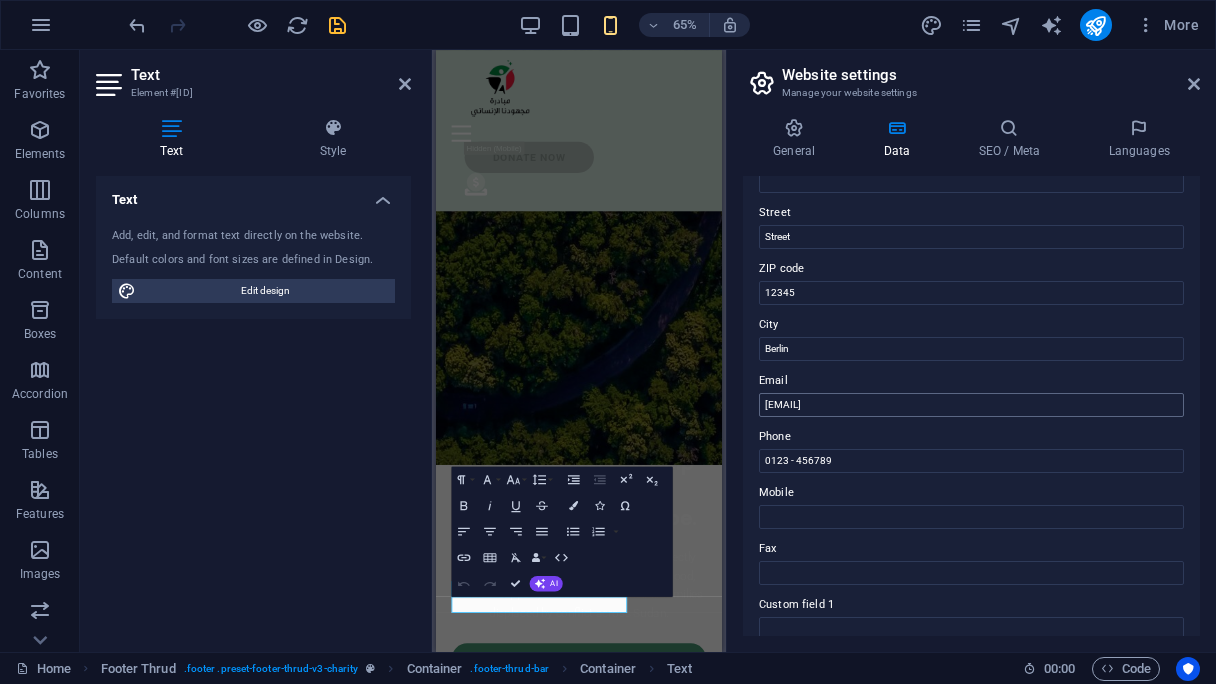 type on "[ORGANIZATION] Initiative" 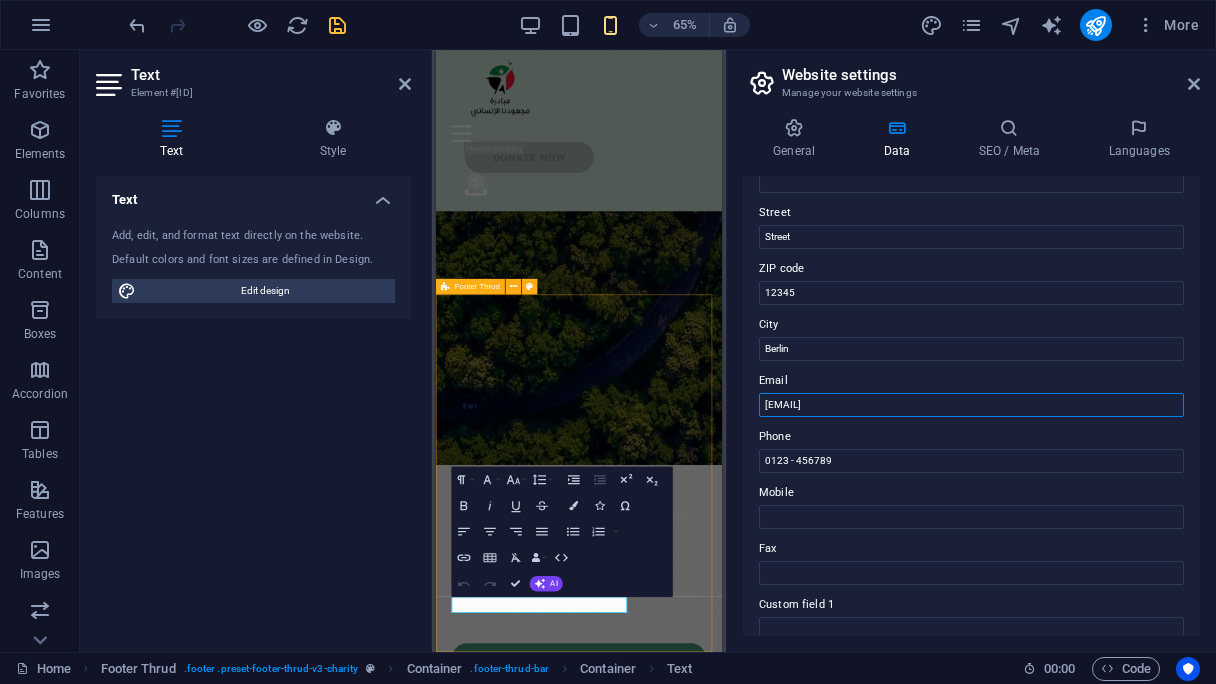 drag, startPoint x: 1433, startPoint y: 453, endPoint x: 842, endPoint y: 555, distance: 599.7374 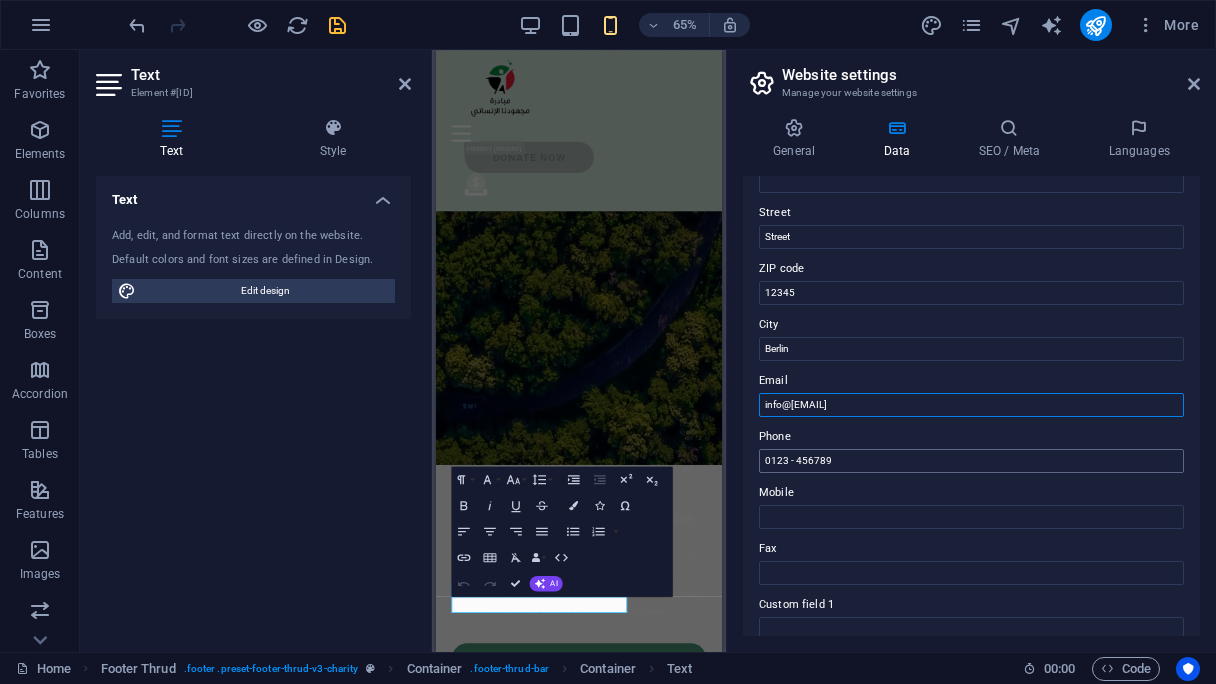 type on "info@[EMAIL]" 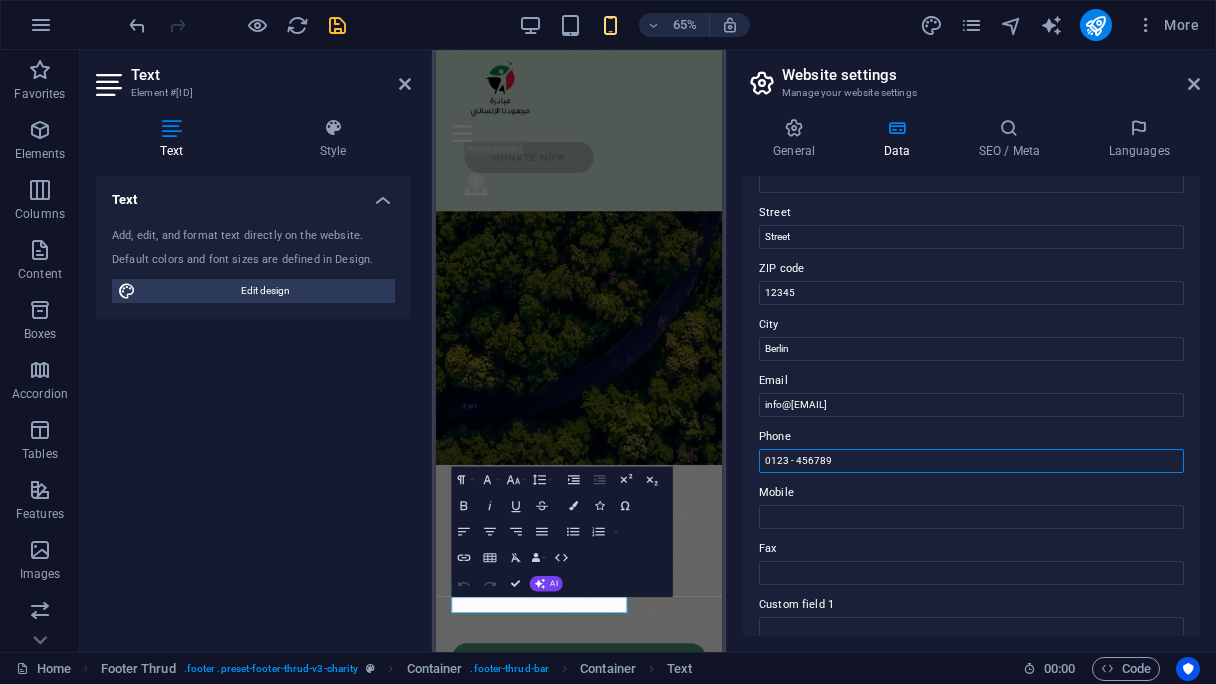 click on "0123 - 456789" at bounding box center (971, 461) 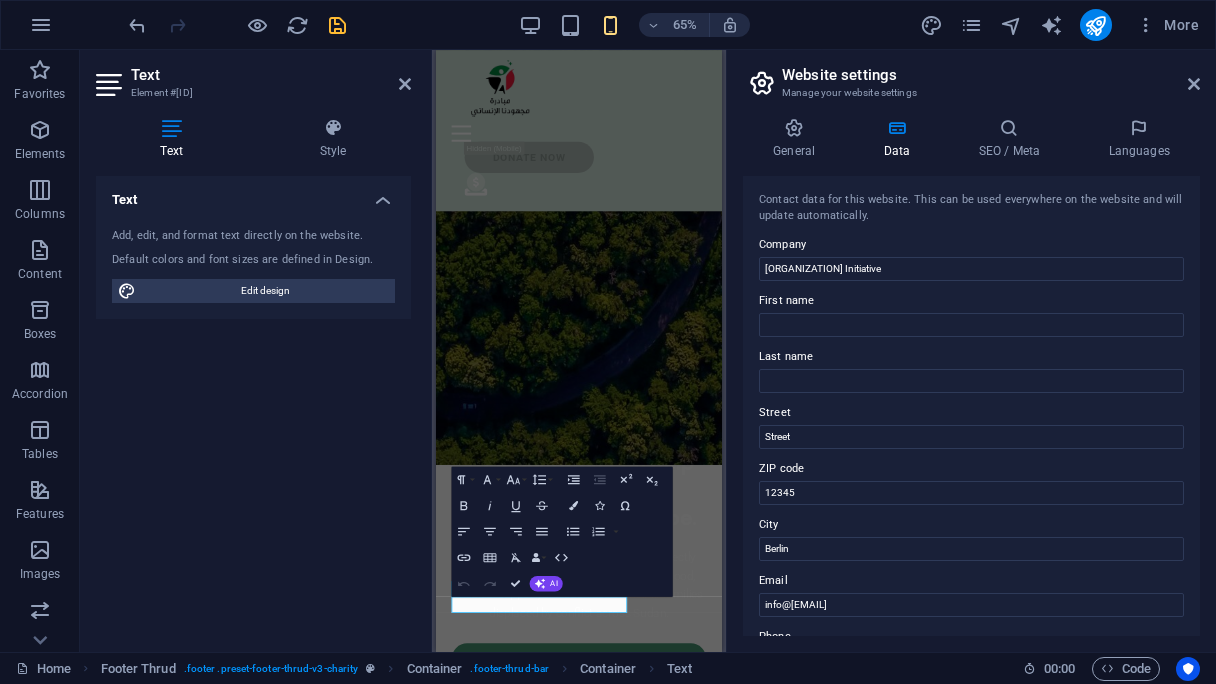 scroll, scrollTop: 0, scrollLeft: 0, axis: both 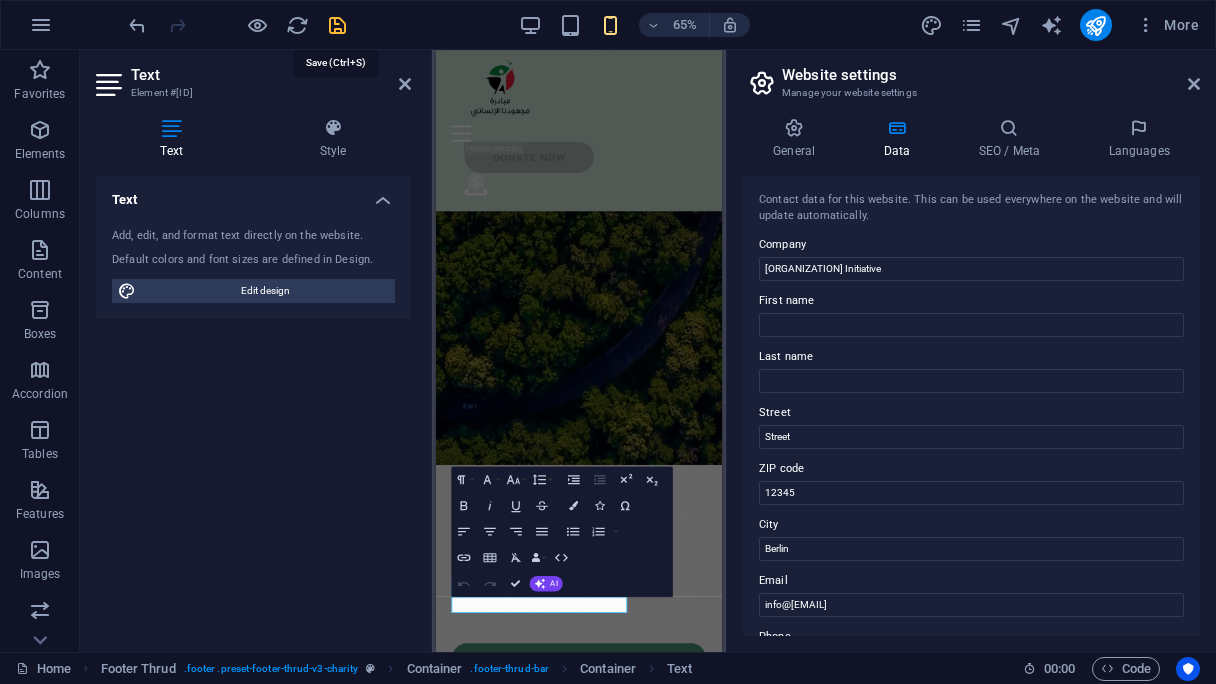 click at bounding box center [337, 25] 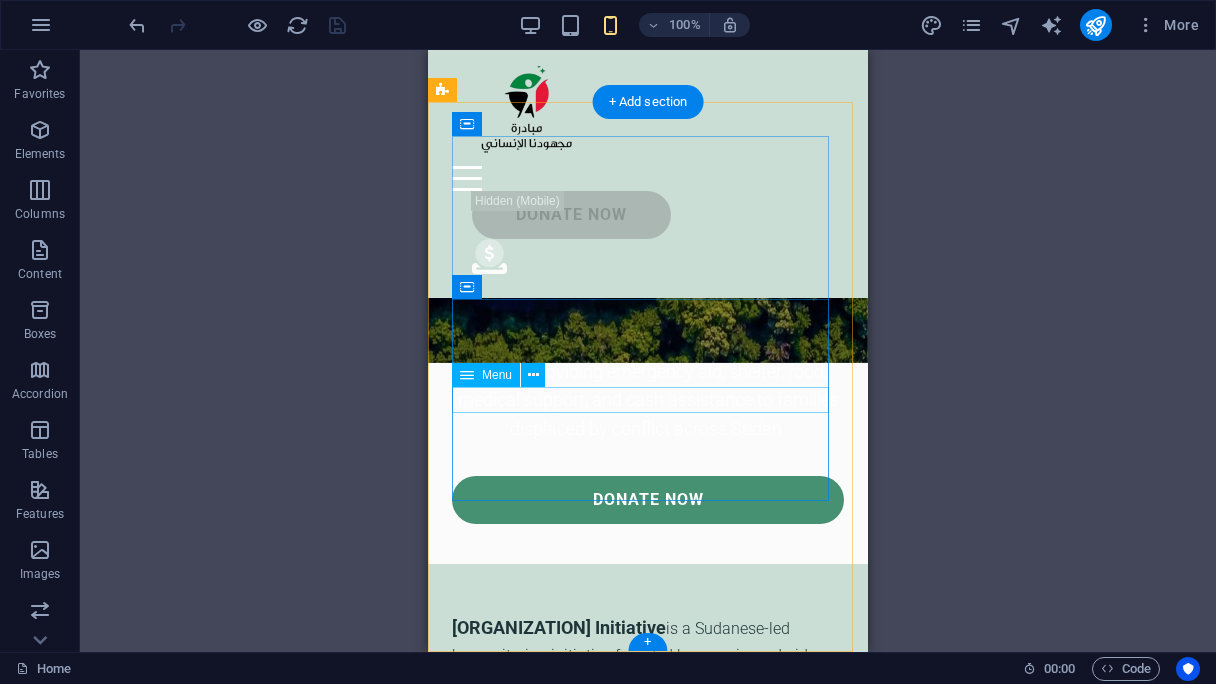click on "About Partners Donate" at bounding box center [648, 854] 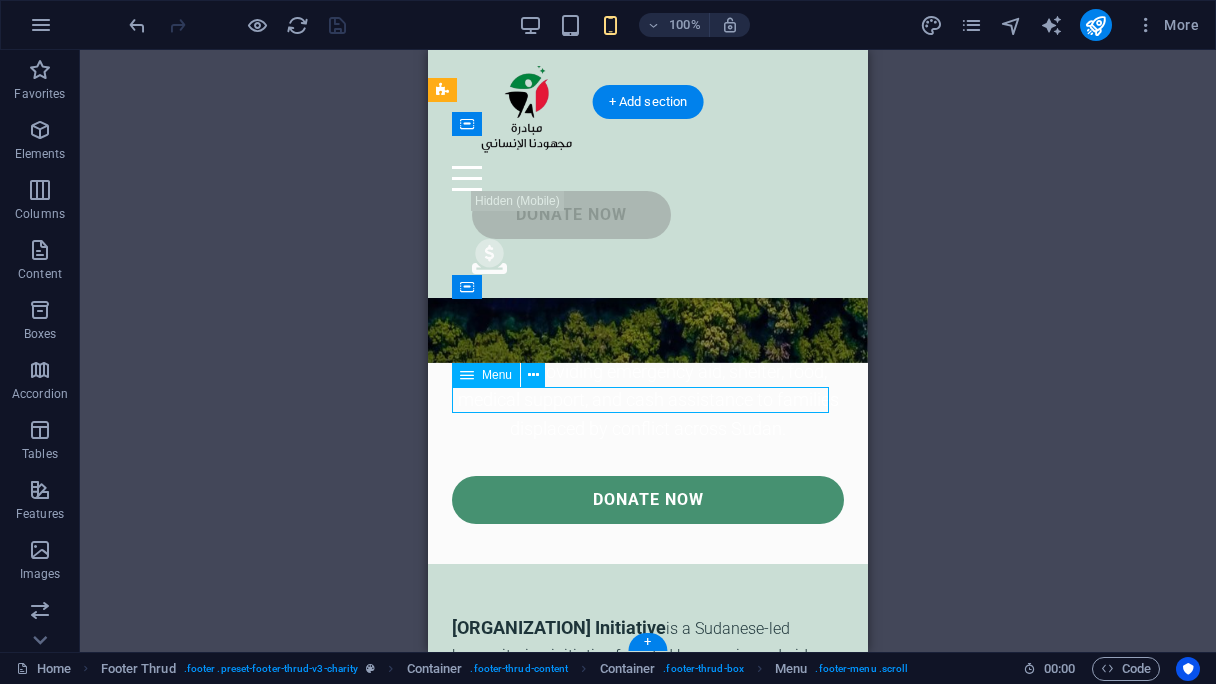click on "About Partners Donate" at bounding box center (648, 854) 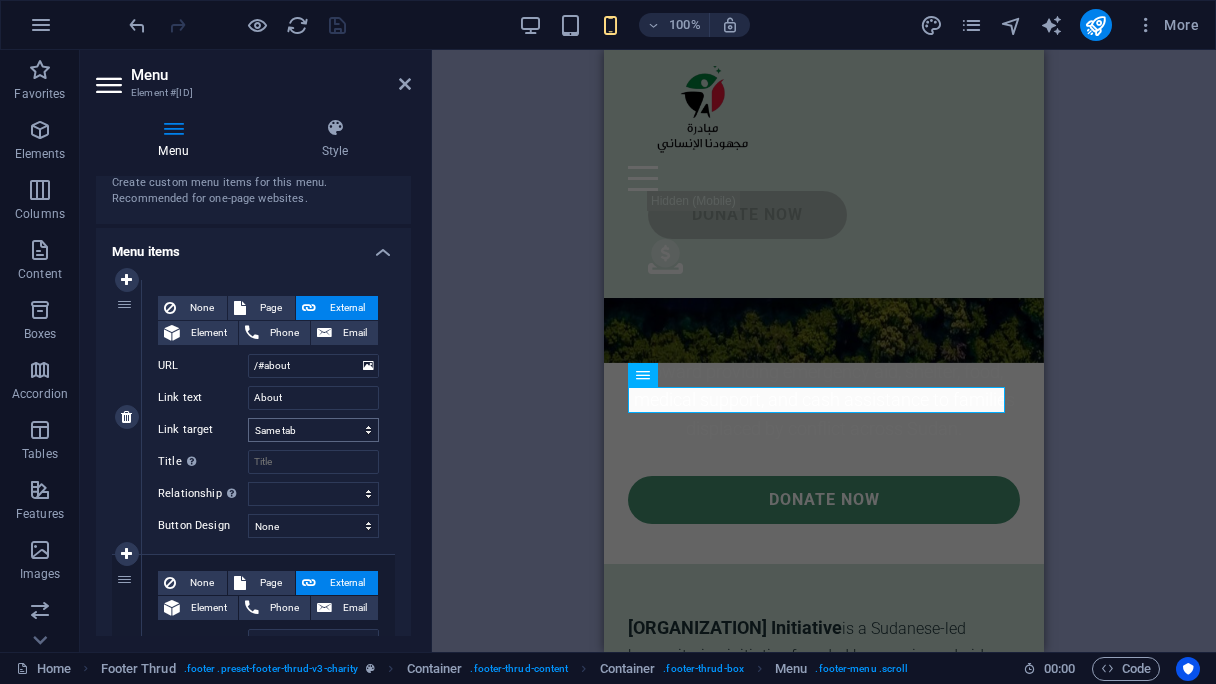 scroll, scrollTop: 100, scrollLeft: 0, axis: vertical 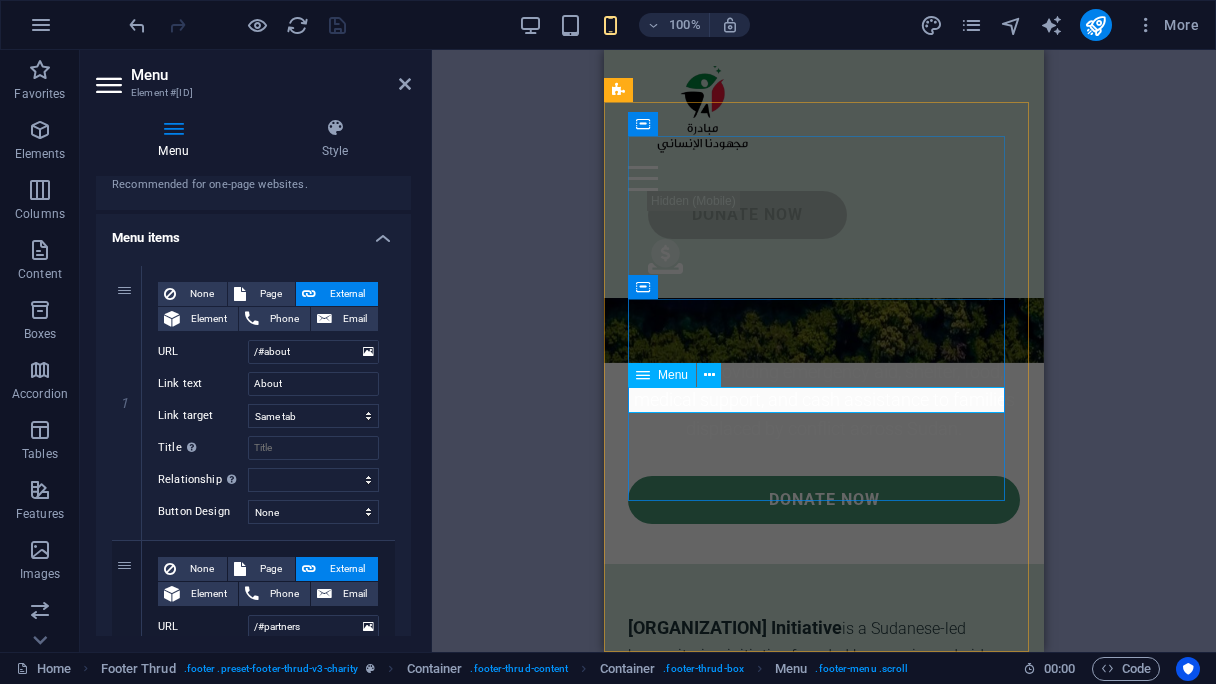 click on "About Partners Donate" at bounding box center (824, 854) 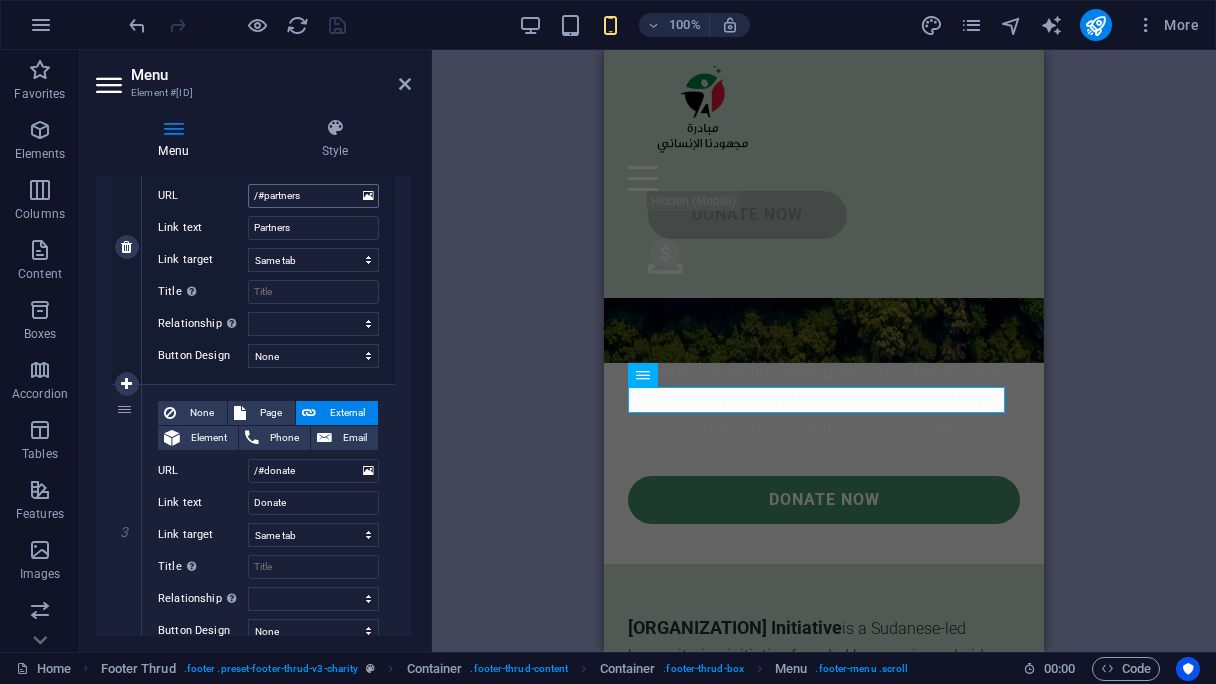 scroll, scrollTop: 600, scrollLeft: 0, axis: vertical 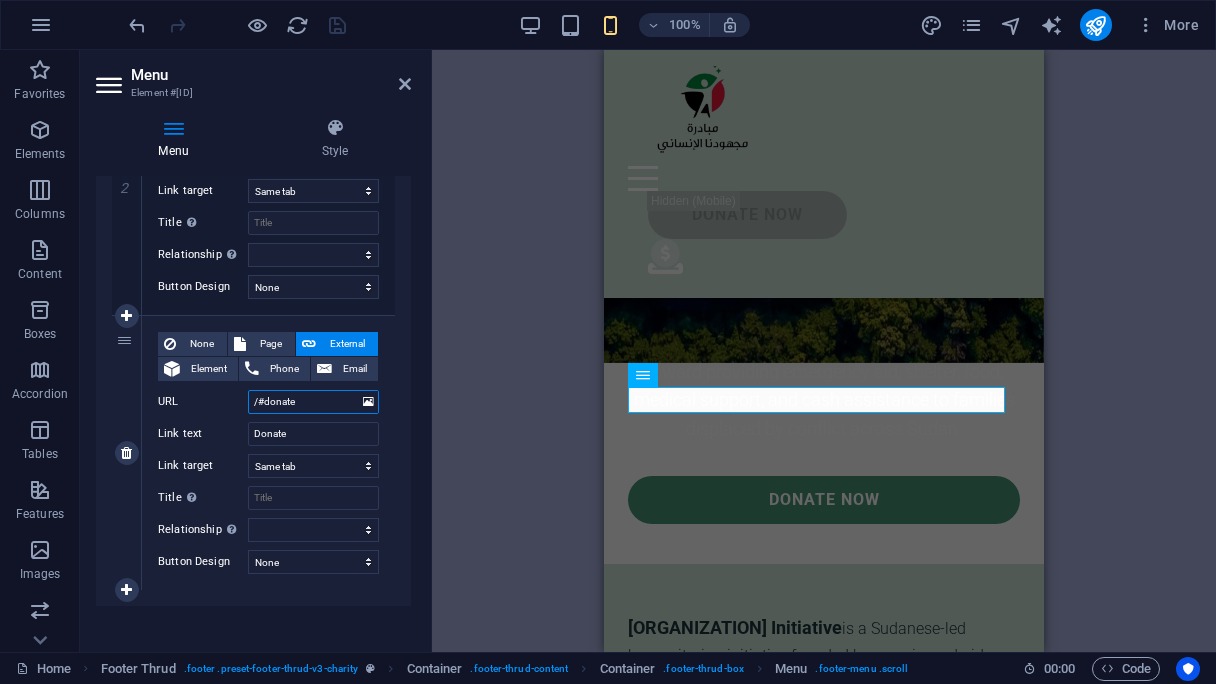 click on "/#donate" at bounding box center [313, 402] 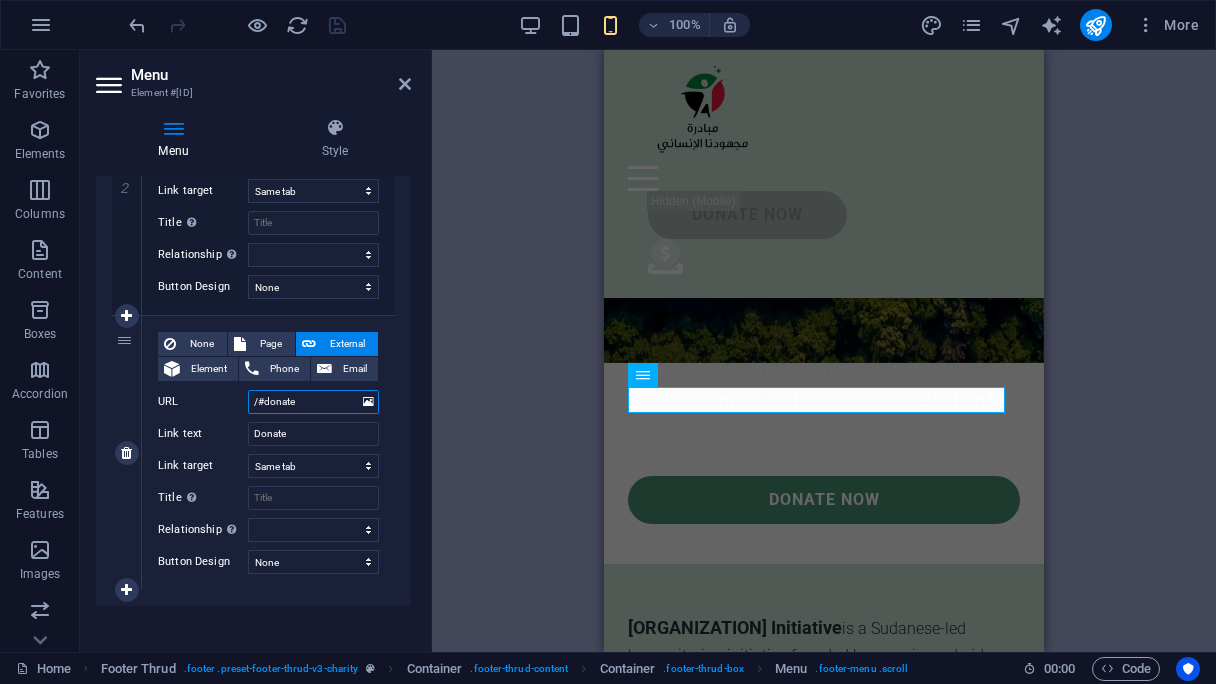 drag, startPoint x: 322, startPoint y: 407, endPoint x: 301, endPoint y: 396, distance: 23.70654 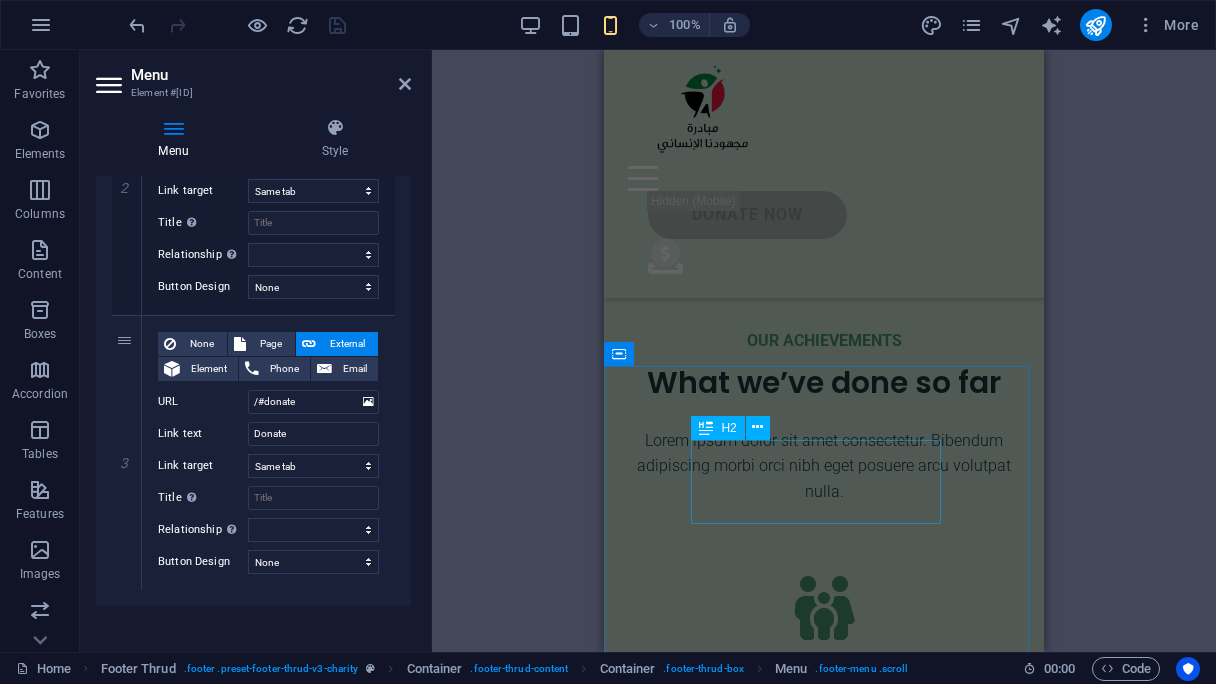 scroll, scrollTop: 1487, scrollLeft: 0, axis: vertical 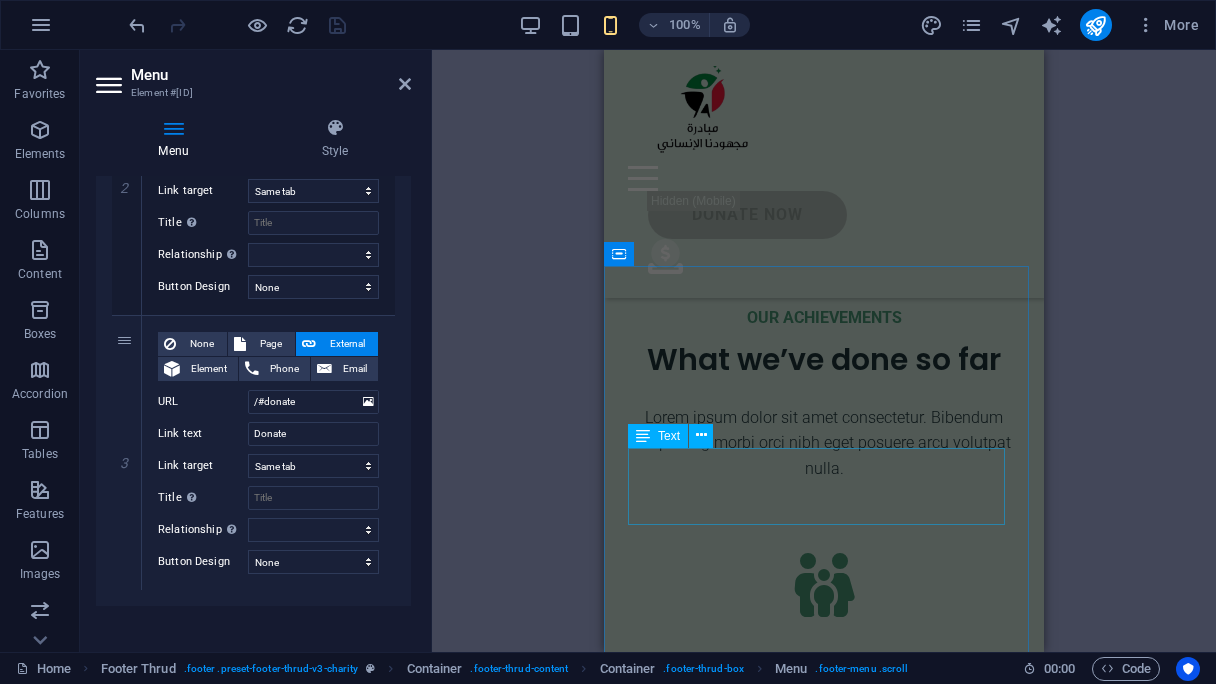 click on "Lorem ipsum dolor sit amet consectetur. Bibendum adipiscing morbi orci nibh eget posuere arcu volutpat nulla." at bounding box center (824, 443) 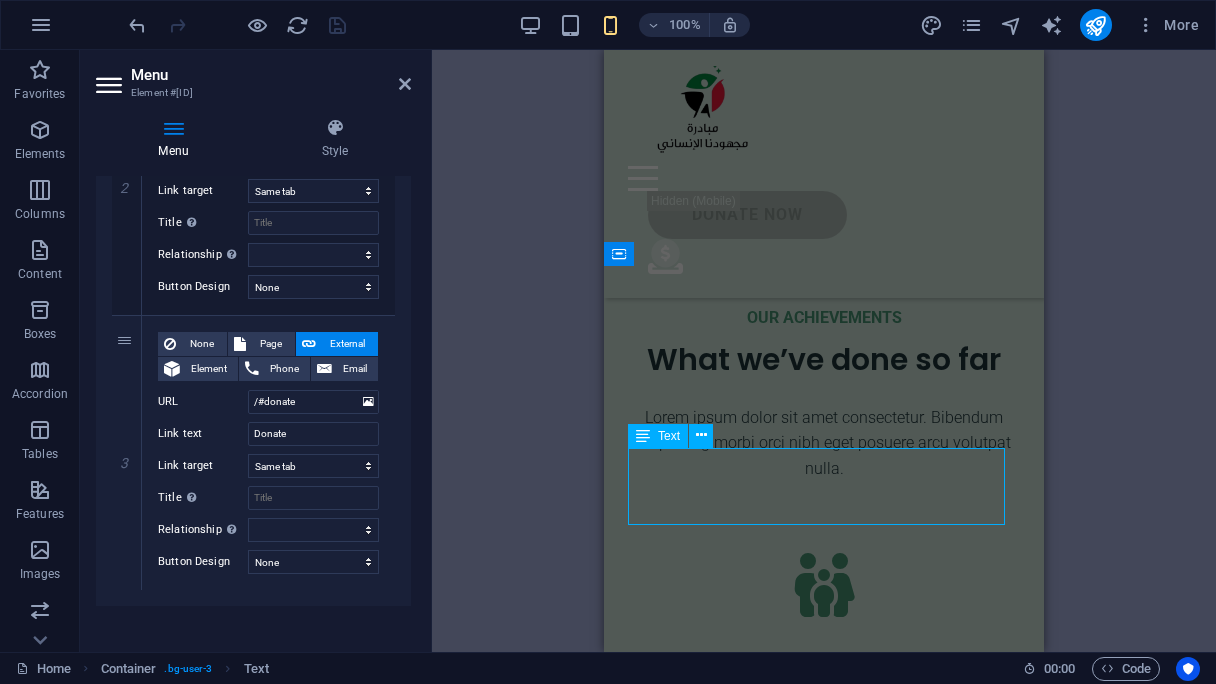 click on "Lorem ipsum dolor sit amet consectetur. Bibendum adipiscing morbi orci nibh eget posuere arcu volutpat nulla." at bounding box center [824, 443] 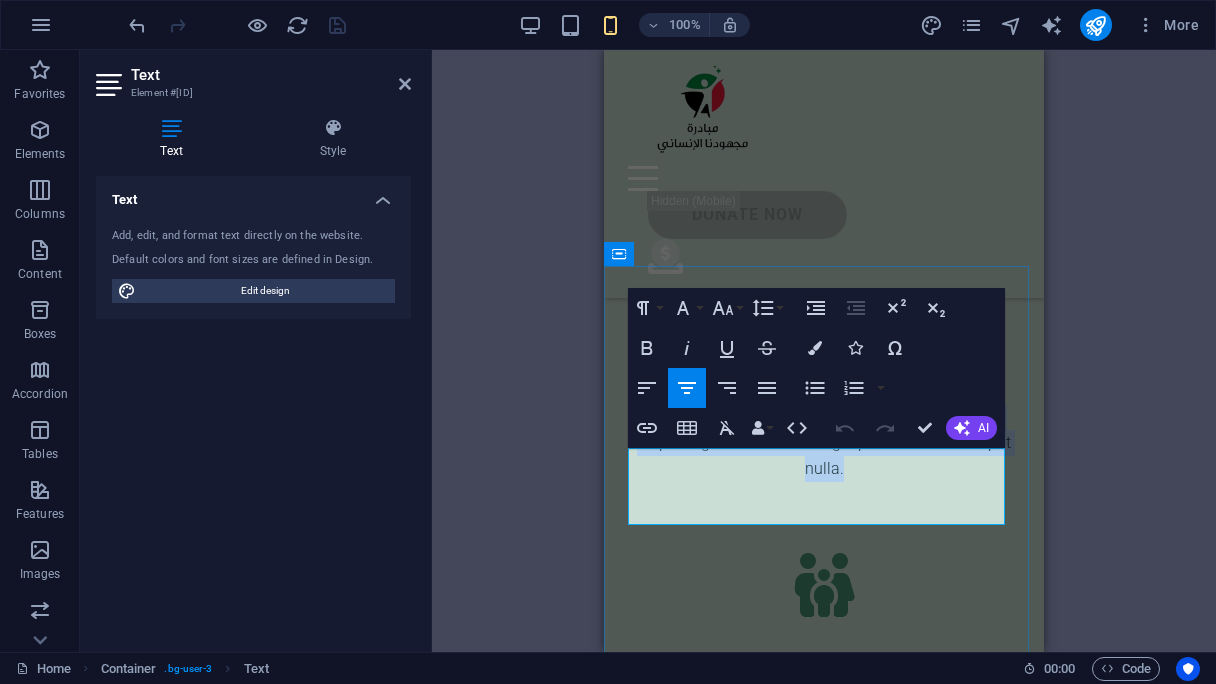 drag, startPoint x: 847, startPoint y: 513, endPoint x: 631, endPoint y: 466, distance: 221.05429 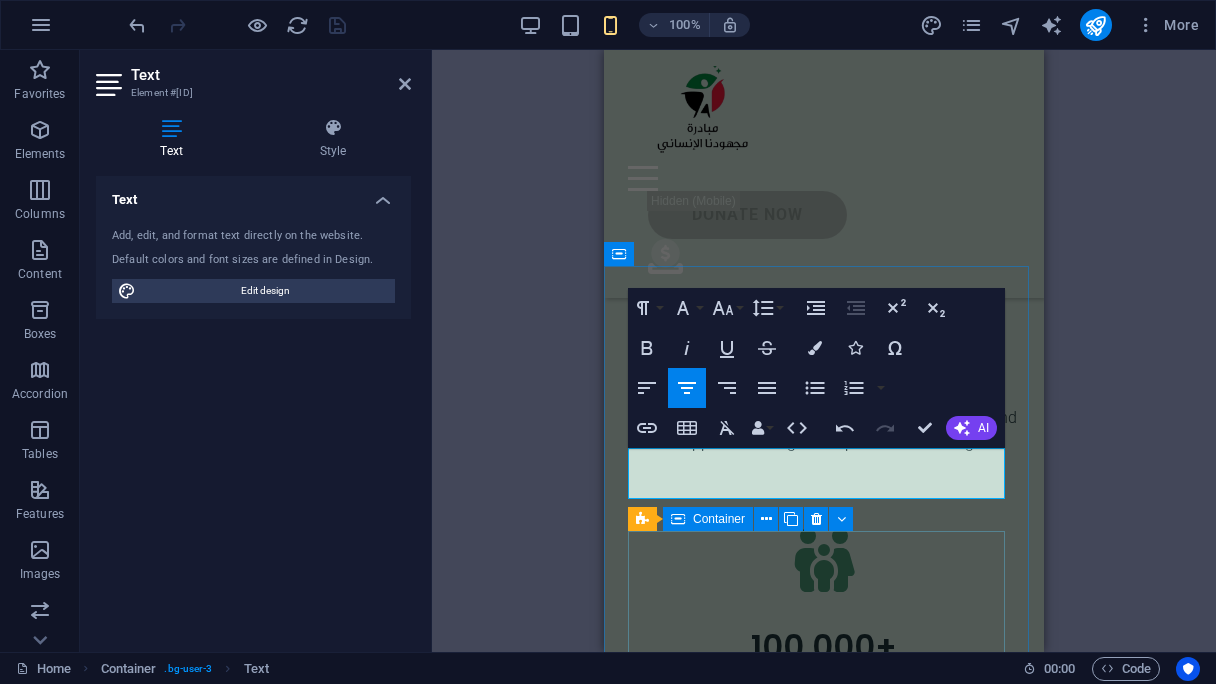 scroll, scrollTop: 1300, scrollLeft: 7, axis: both 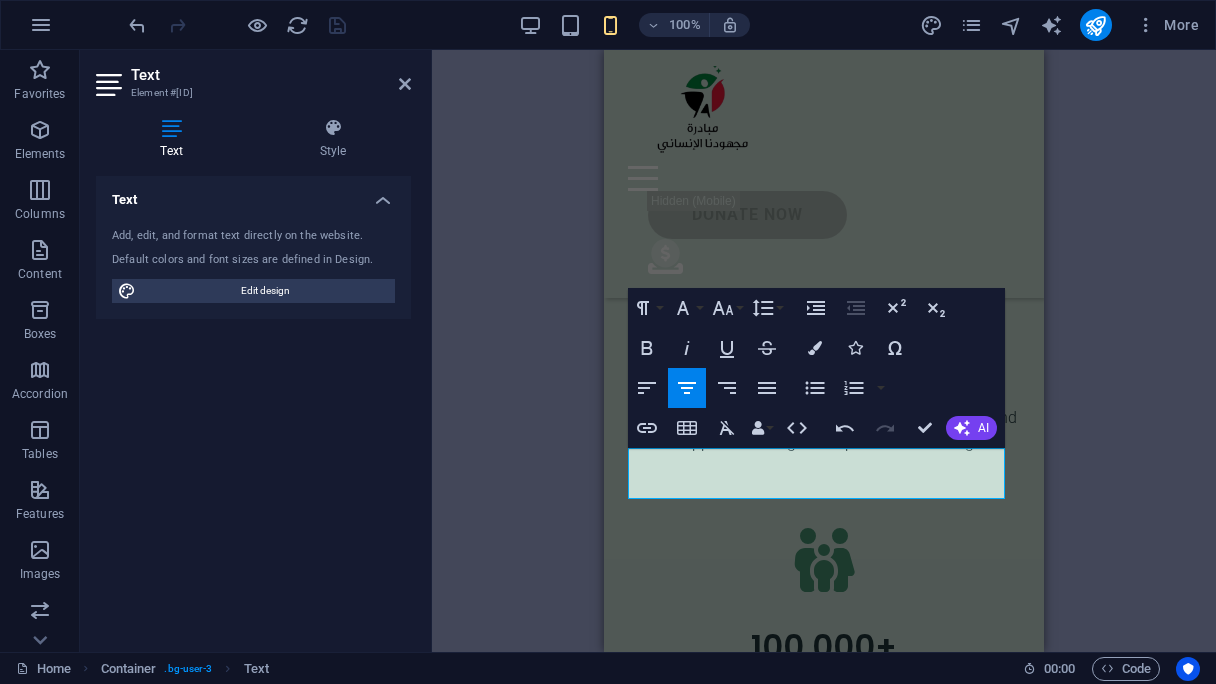 click on "H1 Banner Banner Container Unequal Columns Container Image Container Text Container Container Image tabs Text Container Spacer Container H3 Menu Bar Image Container H2 Text on background Container Text Button Footer Thrud Menu Container Container Container Container Container Logo Container Container Spacer Container Container Text Container Button Separator Social Media Icons Menu Bar Logo Icon Icon Icon Button Container Container Text Container Container Container Container Text Container Spacer Container Image Image Spacer Container Container Text Container Spacer Container Image Image Spacer Container Container Container Text Spacer Container H3 Container Image Image Text Container Container Container Image Image tabs Image H2 Container" at bounding box center [824, 351] 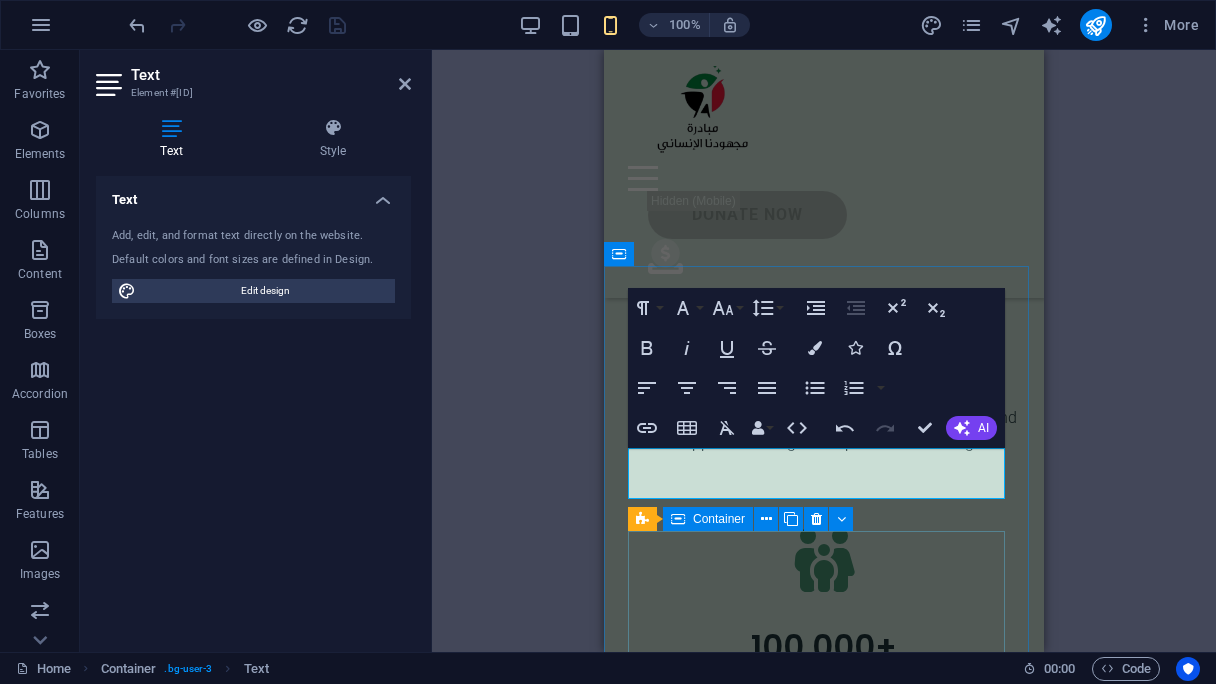 click on "[NUMBER] + Humanitarian Assistance to Families" at bounding box center (824, 634) 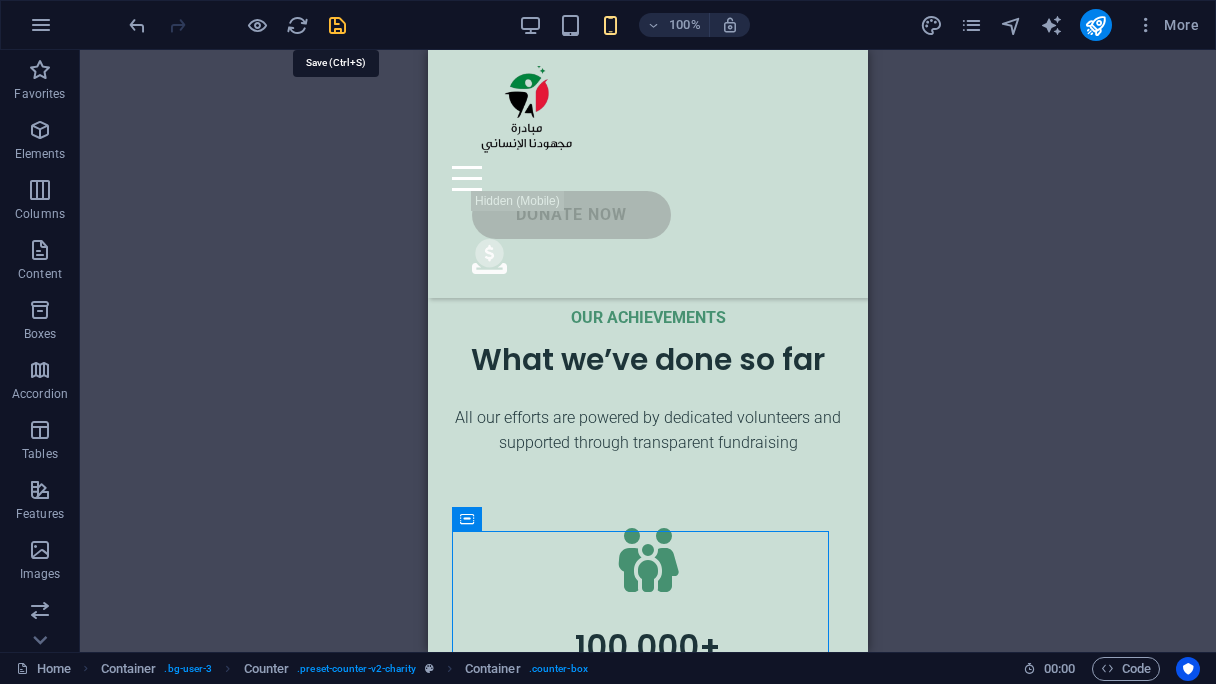click at bounding box center (337, 25) 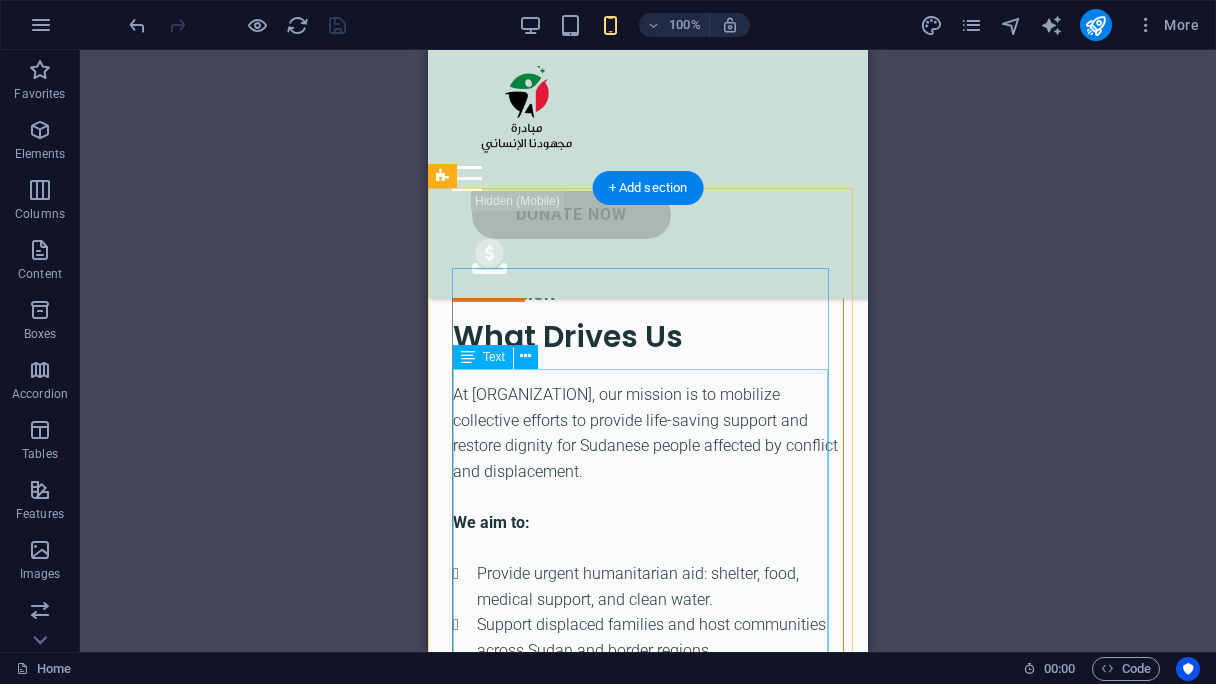 scroll, scrollTop: 3187, scrollLeft: 0, axis: vertical 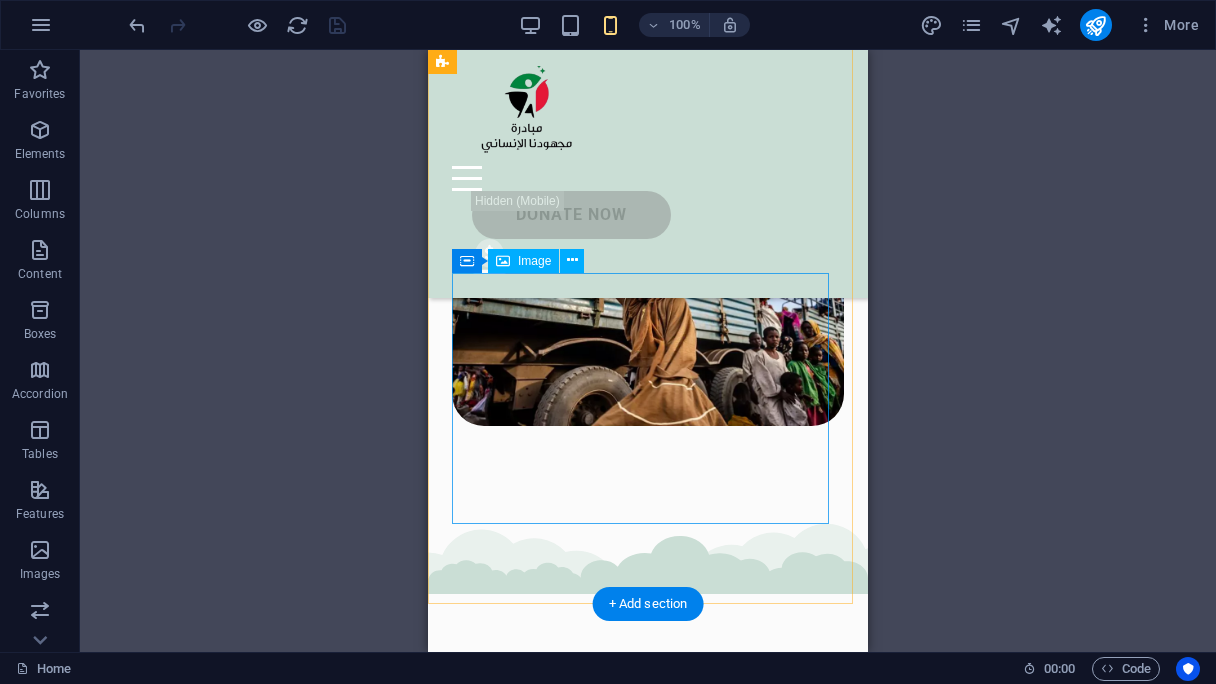click at bounding box center (648, 295) 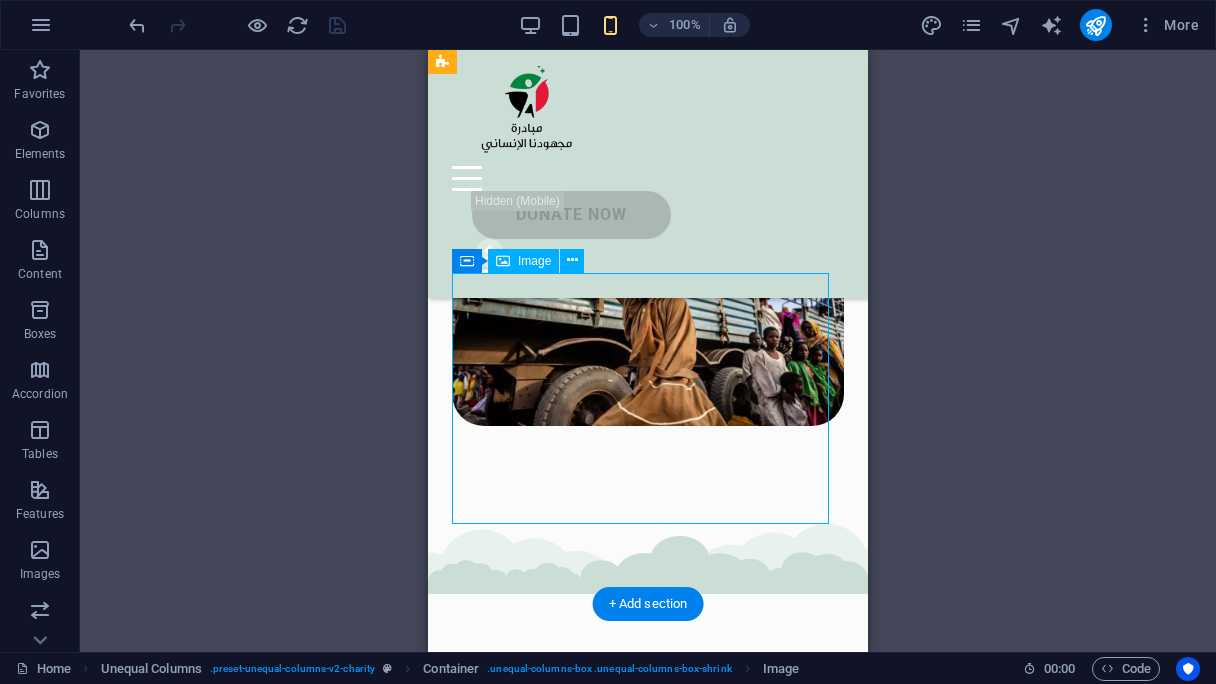 click at bounding box center (648, 295) 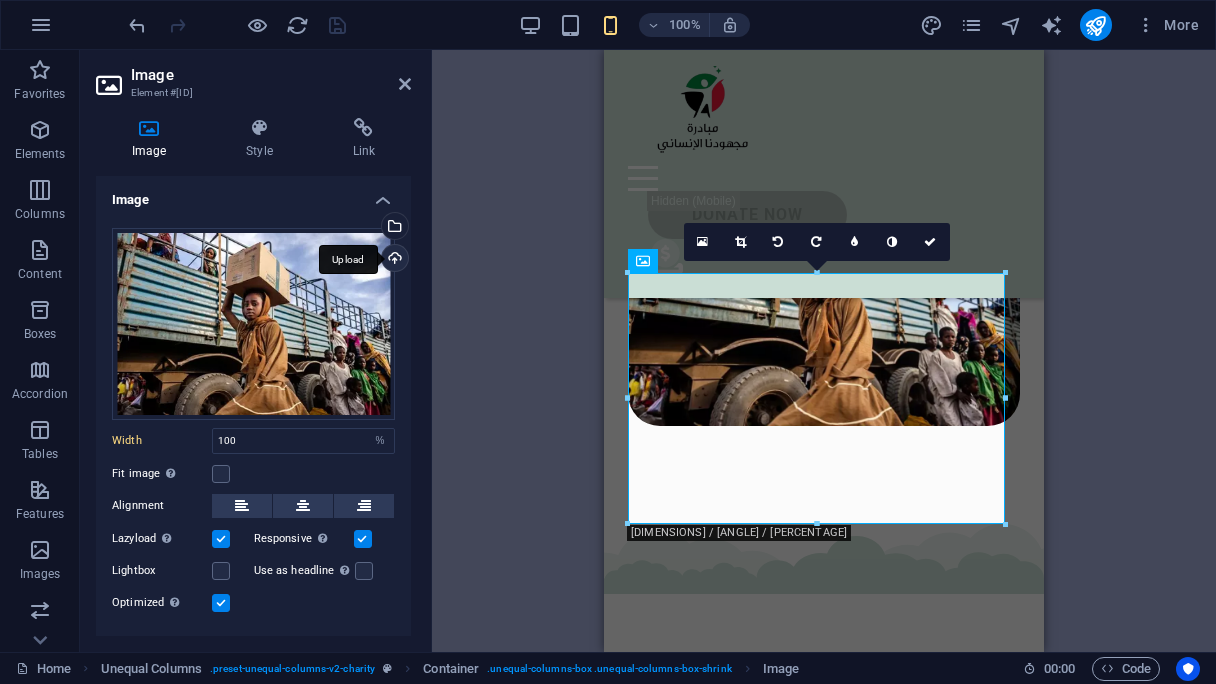 click on "Upload" at bounding box center (393, 260) 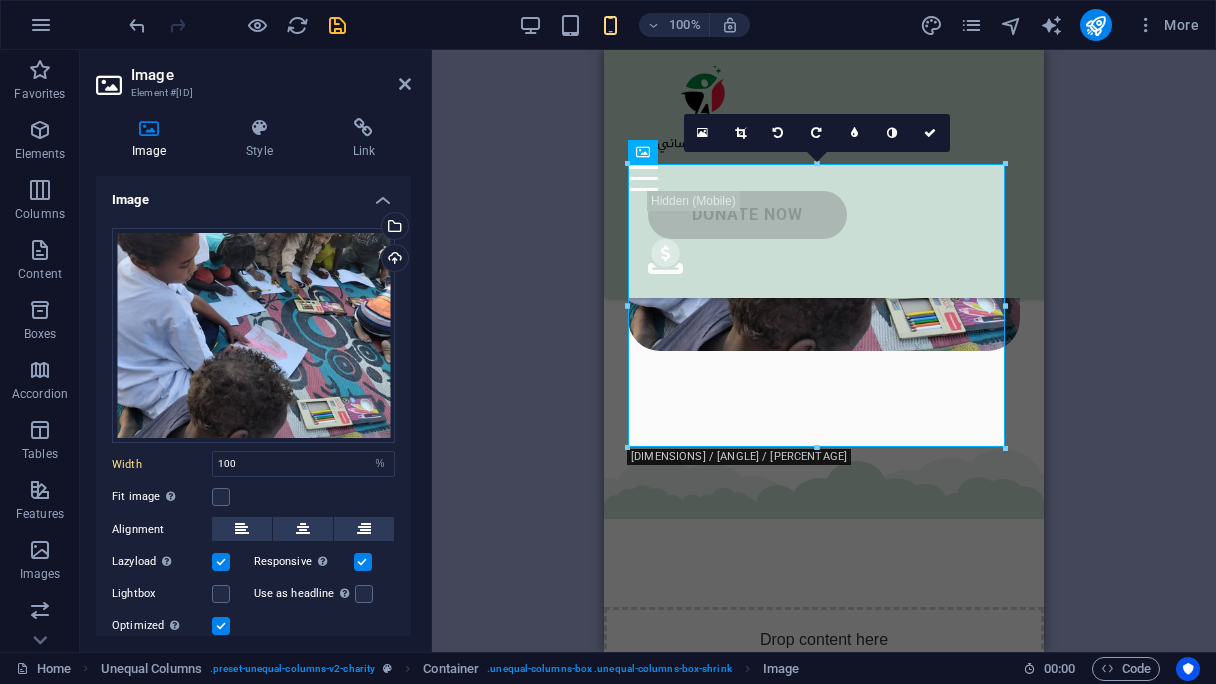 scroll, scrollTop: 913, scrollLeft: 0, axis: vertical 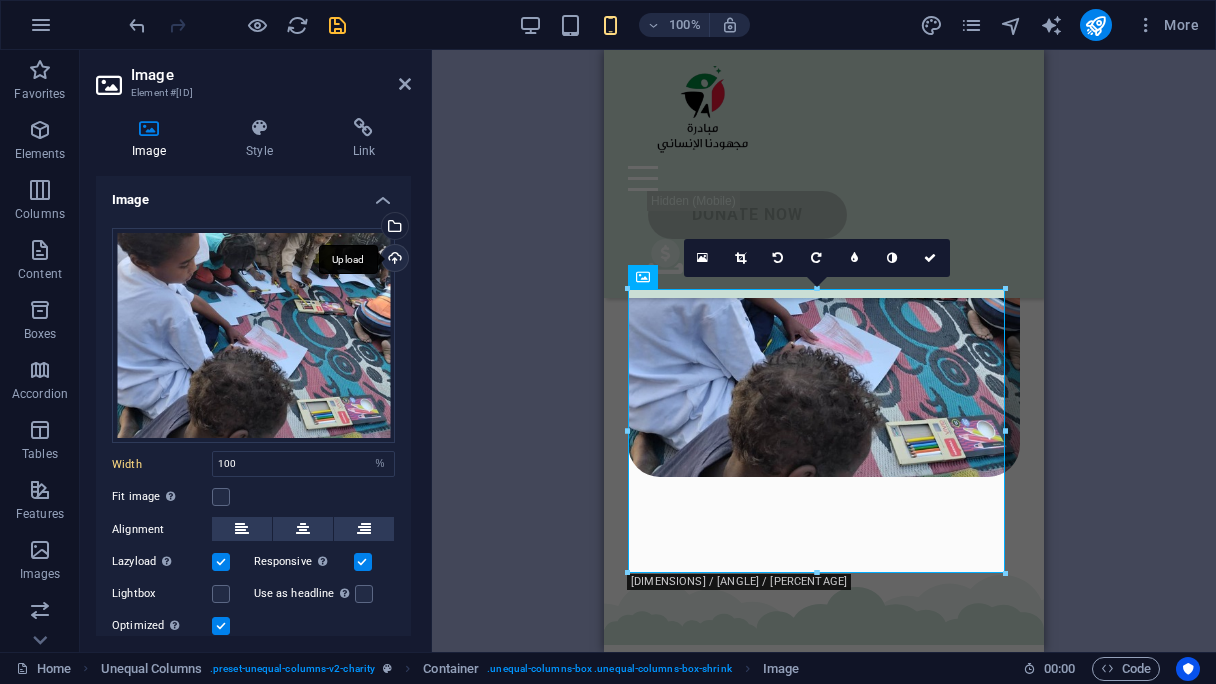 click on "Upload" at bounding box center [393, 260] 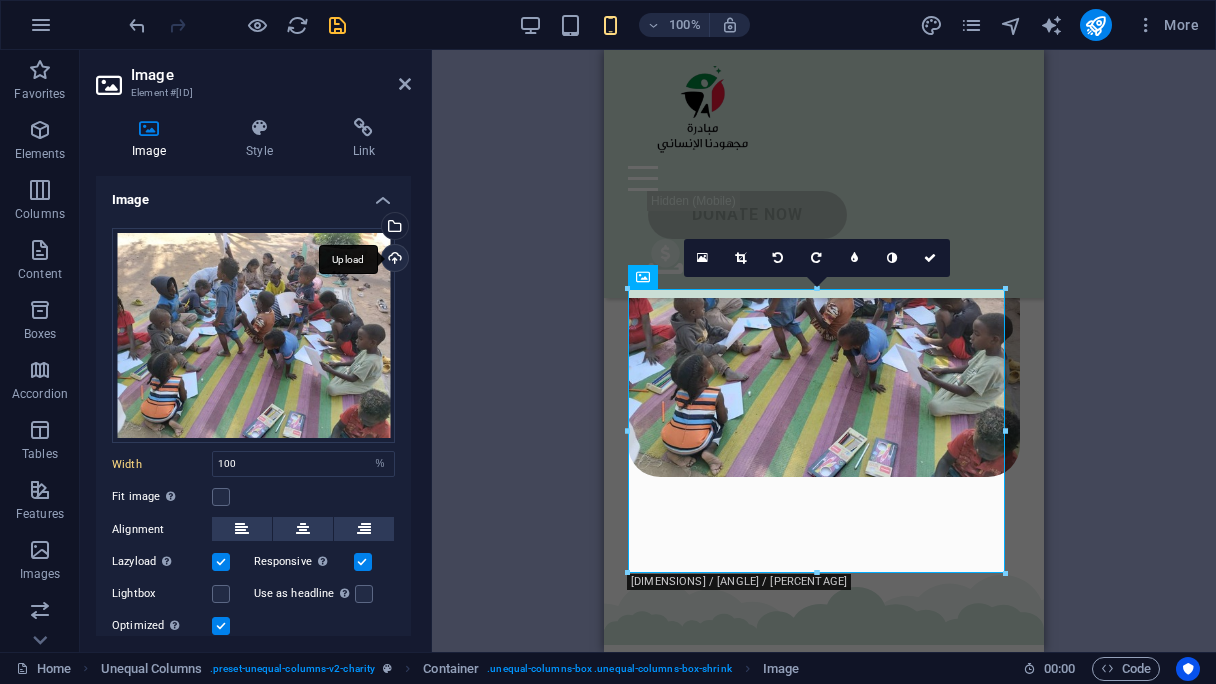 click on "Upload" at bounding box center [393, 260] 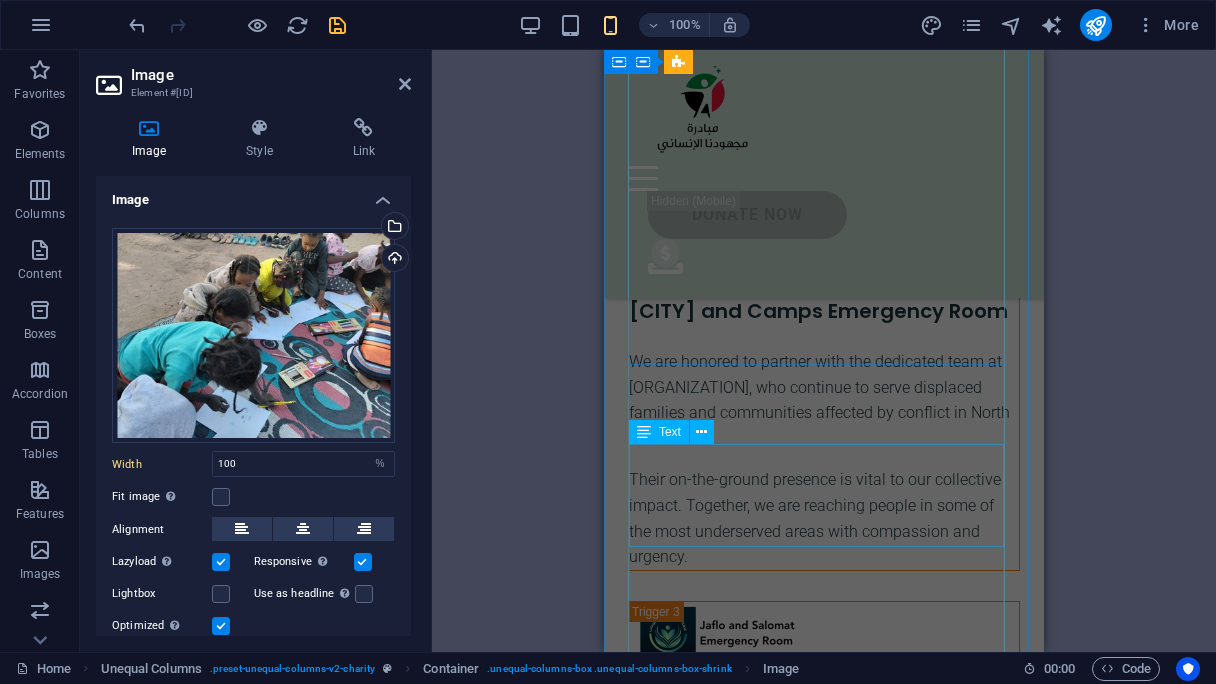 scroll, scrollTop: 5613, scrollLeft: 0, axis: vertical 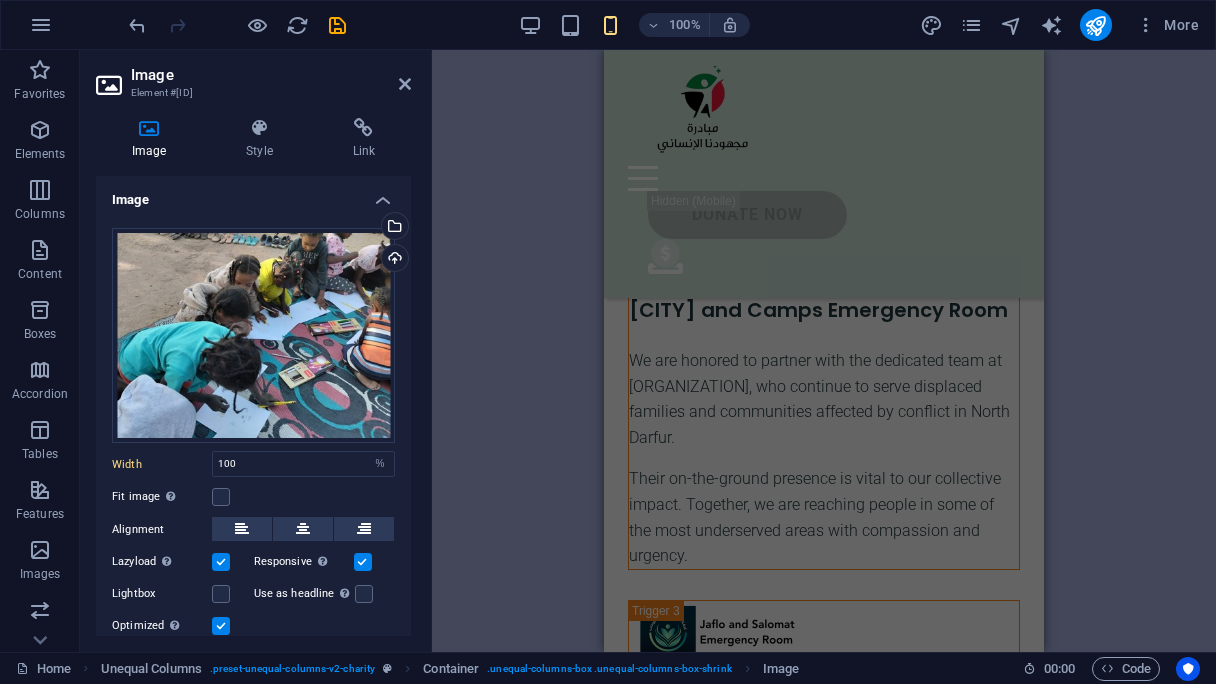 drag, startPoint x: 339, startPoint y: 25, endPoint x: 447, endPoint y: 23, distance: 108.01852 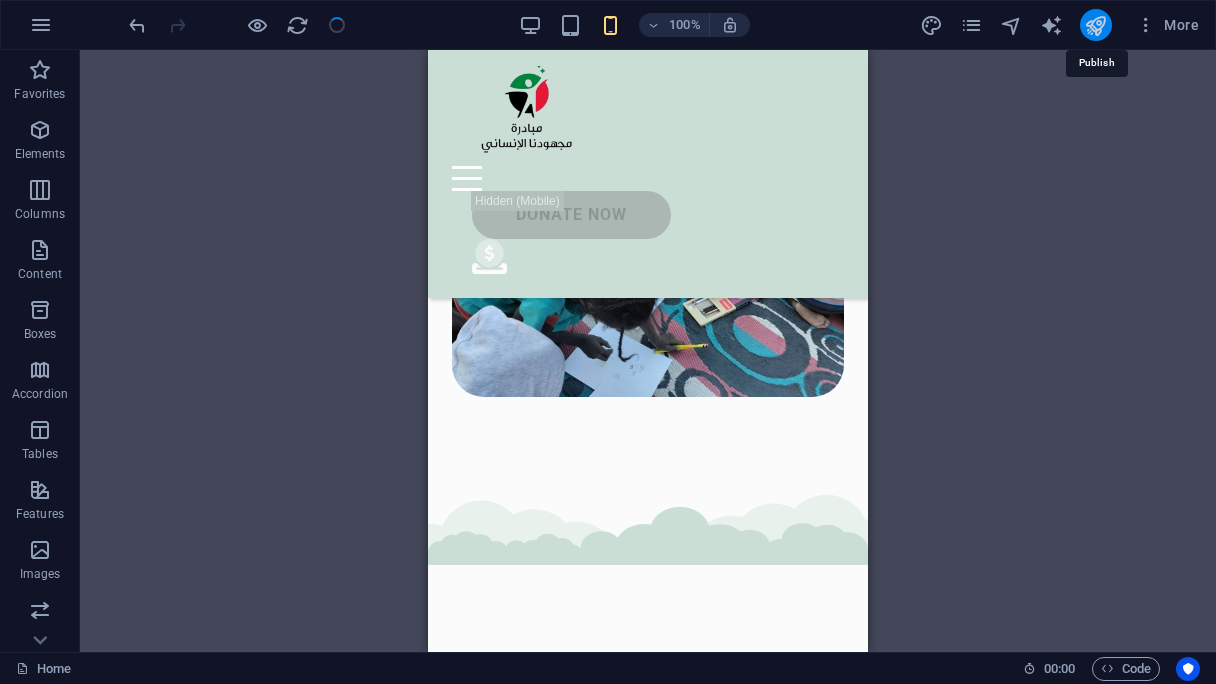 click at bounding box center [1095, 25] 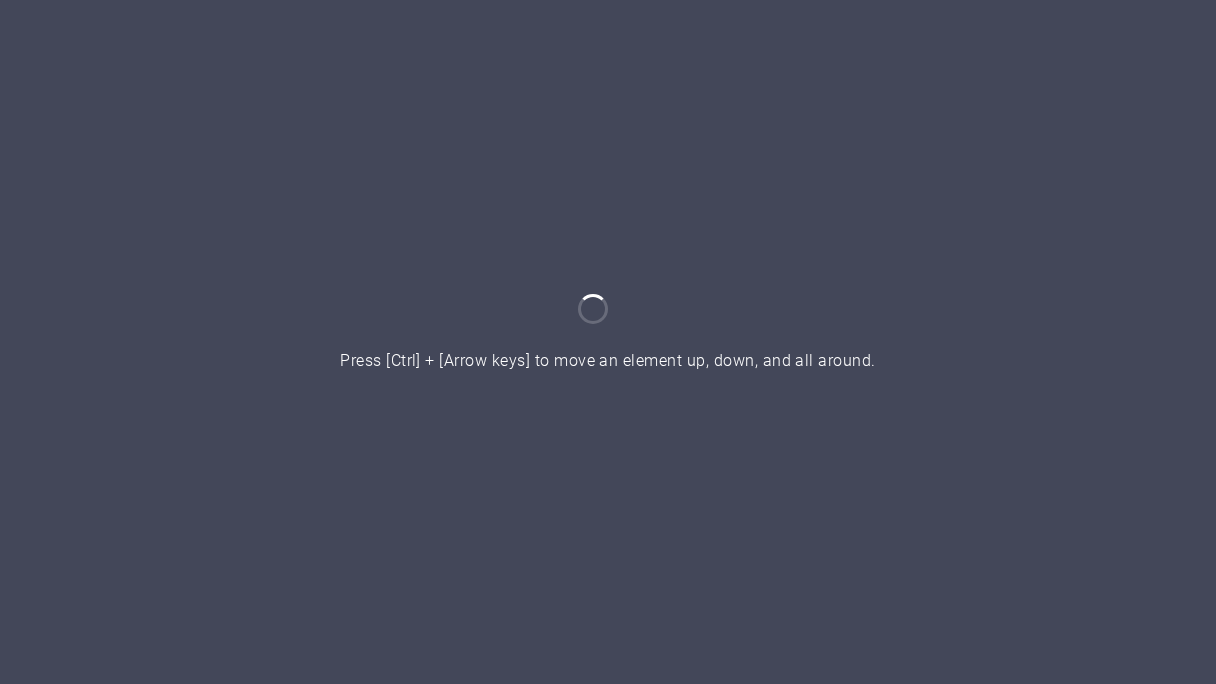 scroll, scrollTop: 0, scrollLeft: 0, axis: both 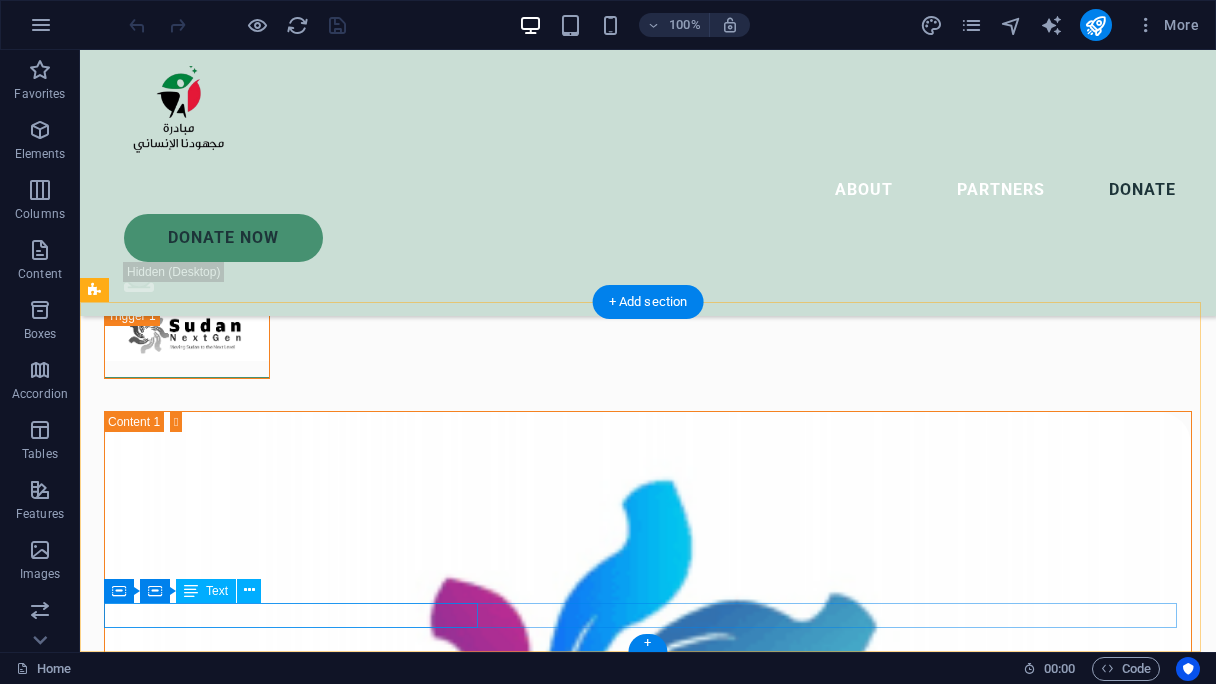 click on "Majhoodna Al-Insani Initiative  . All Rights Reserved." at bounding box center (644, 7789) 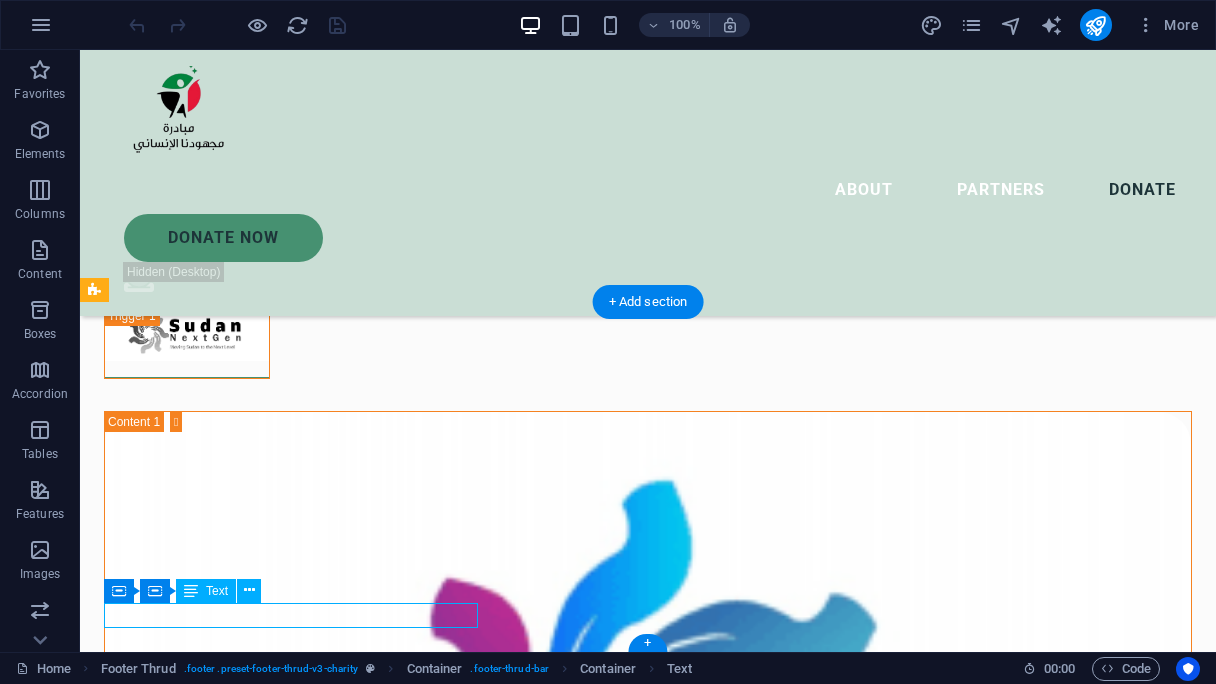 click on "Majhoodna Al-Insani Initiative  . All Rights Reserved." at bounding box center [644, 7789] 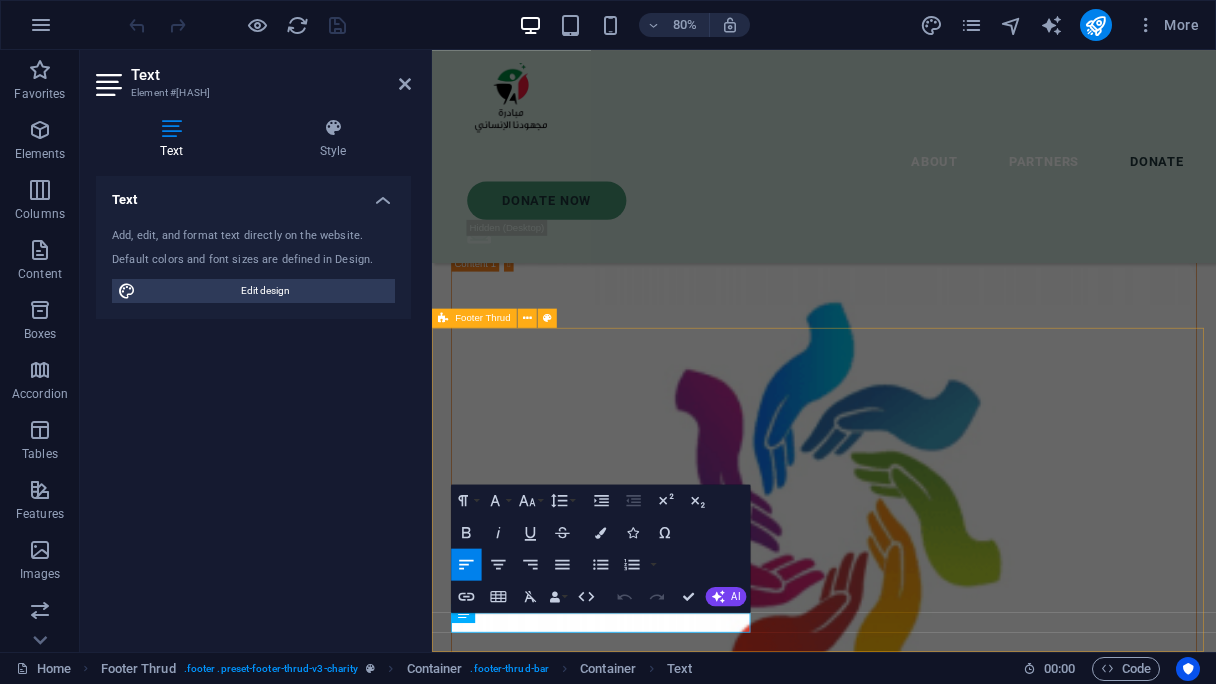 scroll, scrollTop: 6000, scrollLeft: 0, axis: vertical 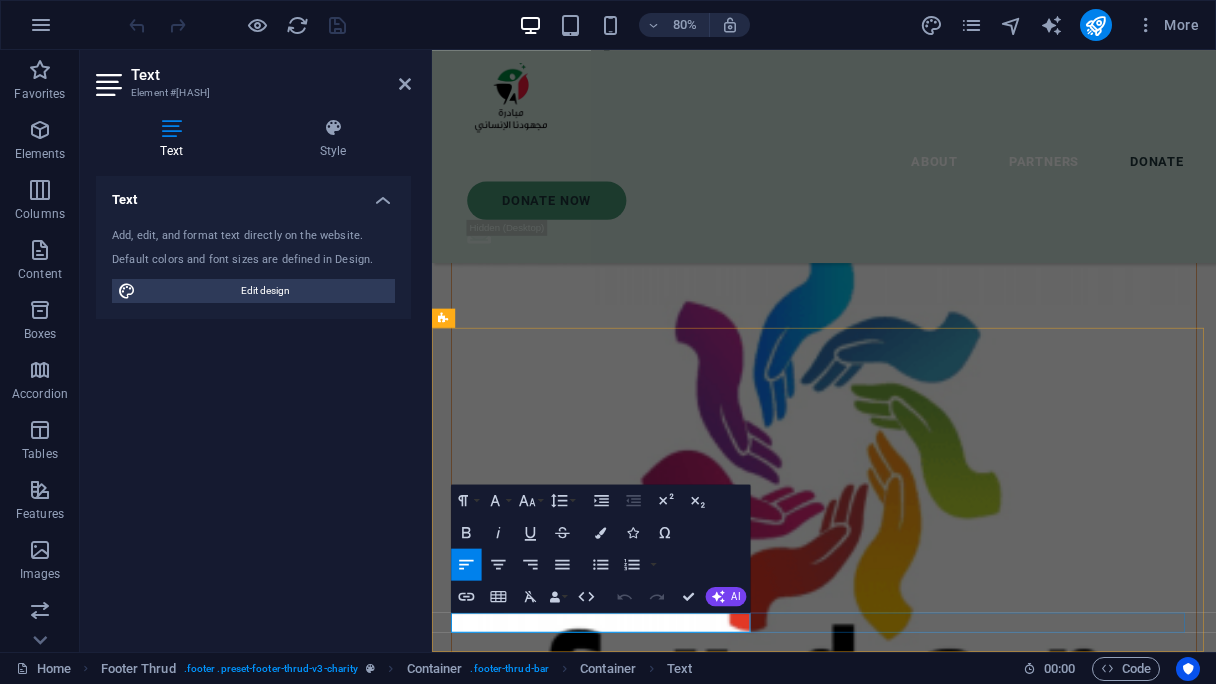 click on "Majhoodna Al-Insani Initiative  . All Rights Reserved." at bounding box center [918, 7063] 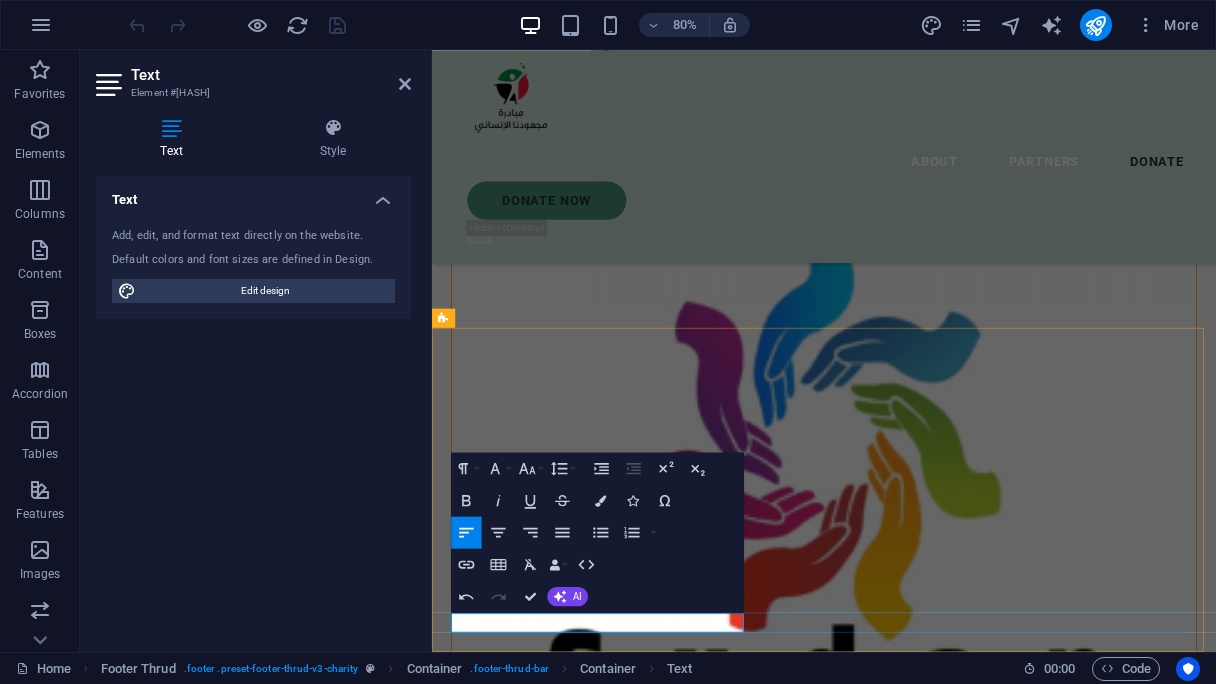 type 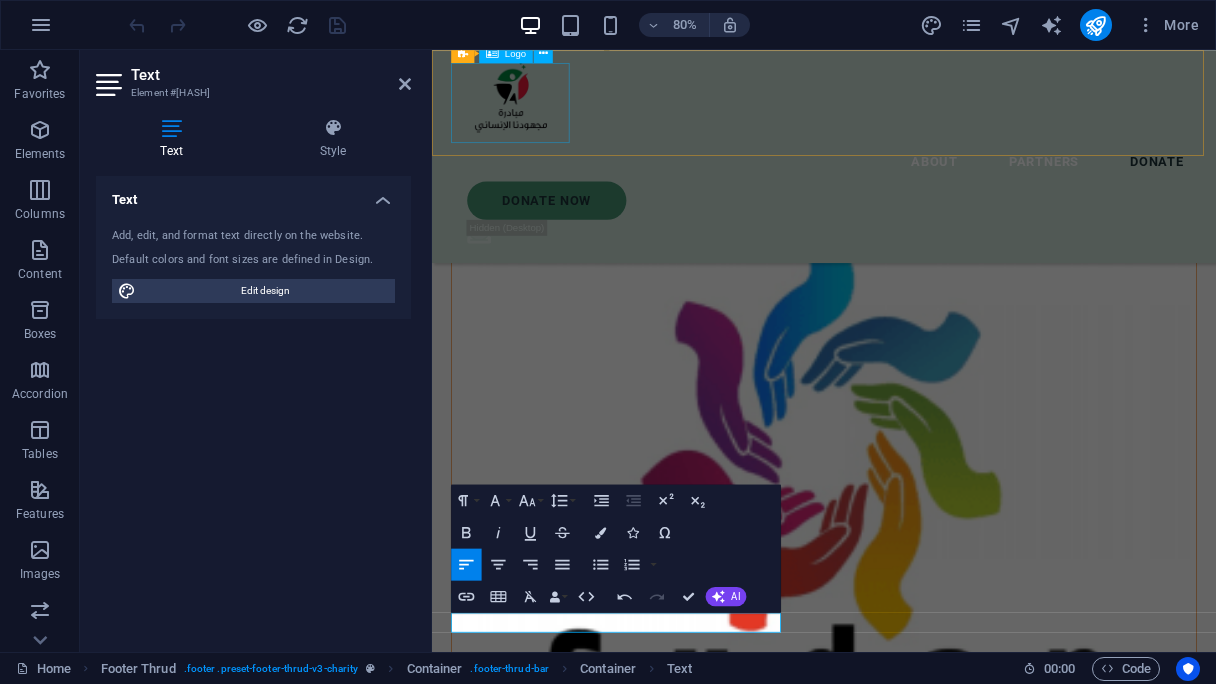 click at bounding box center [922, 116] 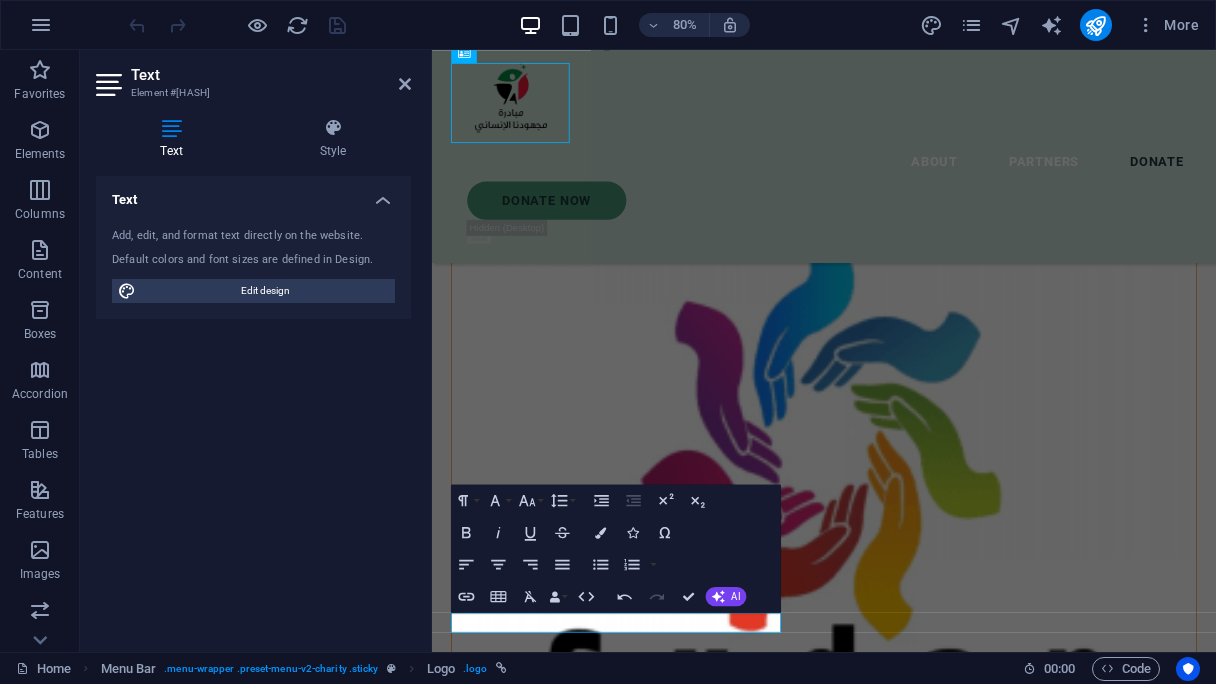 scroll, scrollTop: 5915, scrollLeft: 0, axis: vertical 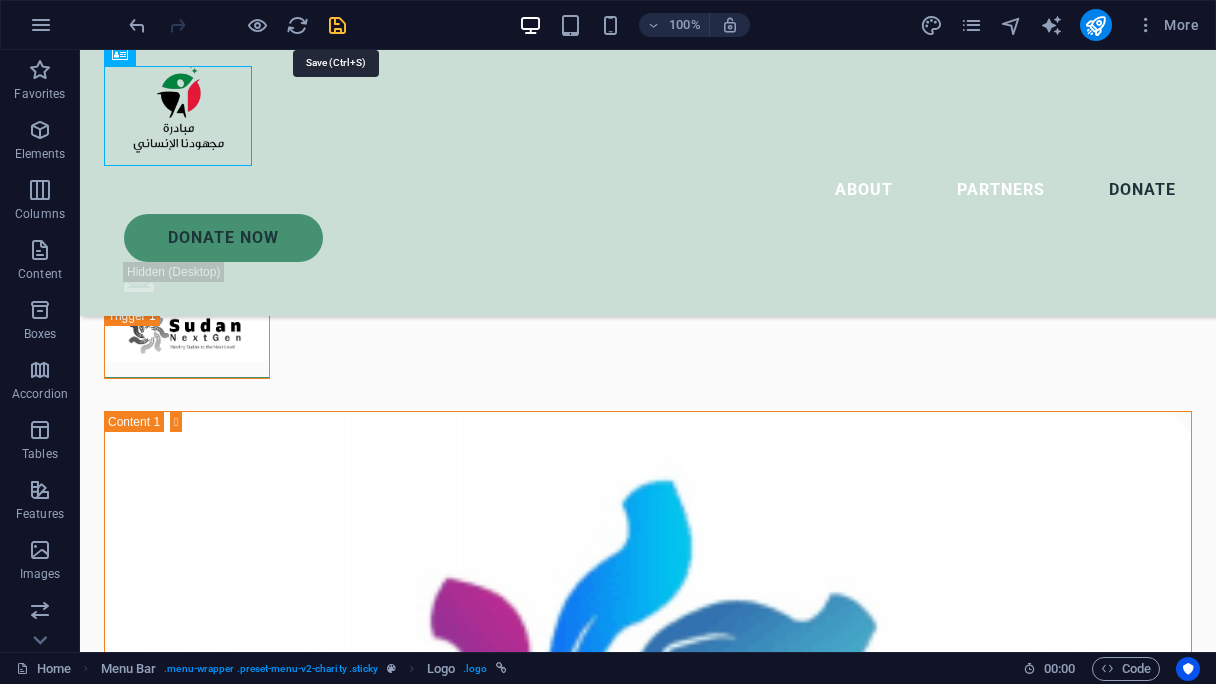 click at bounding box center [337, 25] 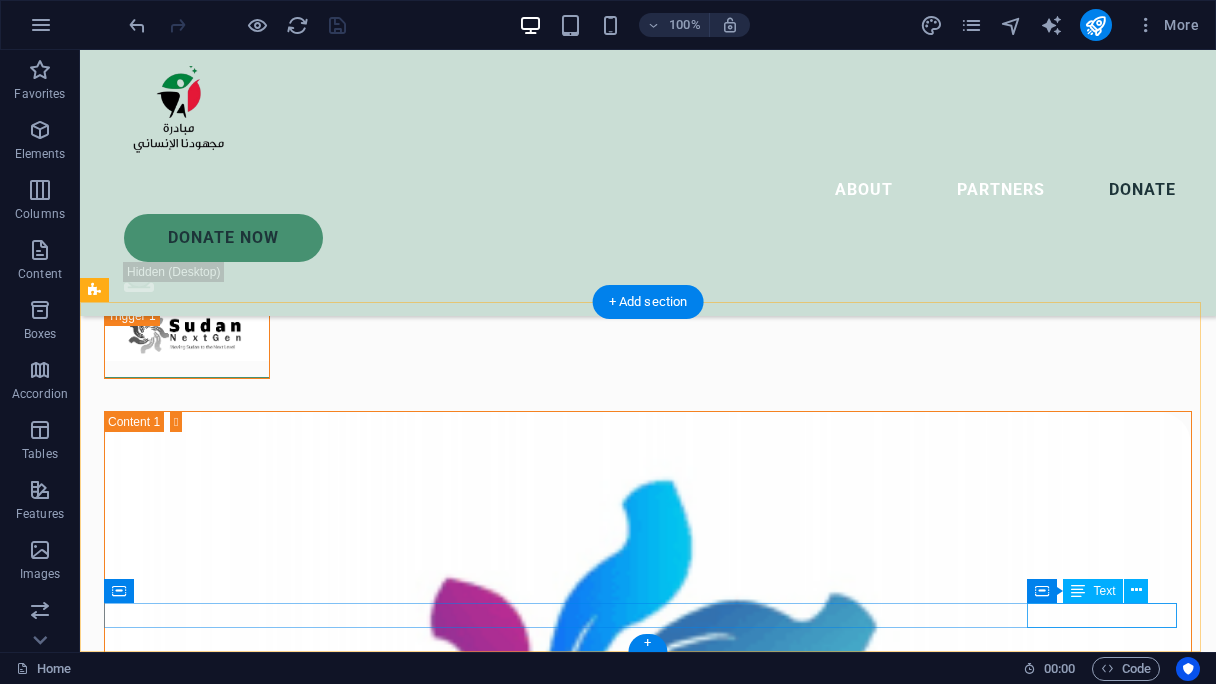 click on "Legal Notice  |  Privacy" at bounding box center [648, 7815] 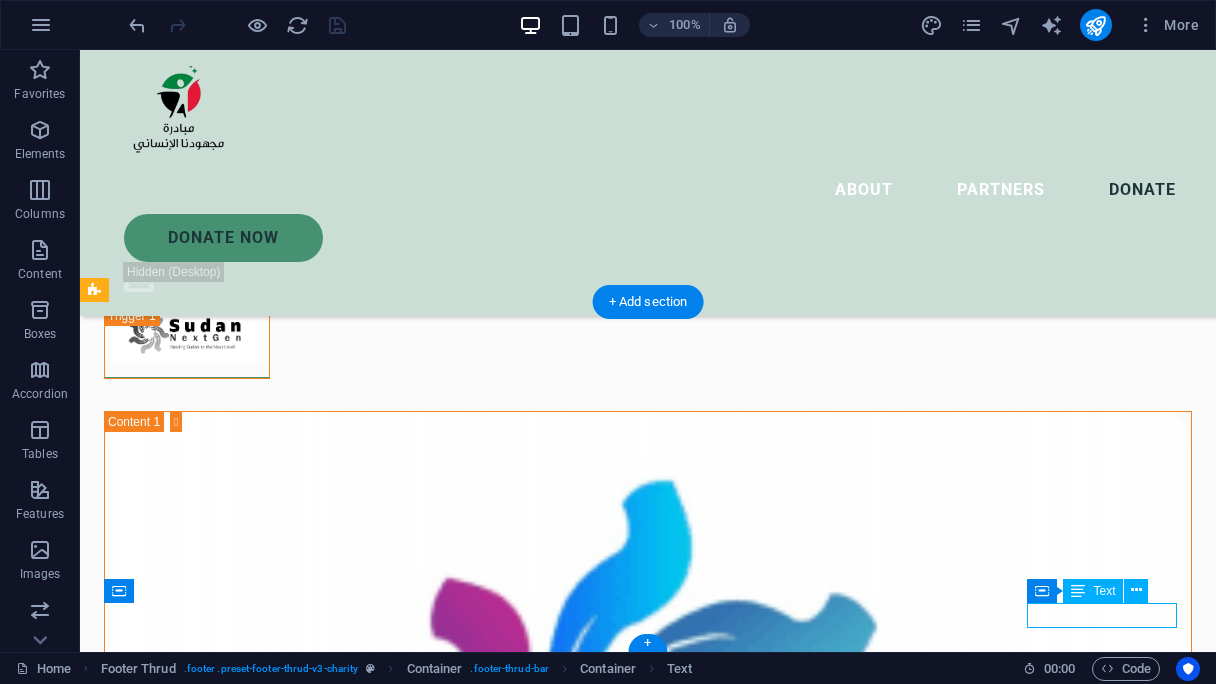 click on "Legal Notice  |  Privacy" at bounding box center [648, 7815] 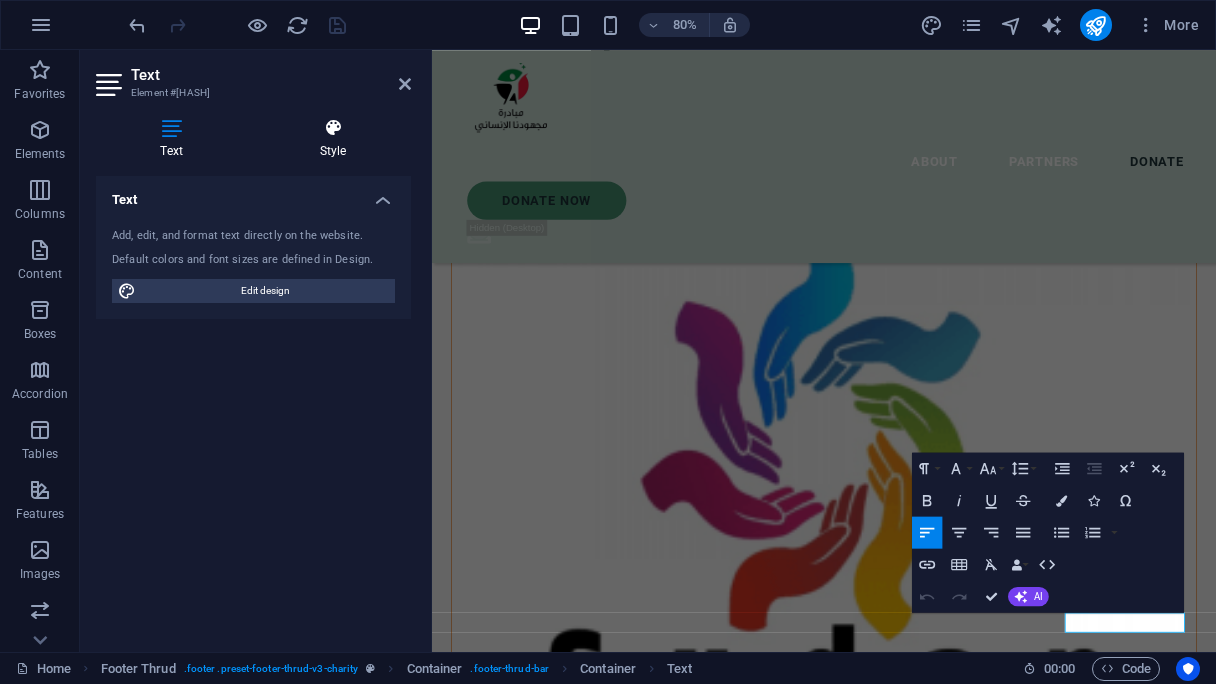 click at bounding box center [333, 128] 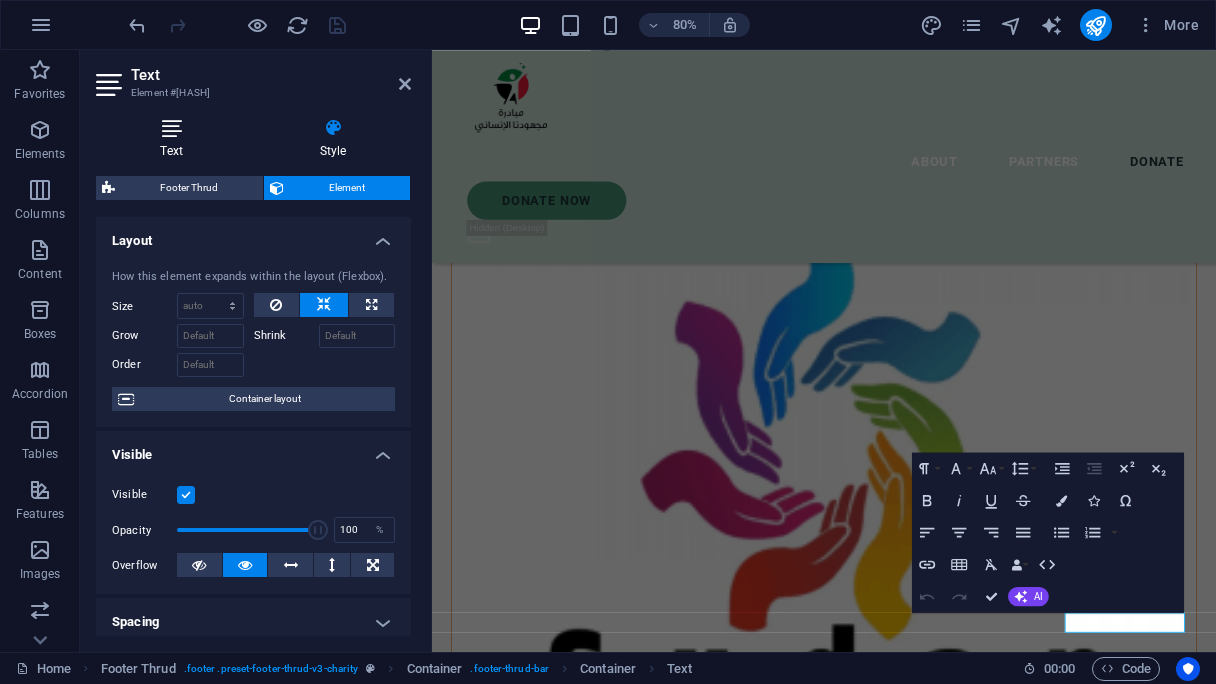 click on "Text" at bounding box center (175, 139) 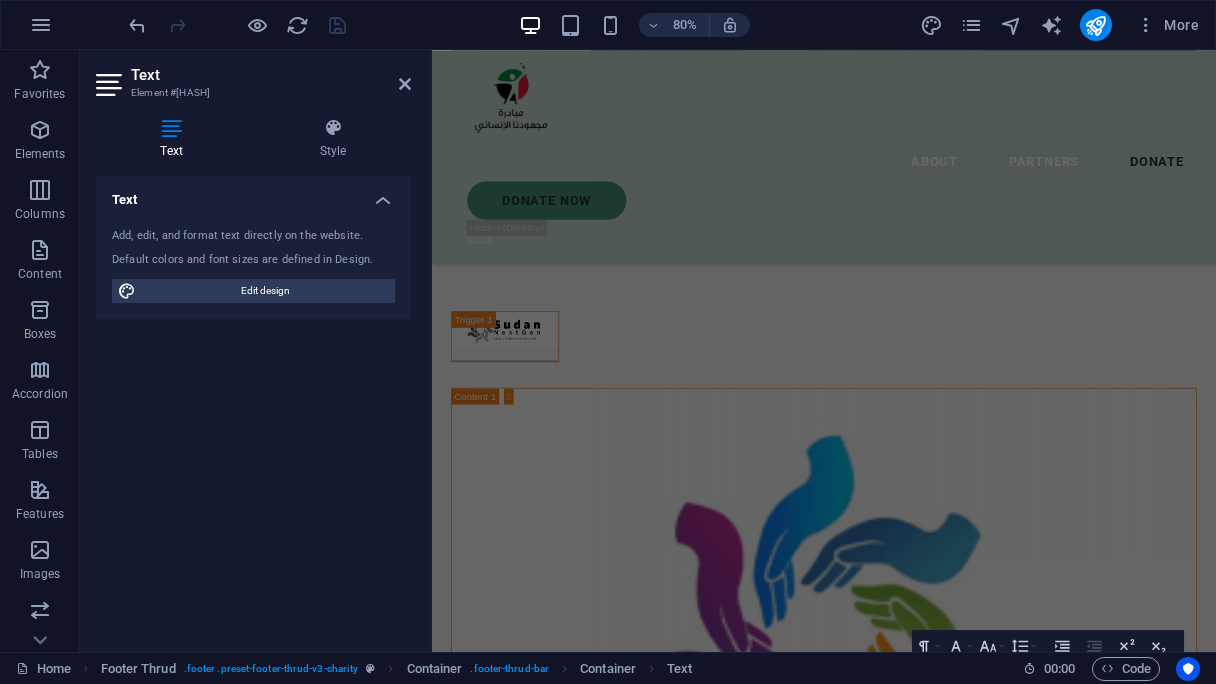 scroll, scrollTop: 6000, scrollLeft: 0, axis: vertical 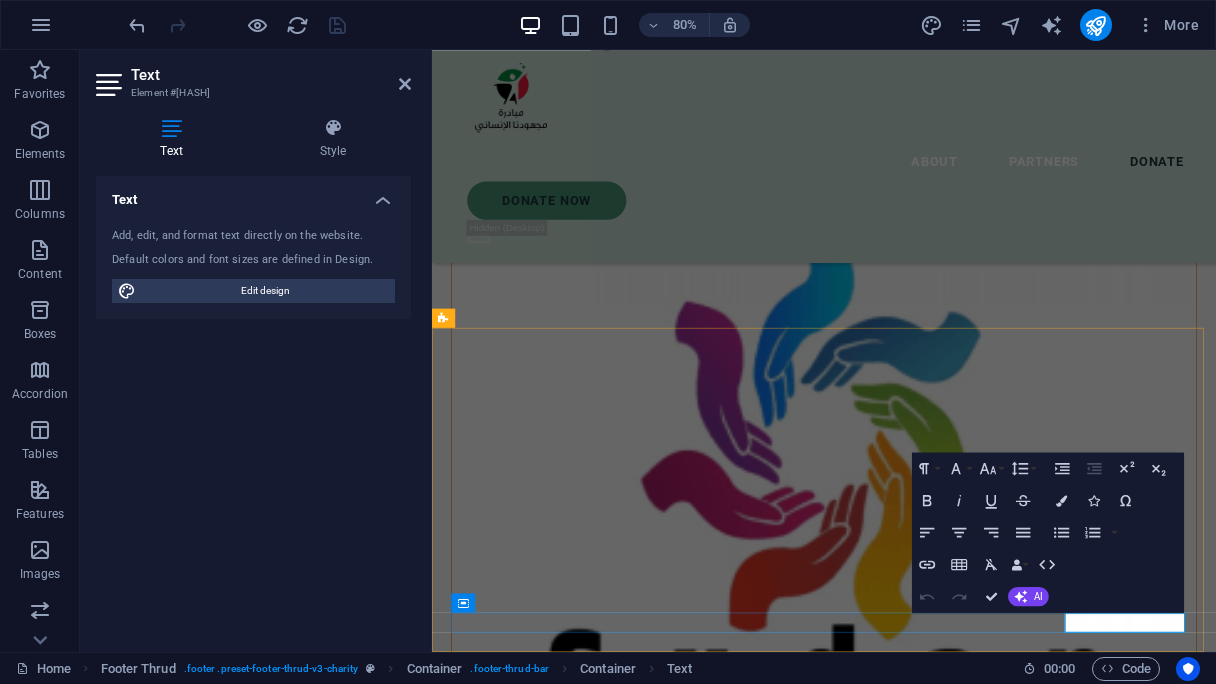 click on "Legal Notice" at bounding box center (499, 7088) 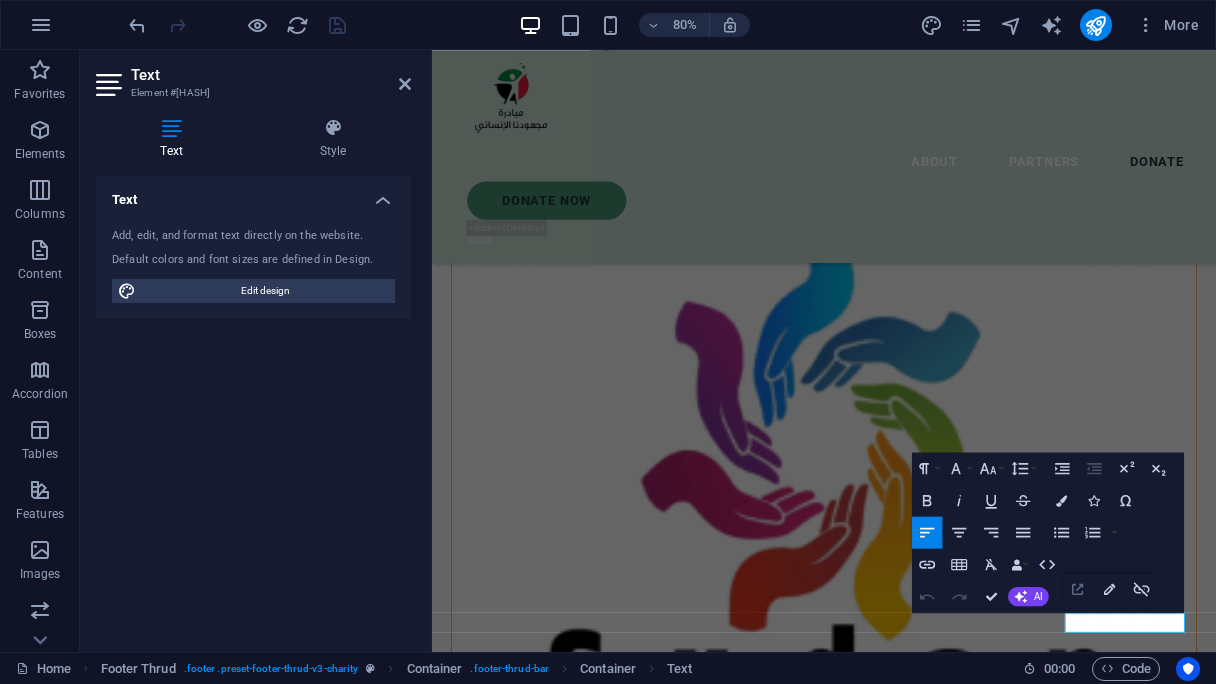 click 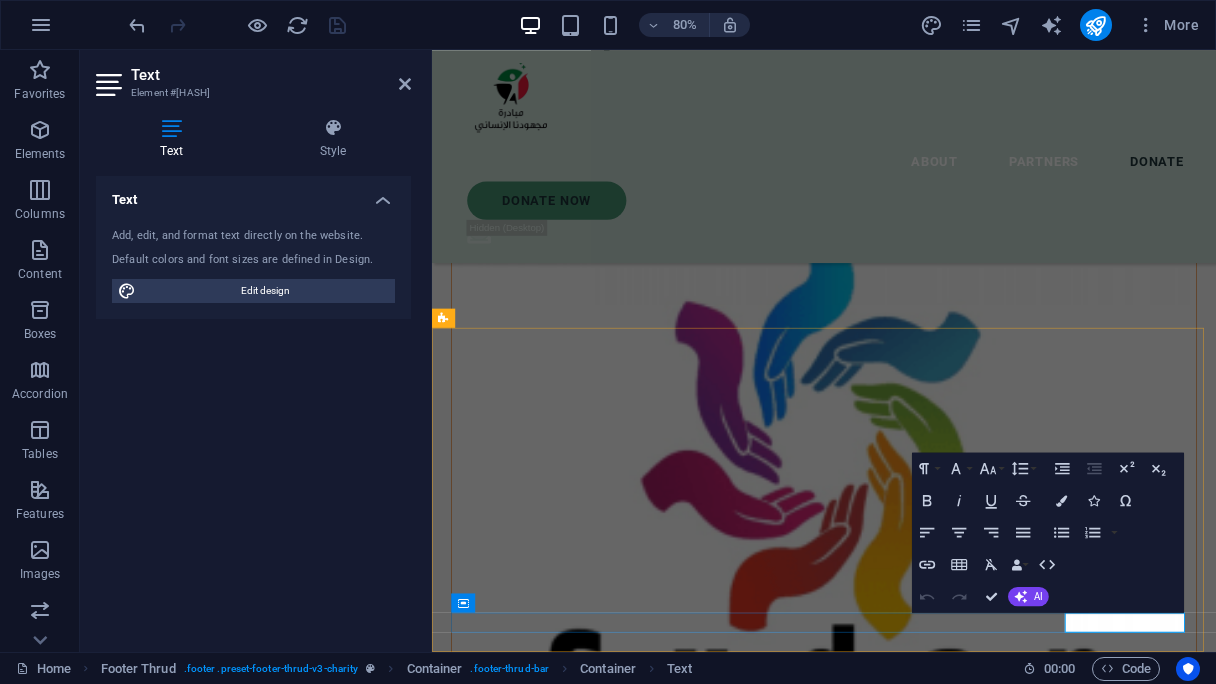 click on "Privacy" at bounding box center (573, 7088) 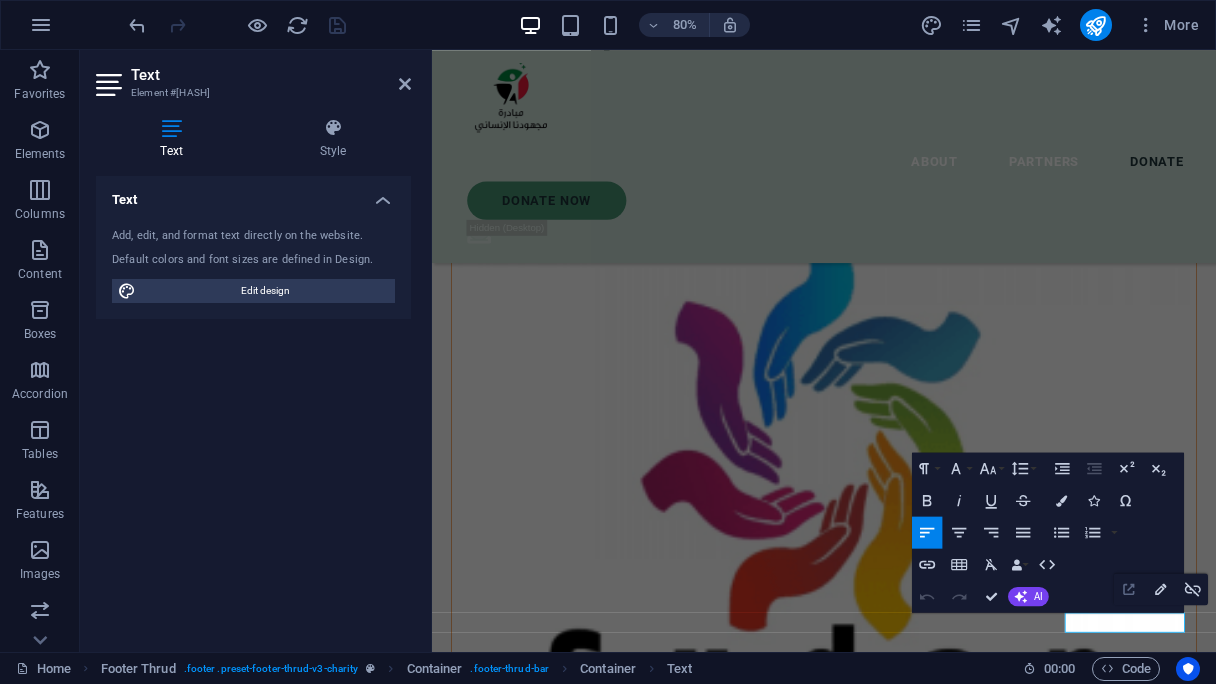 click 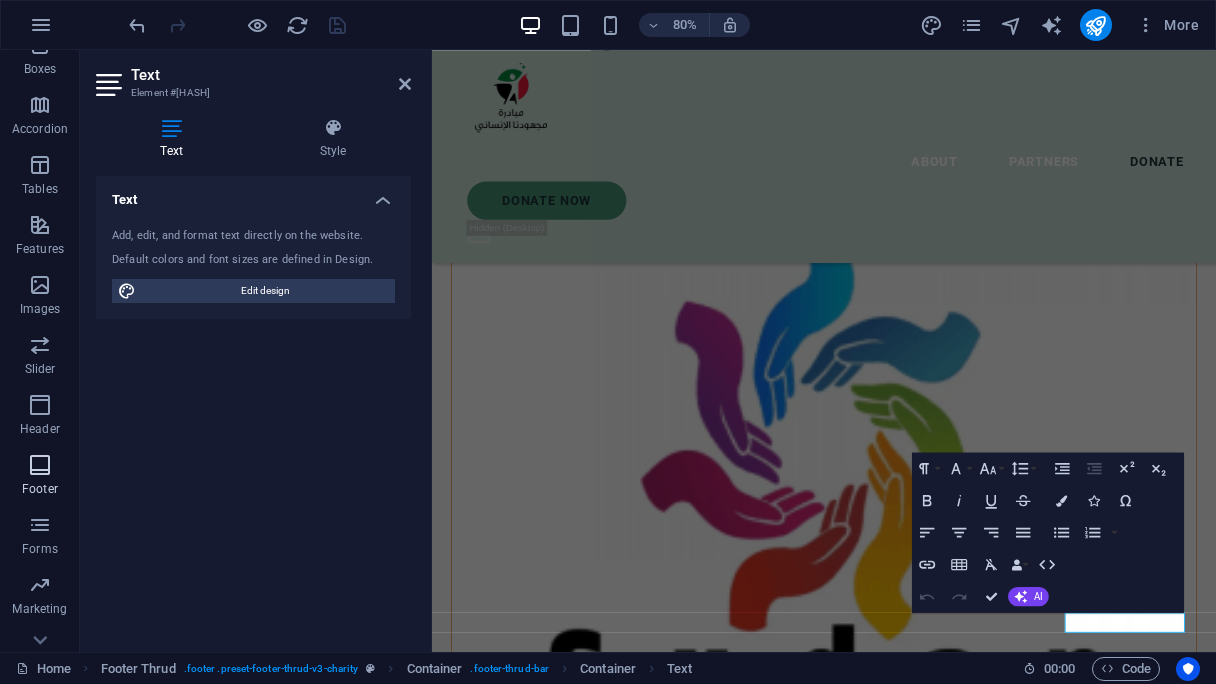 scroll, scrollTop: 297, scrollLeft: 0, axis: vertical 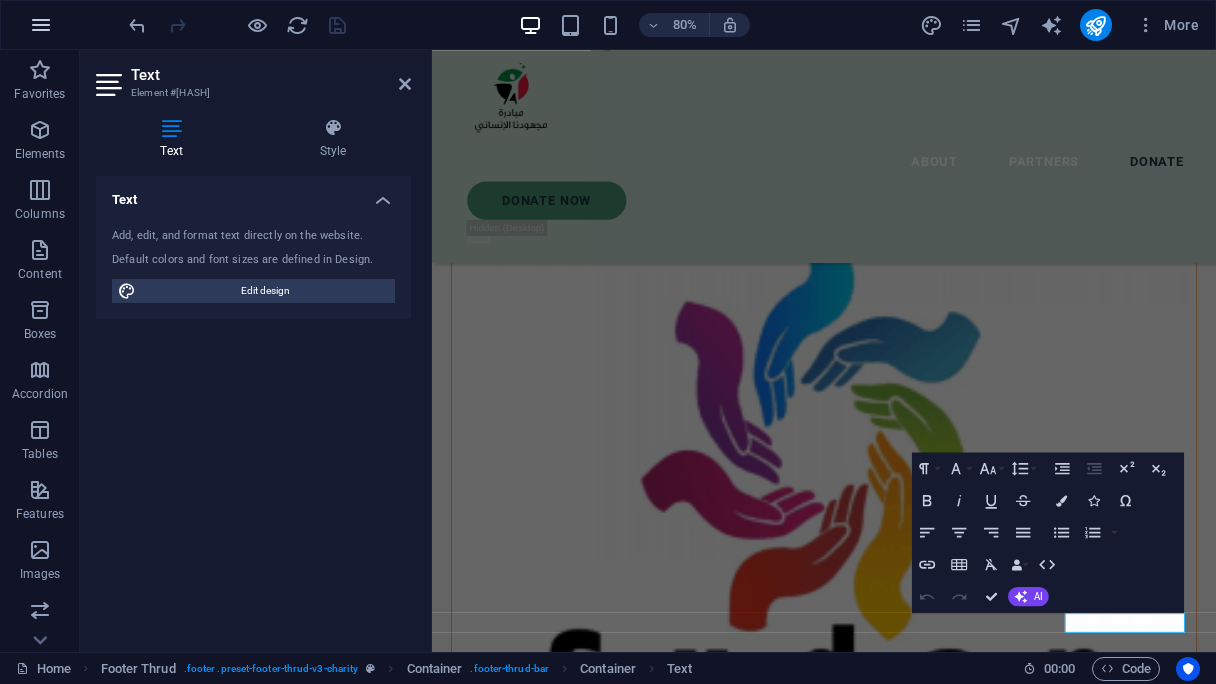 click at bounding box center [41, 25] 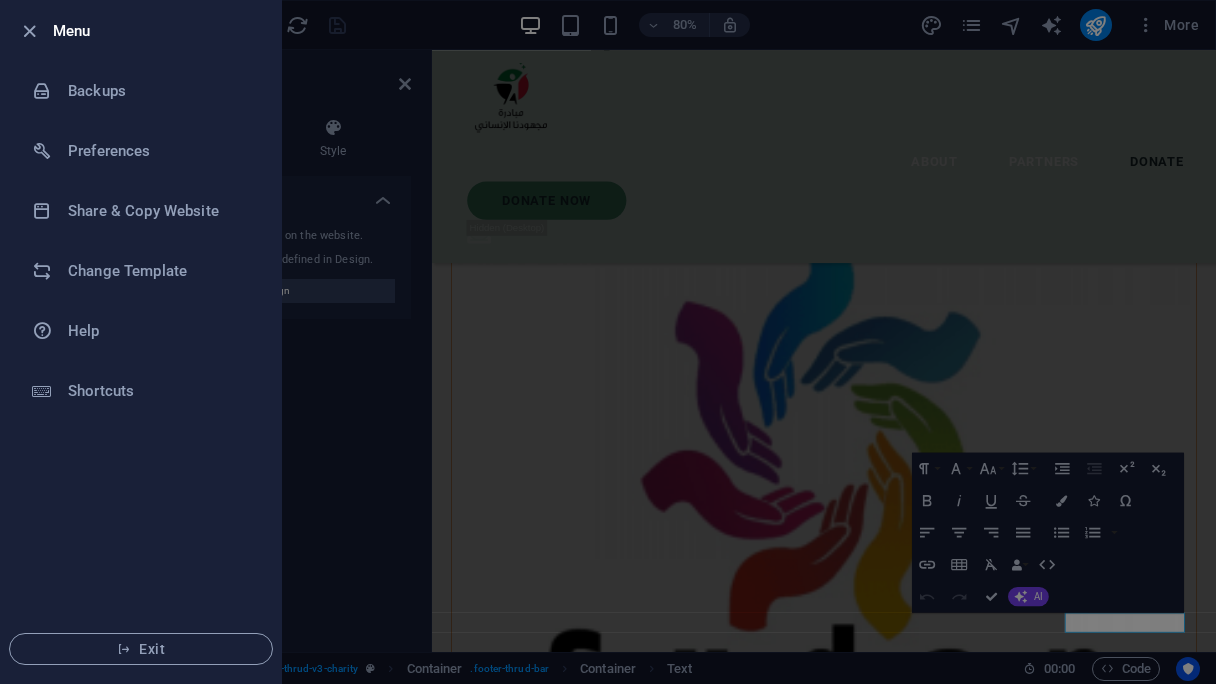 click at bounding box center (608, 342) 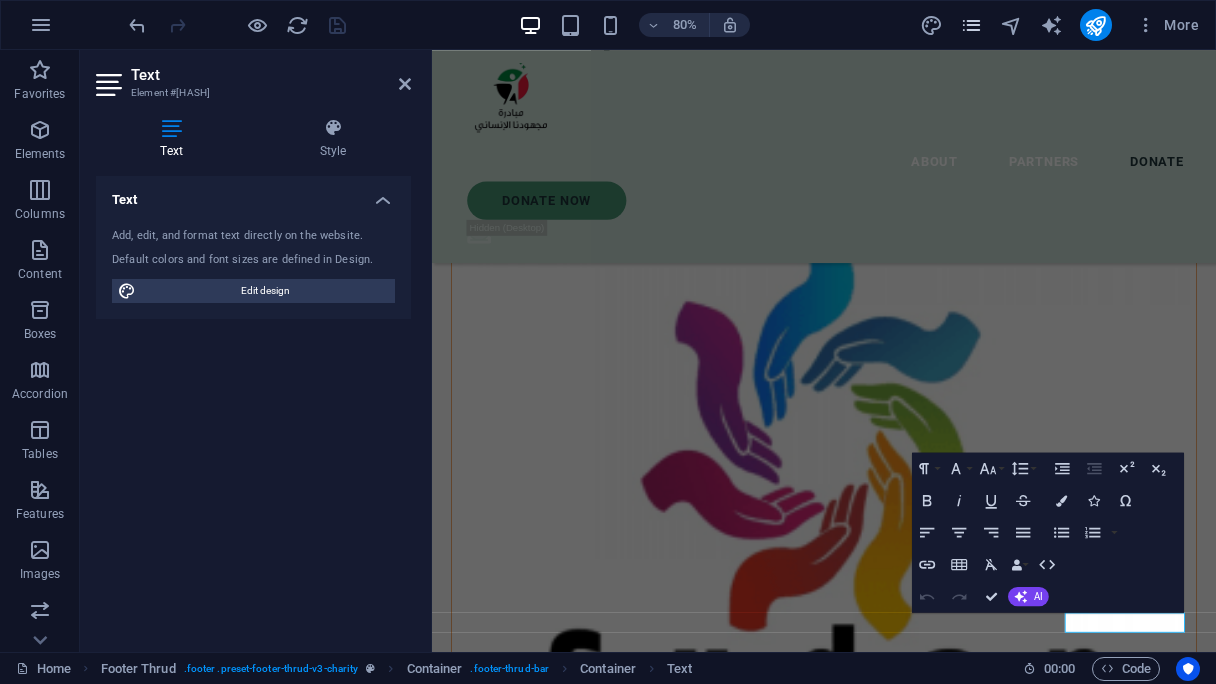 click at bounding box center (971, 25) 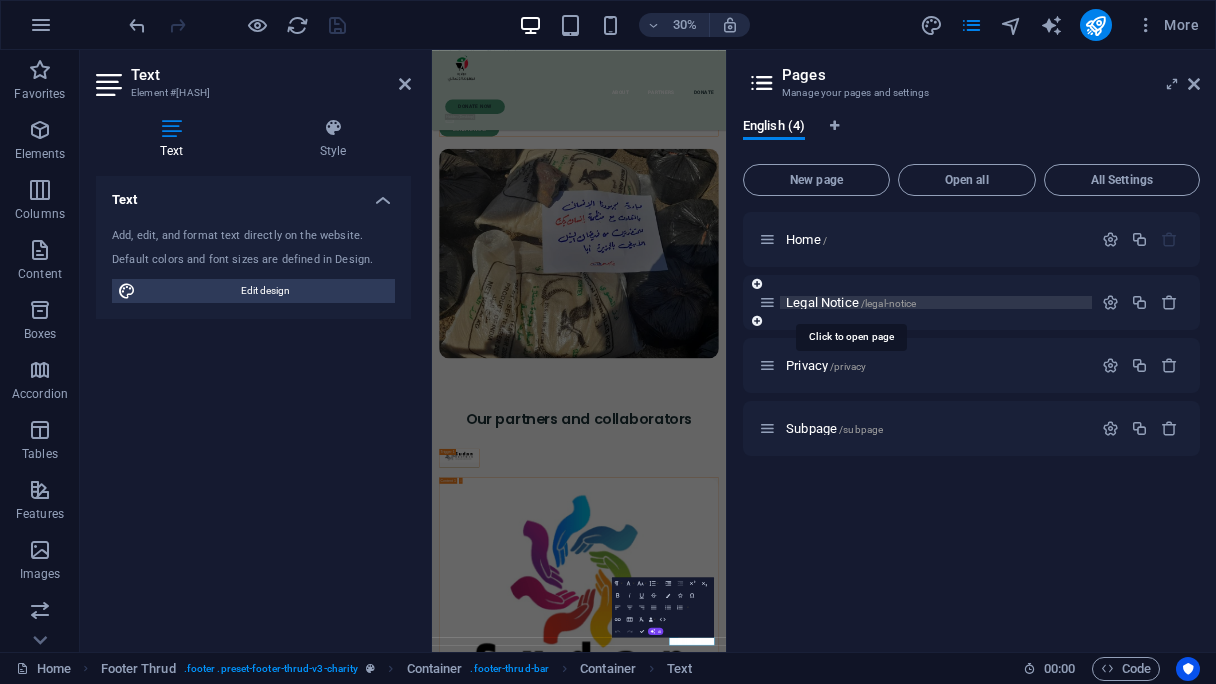click on "Legal Notice /legal-notice" at bounding box center [851, 302] 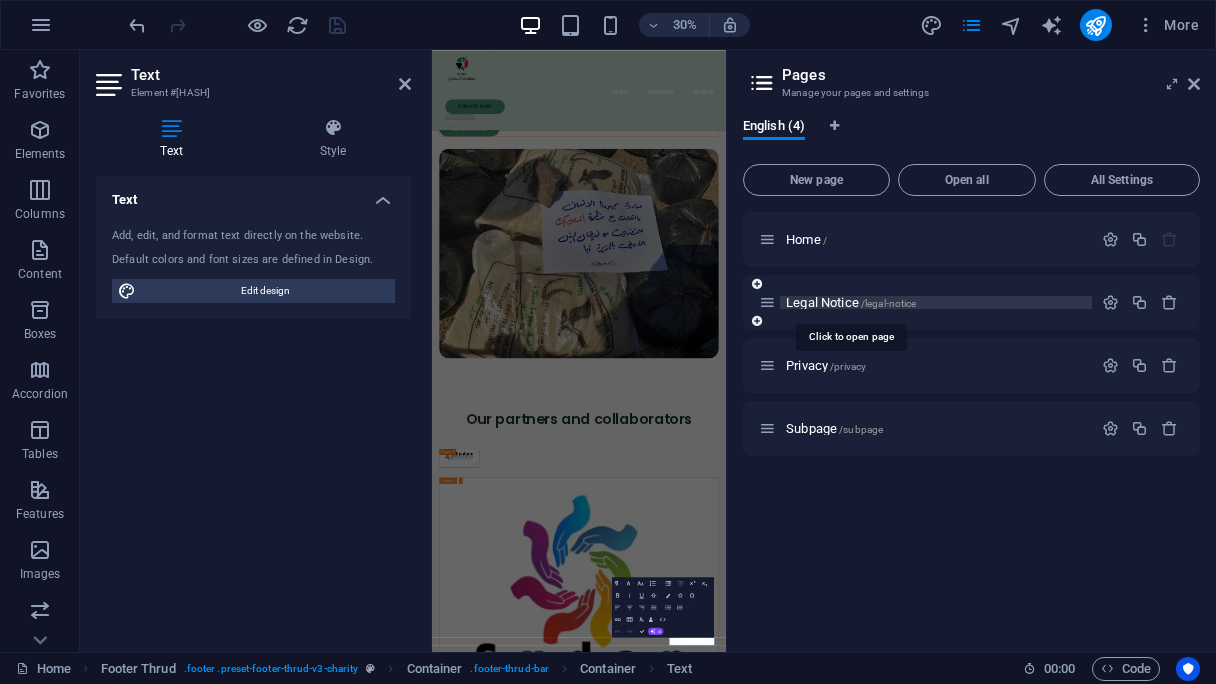 scroll, scrollTop: 0, scrollLeft: 0, axis: both 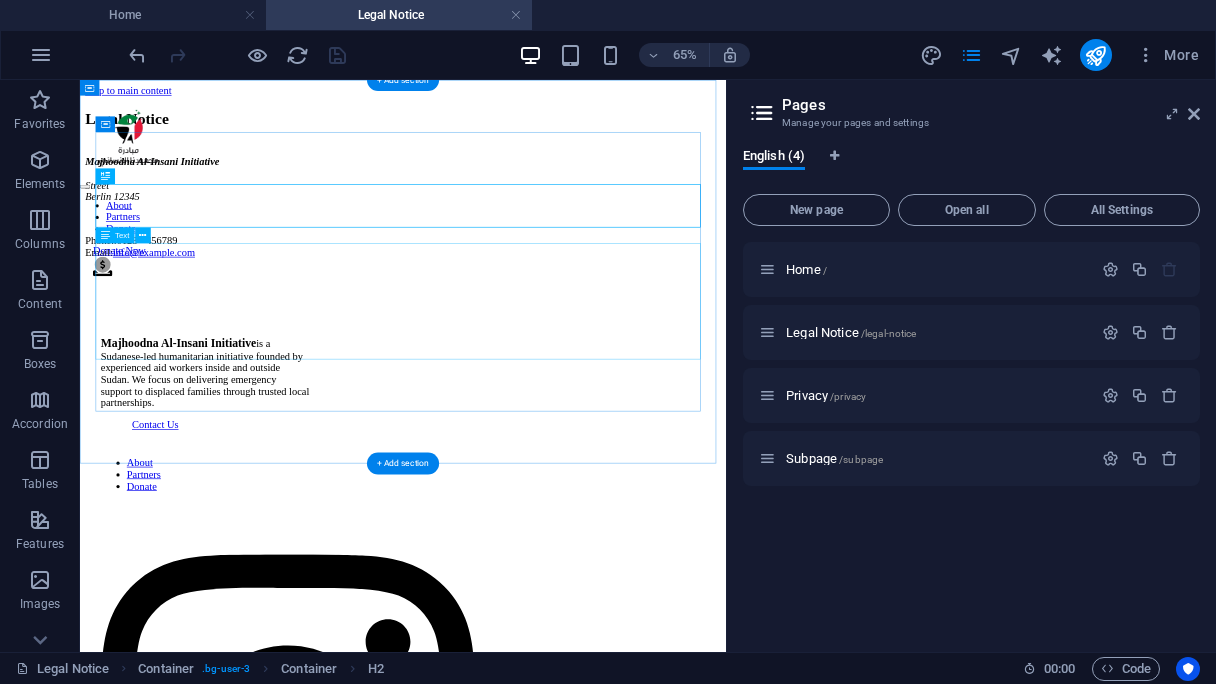 click on "Majhoodna Al-Insani Initiative    Street Berlin   12345
Phone.:  0123 - 456789 Email:  info@majhoodna.com" at bounding box center (577, 276) 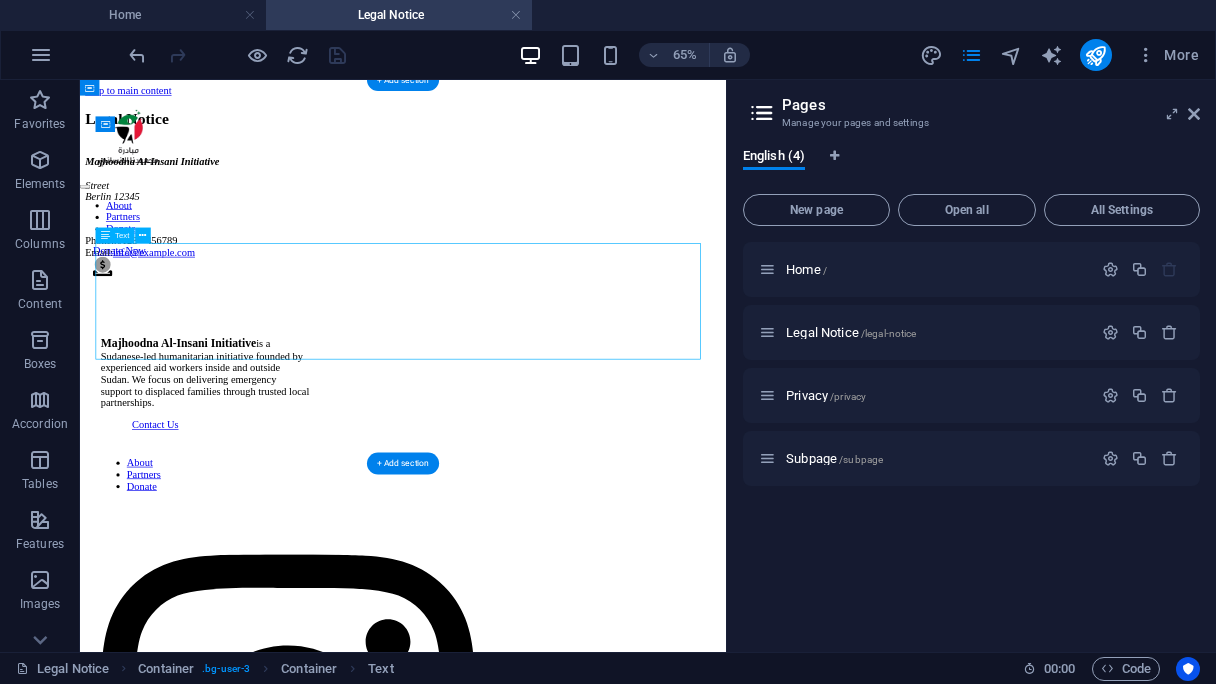 click on "Majhoodna Al-Insani Initiative    Street Berlin   12345
Phone.:  0123 - 456789 Email:  info@majhoodna.com" at bounding box center (577, 276) 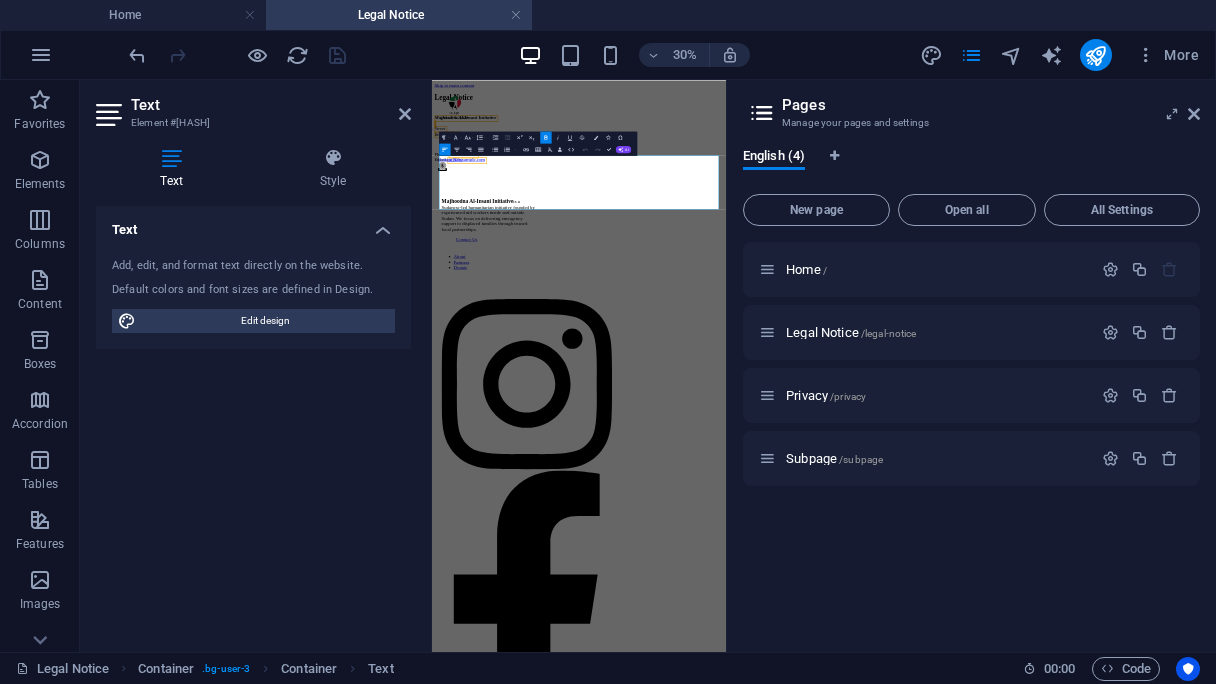 click on "Pages Manage your pages and settings English (4) New page Open all All Settings Home / Legal Notice /legal-notice Privacy /privacy Subpage /subpage" at bounding box center (971, 366) 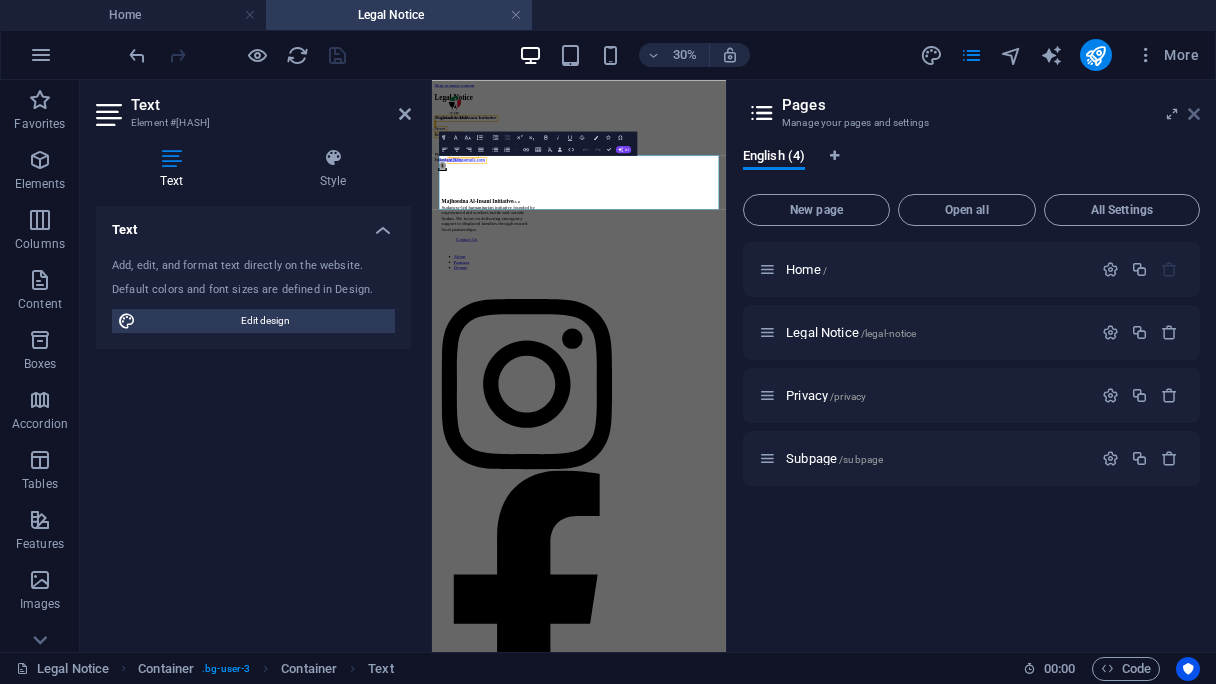 click at bounding box center [1194, 114] 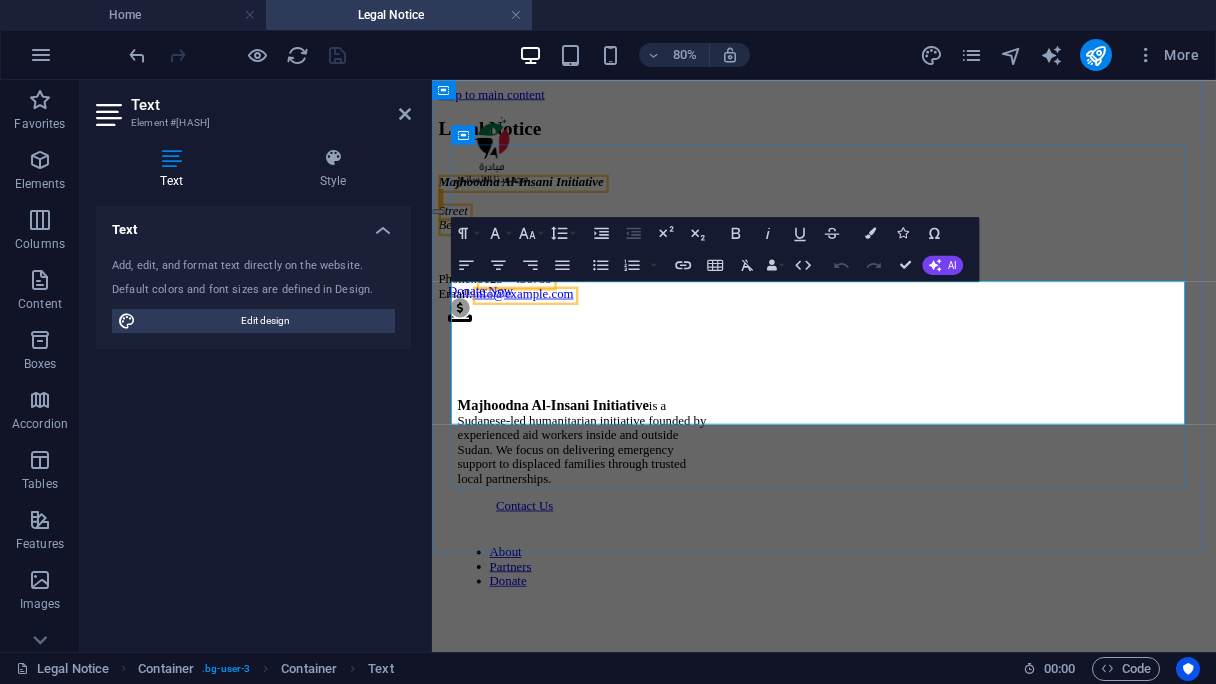 click on "Phone.:  0123 - 456789 Email:  info@majhoodna.com" at bounding box center (922, 337) 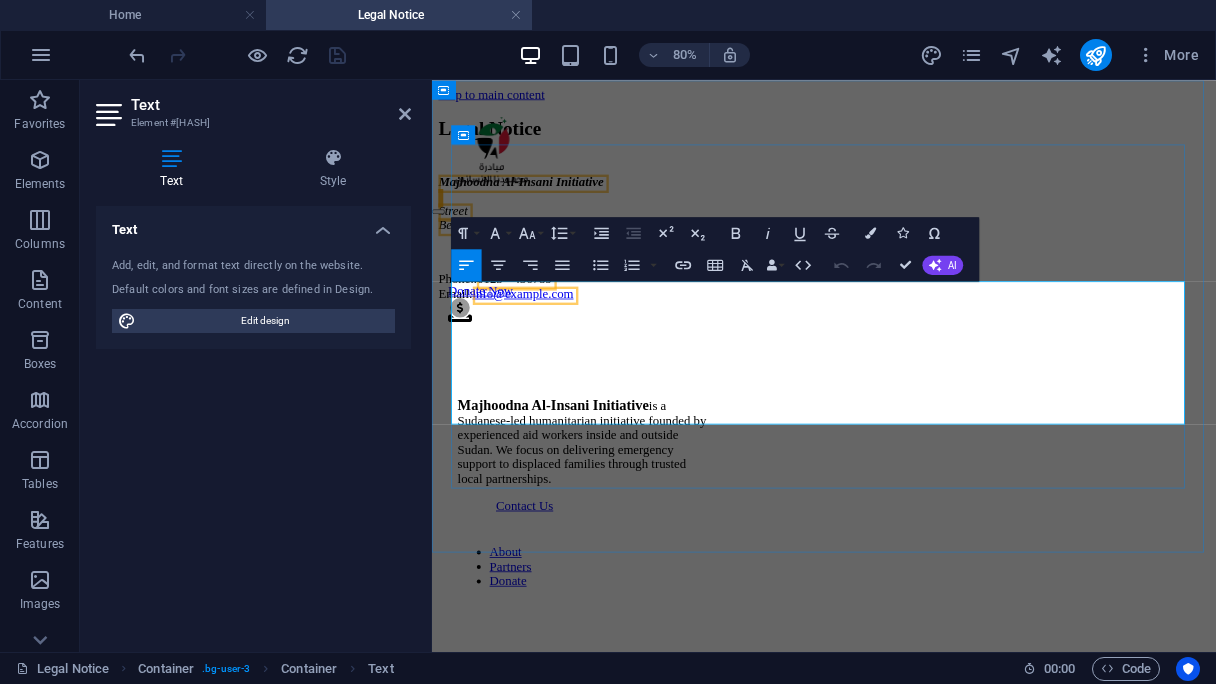 drag, startPoint x: 665, startPoint y: 497, endPoint x: 461, endPoint y: 340, distance: 257.4199 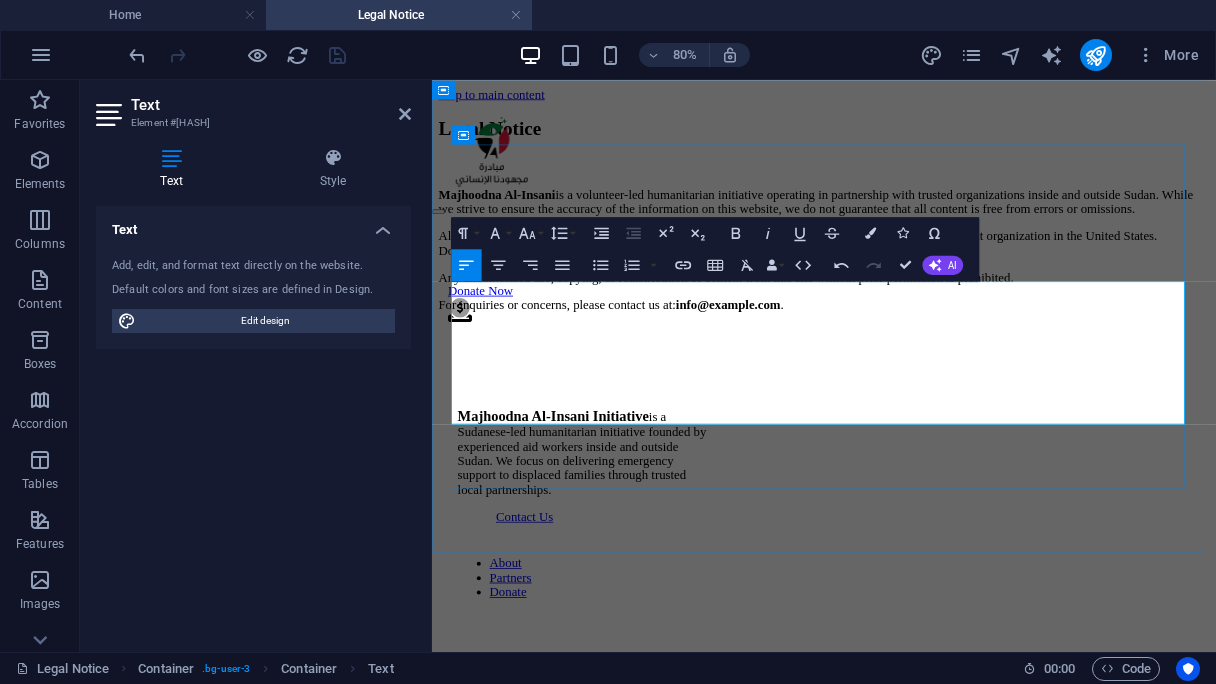 drag, startPoint x: 1061, startPoint y: 414, endPoint x: 1123, endPoint y: 416, distance: 62.03225 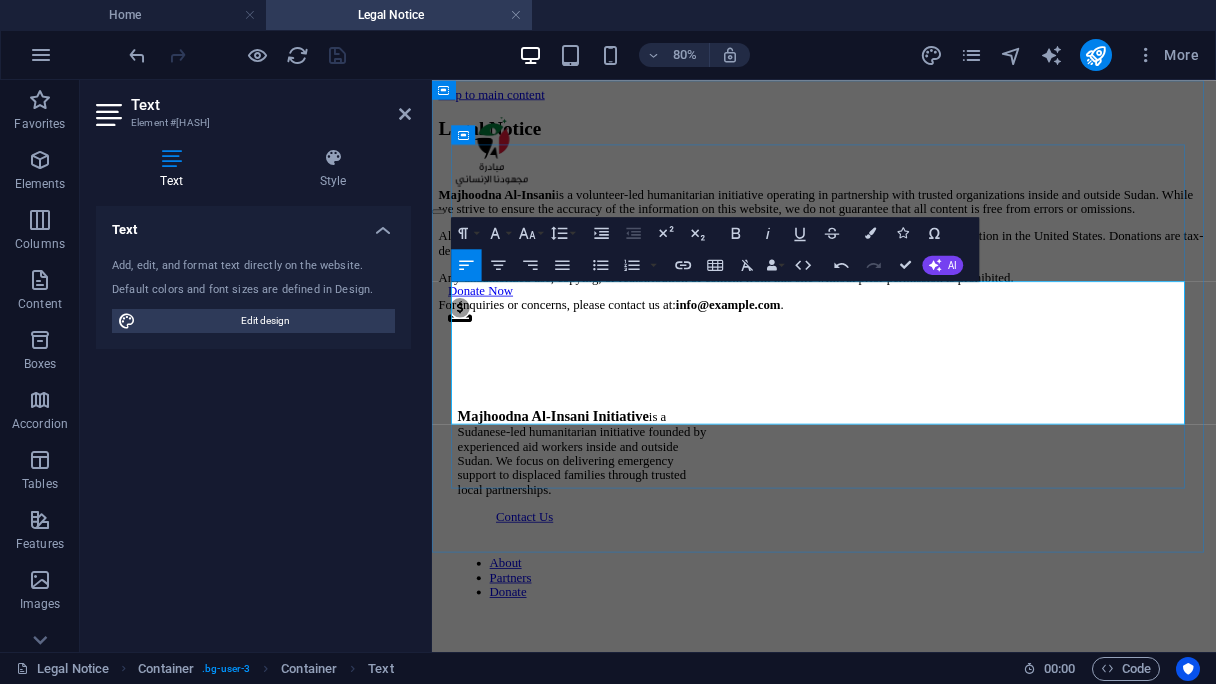 click on "All donations are processed securely through our partner  Sudan NextGen , a registered nonprofit organization in the United States. Donations are tax-deductible in the U.S. to the extent allowed by law." at bounding box center (922, 283) 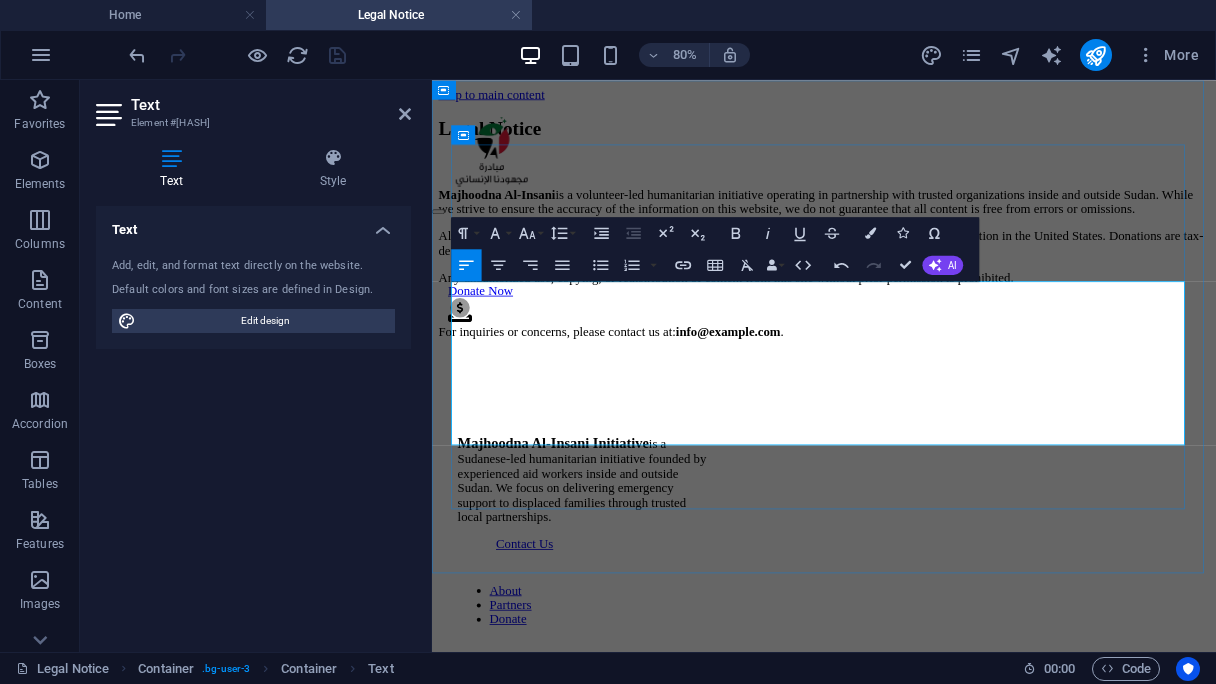 click on "Majhoodna Al-Insani  is a volunteer-led humanitarian initiative operating in partnership with trusted organizations inside and outside Sudan. While we strive to ensure the accuracy of the information on this website, we do not guarantee that all content is free from errors or omissions." at bounding box center [922, 231] 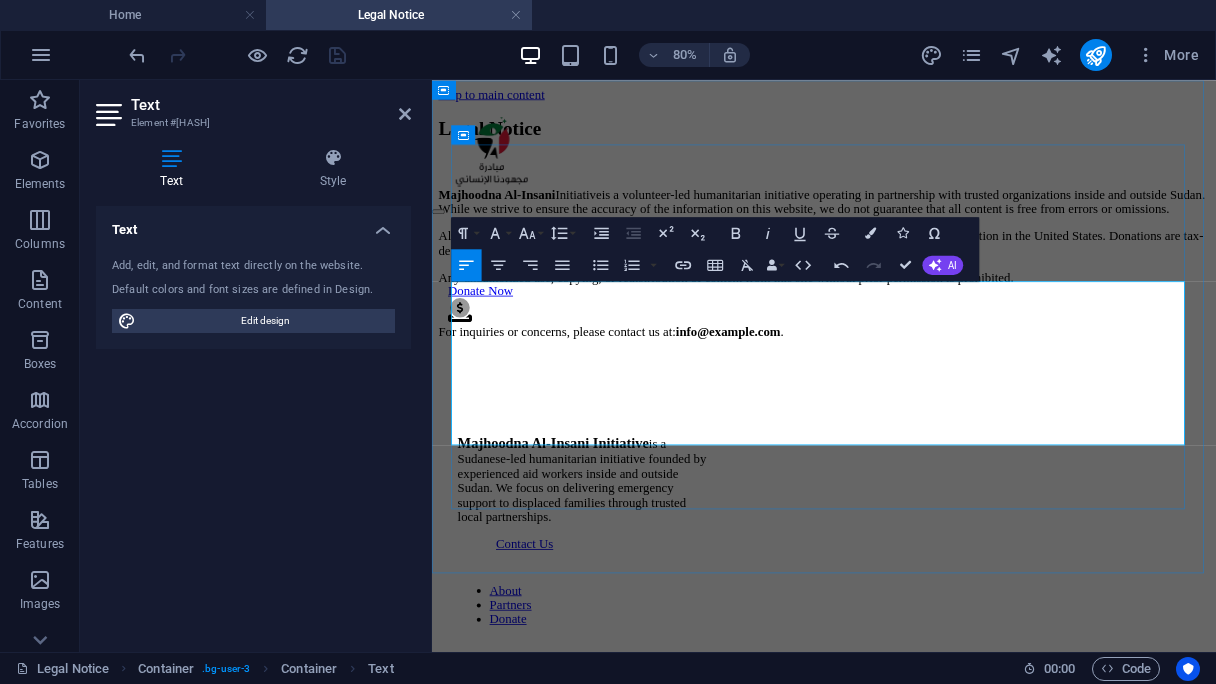 drag, startPoint x: 666, startPoint y: 351, endPoint x: 608, endPoint y: 356, distance: 58.21512 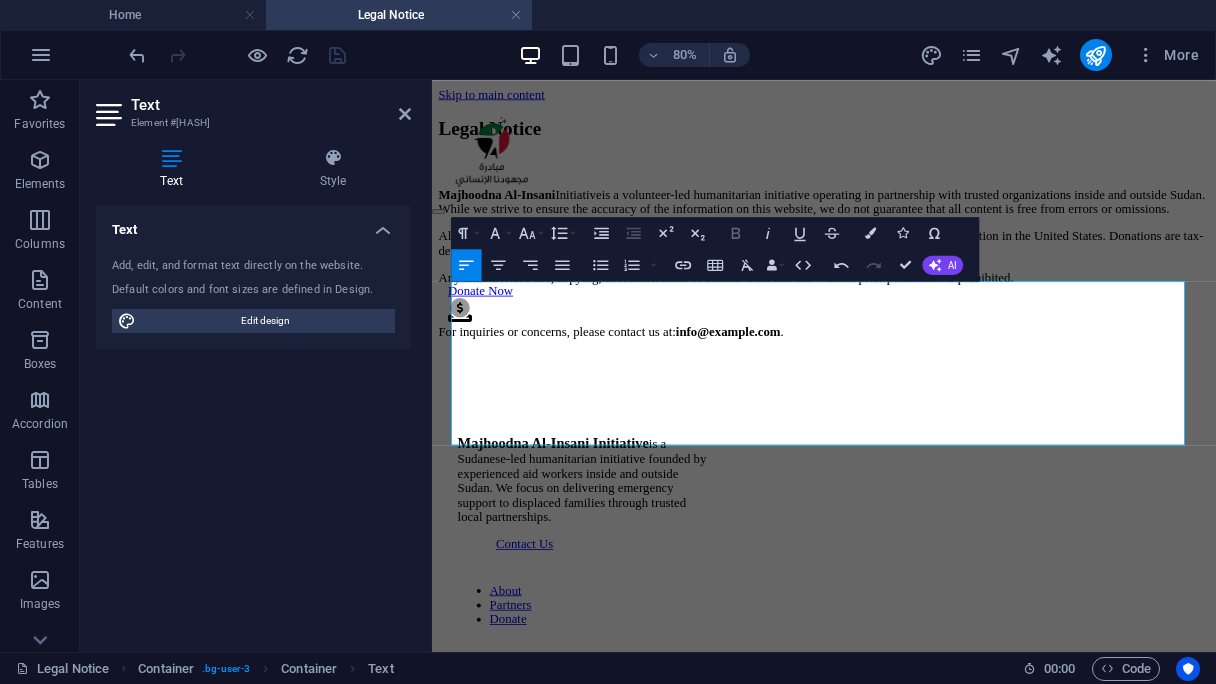 click 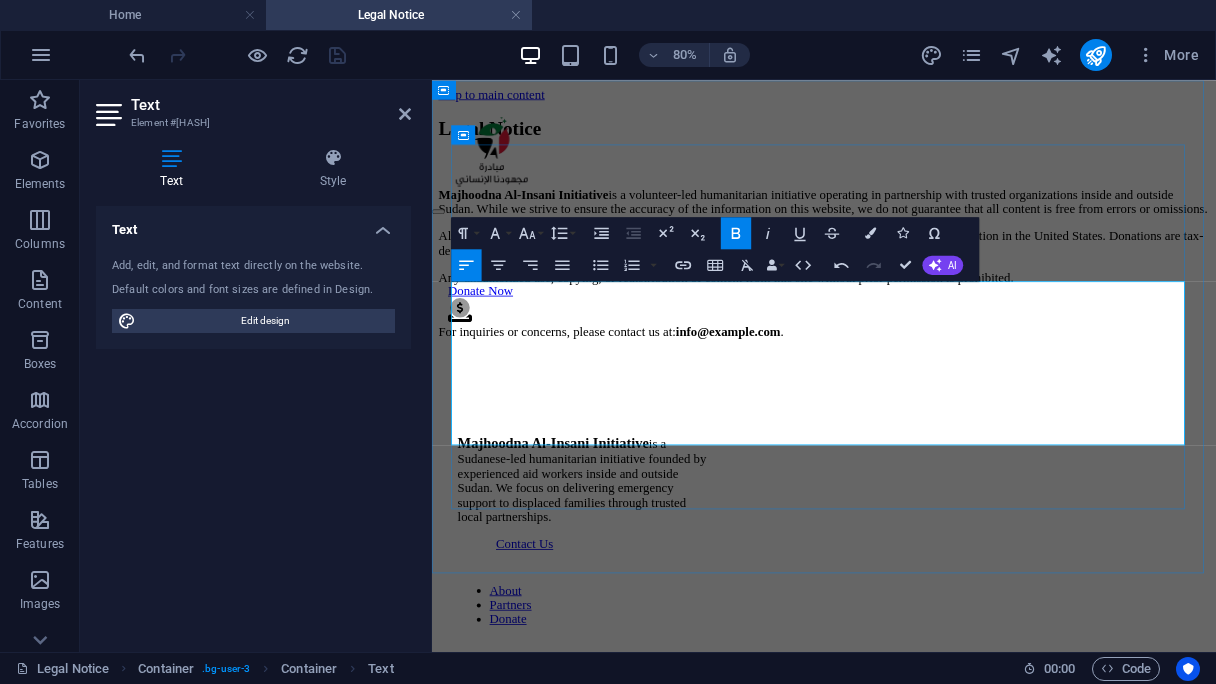 click on "For inquiries or concerns, please contact us at:  info@majhoodna.org ." at bounding box center [922, 394] 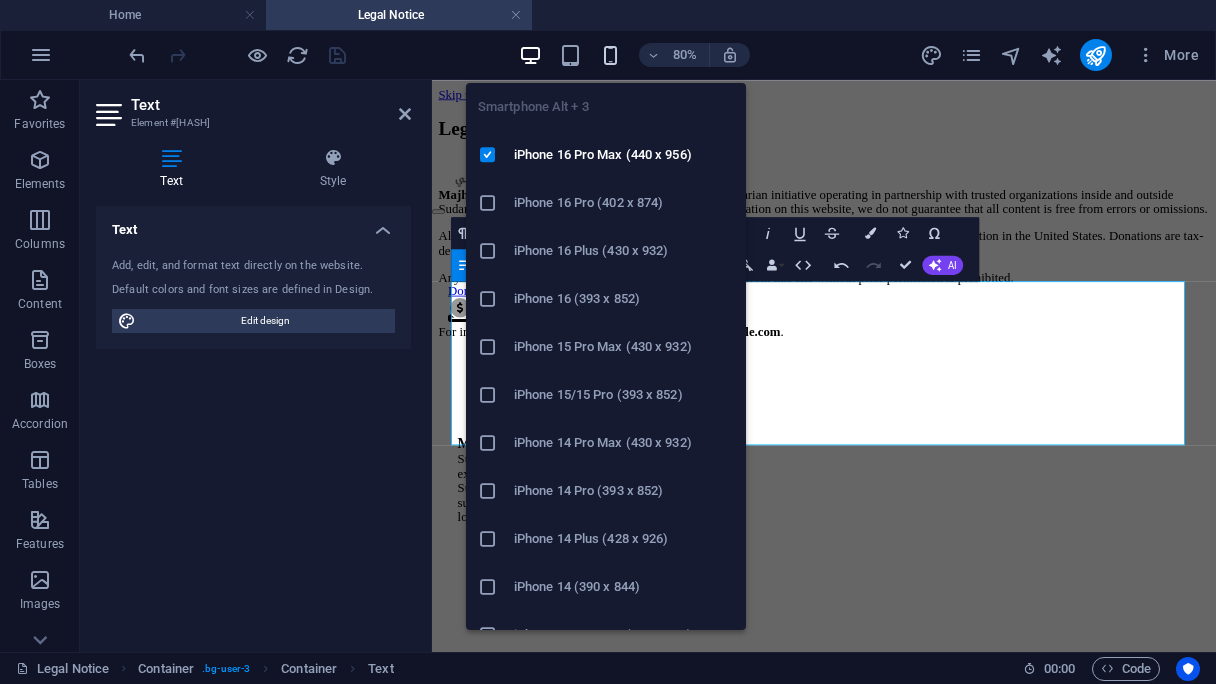 click at bounding box center [610, 55] 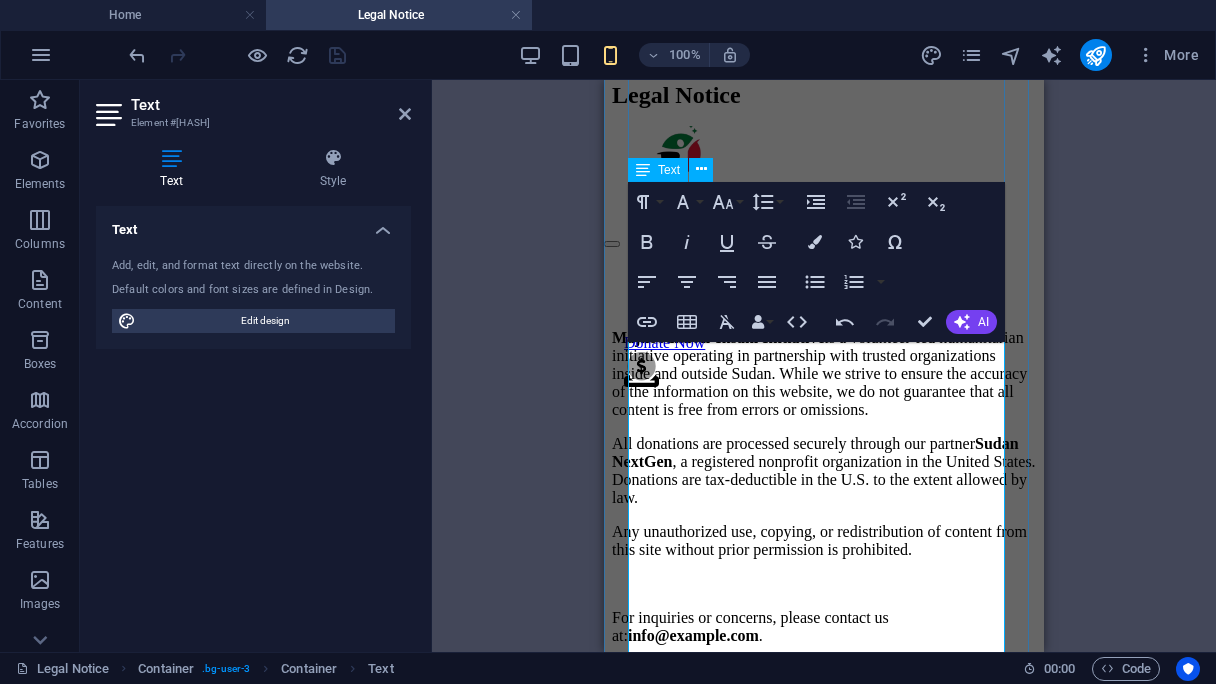 scroll, scrollTop: 379, scrollLeft: 0, axis: vertical 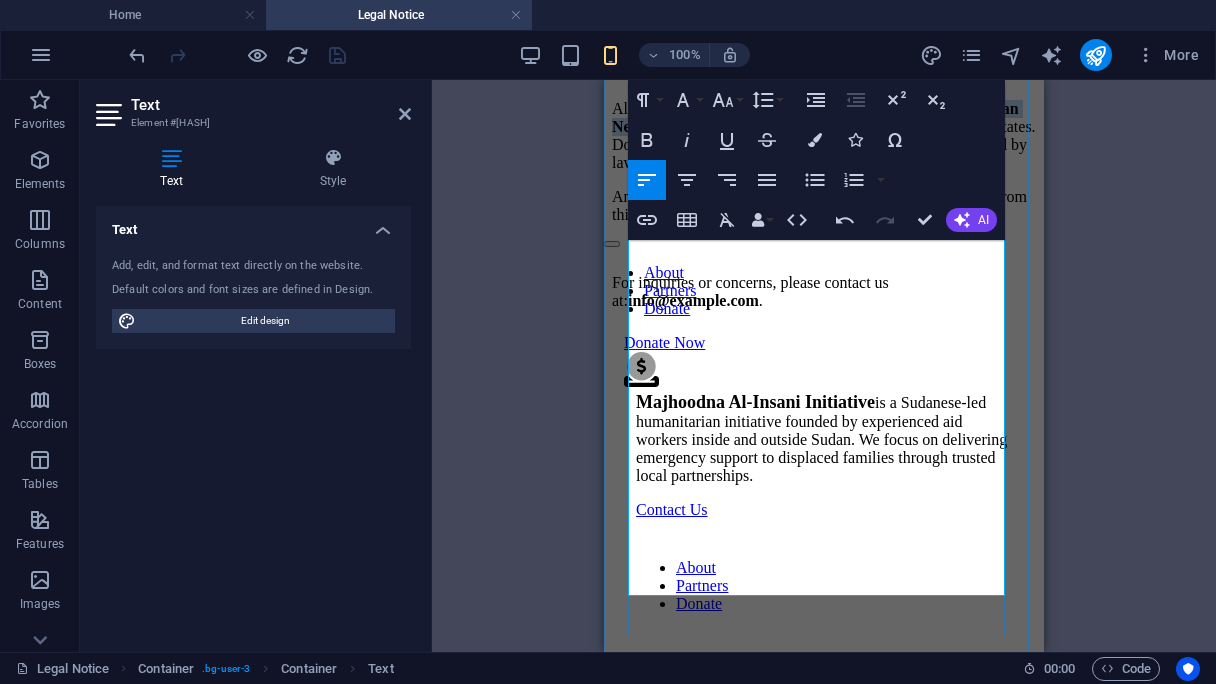 drag, startPoint x: 717, startPoint y: 376, endPoint x: 796, endPoint y: 381, distance: 79.15807 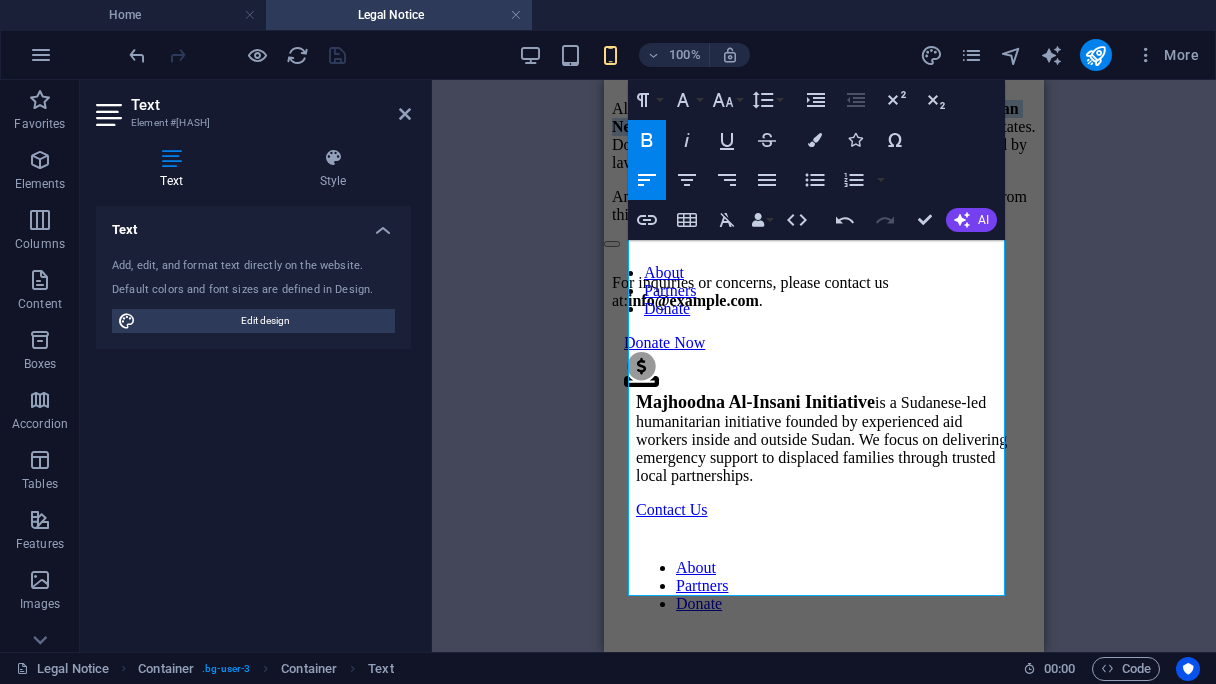 click 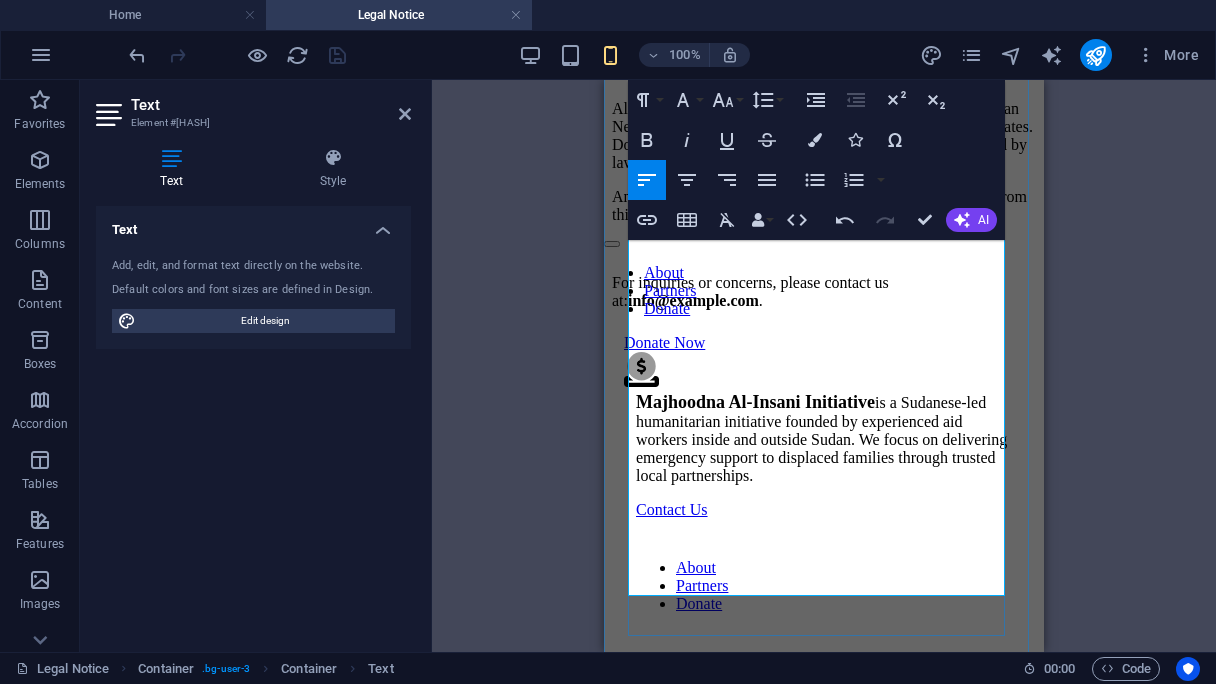 click on "All donations are processed securely through our partner Sudan NextGen, a registered nonprofit organization in the United States. Donations are tax-deductible in the U.S. to the extent allowed by law." at bounding box center (824, 136) 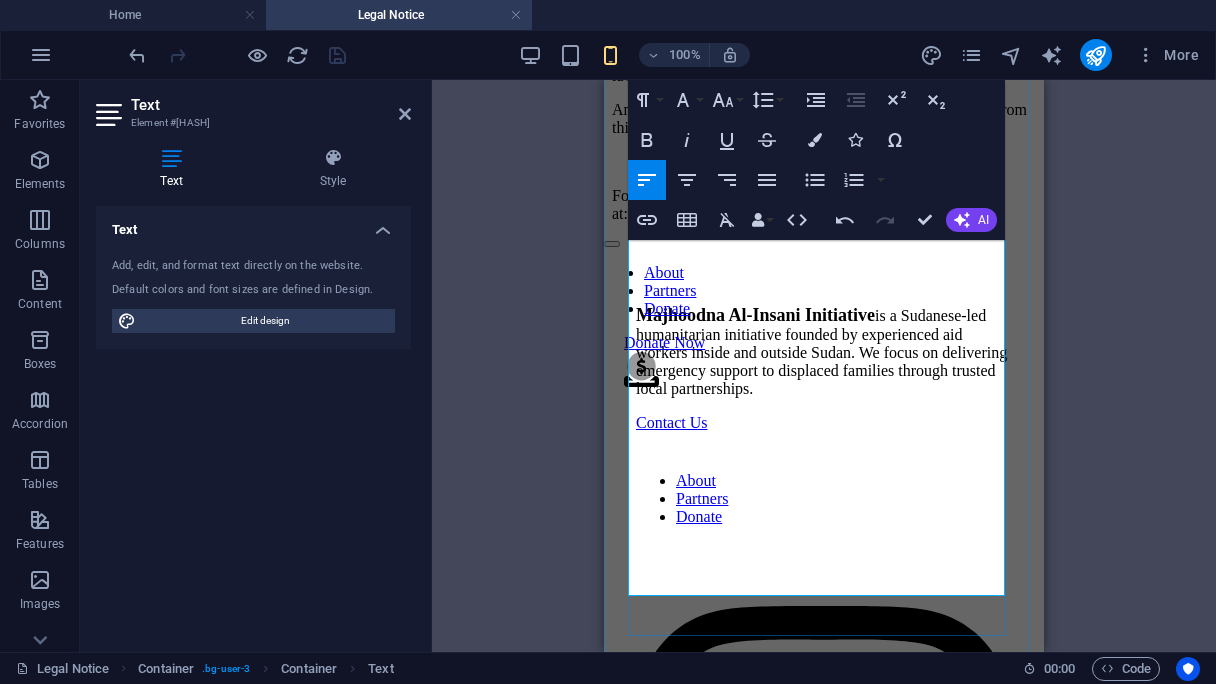 scroll, scrollTop: 479, scrollLeft: 0, axis: vertical 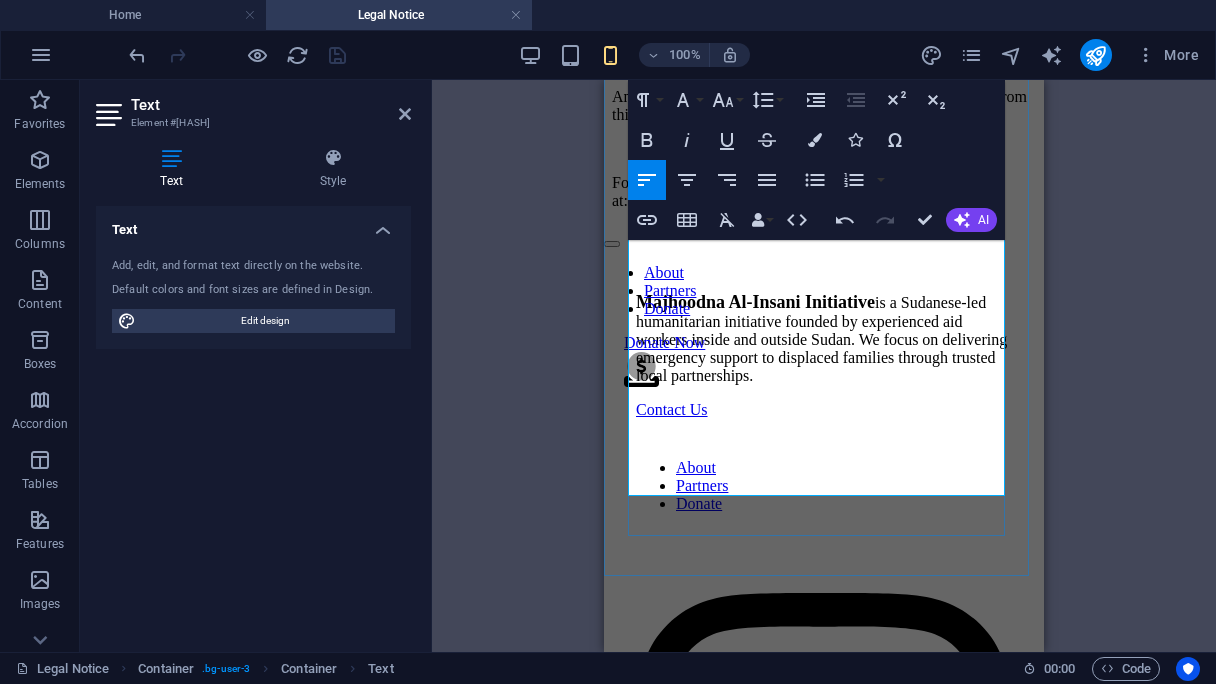 click on "All donations are processed securely through our partner Sudan NextGen, a registered nonprofit organization in the United States. Donations are tax-deductible in the U.S. to the extent allowed by law." at bounding box center (824, 36) 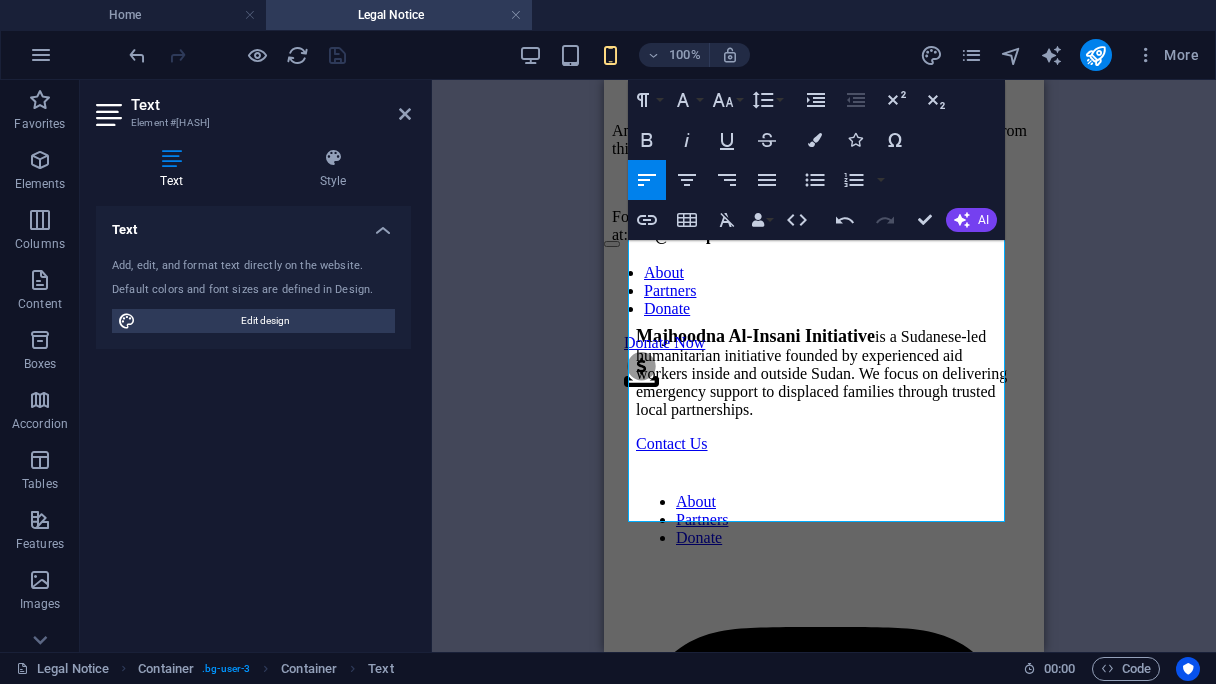 click on "Drag here to replace the existing content. Press “Ctrl” if you want to create a new element.
H2   Container   Container   Container   Reference   Container   Container   Text Paragraph Format Normal Heading 1 Heading 2 Heading 3 Heading 4 Heading 5 Heading 6 Code Font Family Arial Georgia Impact Tahoma Times New Roman Verdana Poppins Roboto Font Size 8 9 10 11 12 14 18 24 30 36 48 60 72 96 Line Height Default Single 1.15 1.5 Double Increase Indent Decrease Indent Superscript Subscript Bold Italic Underline Strikethrough Colors Icons Special Characters Align Left Align Center Align Right Align Justify Unordered List   Default Circle Disc Square    Ordered List   Default Lower Alpha Lower Greek Lower Roman Upper Alpha Upper Roman    Insert Link Insert Table Clear Formatting Data Bindings Company First name Last name Street ZIP code City Email Phone Mobile Fax Custom field 1 Custom field 2 Custom field 3 Custom field 4 Custom field 5 Custom field 6 HTML Undo Redo Confirm (Ctrl+⏎) AI" at bounding box center [824, 366] 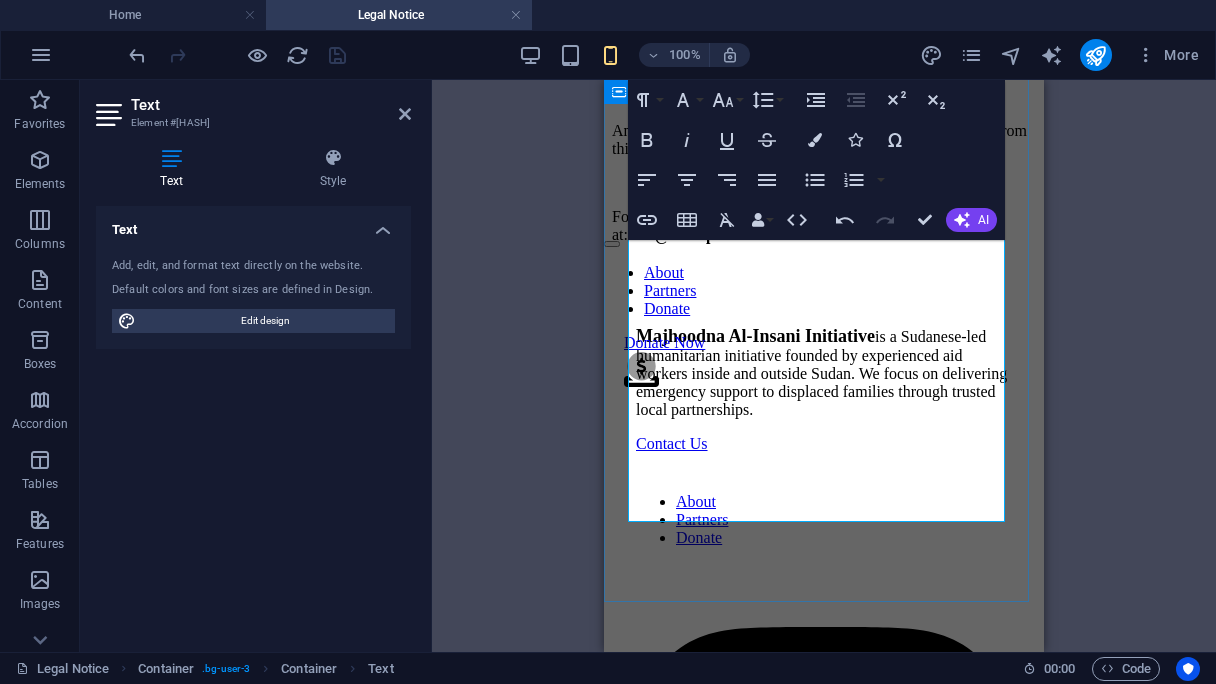 click on "Legal Notice Majhoodna Al-Insani   Initiative  is a volunteer-led humanitarian initiative operating in partnership with trusted organizations inside and outside Sudan. While we strive to ensure the accuracy of the information on this website, we do not guarantee that all content is free from errors or omissions. All donations are processed securely through our partner Sudan NextGen, a registered nonprofit organization in the United States. Donations are tax-deductible in the U.S. to the extent allowed by law. Any unauthorized use, copying, or redistribution of content from this site without prior permission is prohibited. For inquiries or concerns, please contact us at:  info@majhoodna.org ." at bounding box center (824, -55) 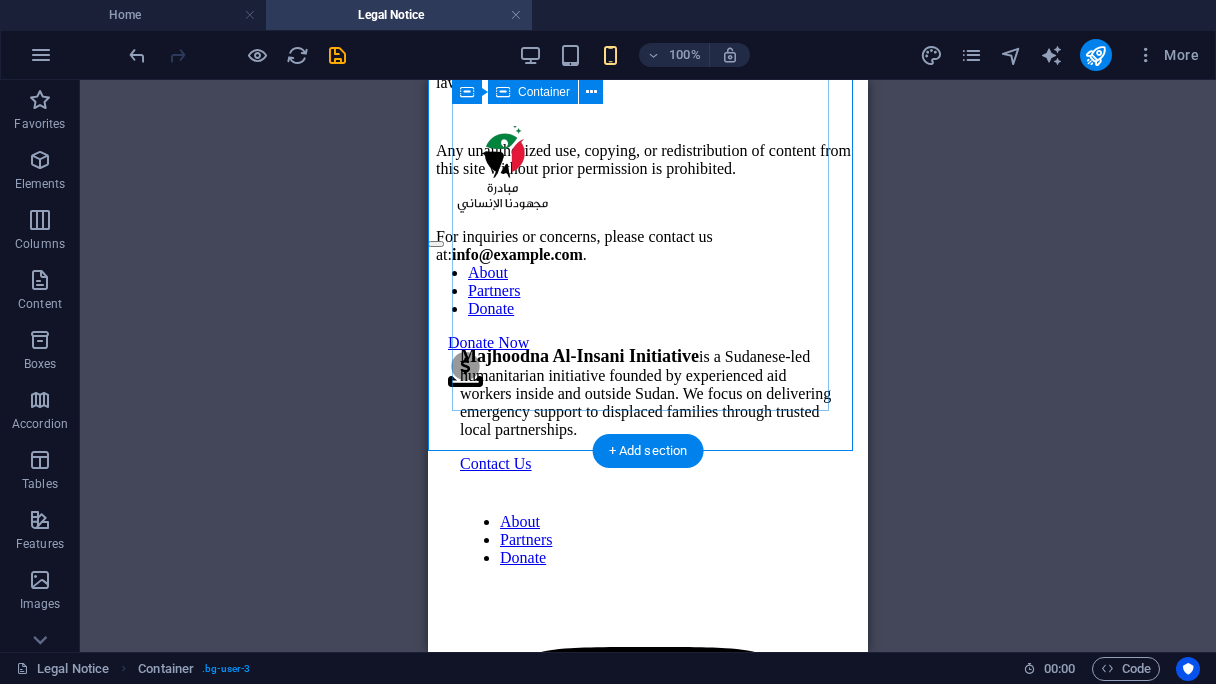 scroll, scrollTop: 0, scrollLeft: 0, axis: both 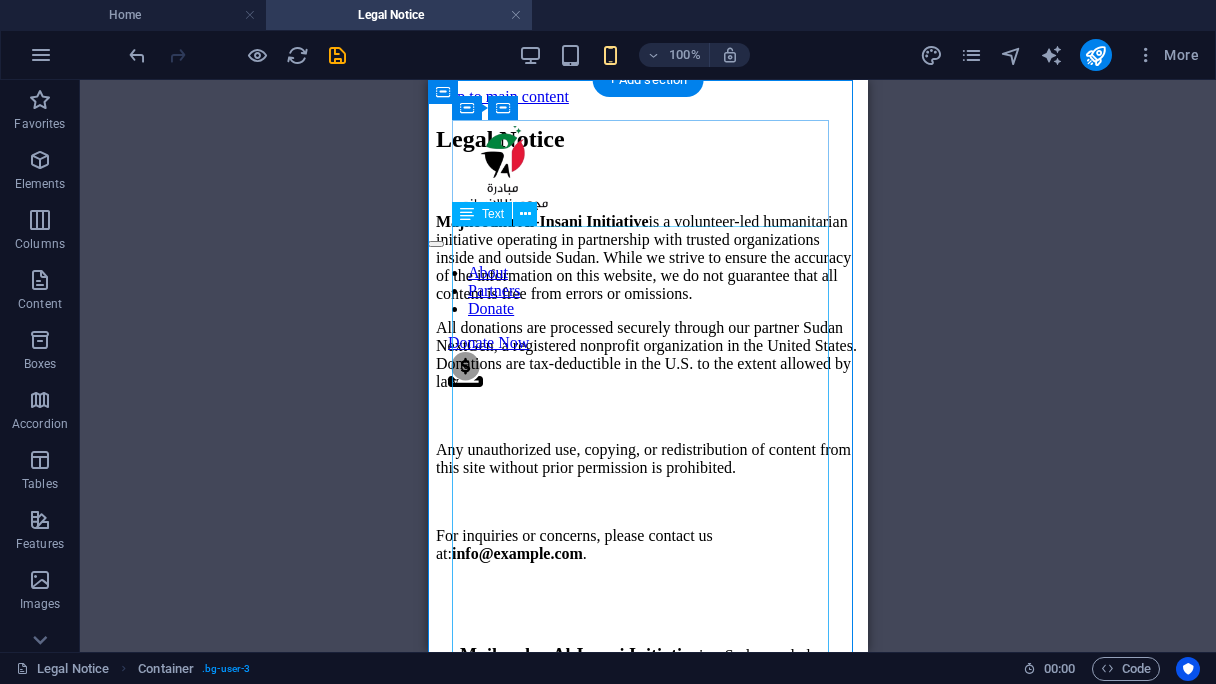 click on "Majhoodna Al-Insani   Initiative  is a volunteer-led humanitarian initiative operating in partnership with trusted organizations inside and outside Sudan. While we strive to ensure the accuracy of the information on this website, we do not guarantee that all content is free from errors or omissions. All donations are processed securely through our partner Sudan NextGen, a registered nonprofit organization in the United States. Donations are tax-deductible in the U.S. to the extent allowed by law. Any unauthorized use, copying, or redistribution of content from this site without prior permission is prohibited. For inquiries or concerns, please contact us at:  info@majhoodna.org ." at bounding box center (648, 388) 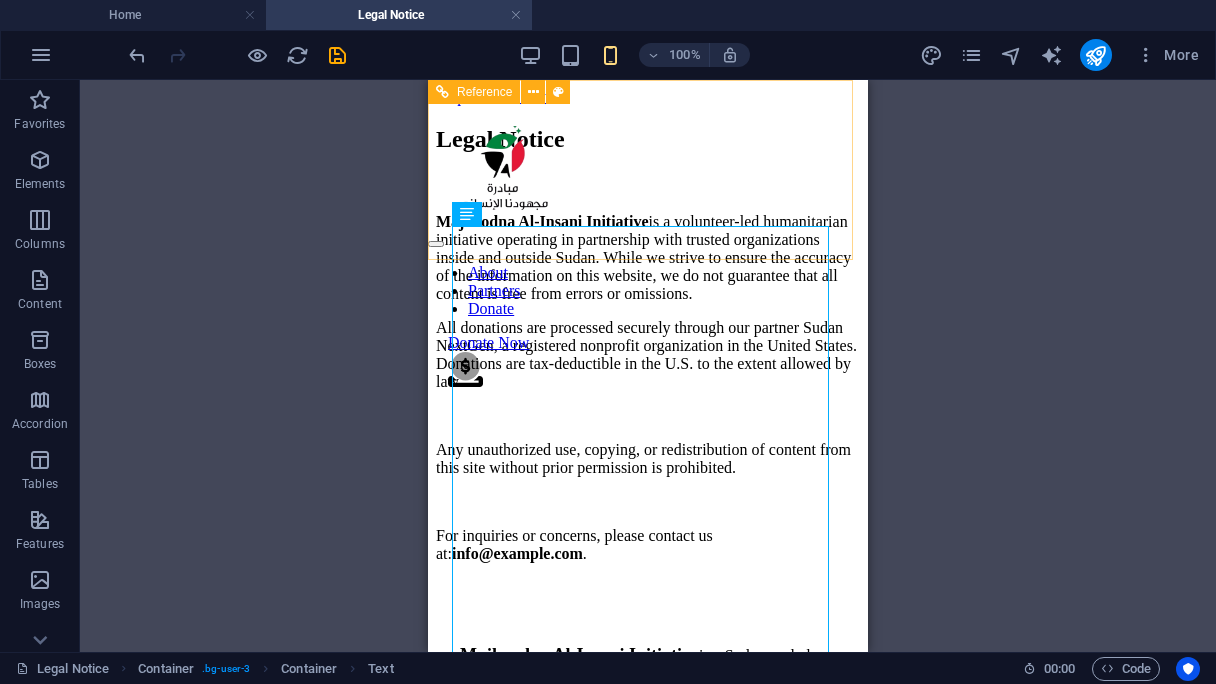 click on "About Partners Donate Donate Now .fa-secondary{opacity:.4}" at bounding box center [648, 258] 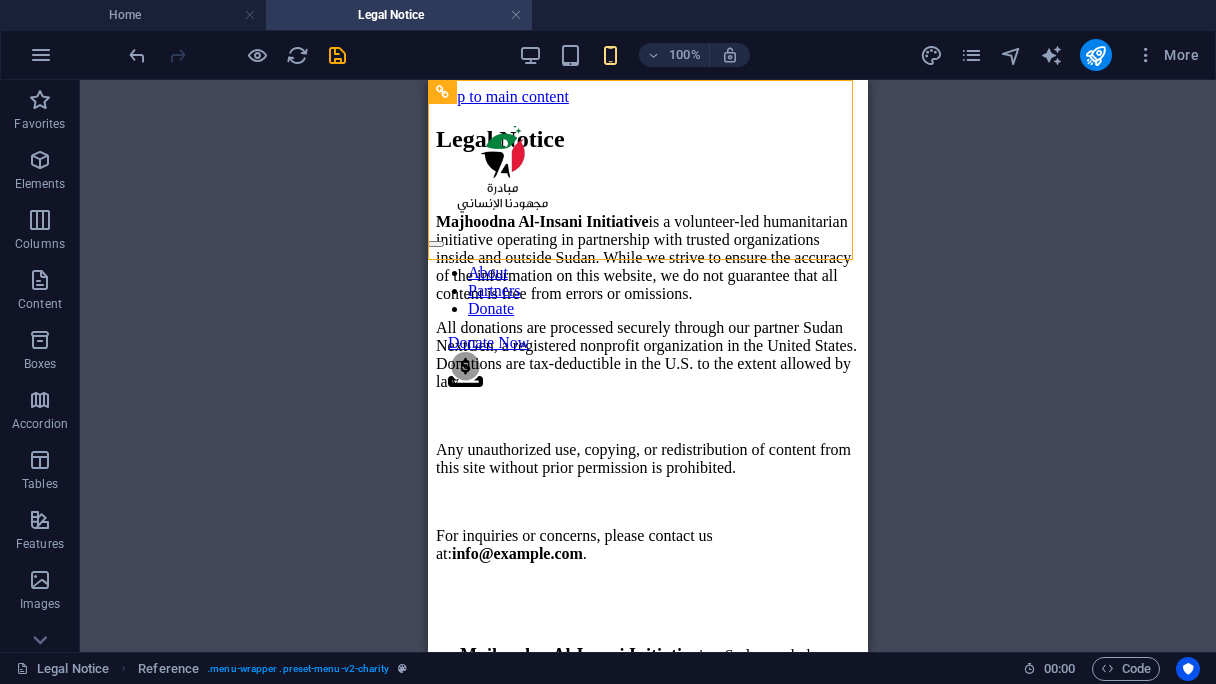 click on "100%" at bounding box center (634, 55) 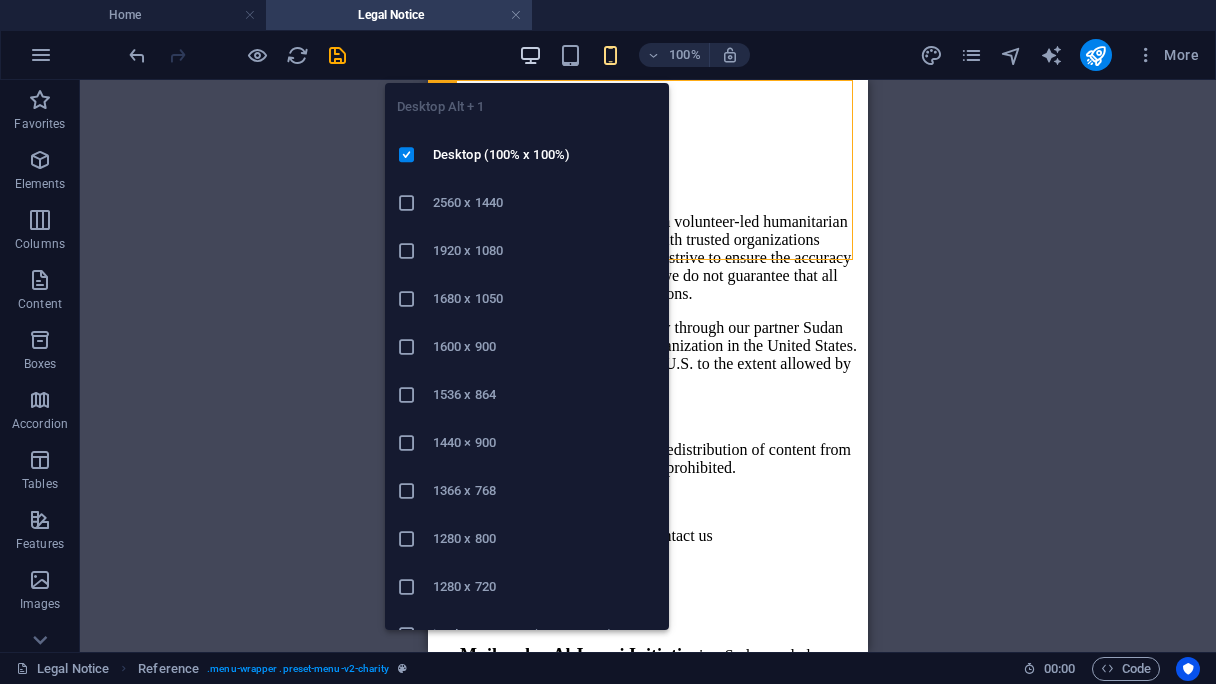 click at bounding box center (530, 55) 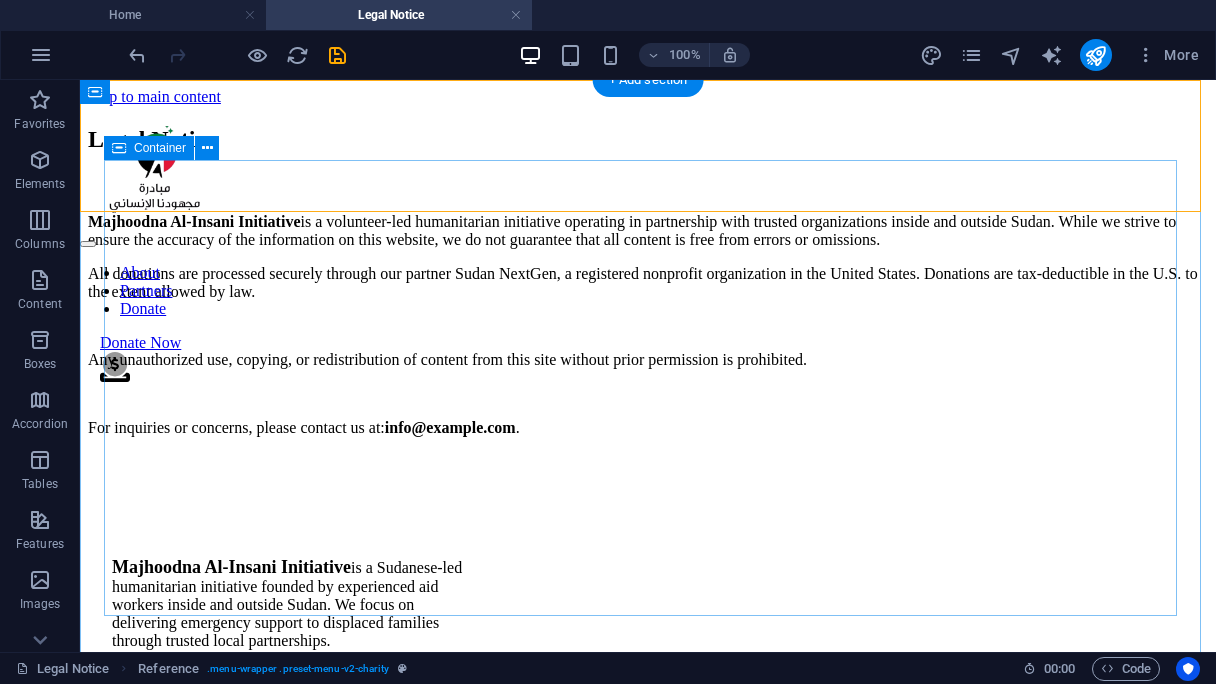 click on "Legal Notice Majhoodna Al-Insani   Initiative  is a volunteer-led humanitarian initiative operating in partnership with trusted organizations inside and outside Sudan. While we strive to ensure the accuracy of the information on this website, we do not guarantee that all content is free from errors or omissions. All donations are processed securely through our partner Sudan NextGen, a registered nonprofit organization in the United States. Donations are tax-deductible in the U.S. to the extent allowed by law. Any unauthorized use, copying, or redistribution of content from this site without prior permission is prohibited. For inquiries or concerns, please contact us at:  info@majhoodna.org ." at bounding box center [648, 281] 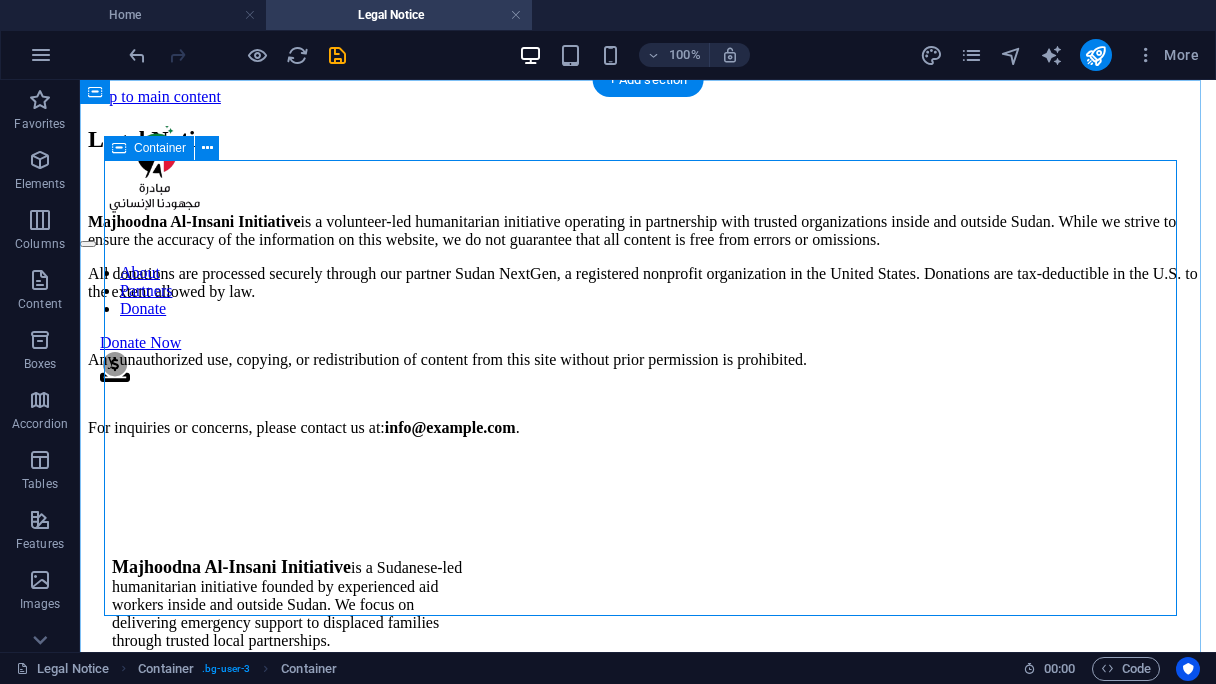 click on "Legal Notice Majhoodna Al-Insani   Initiative  is a volunteer-led humanitarian initiative operating in partnership with trusted organizations inside and outside Sudan. While we strive to ensure the accuracy of the information on this website, we do not guarantee that all content is free from errors or omissions. All donations are processed securely through our partner Sudan NextGen, a registered nonprofit organization in the United States. Donations are tax-deductible in the U.S. to the extent allowed by law. Any unauthorized use, copying, or redistribution of content from this site without prior permission is prohibited. For inquiries or concerns, please contact us at:  info@majhoodna.org ." at bounding box center (648, 281) 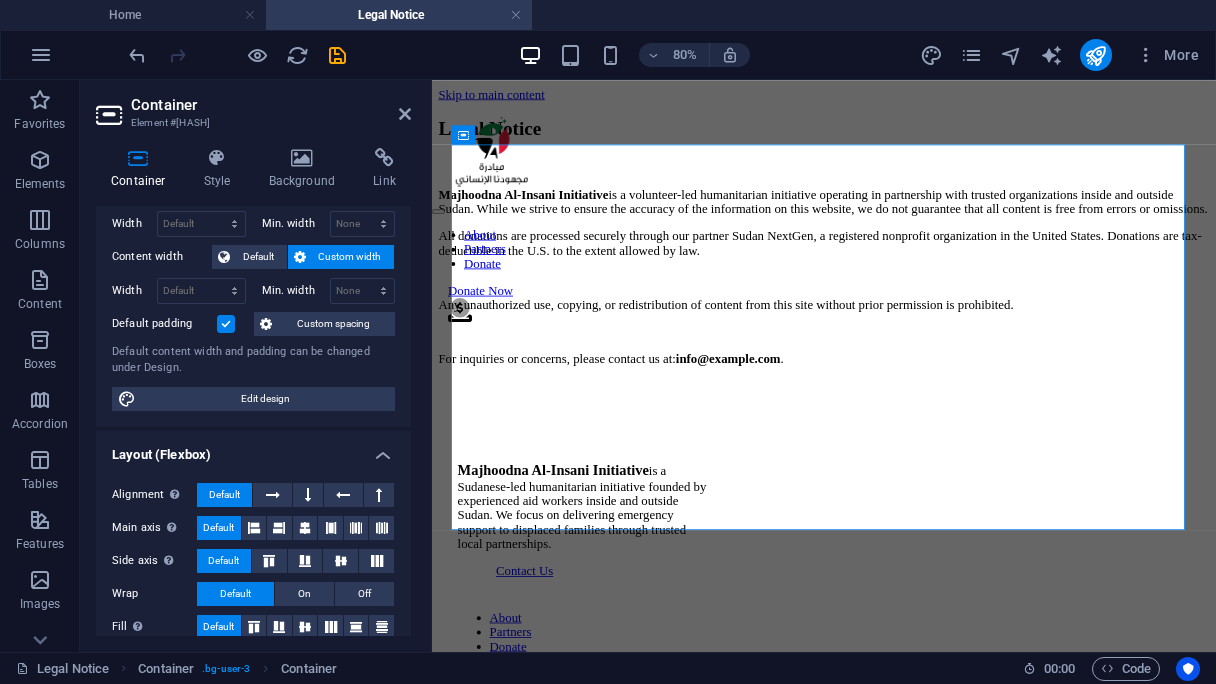 scroll, scrollTop: 0, scrollLeft: 0, axis: both 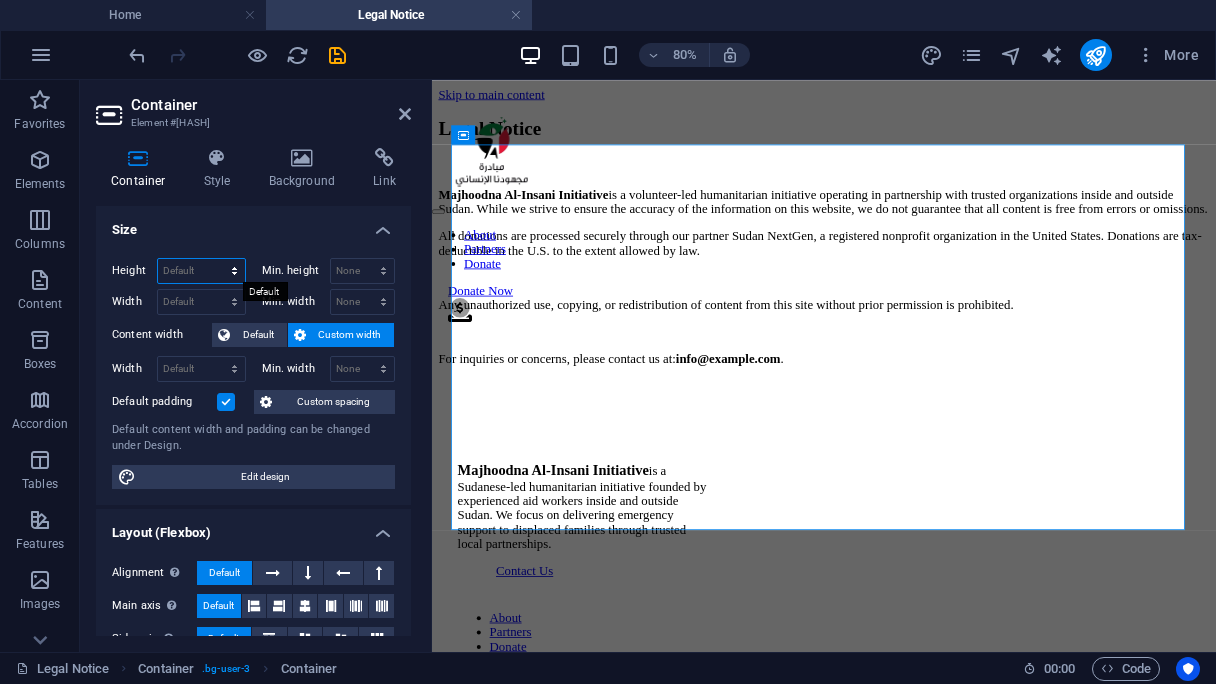 click on "Default px rem % vh vw" at bounding box center [201, 271] 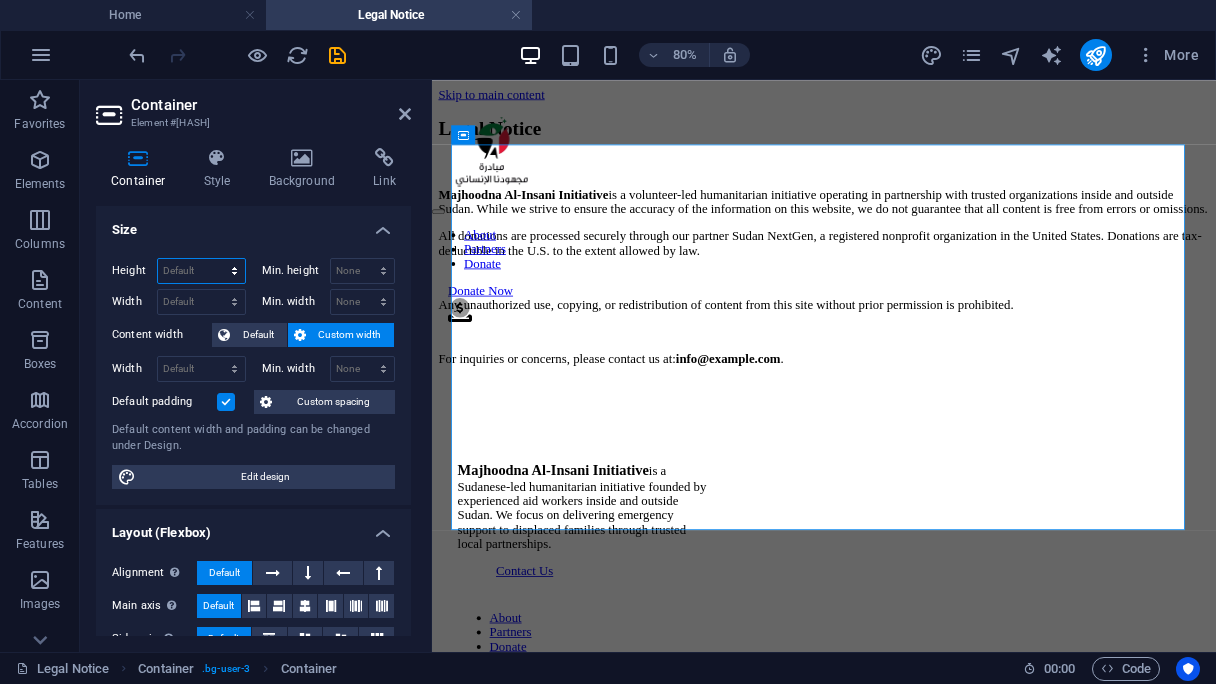 click on "Default px rem % vh vw" at bounding box center [201, 271] 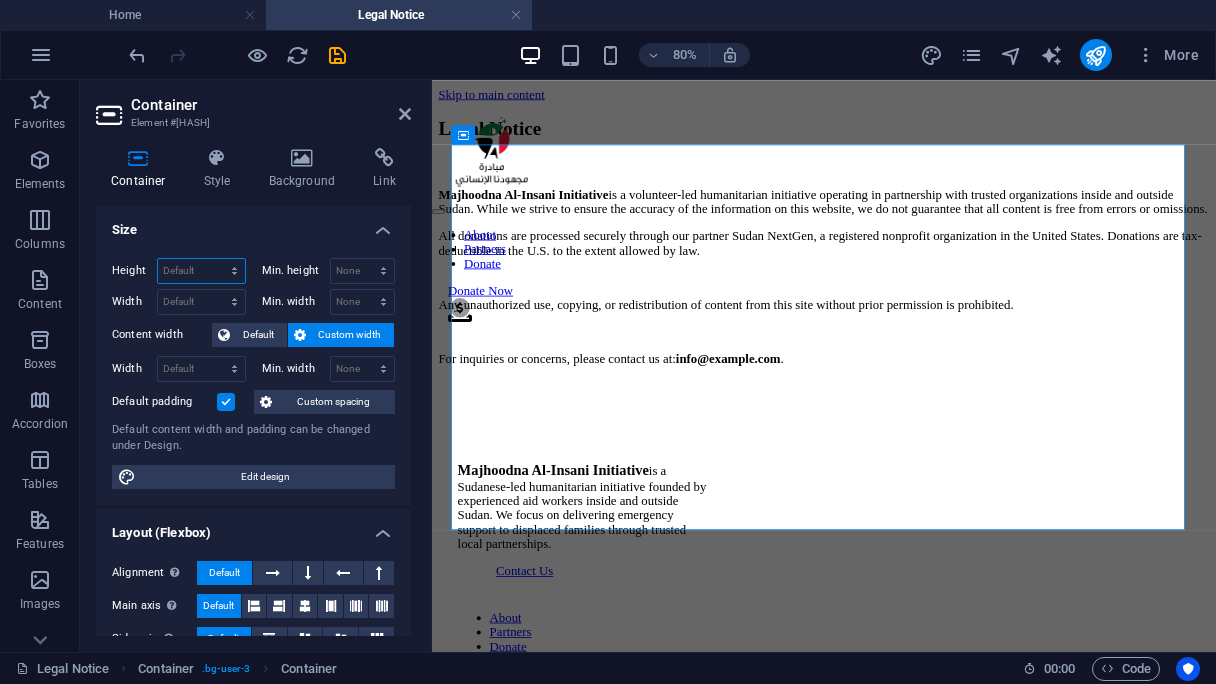 scroll, scrollTop: 100, scrollLeft: 0, axis: vertical 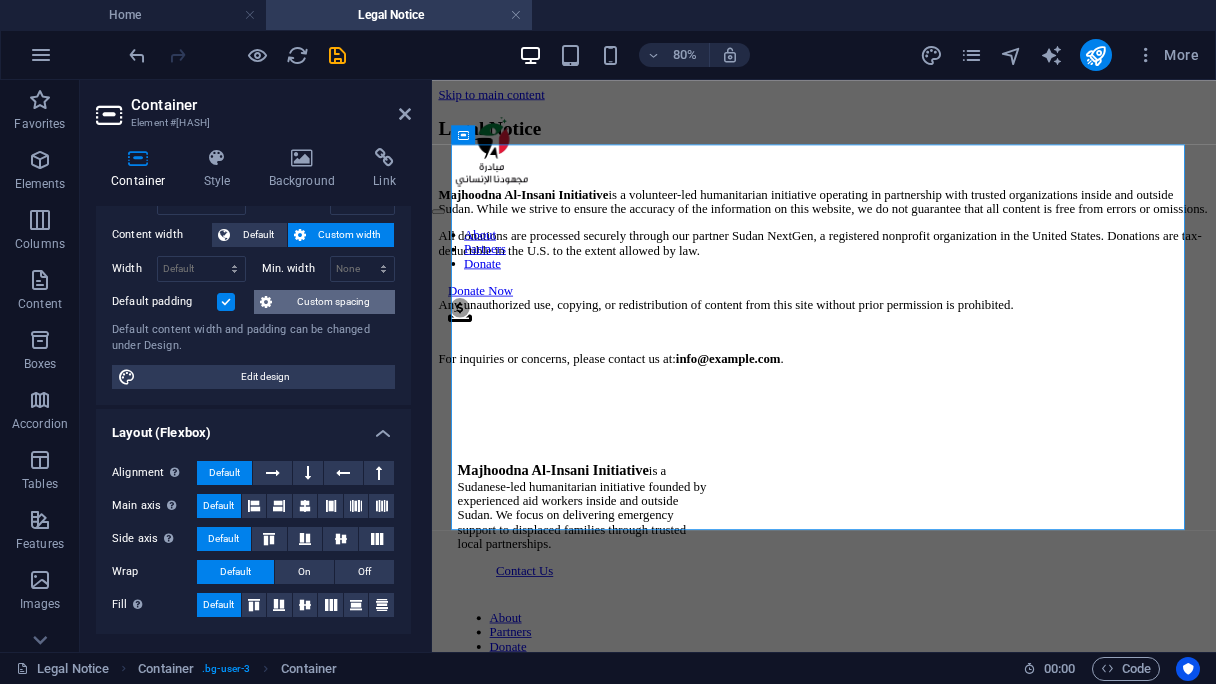 click on "Custom spacing" at bounding box center [333, 302] 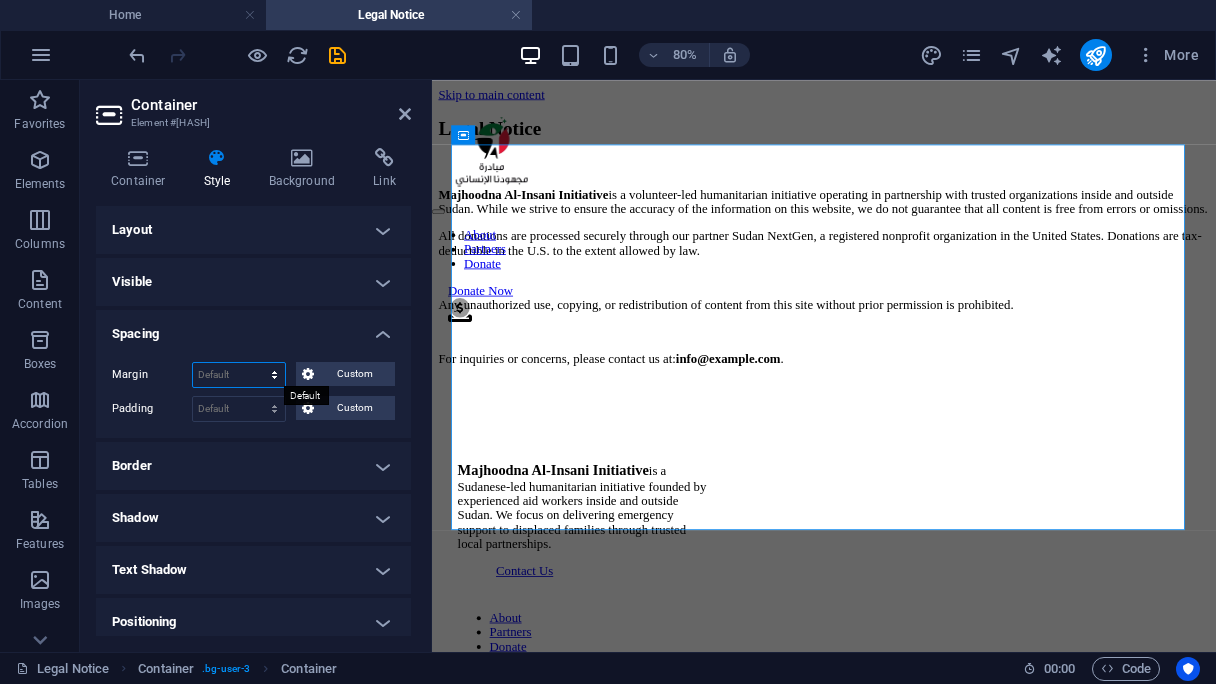 click on "Default auto px % rem vw vh Custom" at bounding box center (239, 375) 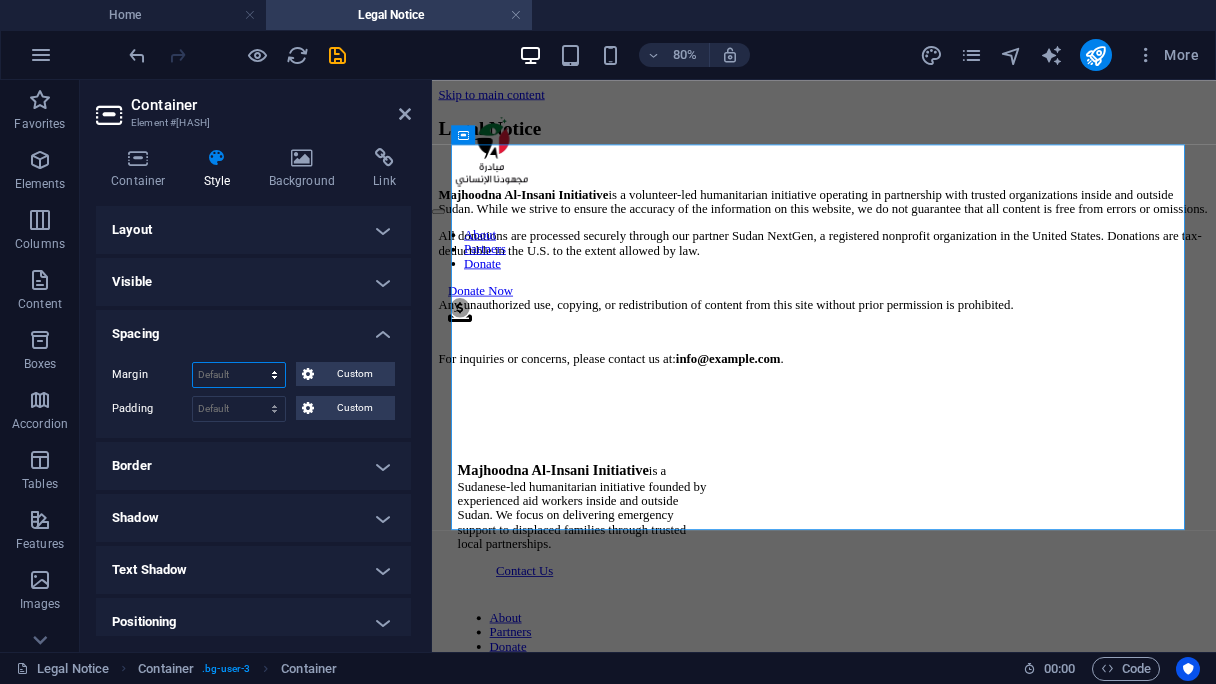 click on "Default auto px % rem vw vh Custom" at bounding box center [239, 375] 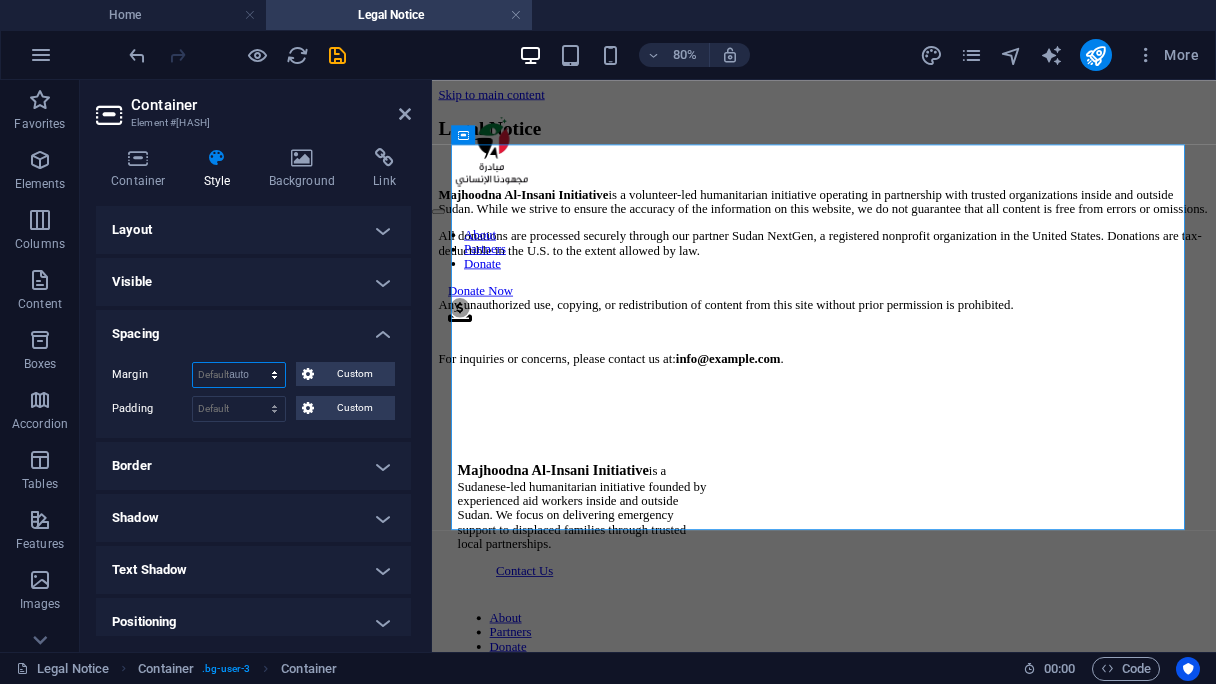click on "Default auto px % rem vw vh Custom" at bounding box center [239, 375] 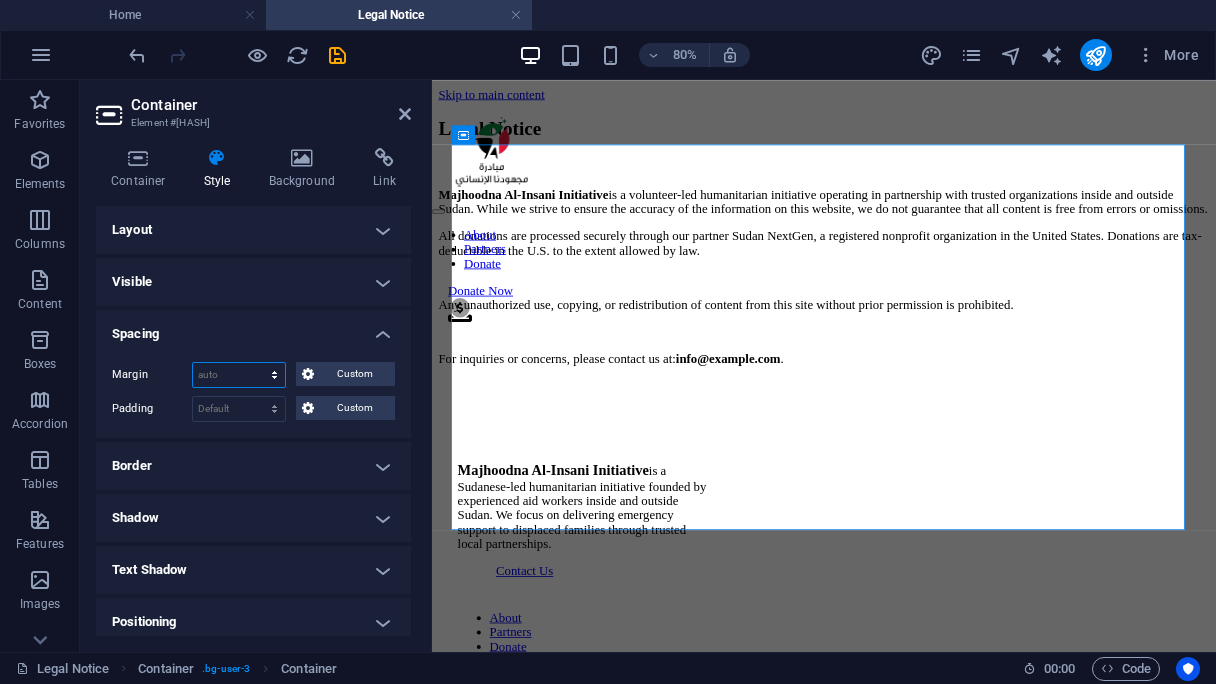 click on "Default auto px % rem vw vh Custom" at bounding box center (239, 375) 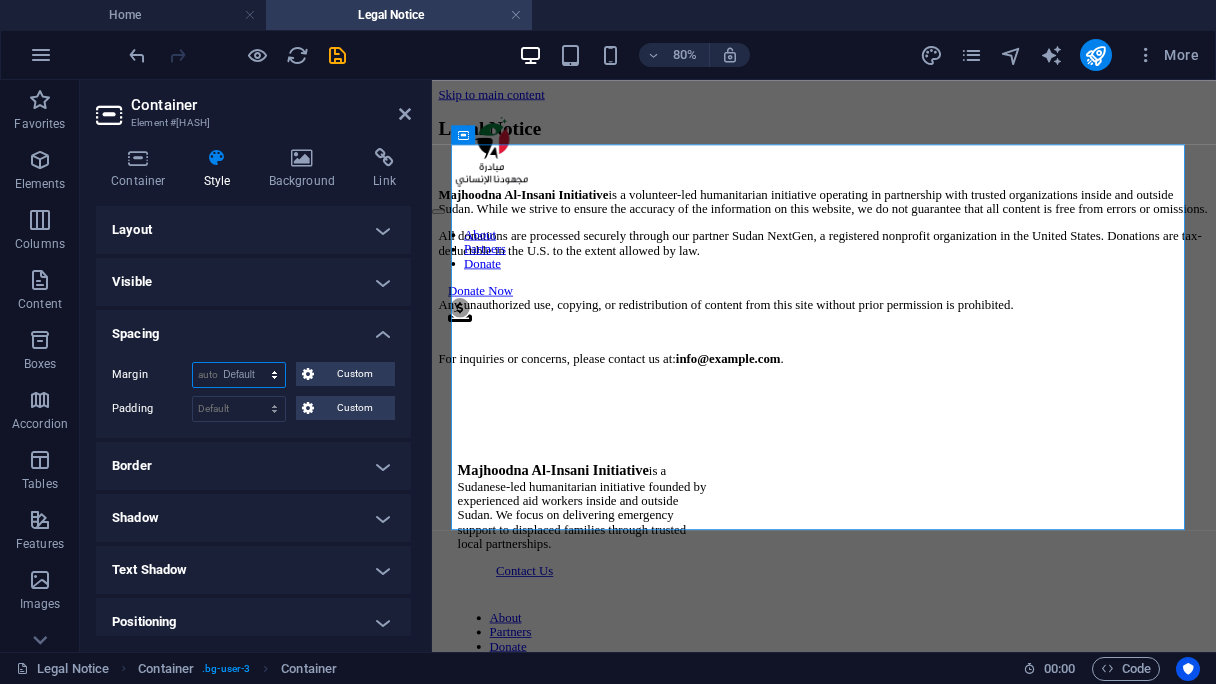 click on "Default auto px % rem vw vh Custom" at bounding box center [239, 375] 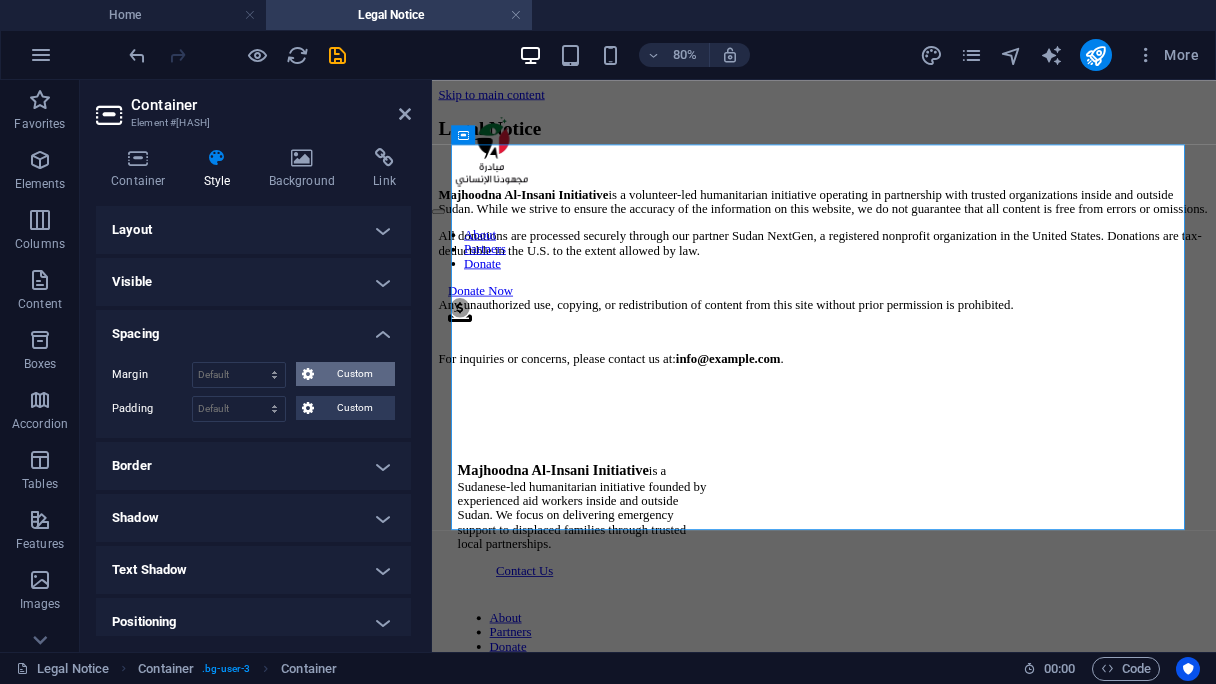 click at bounding box center [308, 374] 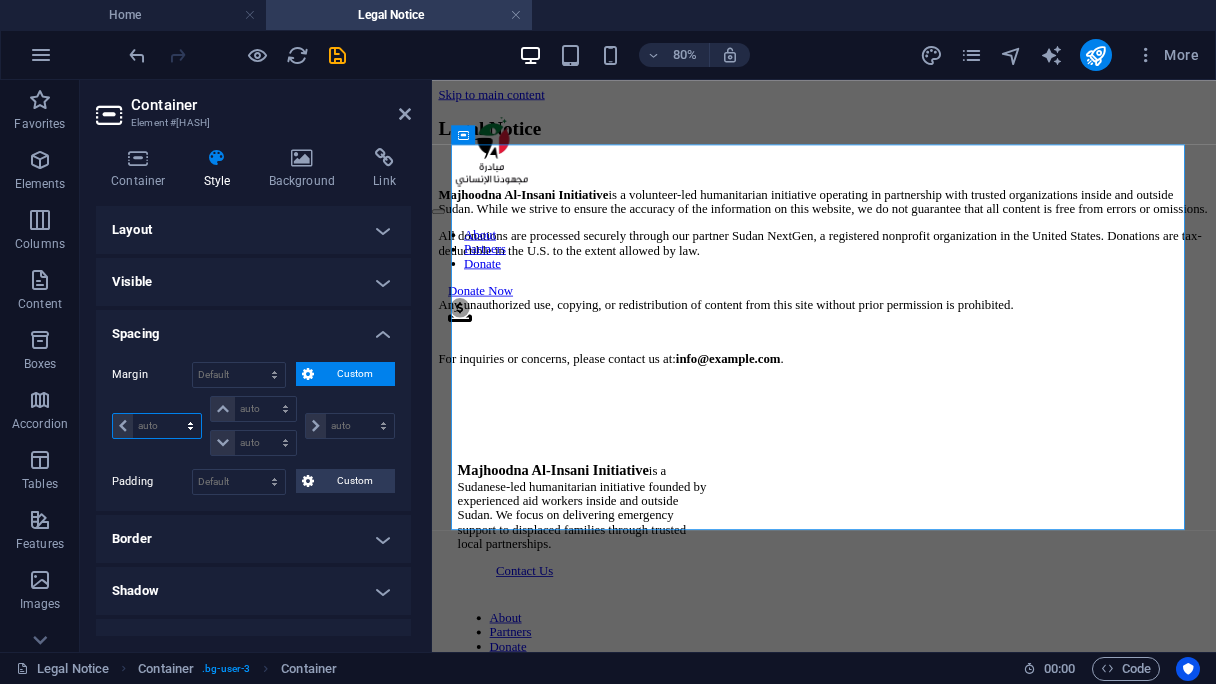 click on "auto px % rem vw vh" at bounding box center (157, 426) 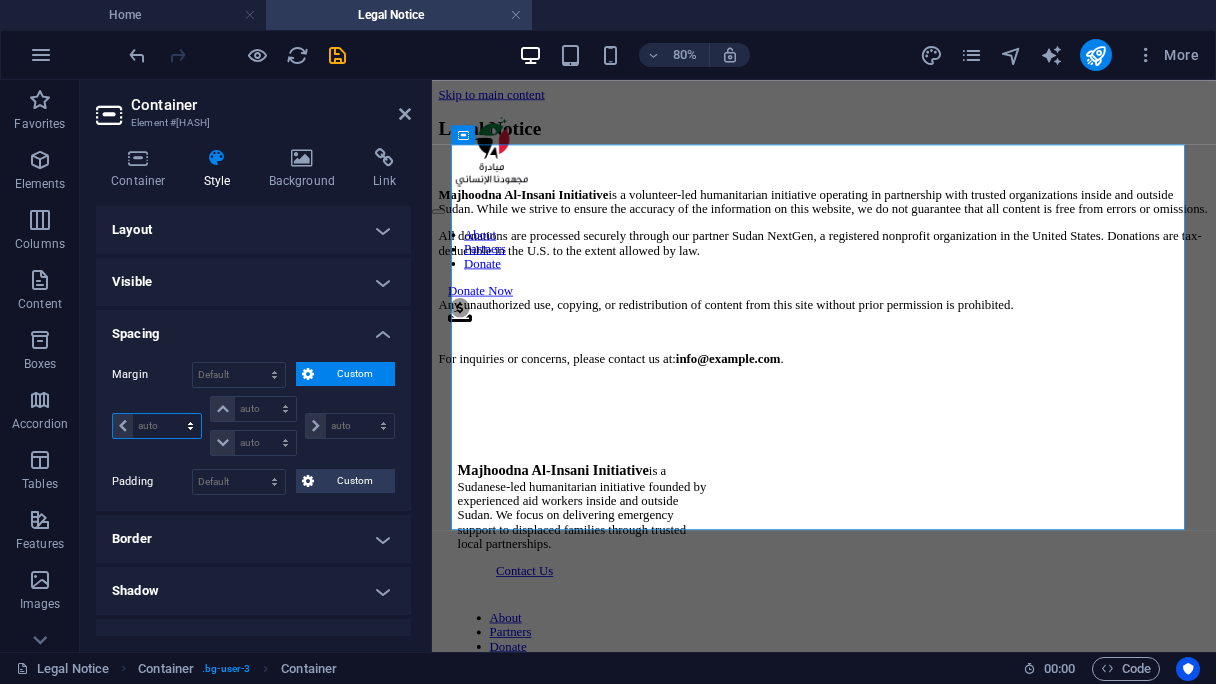 click on "auto px % rem vw vh" at bounding box center (157, 426) 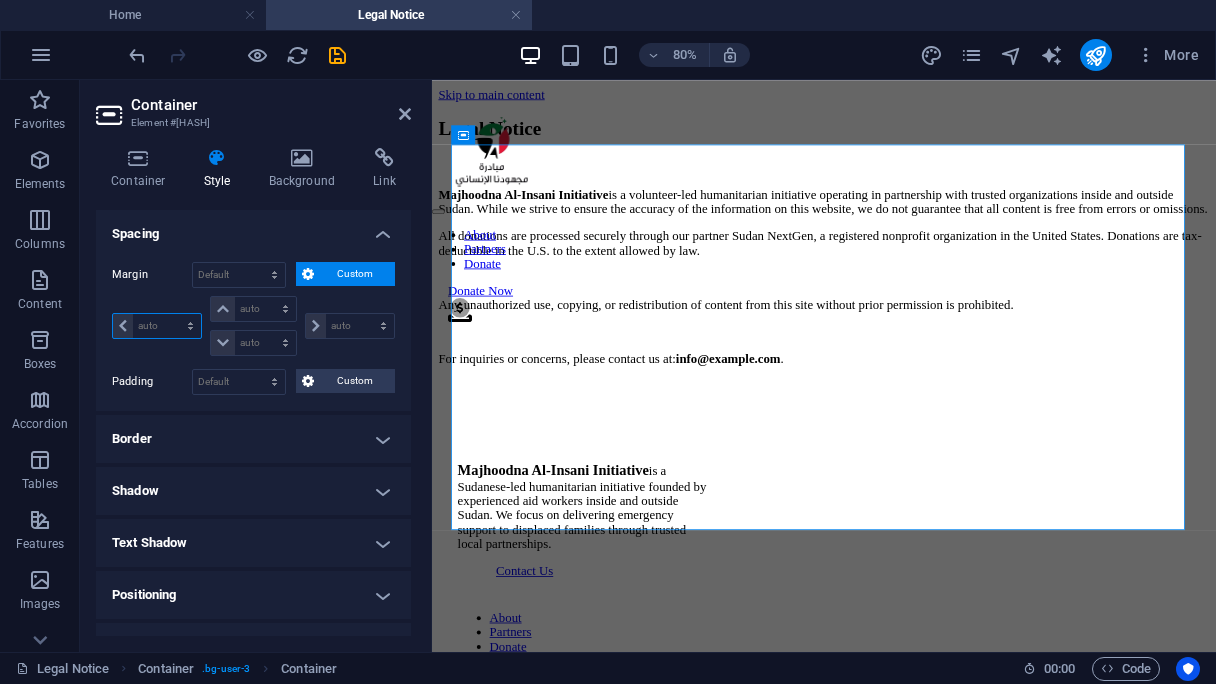 scroll, scrollTop: 289, scrollLeft: 0, axis: vertical 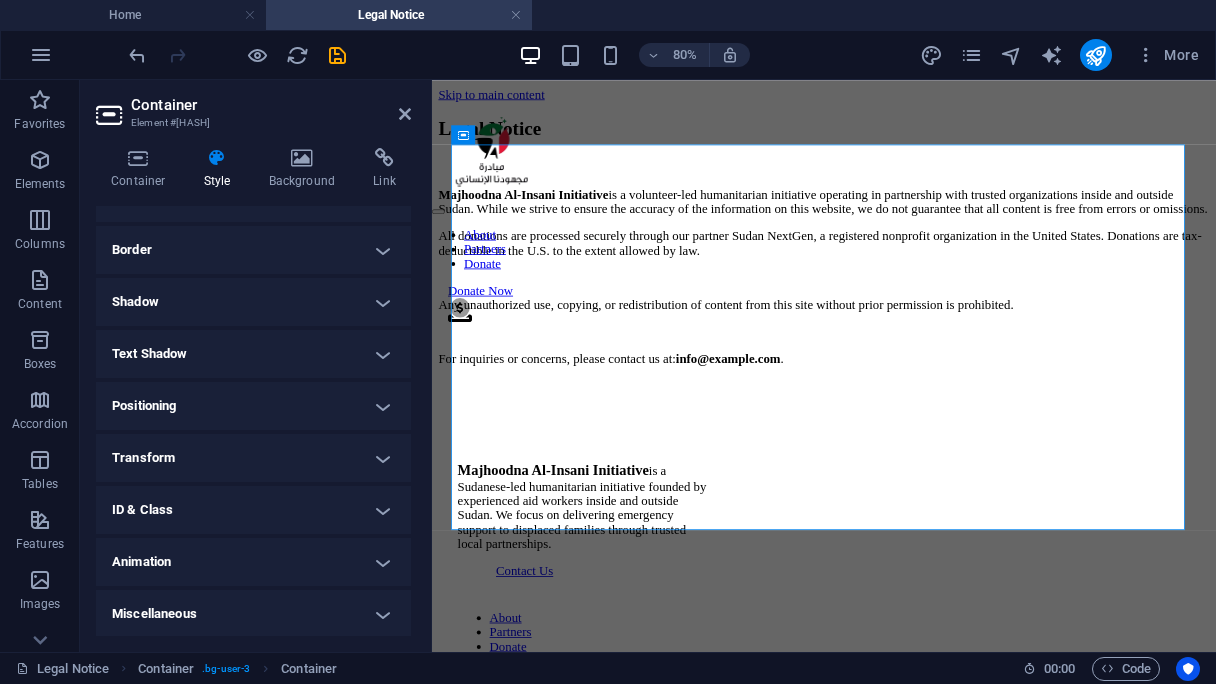 click on "Positioning" at bounding box center (253, 406) 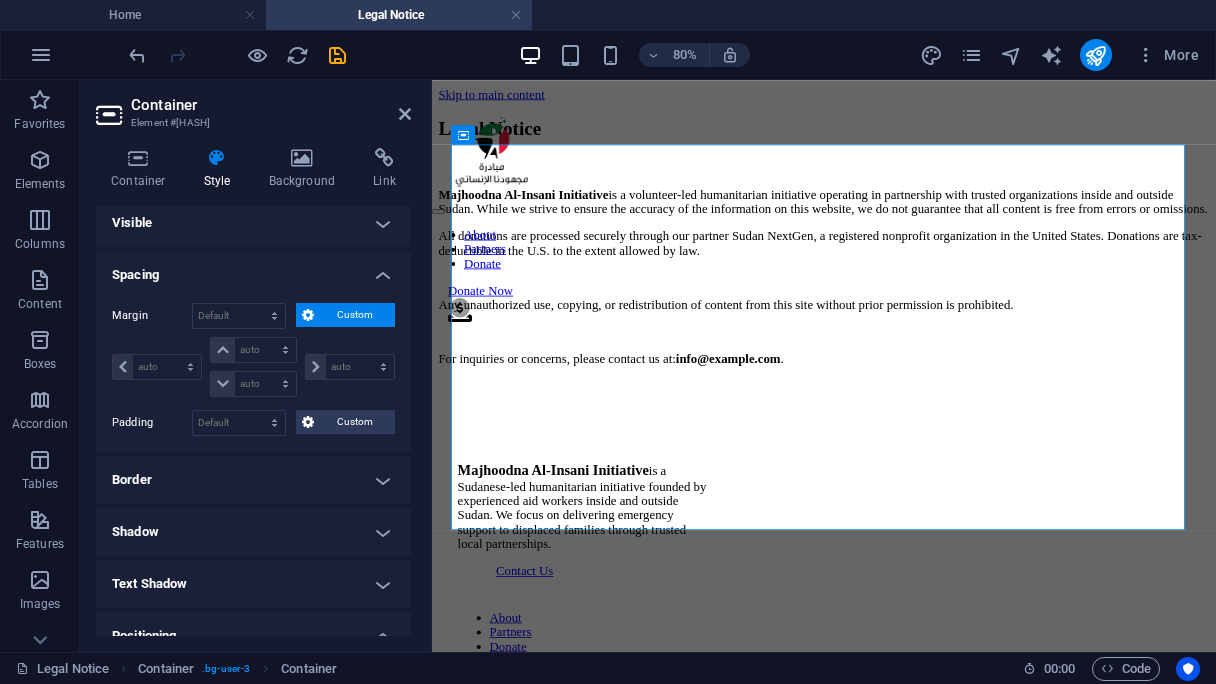 scroll, scrollTop: 259, scrollLeft: 0, axis: vertical 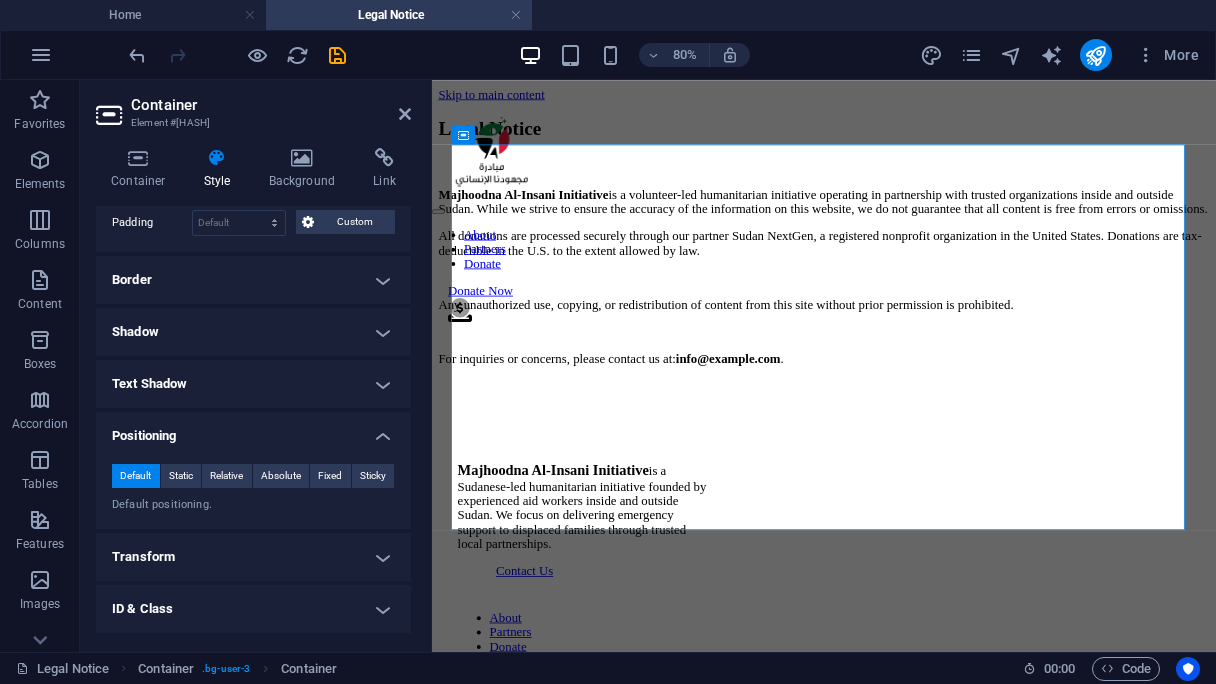 click on "Positioning" at bounding box center [253, 430] 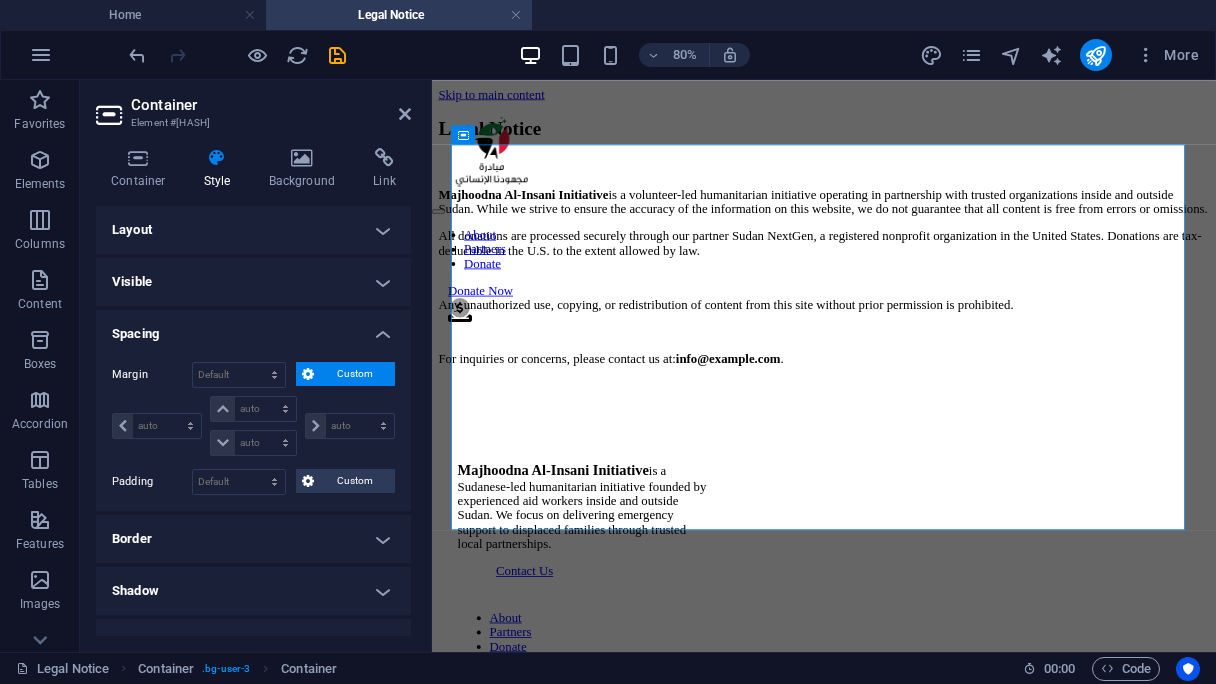 scroll, scrollTop: 0, scrollLeft: 0, axis: both 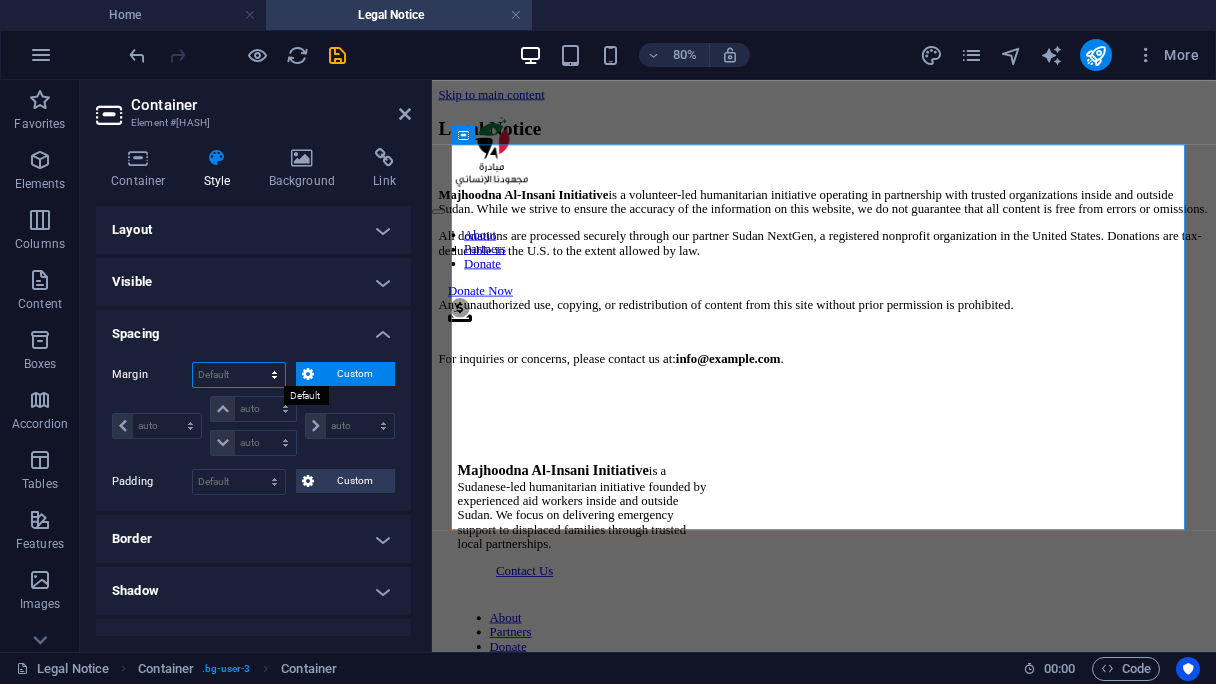 click on "Default auto px % rem vw vh Custom" at bounding box center (239, 375) 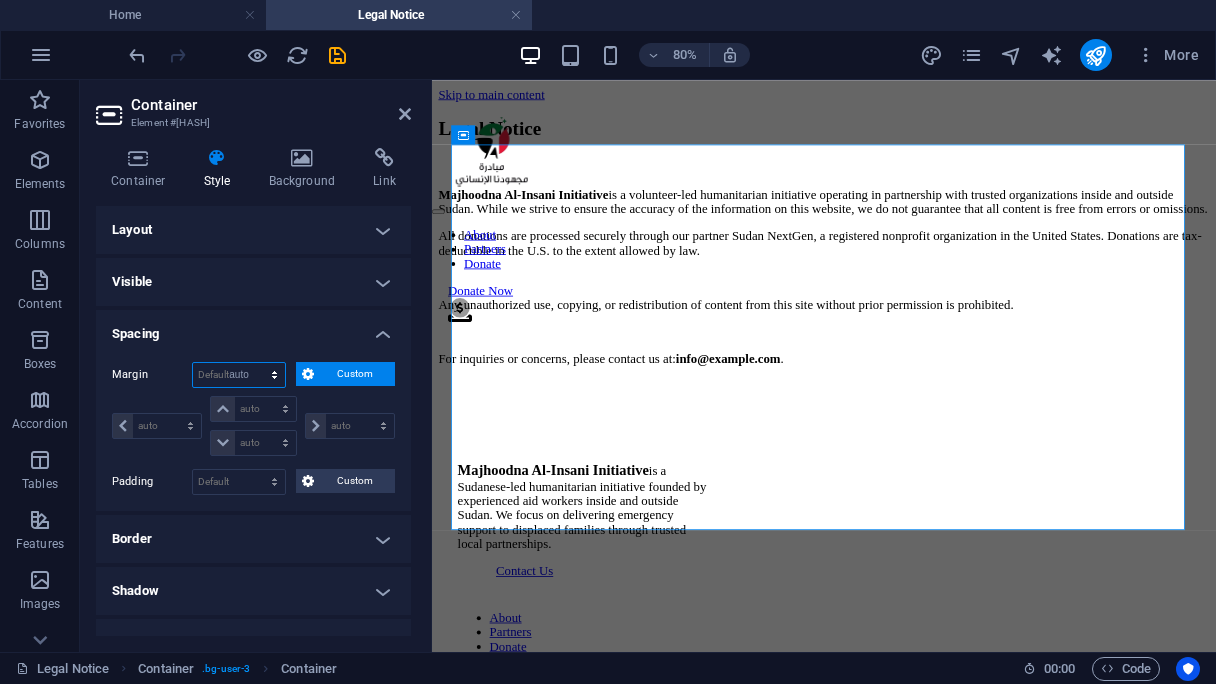 click on "Default auto px % rem vw vh Custom" at bounding box center (239, 375) 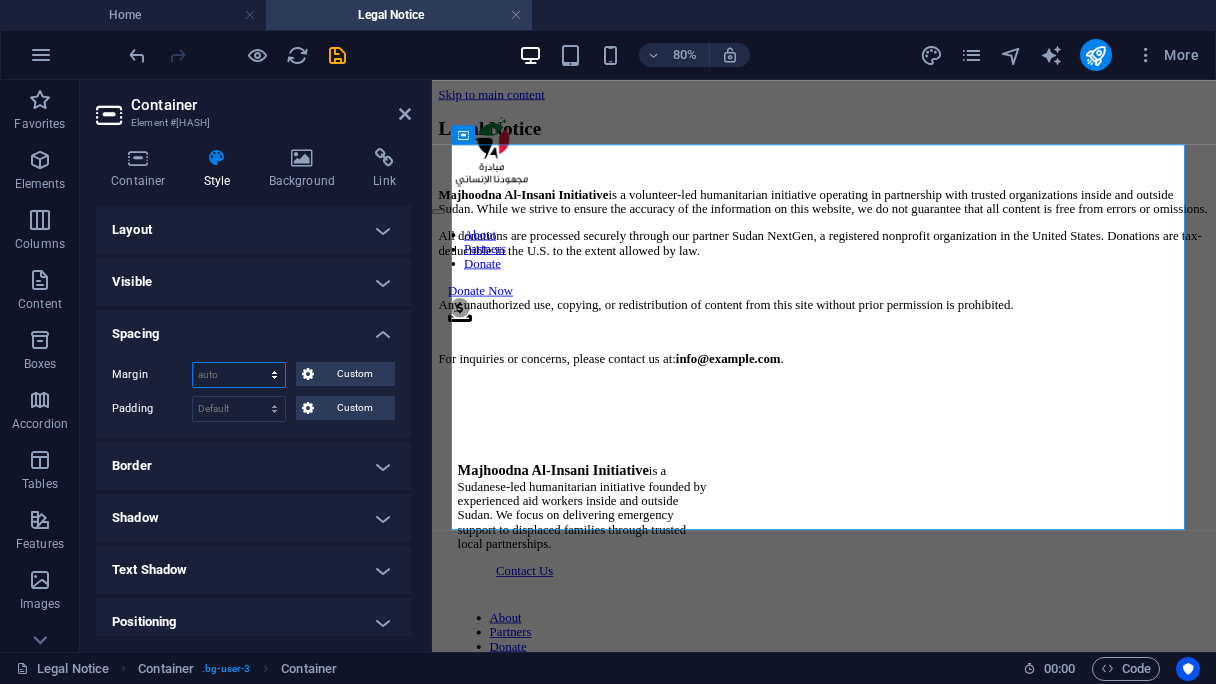click on "Default auto px % rem vw vh Custom" at bounding box center (239, 375) 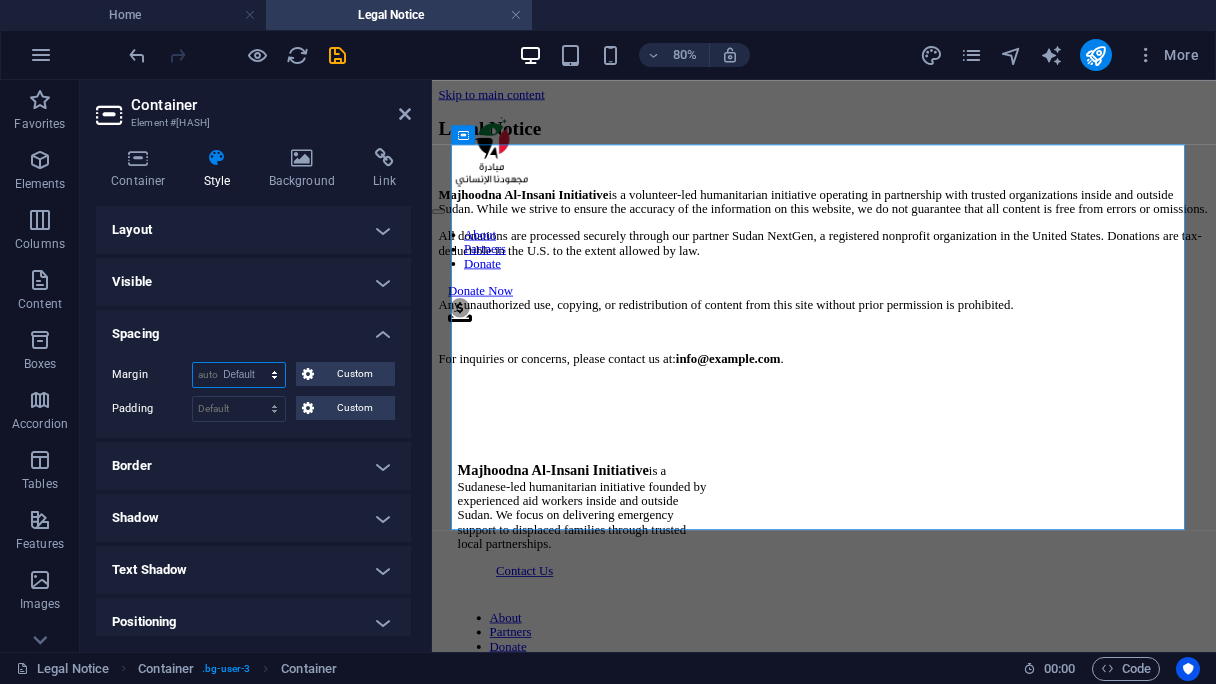 click on "Default auto px % rem vw vh Custom" at bounding box center [239, 375] 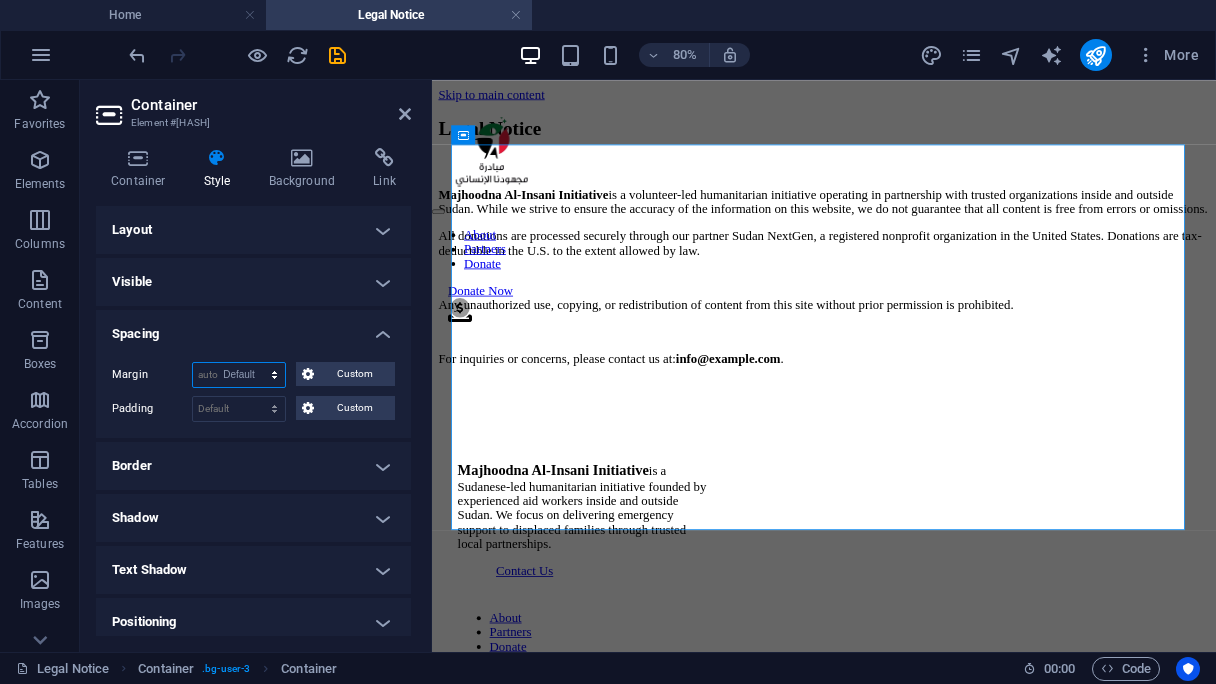 select on "DISABLED_OPTION_VALUE" 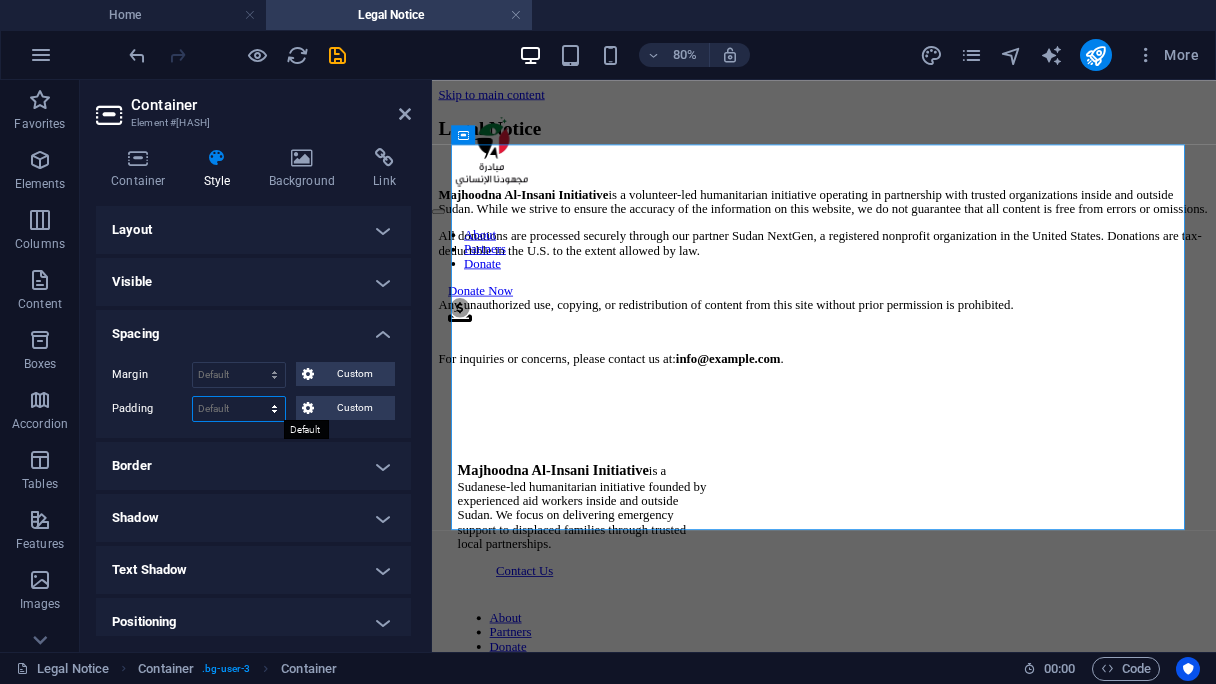click on "Default px rem % vh vw Custom" at bounding box center [239, 409] 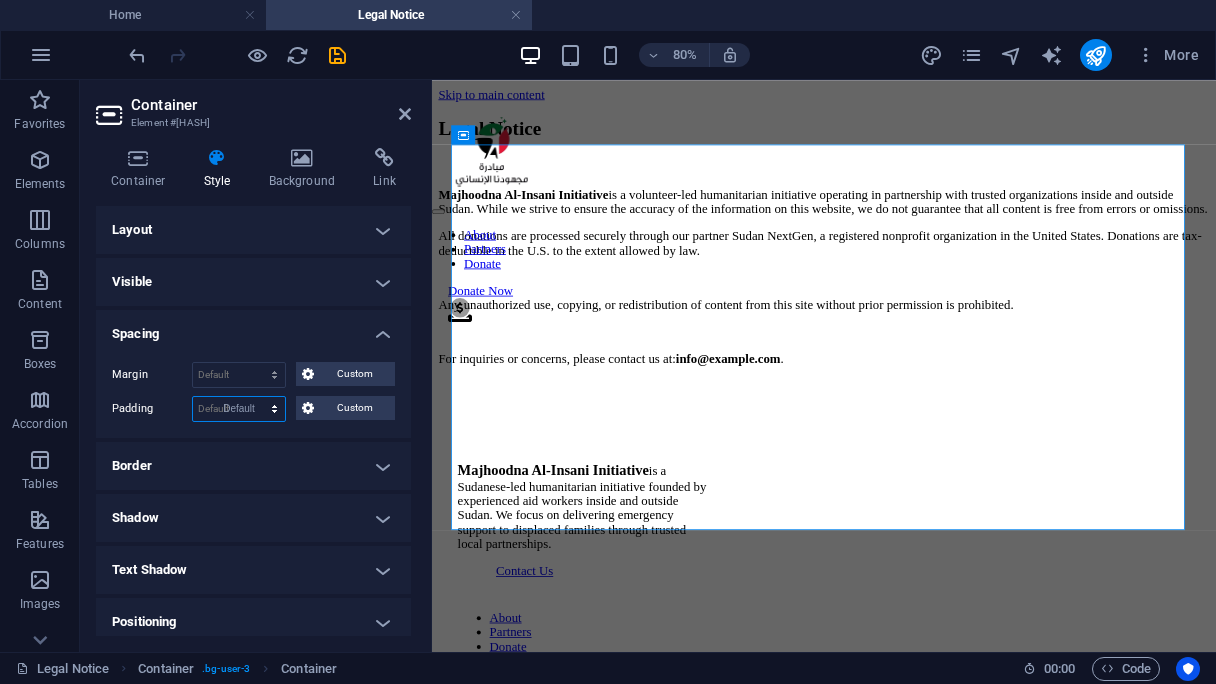 click on "Default px rem % vh vw Custom" at bounding box center [239, 409] 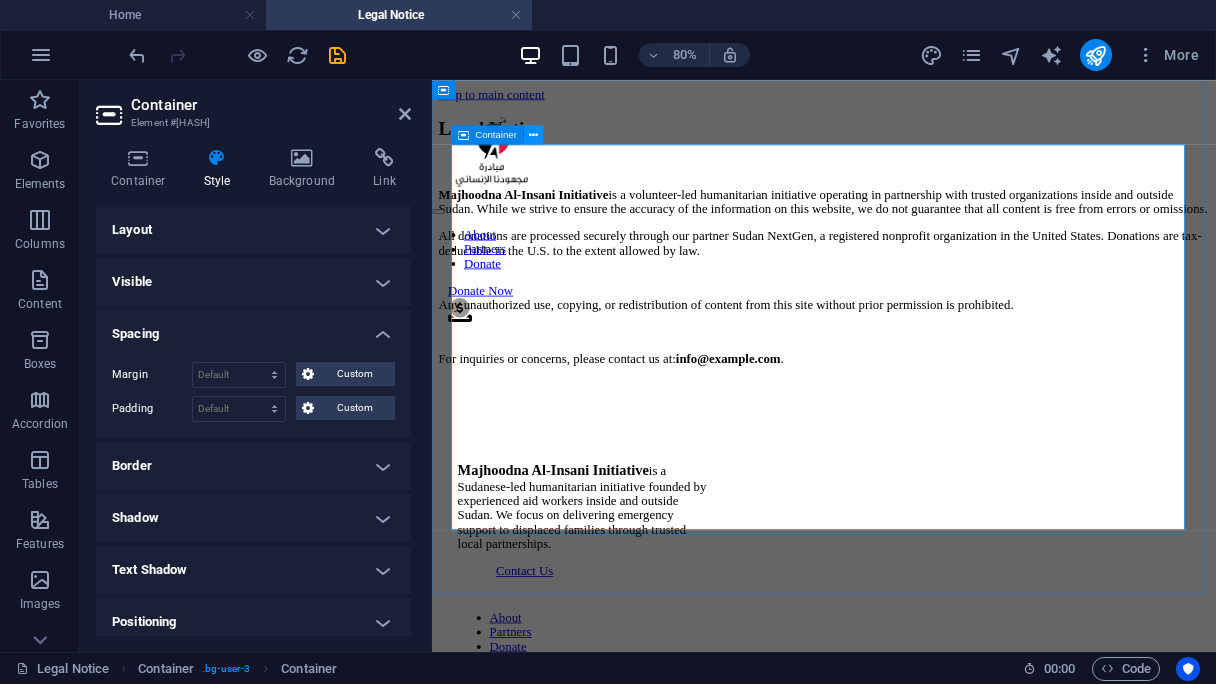 click at bounding box center (533, 134) 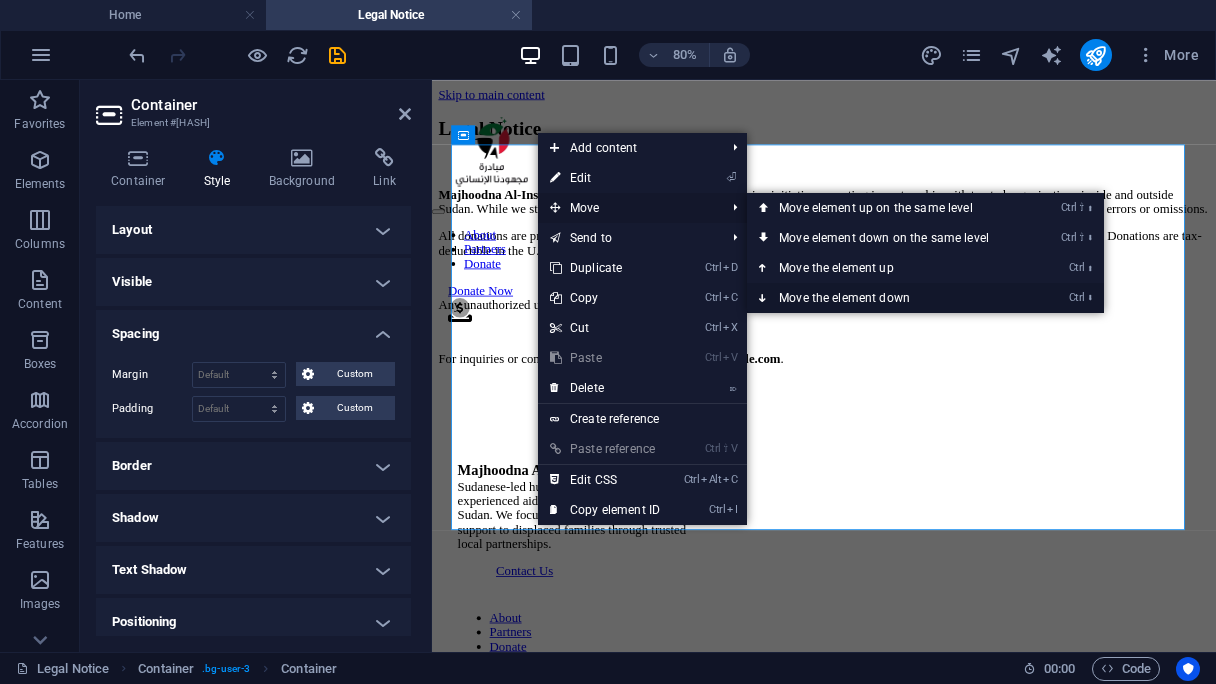 click on "Ctrl ⬇  Move the element down" at bounding box center [888, 298] 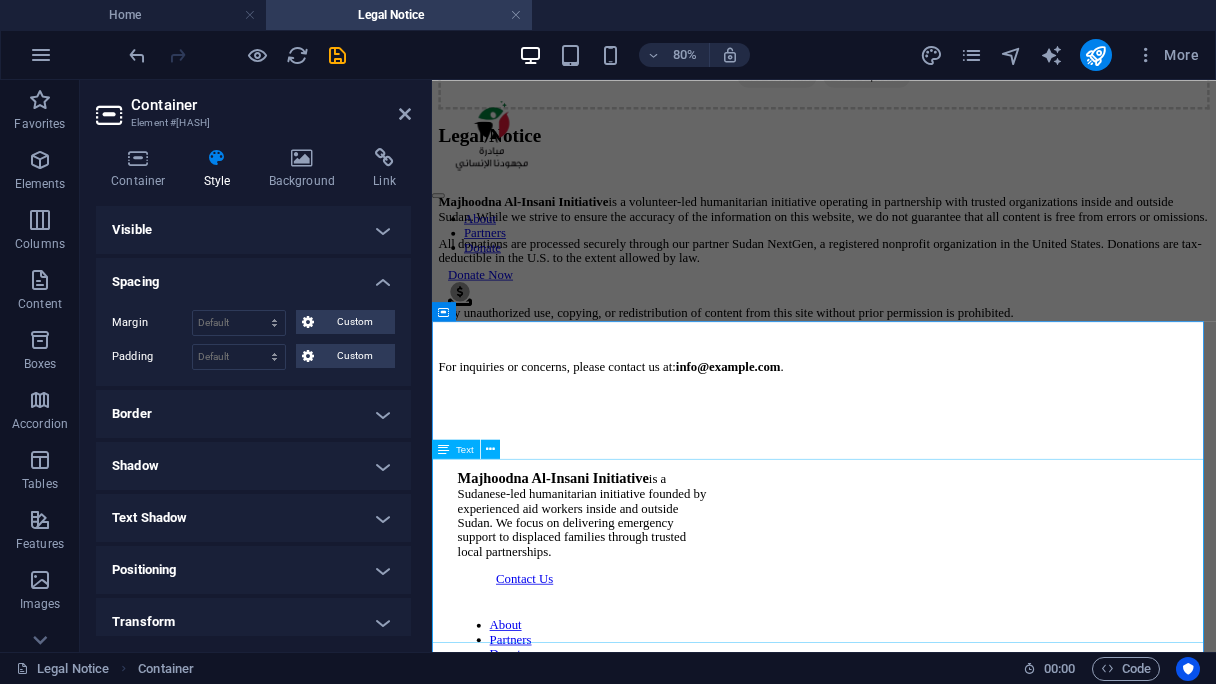scroll, scrollTop: 0, scrollLeft: 0, axis: both 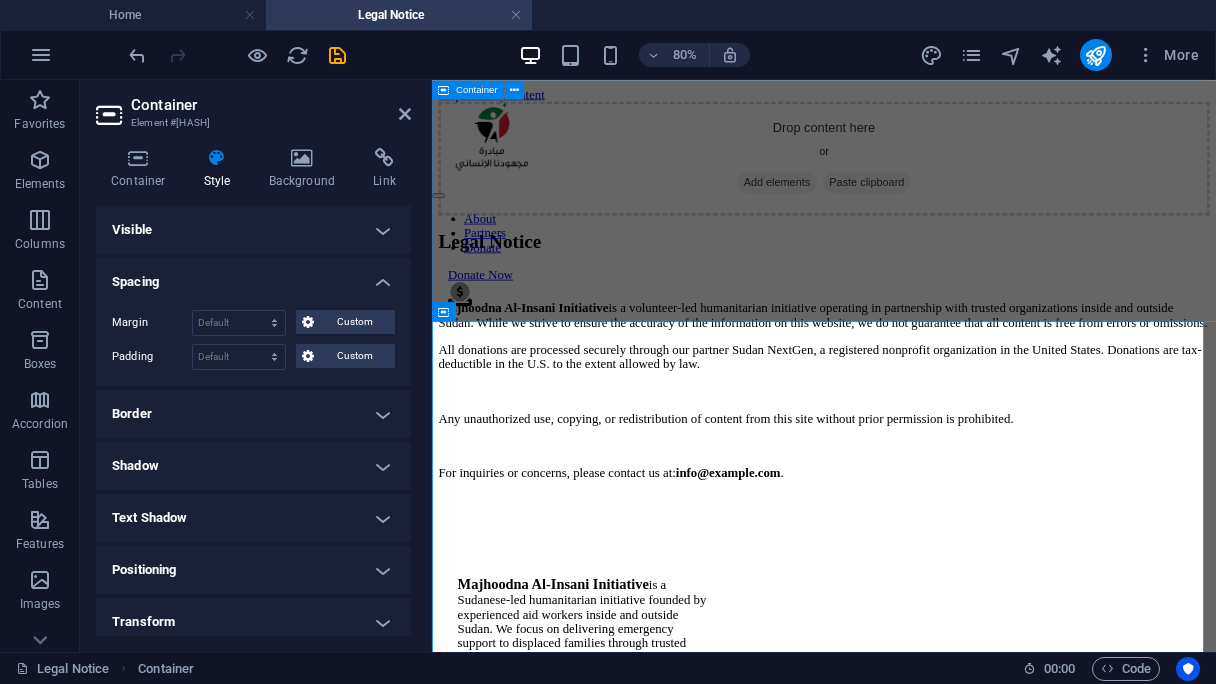 click on "Drop content here or  Add elements  Paste clipboard" at bounding box center [922, 177] 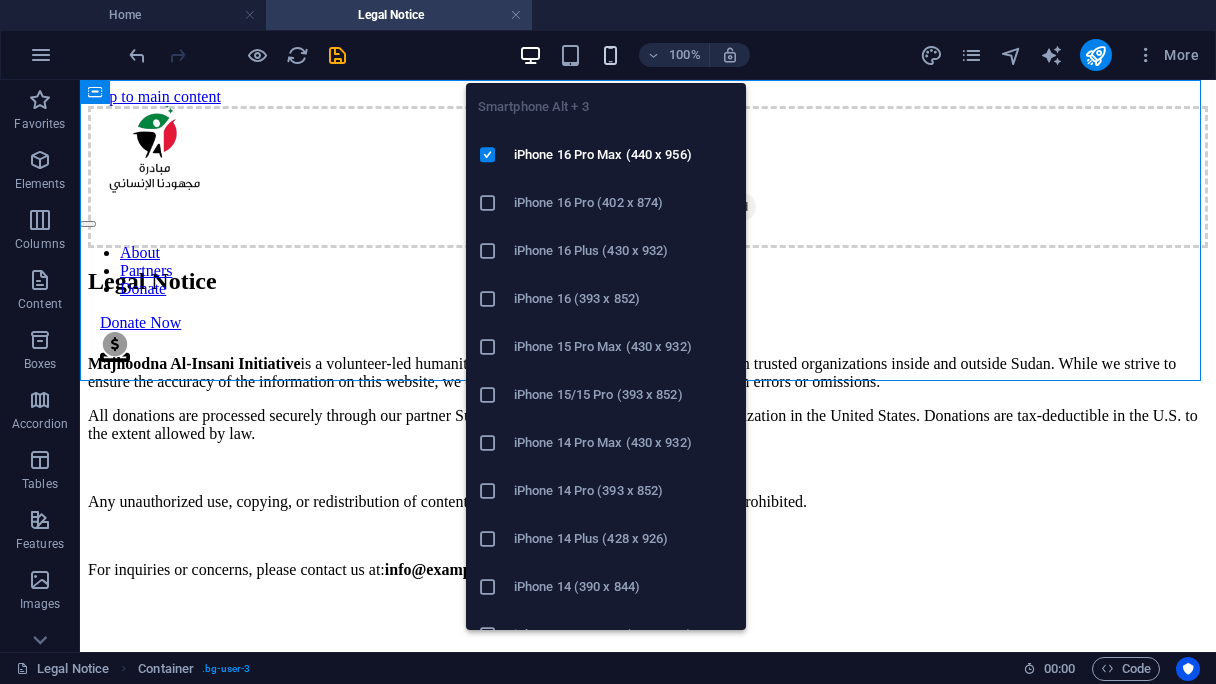 click at bounding box center [610, 55] 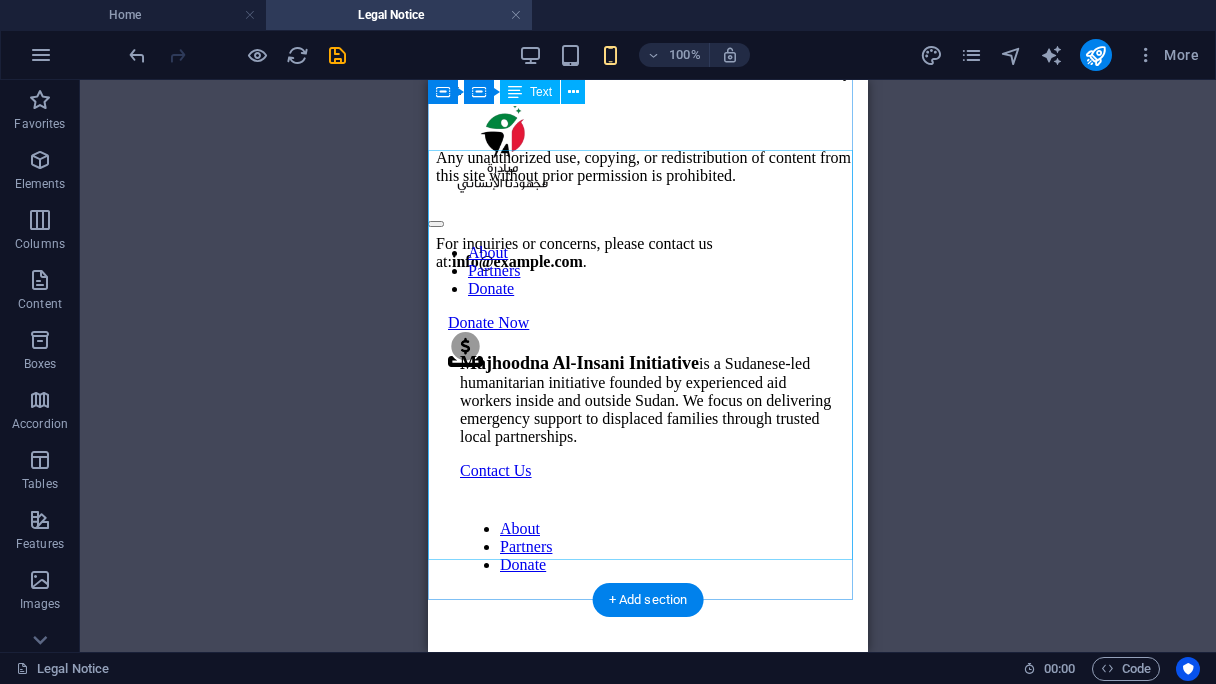 scroll, scrollTop: 0, scrollLeft: 0, axis: both 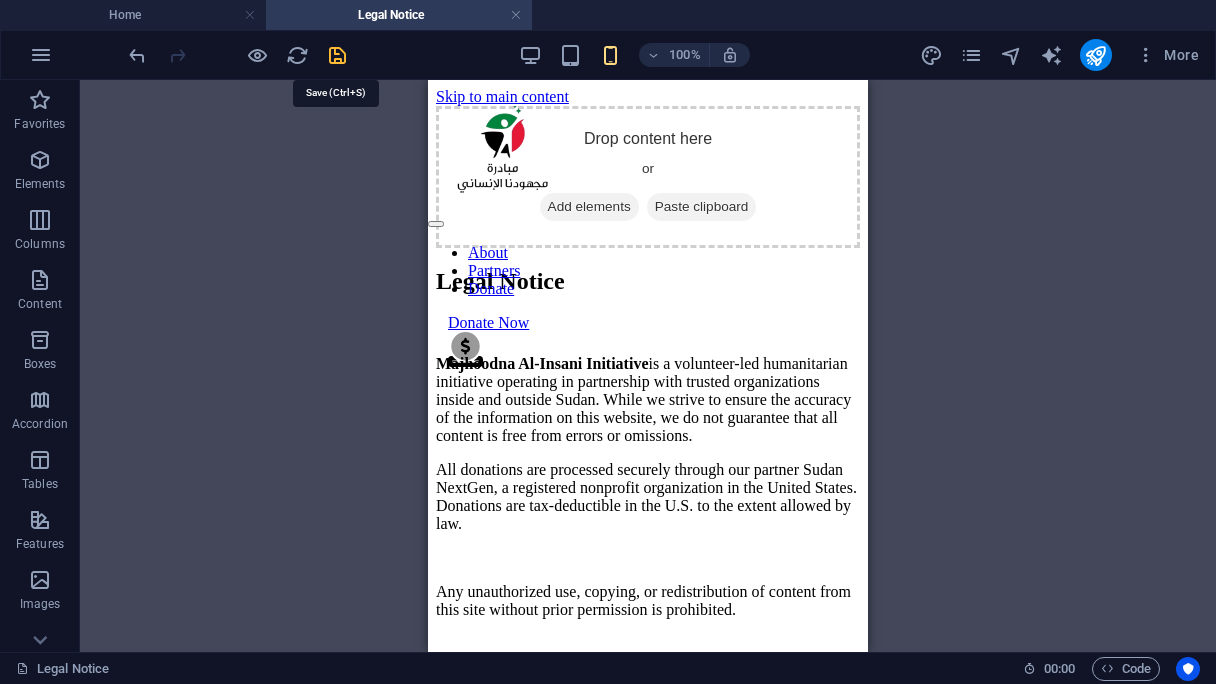 click at bounding box center [337, 55] 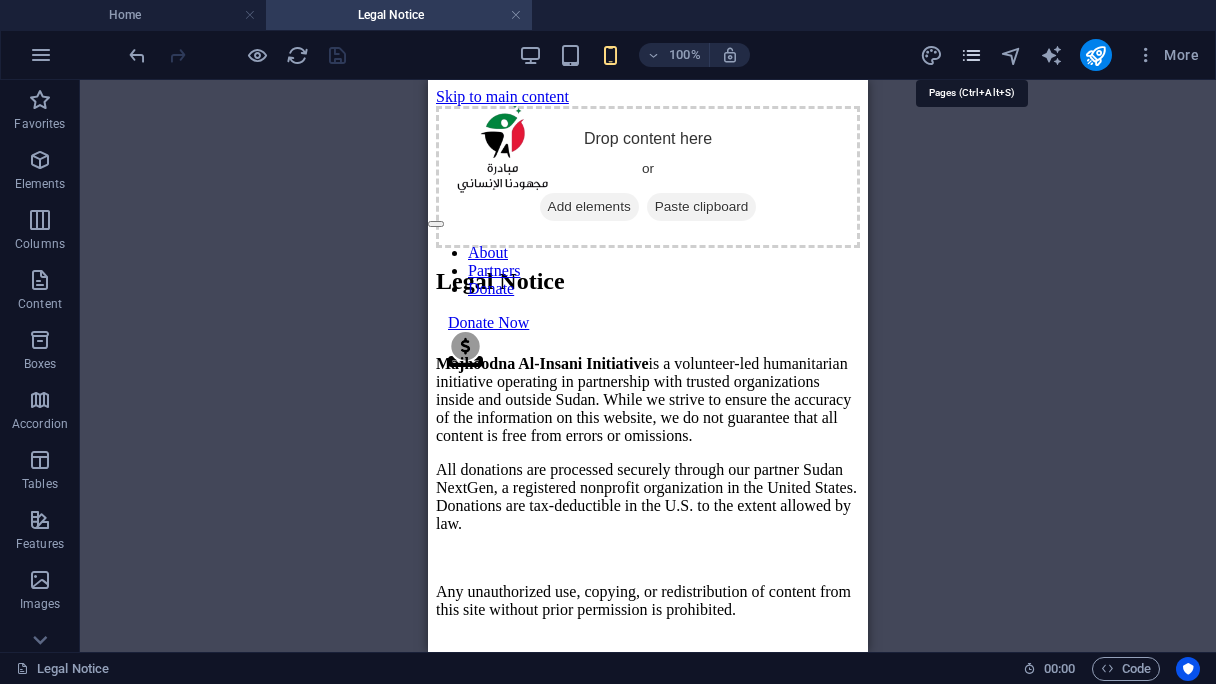 click at bounding box center [971, 55] 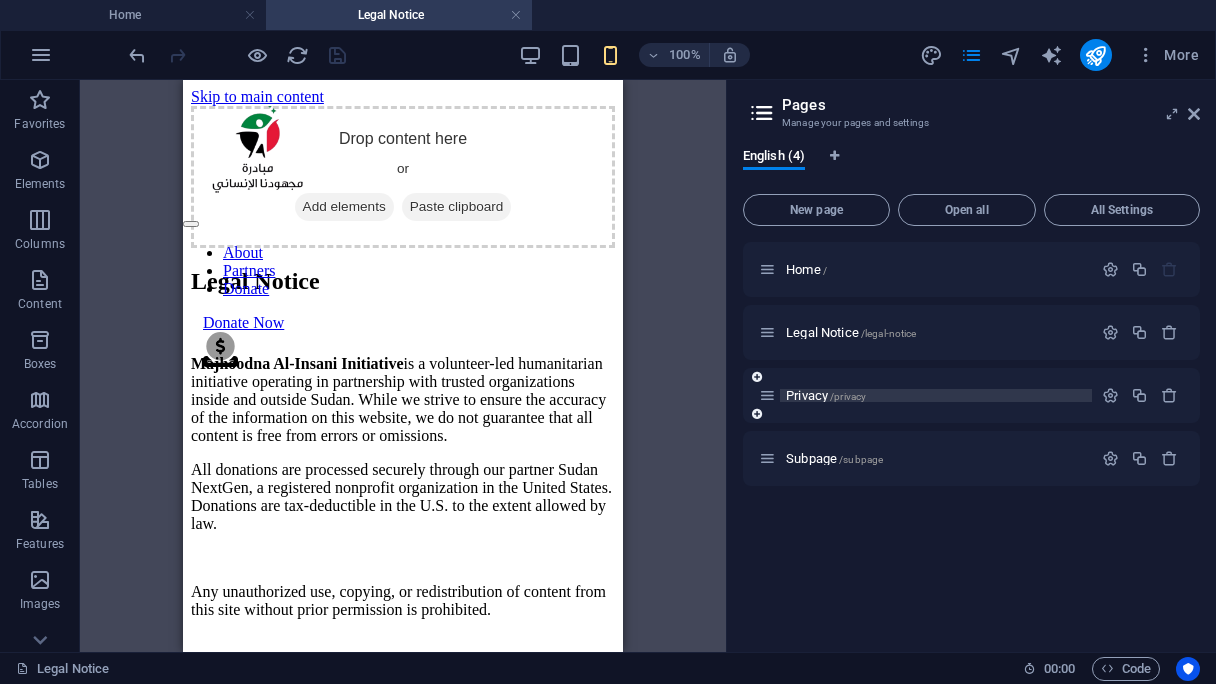 click on "Privacy /privacy" at bounding box center (826, 395) 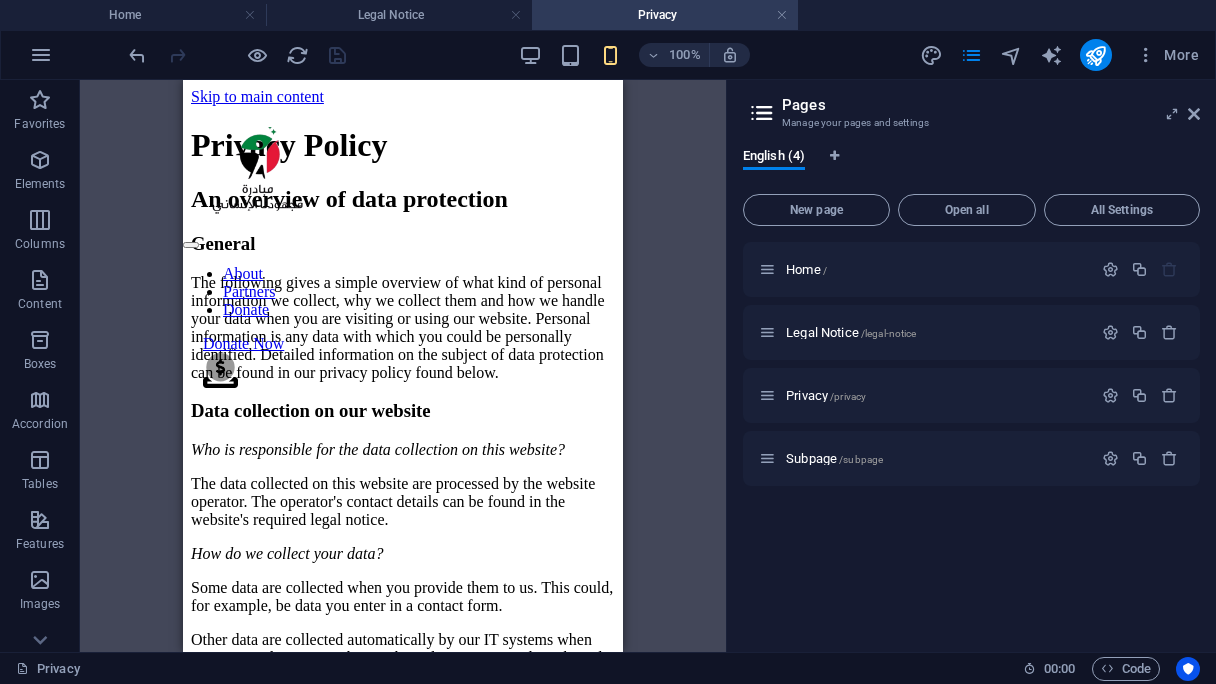scroll, scrollTop: 0, scrollLeft: 0, axis: both 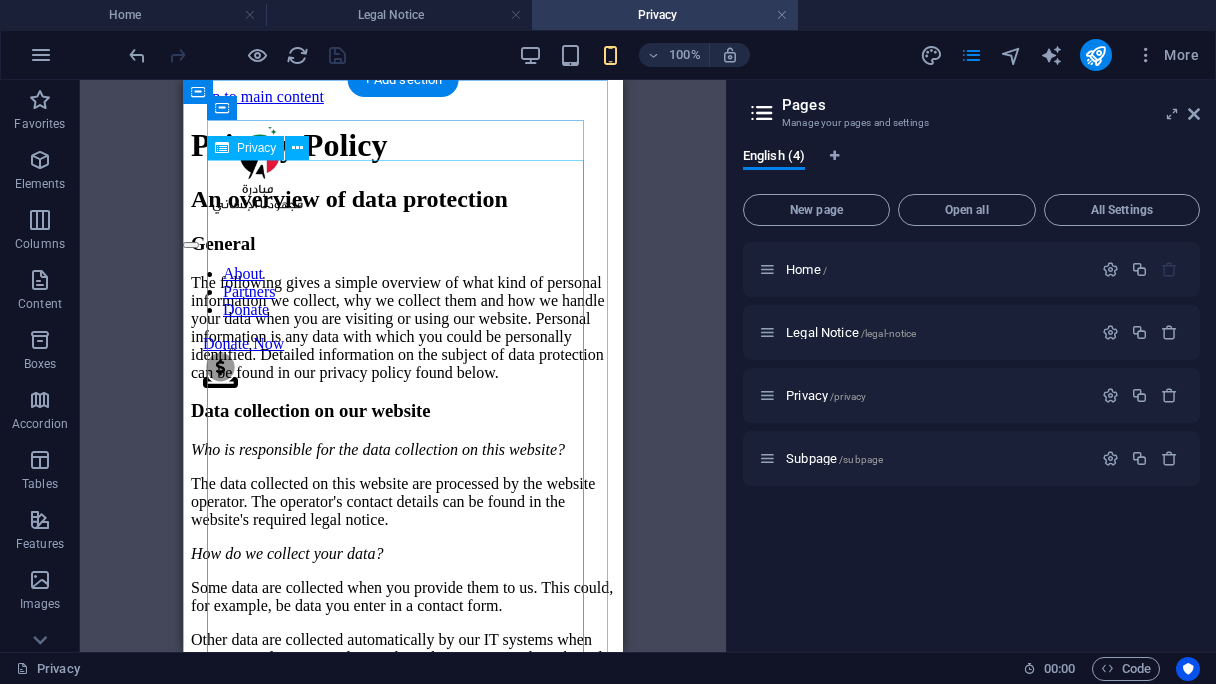 click on "Privacy Policy
An overview of data protection
General
The following gives a simple overview of what kind of personal information we collect, why we collect them and how we handle your data when you are visiting or using our website. Personal information is any data with which you could be personally identified. Detailed information on the subject of data protection can be found in our privacy policy found below.
Data collection on our website
Who is responsible for the data collection on this website?
The data collected on this website are processed by the website operator. The operator's contact details can be found in the website's required legal notice.
How do we collect your data?
Some data are collected when you provide them to us. This could, for example, be data you enter in a contact form.
What do we use your data for?
Part of the data is collected to ensure the proper functioning of the website. Other data can be used to analyze how visitors use the site." at bounding box center (403, 2804) 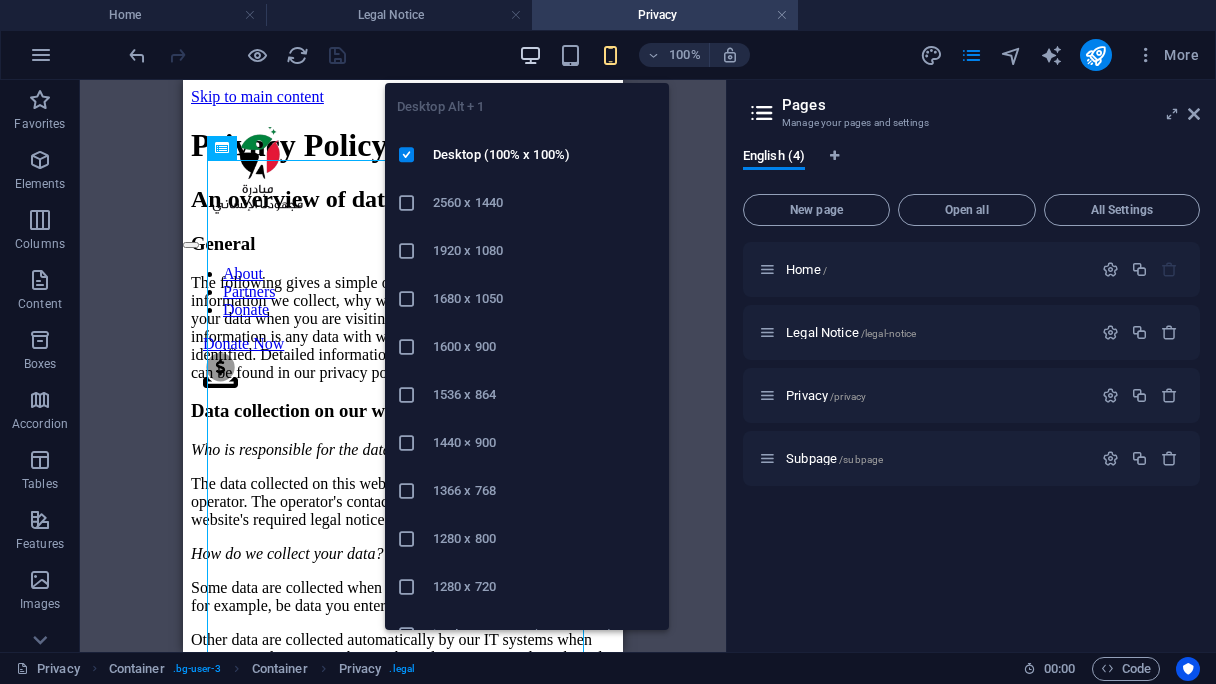 click at bounding box center [530, 55] 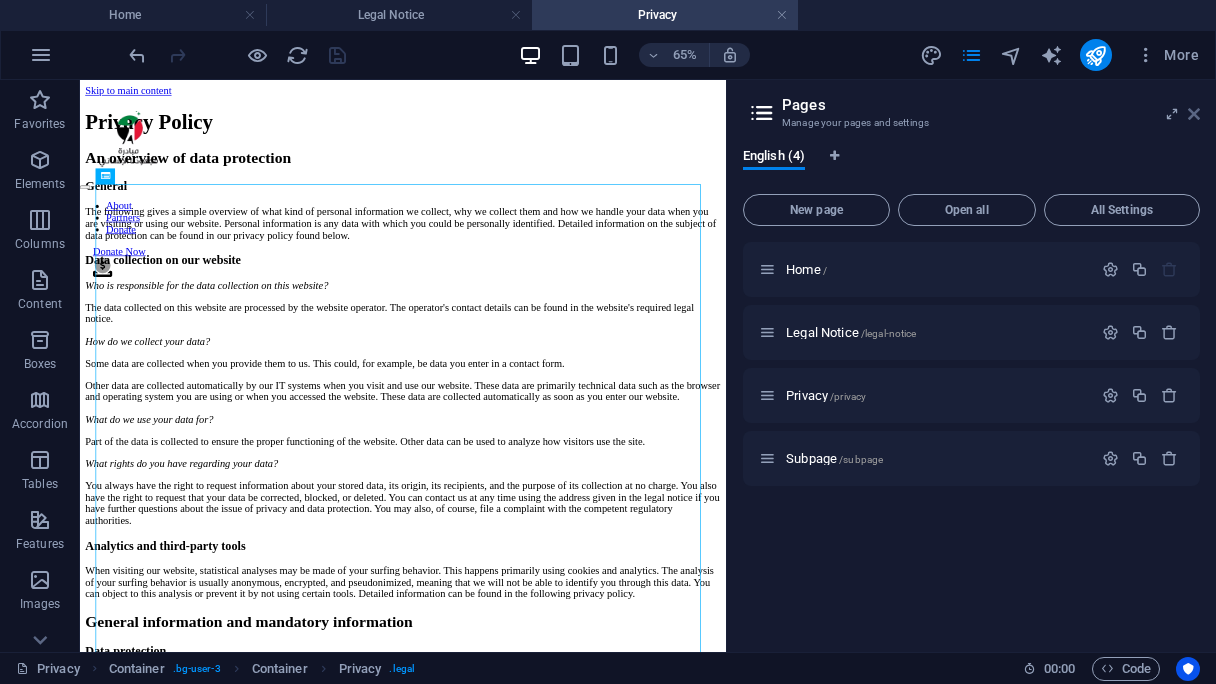 click at bounding box center (1194, 114) 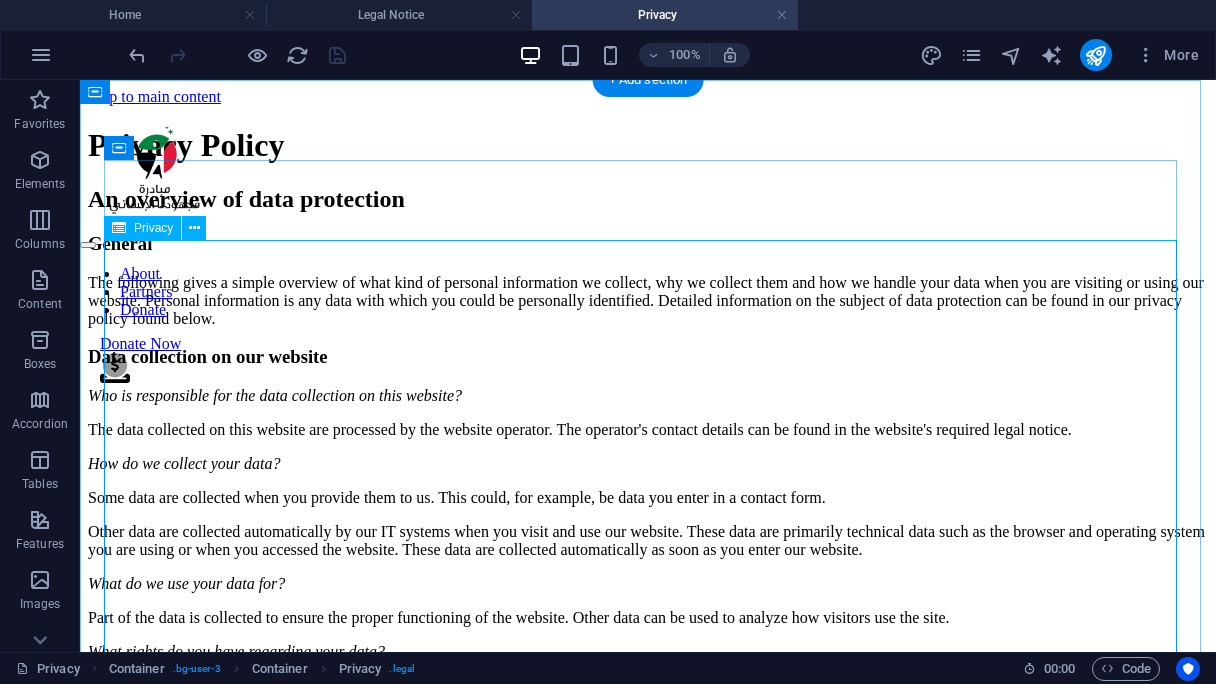click on "Privacy Policy
An overview of data protection
General
The following gives a simple overview of what kind of personal information we collect, why we collect them and how we handle your data when you are visiting or using our website. Personal information is any data with which you could be personally identified. Detailed information on the subject of data protection can be found in our privacy policy found below.
Data collection on our website
Who is responsible for the data collection on this website?
The data collected on this website are processed by the website operator. The operator's contact details can be found in the website's required legal notice.
How do we collect your data?
Some data are collected when you provide them to us. This could, for example, be data you enter in a contact form.
What do we use your data for?
Part of the data is collected to ensure the proper functioning of the website. Other data can be used to analyze how visitors use the site." at bounding box center [648, 1846] 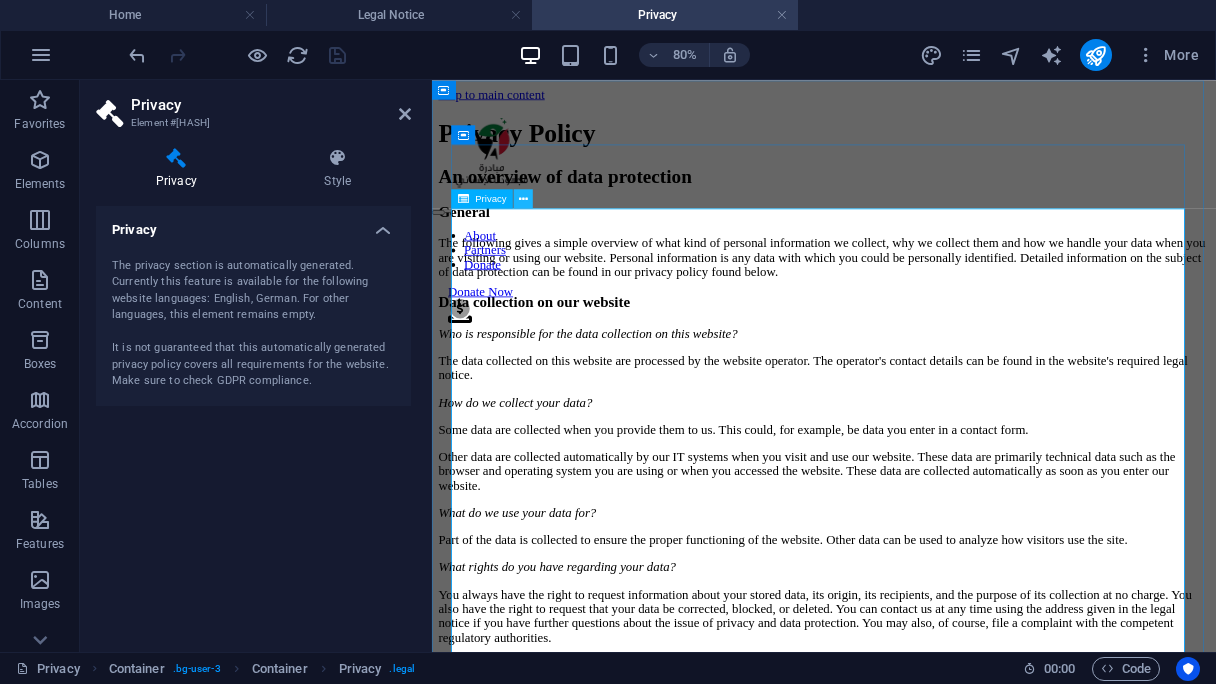 click at bounding box center (523, 198) 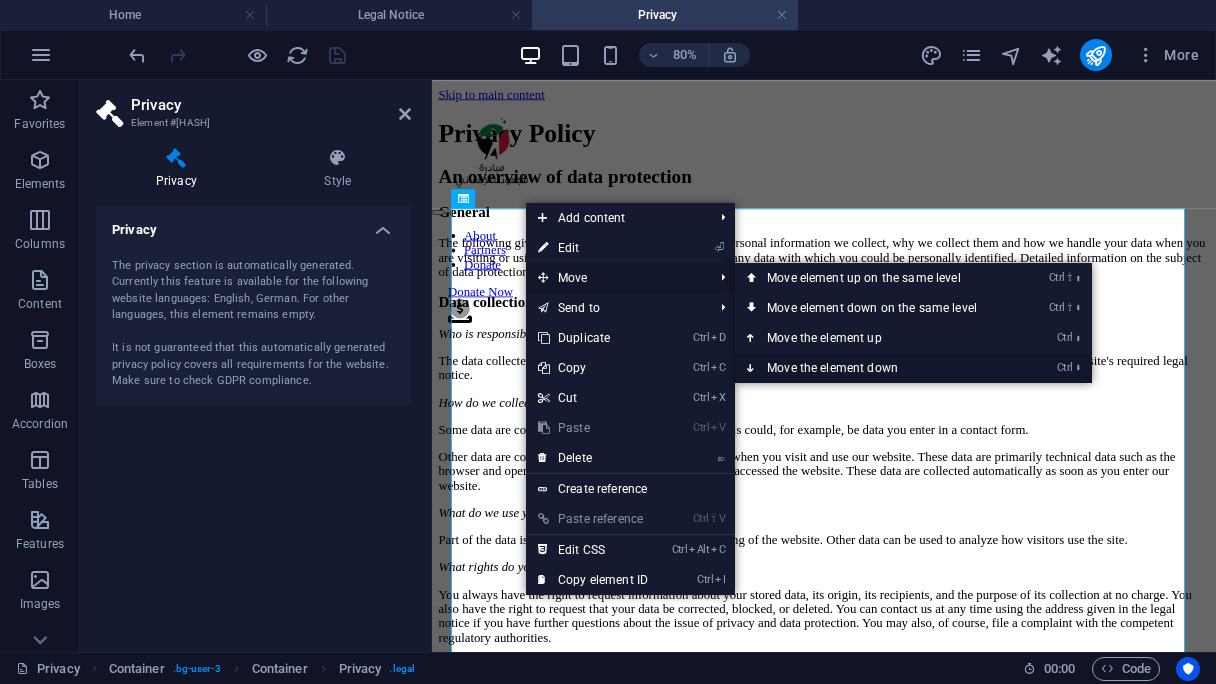 click on "Ctrl ⬇  Move the element down" at bounding box center (876, 368) 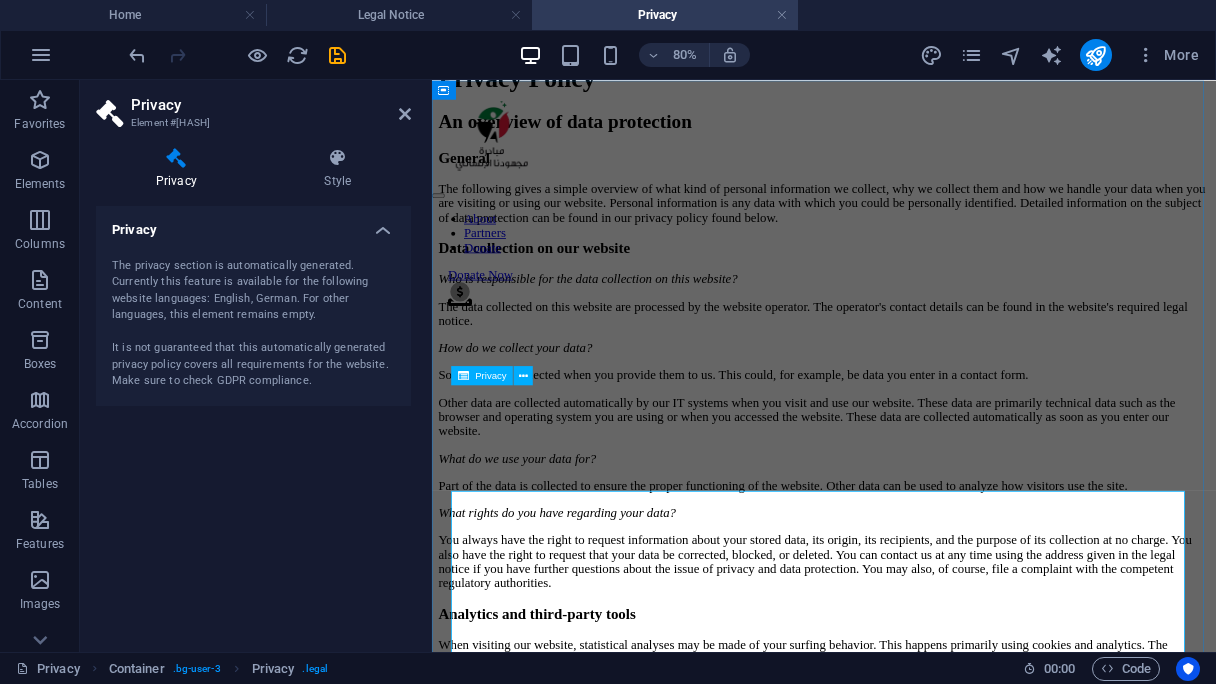 scroll, scrollTop: 0, scrollLeft: 0, axis: both 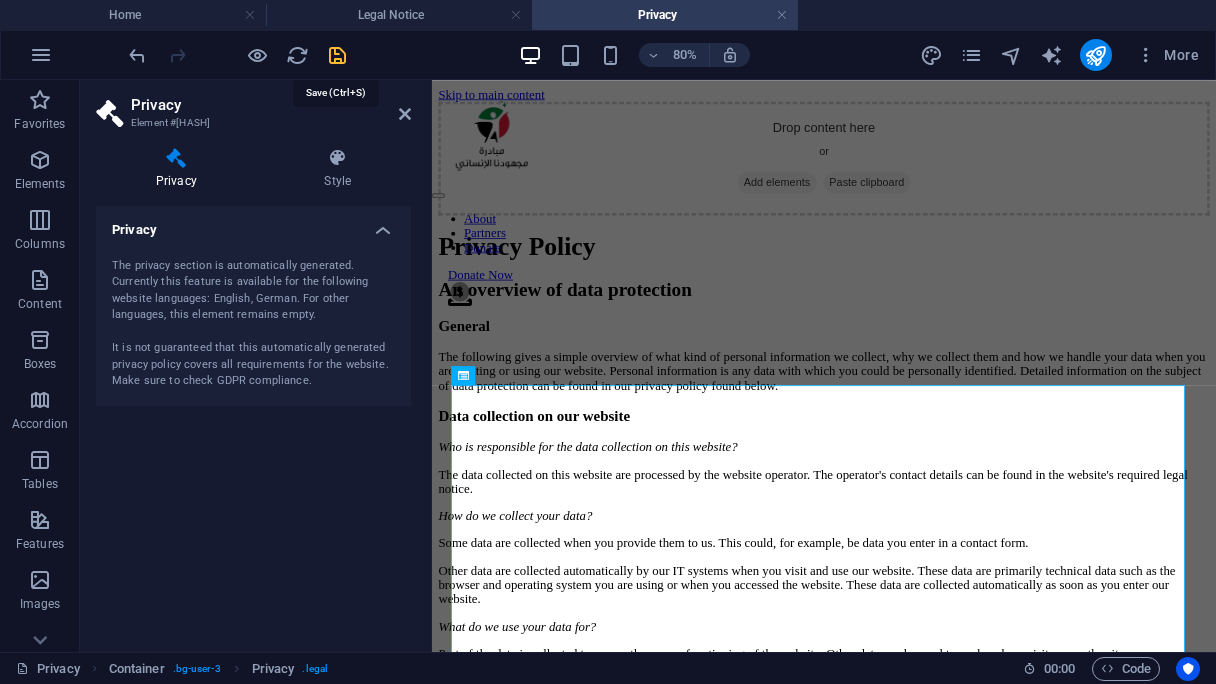 click at bounding box center [337, 55] 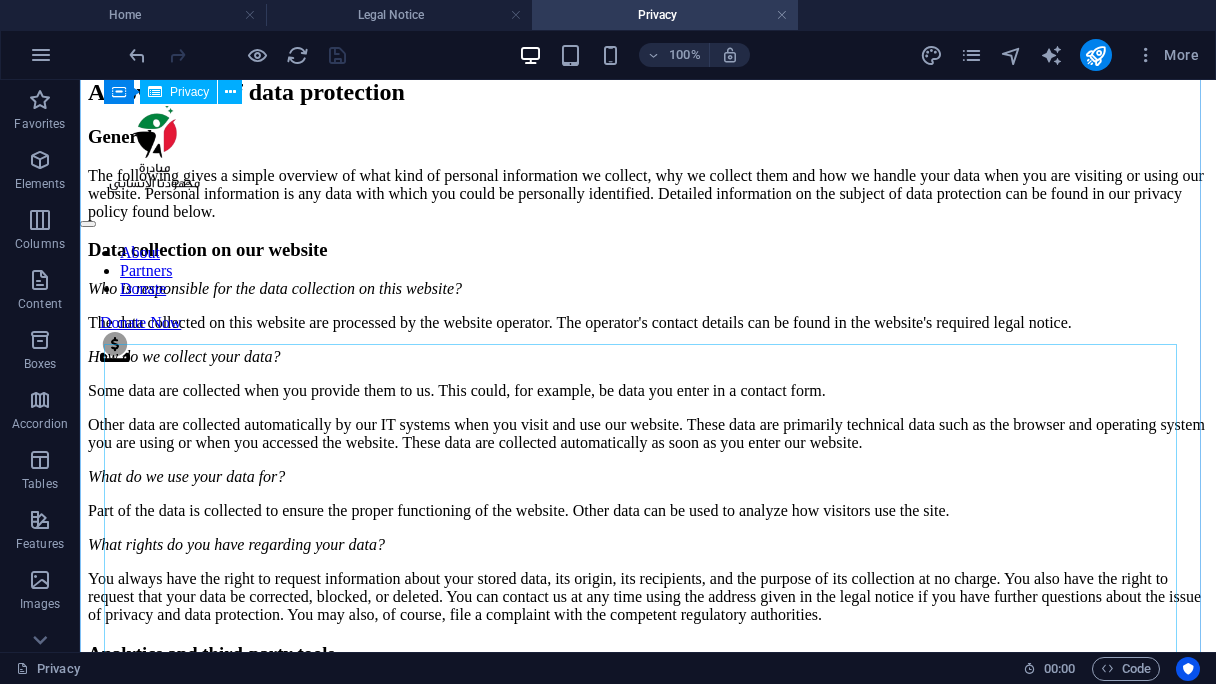 scroll, scrollTop: 0, scrollLeft: 0, axis: both 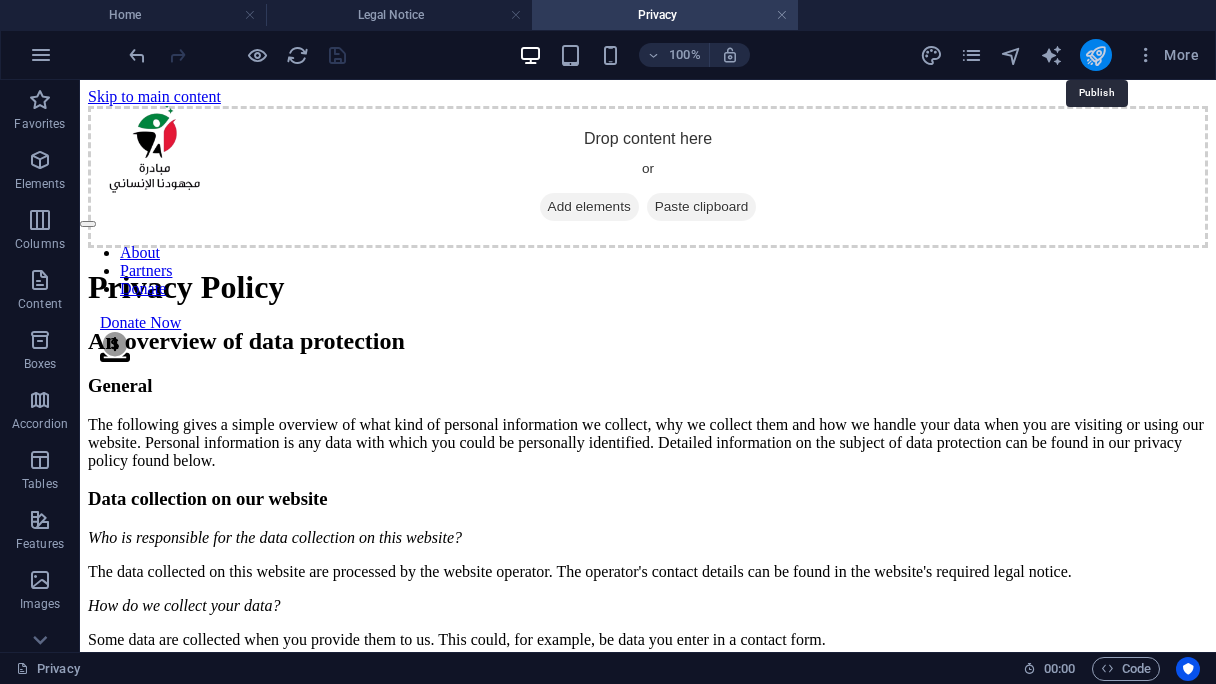 click at bounding box center [1095, 55] 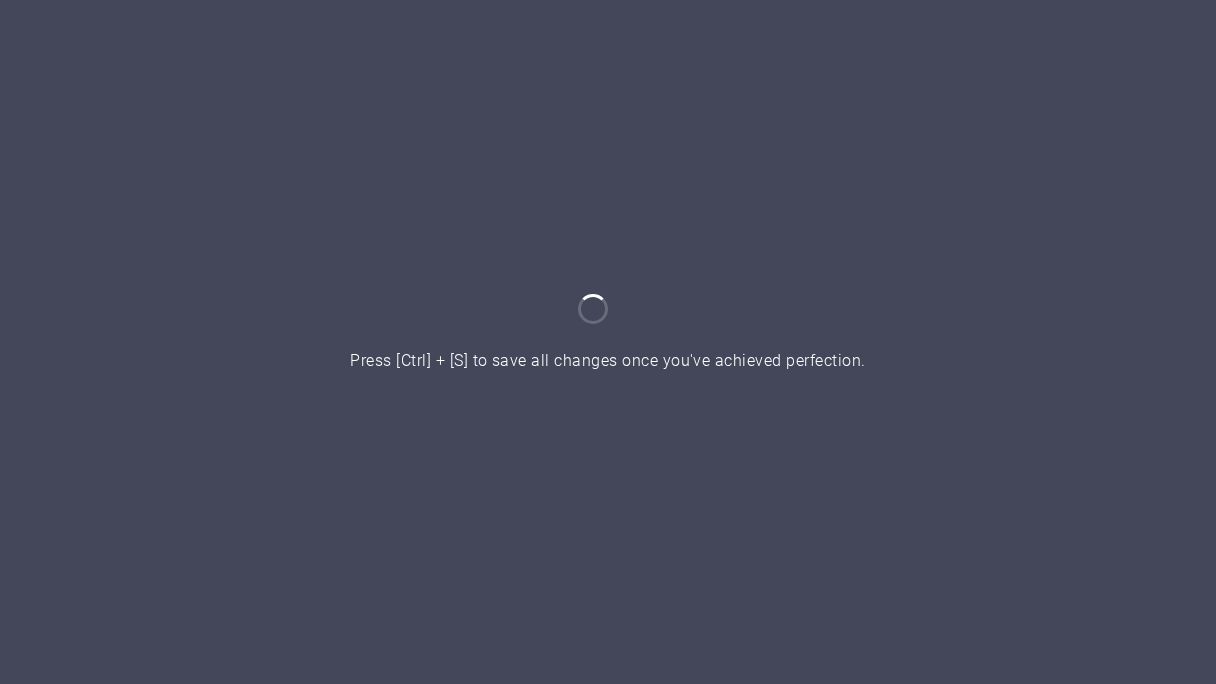 scroll, scrollTop: 0, scrollLeft: 0, axis: both 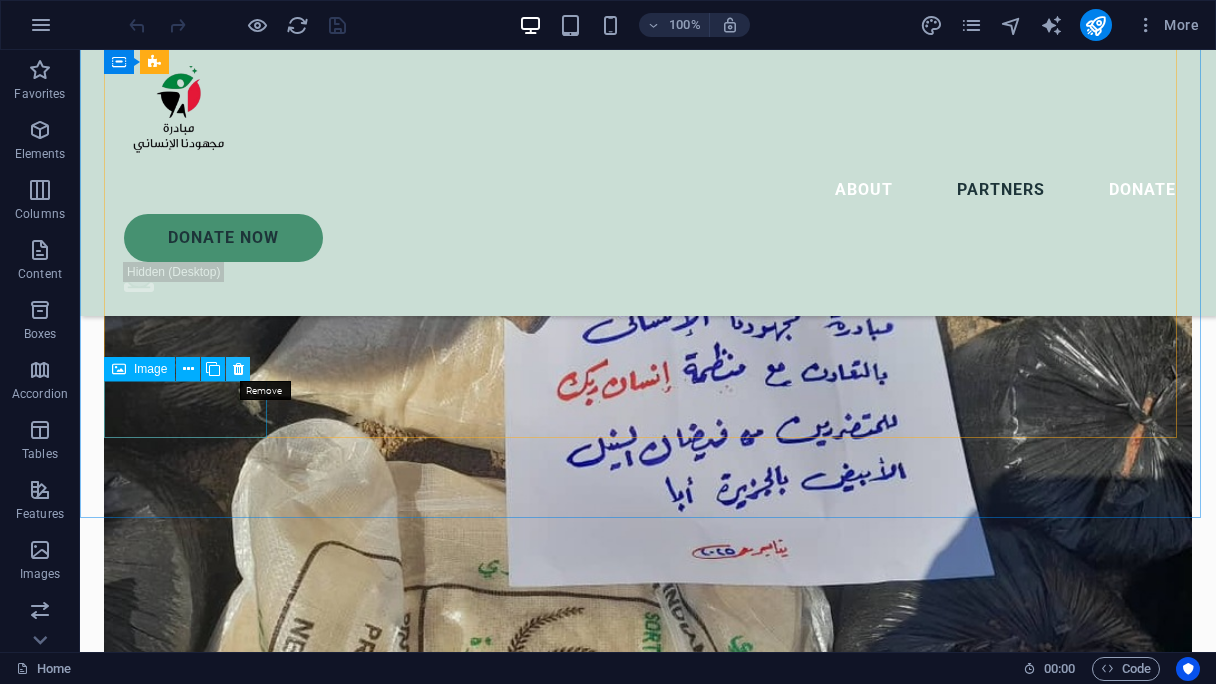 click at bounding box center [238, 369] 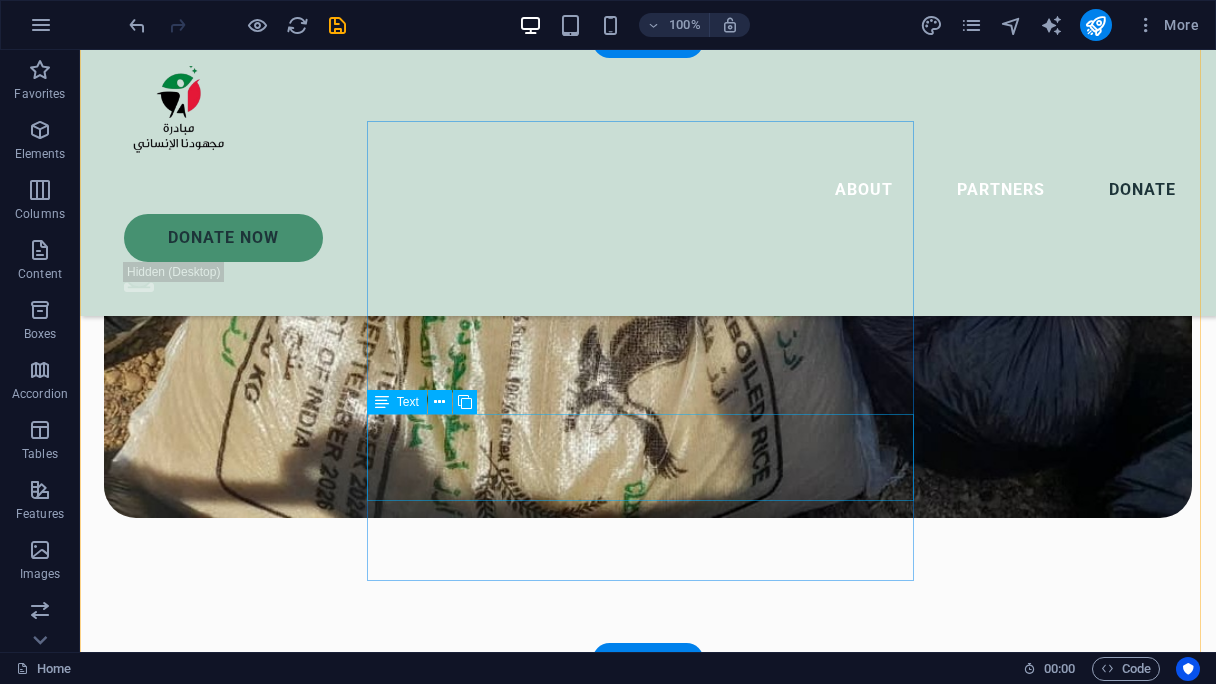 scroll, scrollTop: 5795, scrollLeft: 0, axis: vertical 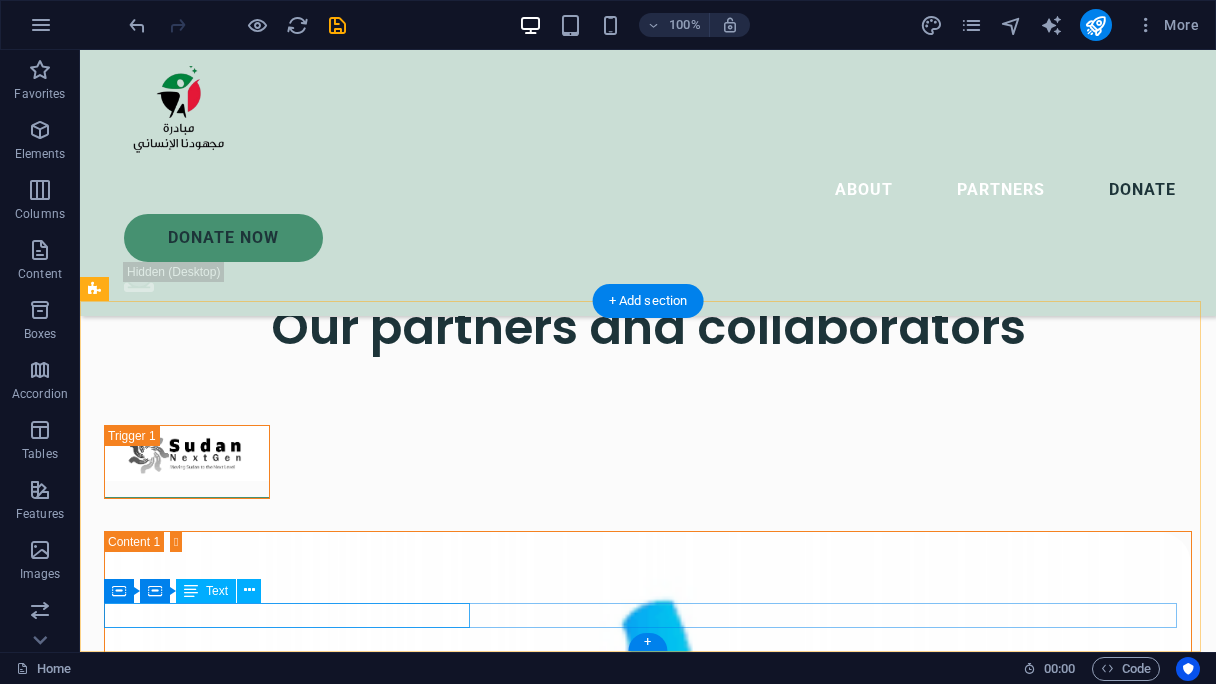 click on "Majhoodna Al-Insani Initiative  All Rights Reserved." at bounding box center (644, 7820) 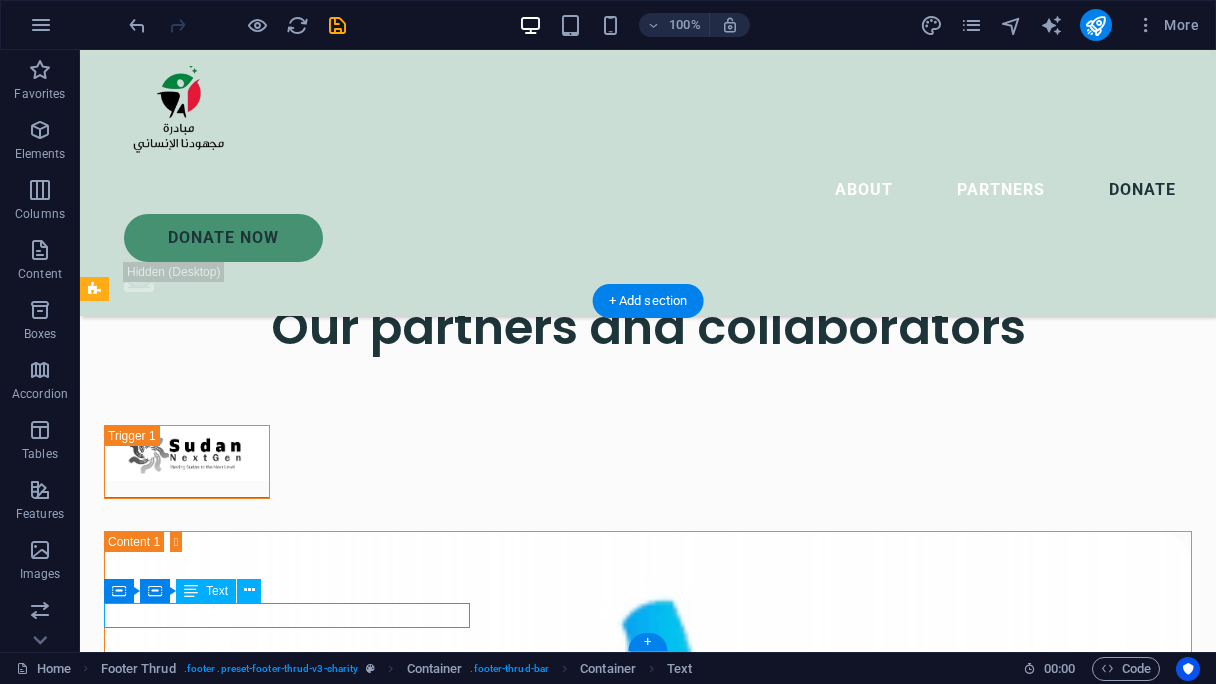 click on "Majhoodna Al-Insani Initiative  All Rights Reserved." at bounding box center [644, 7820] 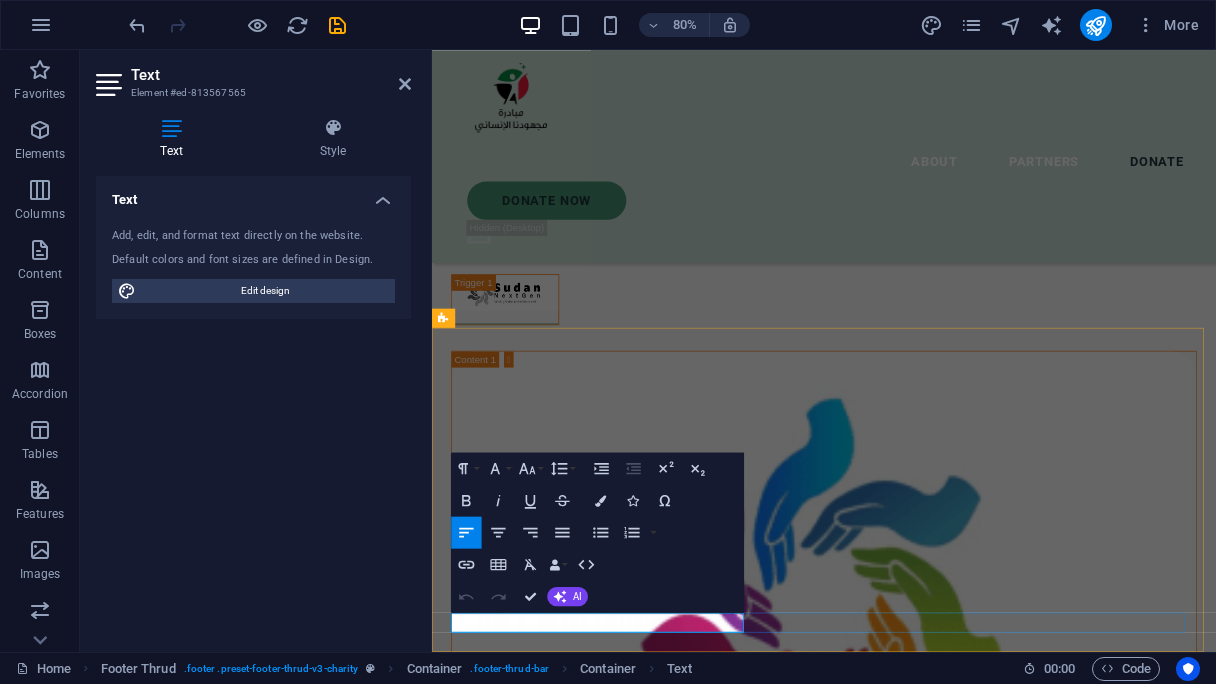 scroll, scrollTop: 5888, scrollLeft: 0, axis: vertical 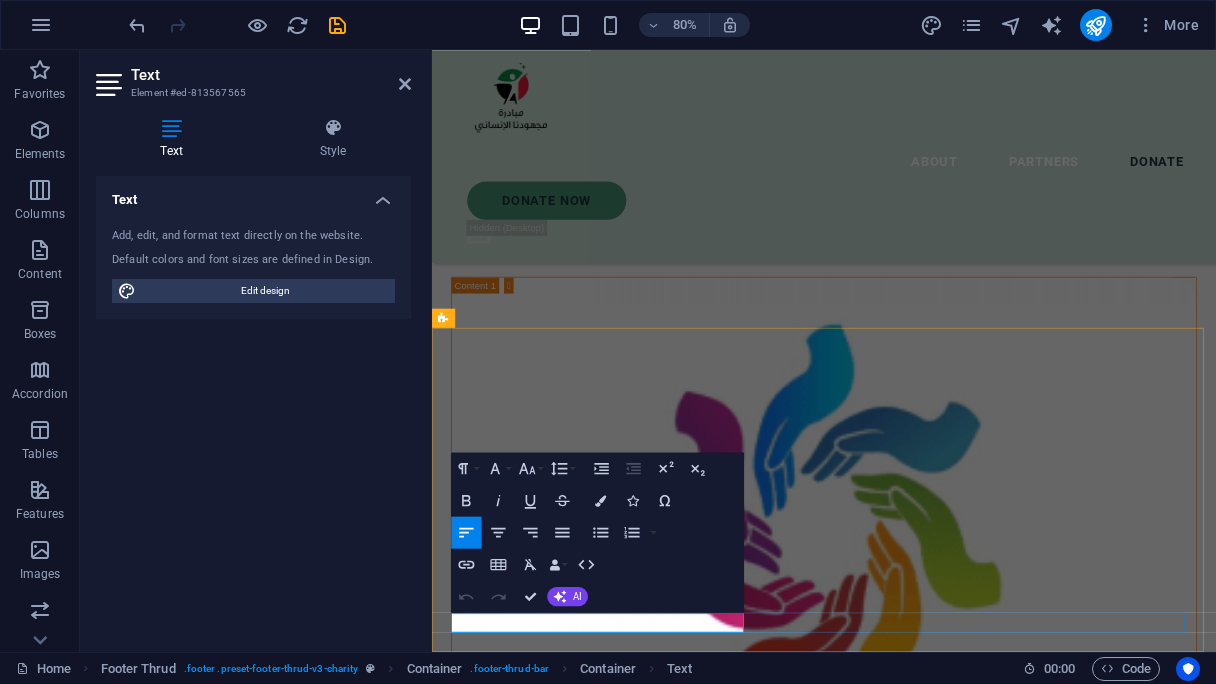 click on "Majhoodna Al-Insani Initiative  All Rights Reserved." at bounding box center (918, 7093) 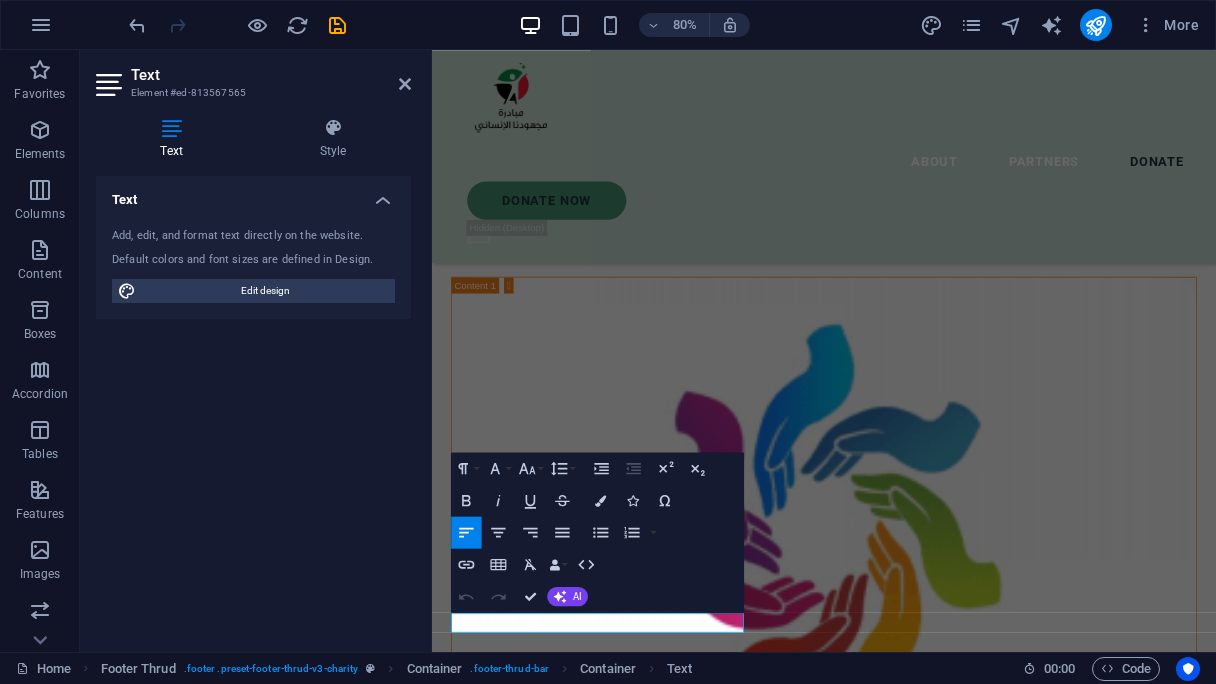 type 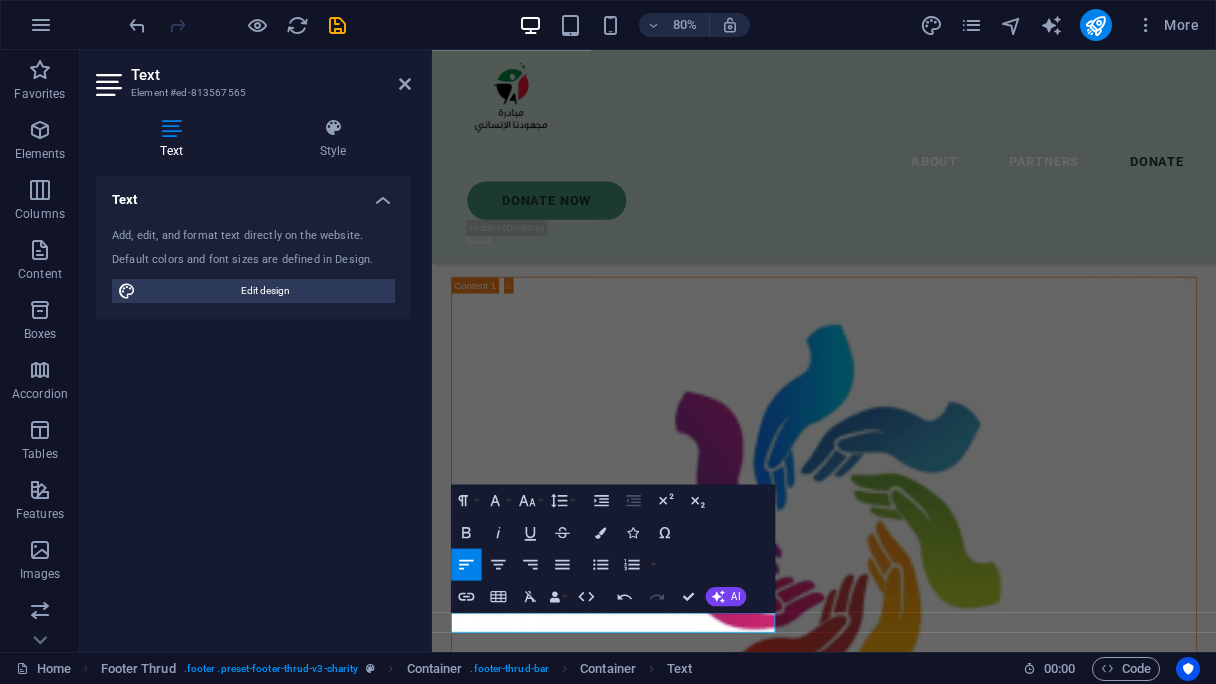 click at bounding box center (237, 25) 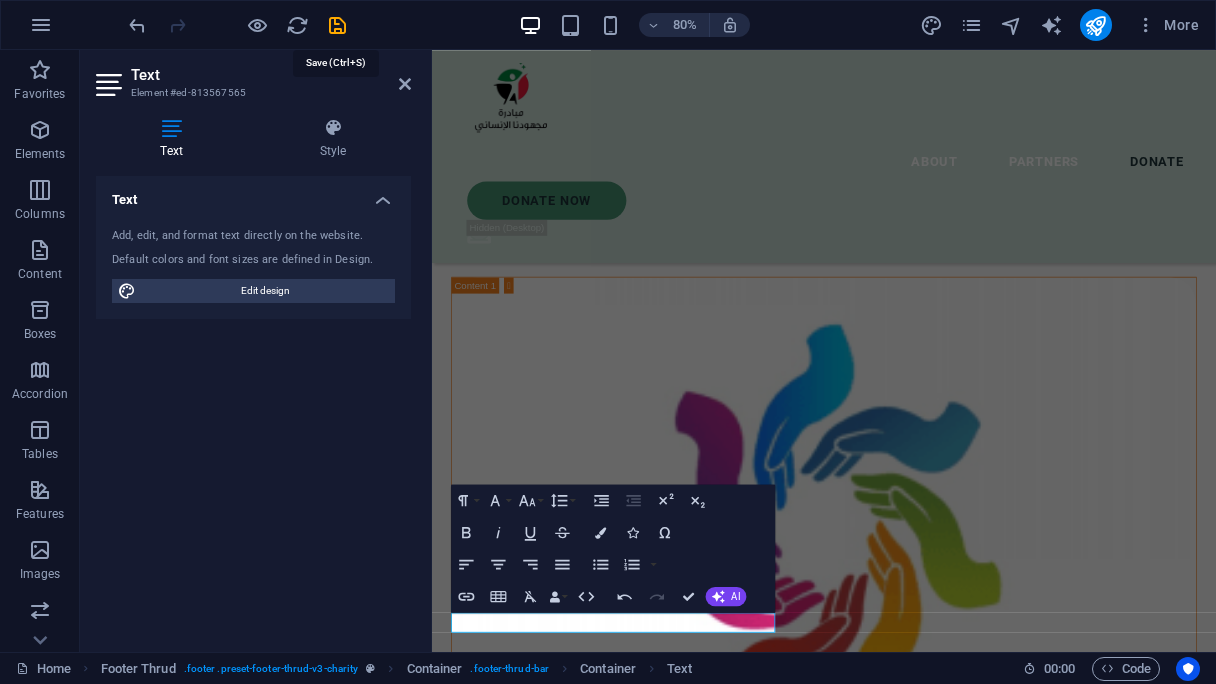 click at bounding box center (337, 25) 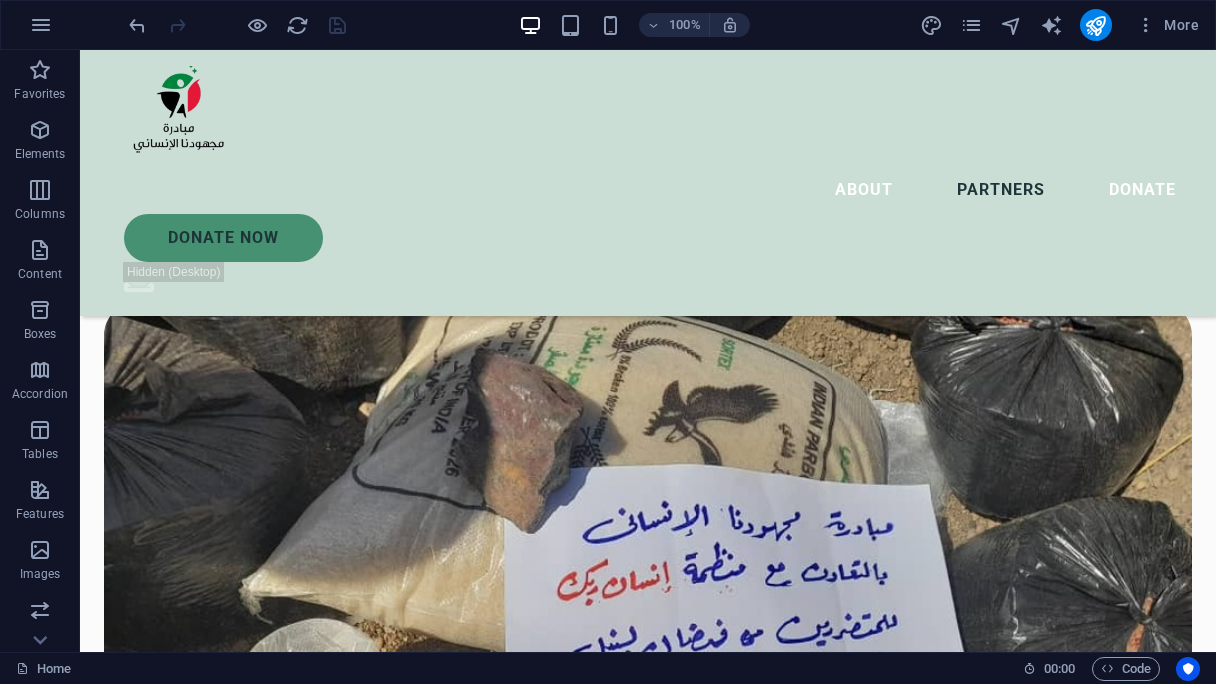 scroll, scrollTop: 4795, scrollLeft: 0, axis: vertical 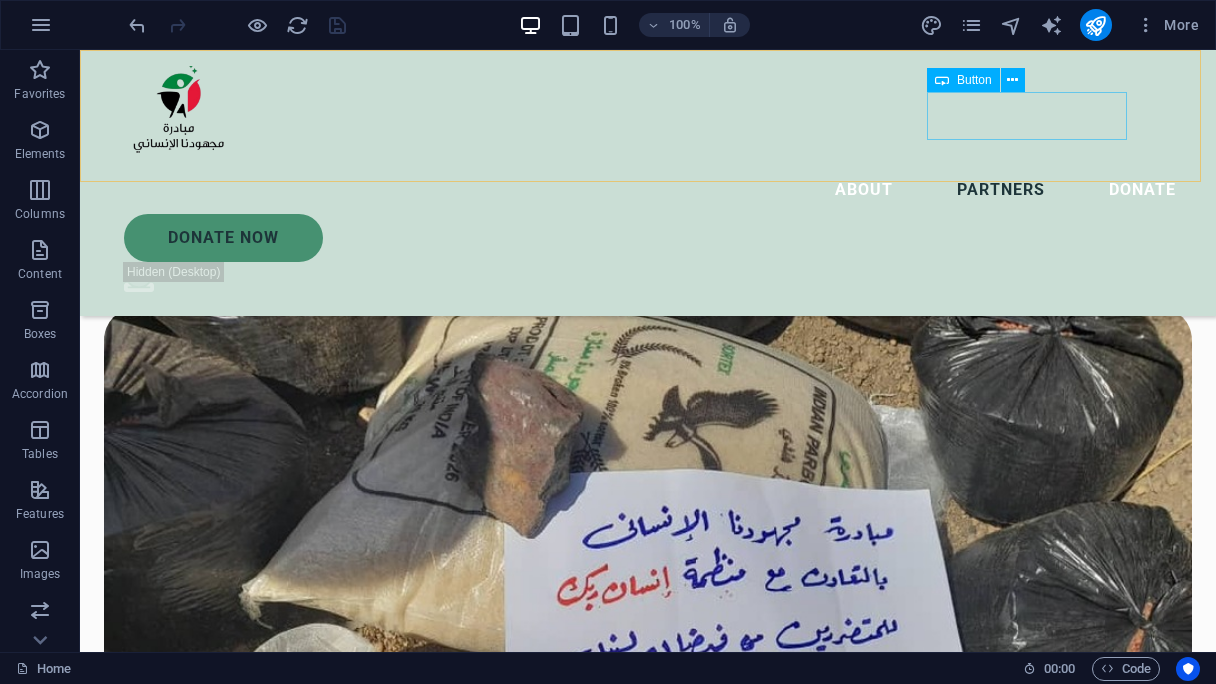 click on "Donate Now" at bounding box center [658, 238] 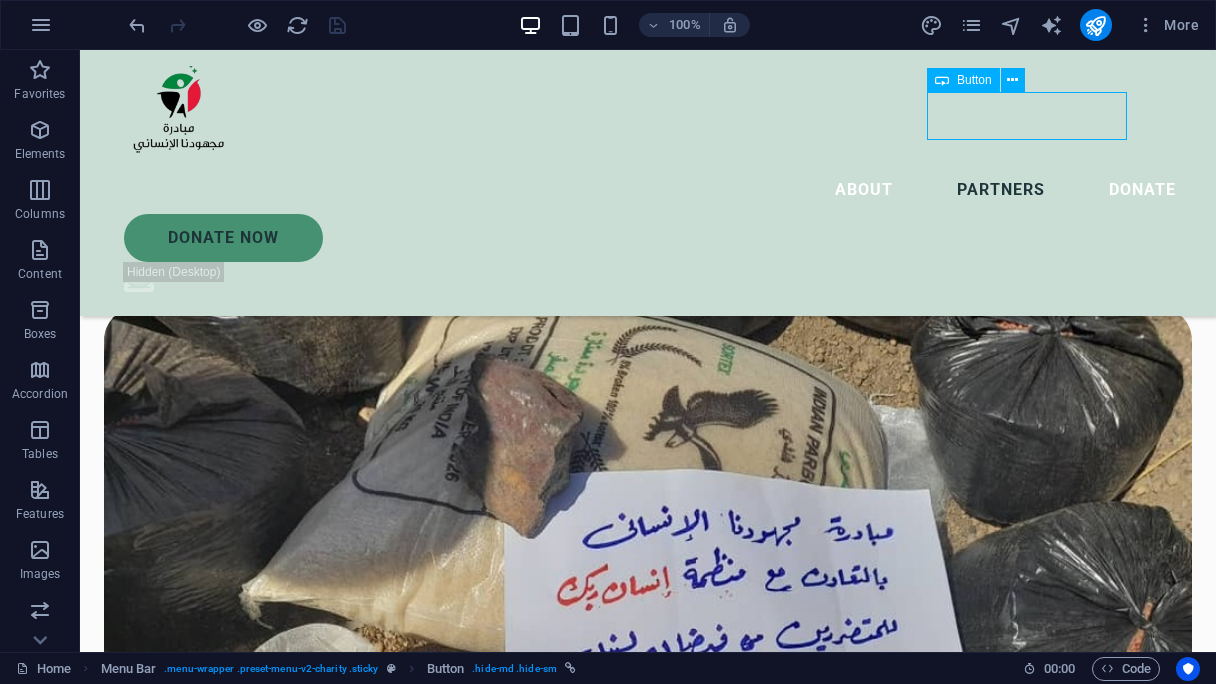 click on "Donate Now" at bounding box center [658, 238] 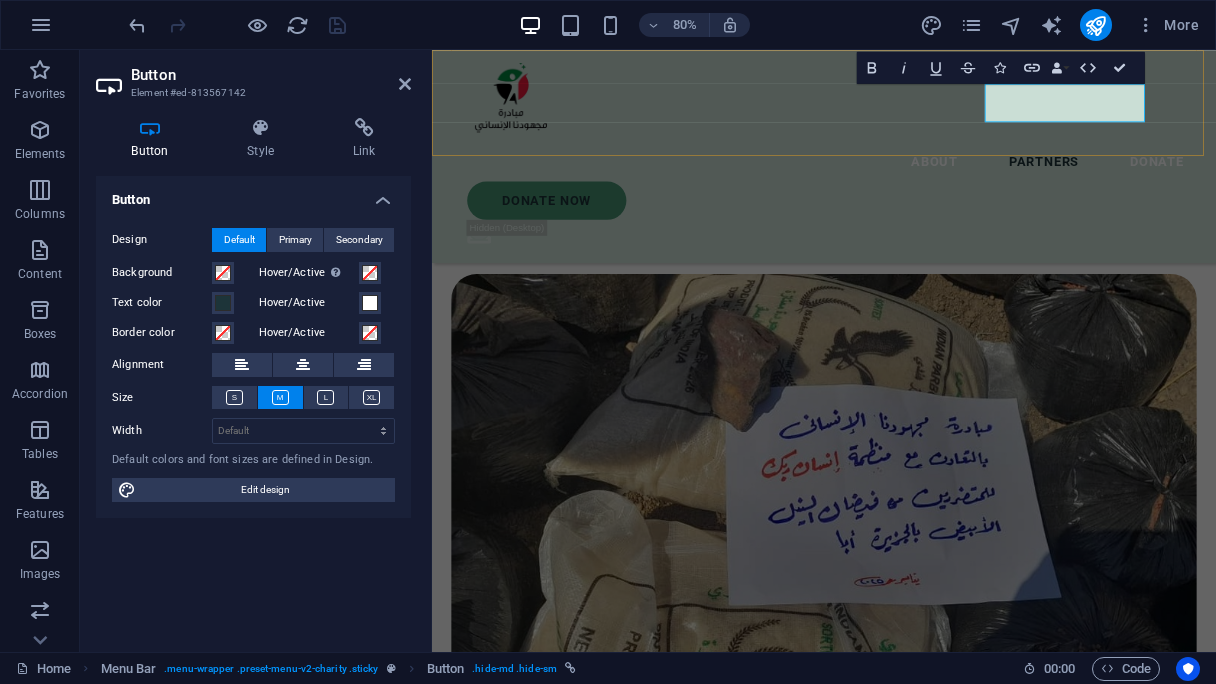 scroll, scrollTop: 4965, scrollLeft: 0, axis: vertical 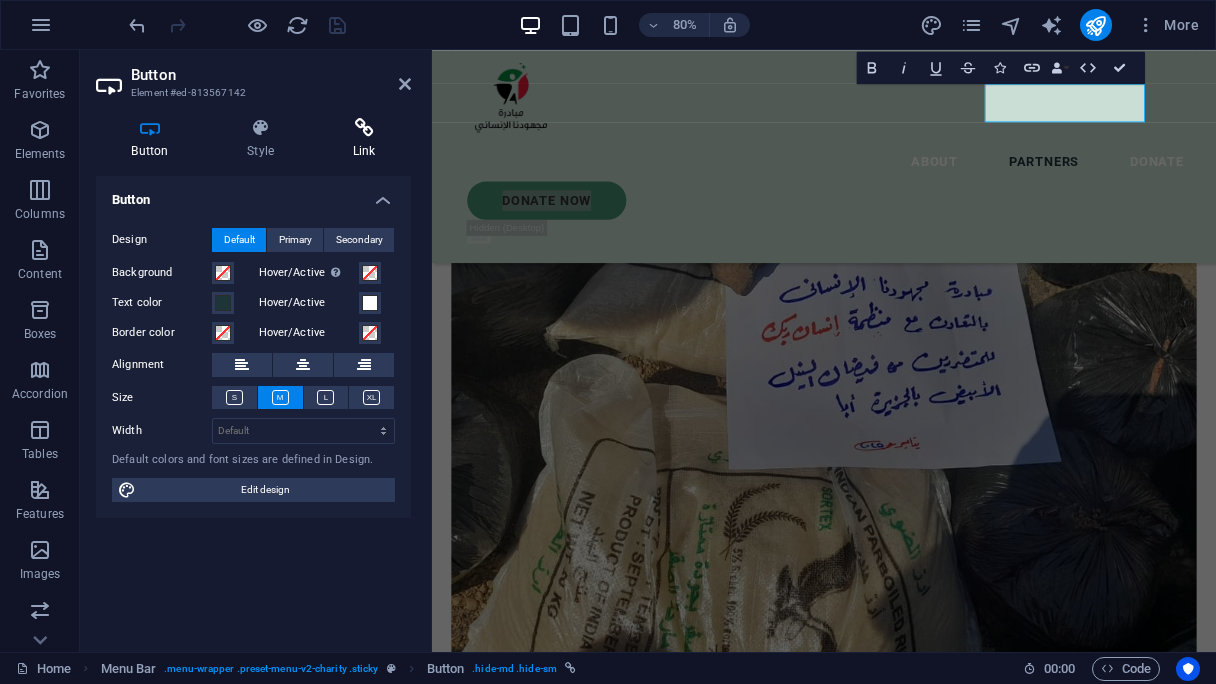 click at bounding box center [364, 128] 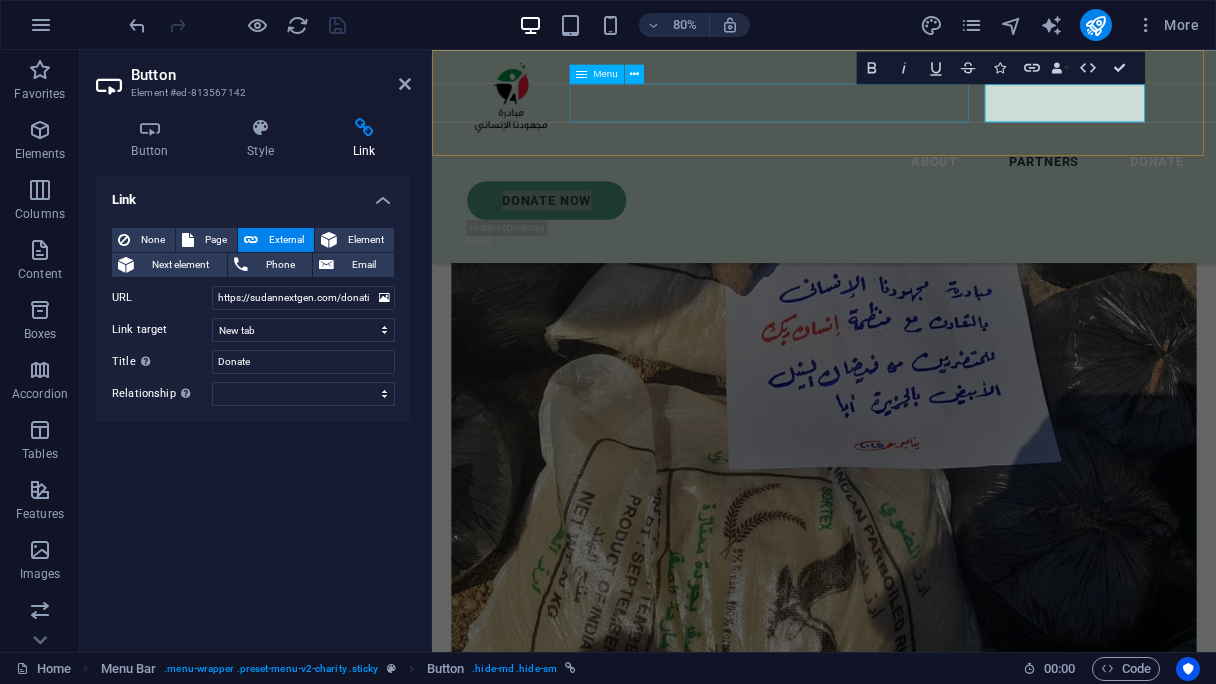 click on "About Partners Donate" at bounding box center [922, 190] 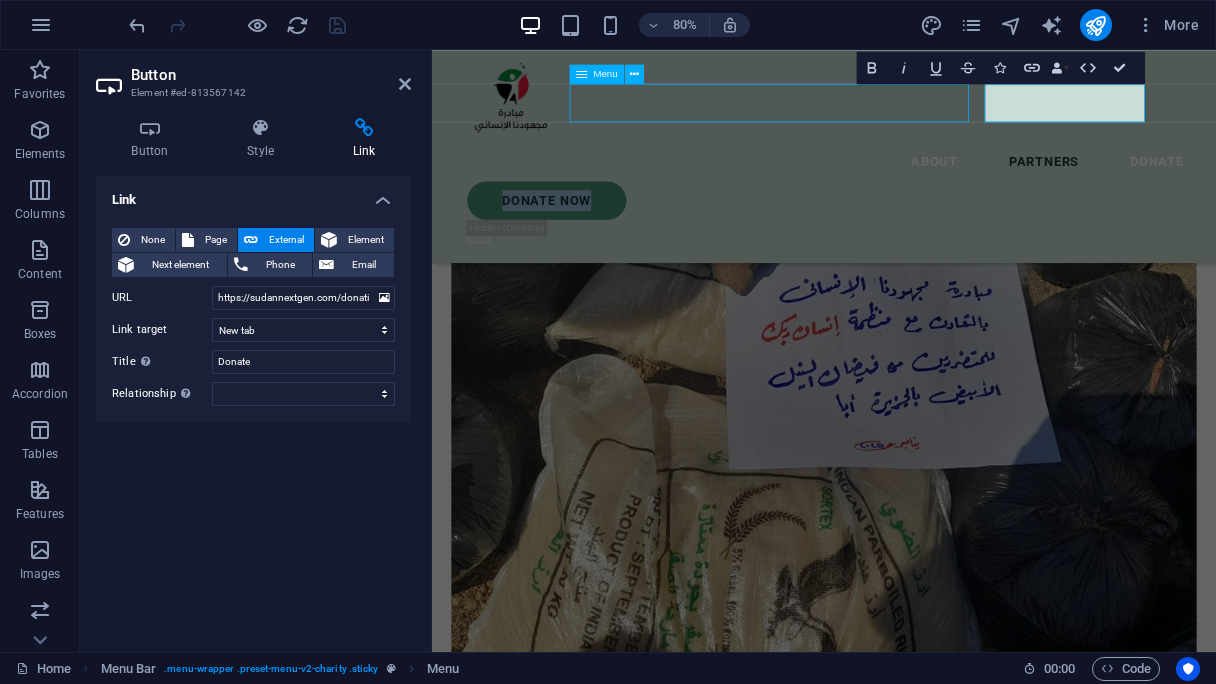scroll, scrollTop: 4795, scrollLeft: 0, axis: vertical 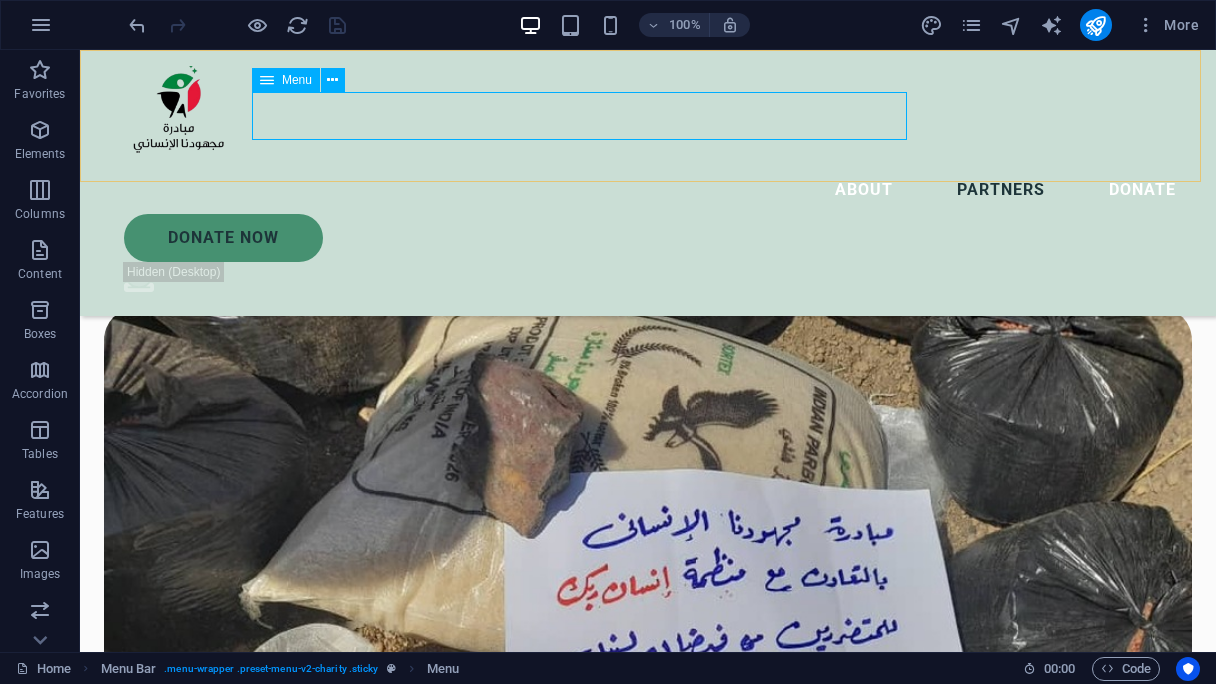 click on "About Partners Donate" at bounding box center [648, 190] 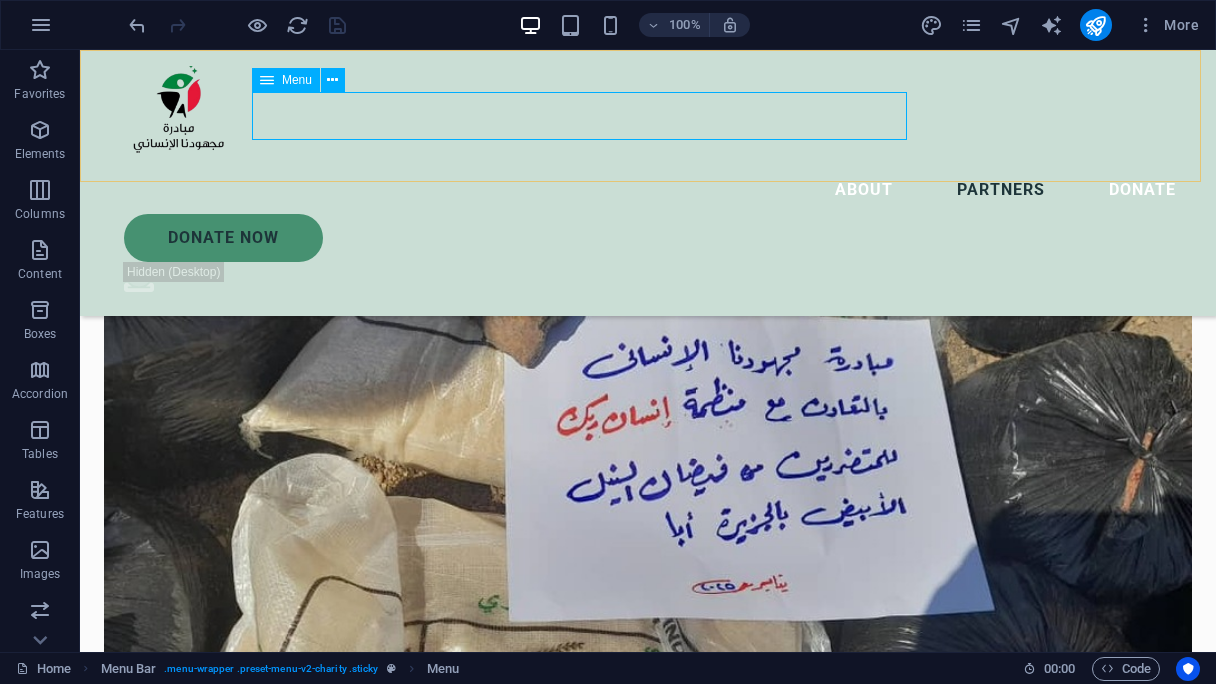 select 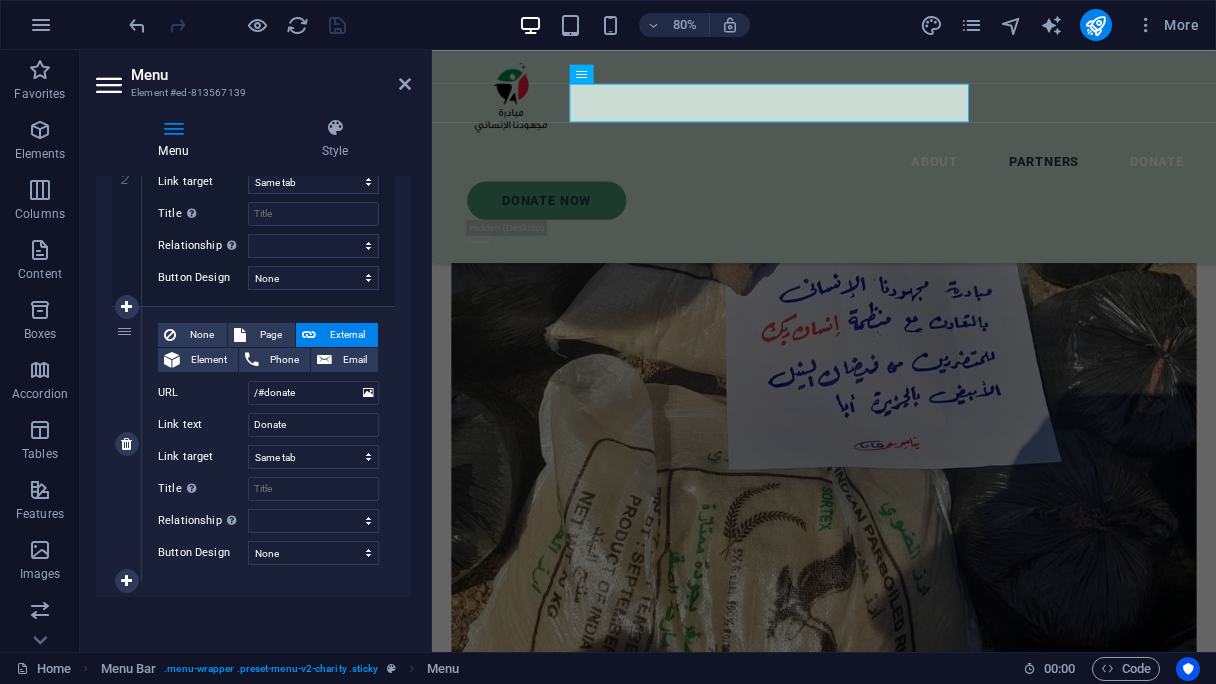 scroll, scrollTop: 610, scrollLeft: 0, axis: vertical 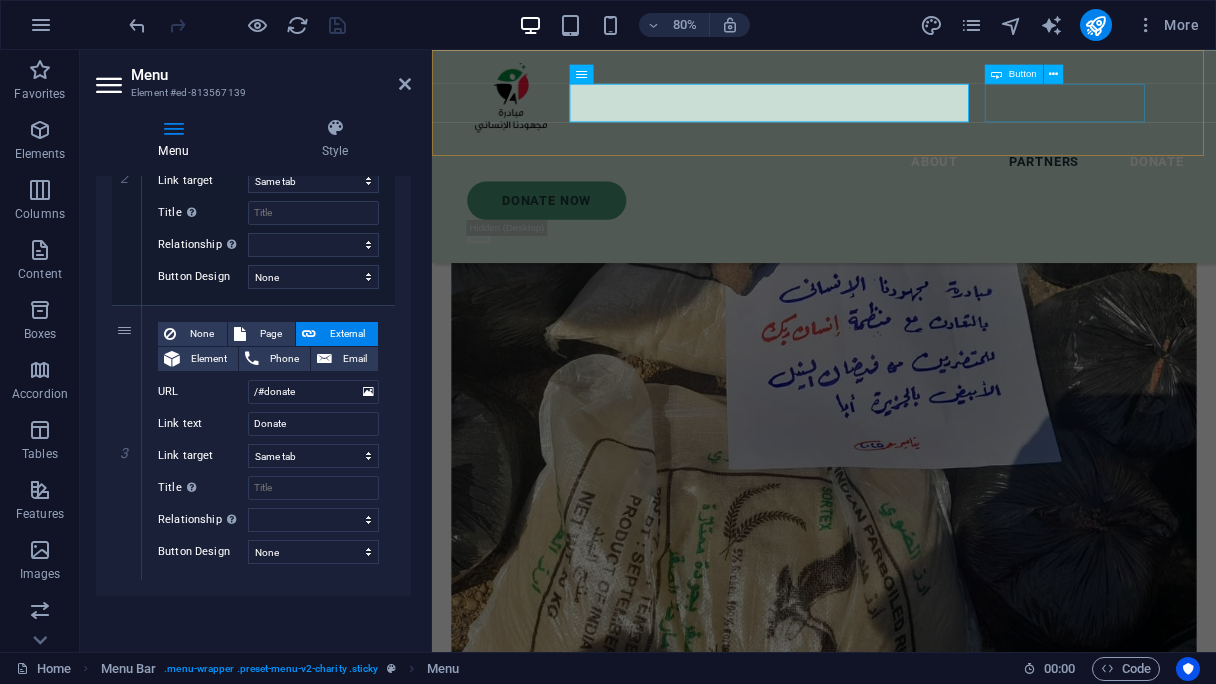 click on "Donate Now" at bounding box center (932, 238) 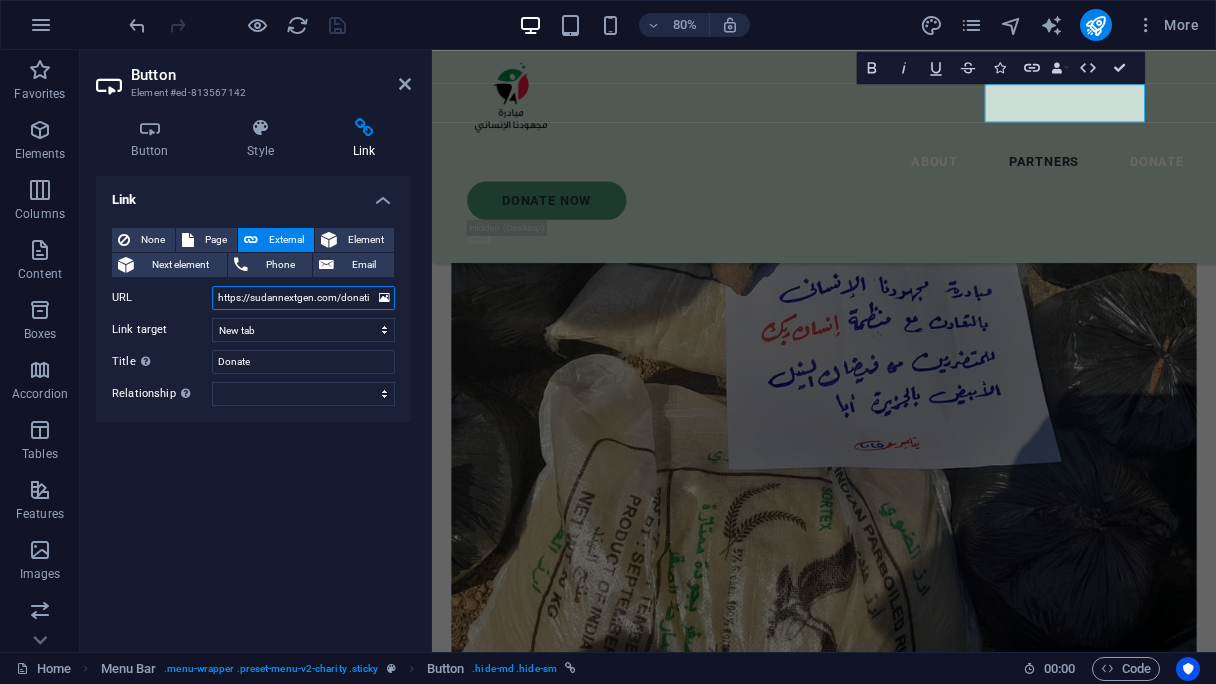 click on "https://sudannextgen.com/donations/donate-to-support-sudan-nextgen/" at bounding box center [303, 298] 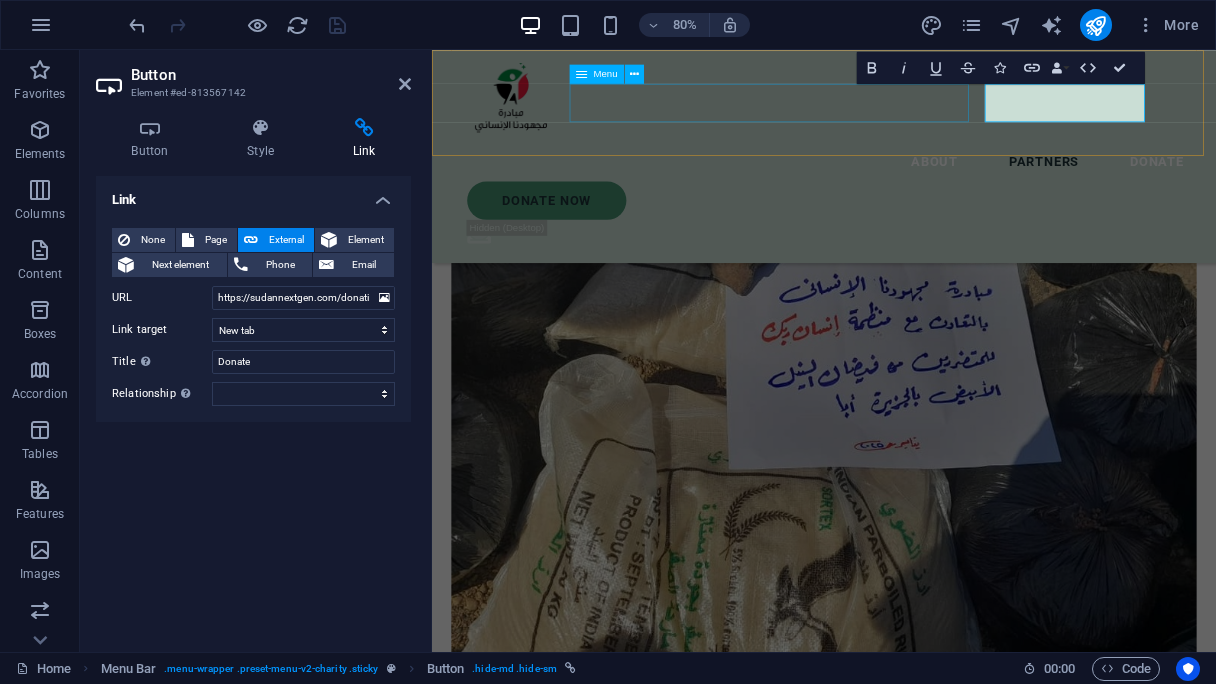 click on "About Partners Donate" at bounding box center (922, 190) 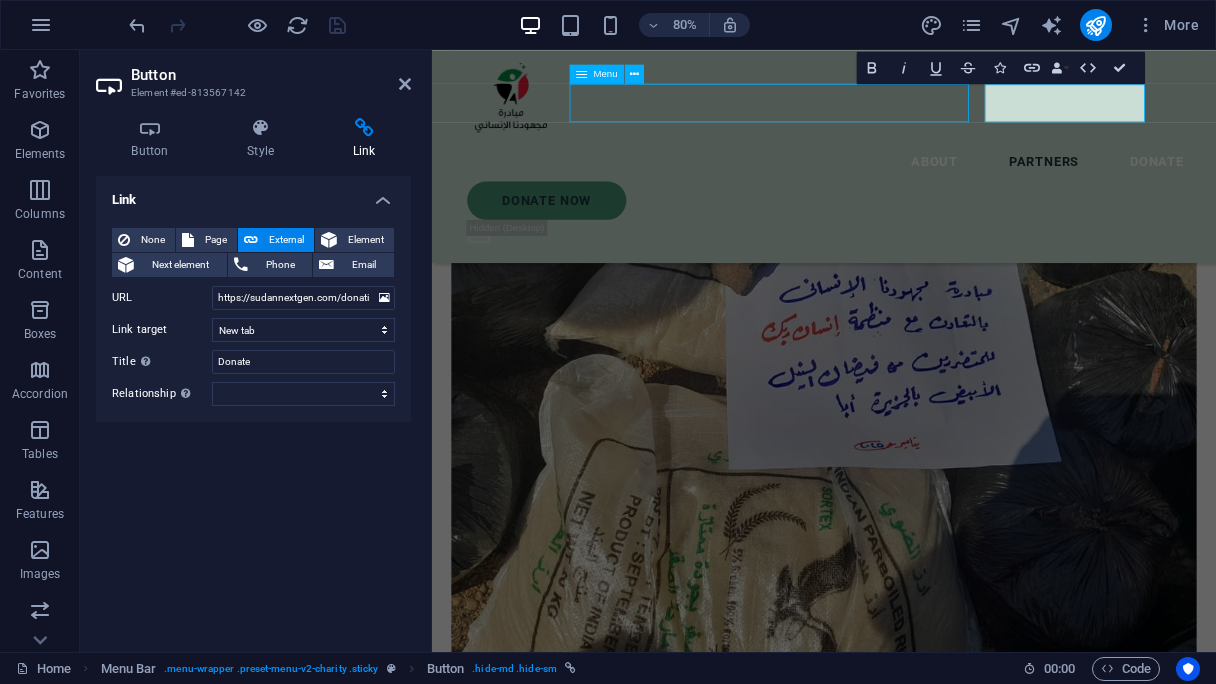 click on "About Partners Donate" at bounding box center (922, 190) 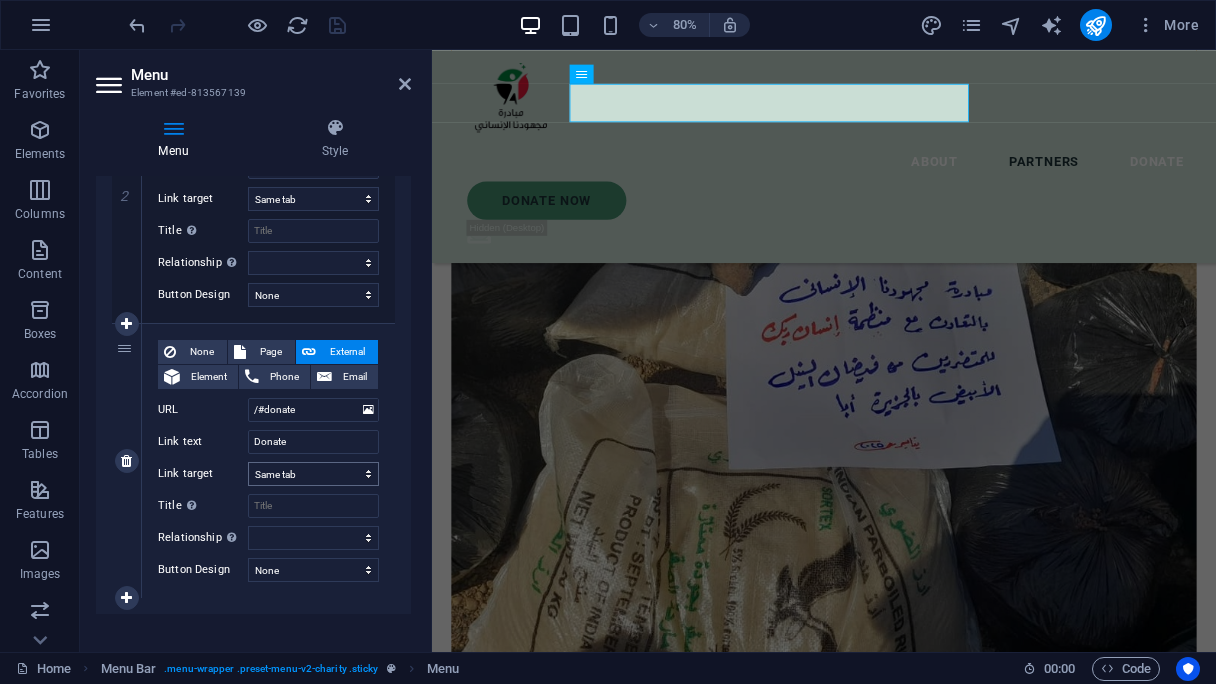 scroll, scrollTop: 610, scrollLeft: 0, axis: vertical 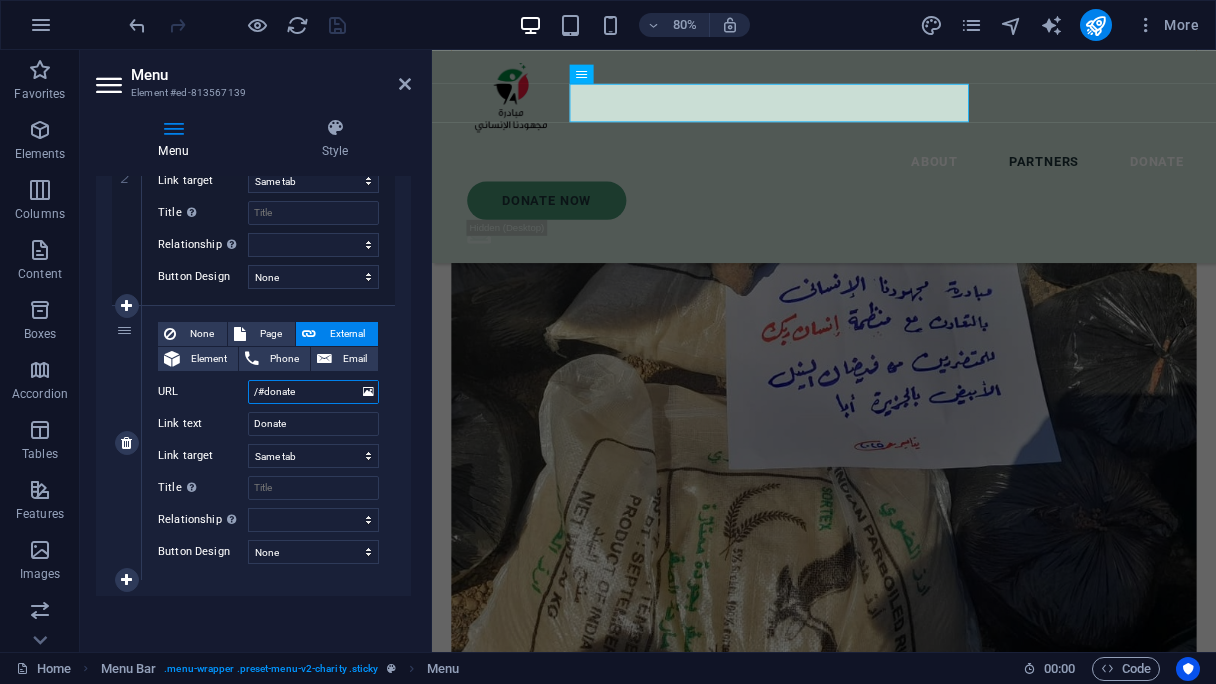 drag, startPoint x: 305, startPoint y: 391, endPoint x: 244, endPoint y: 379, distance: 62.169125 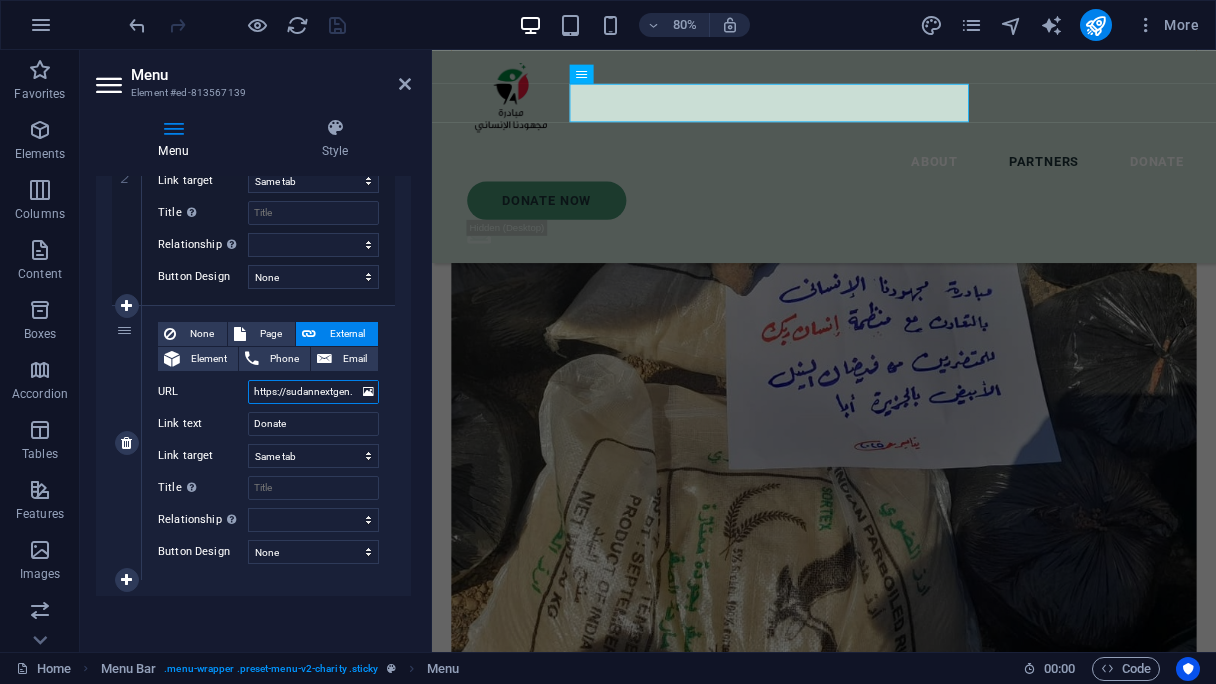 scroll, scrollTop: 0, scrollLeft: 226, axis: horizontal 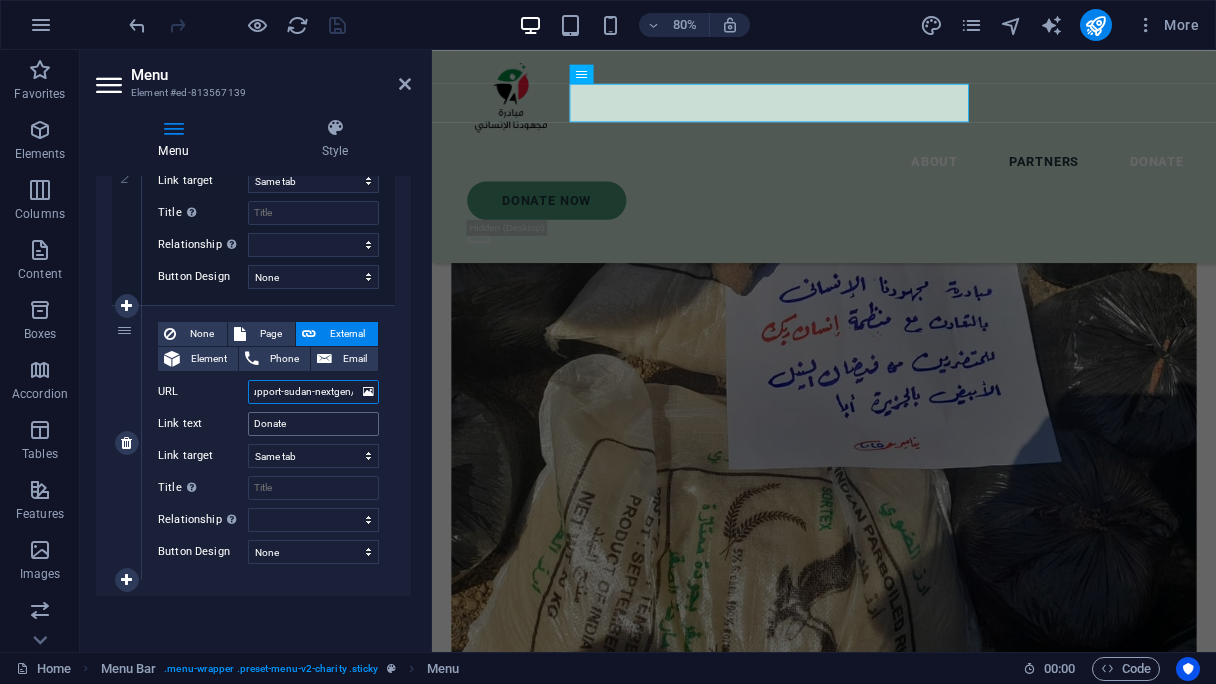 select 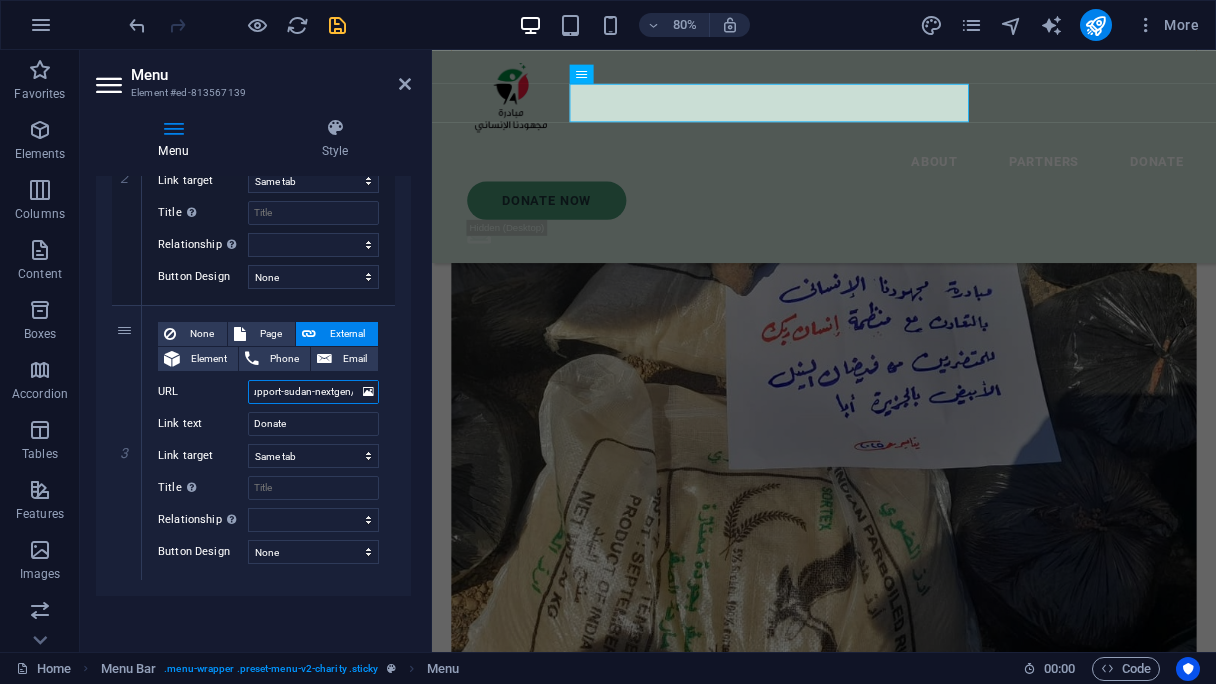 type on "https://sudannextgen.com/donations/donate-to-support-sudan-nextgen/" 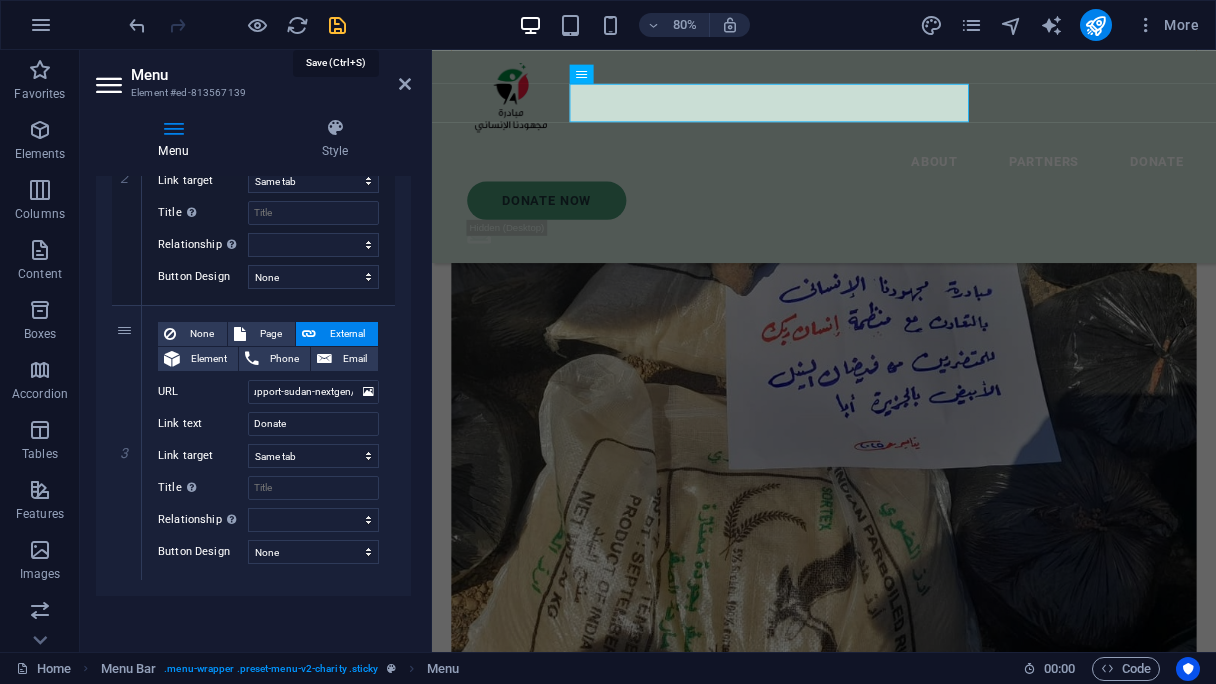 scroll, scrollTop: 0, scrollLeft: 0, axis: both 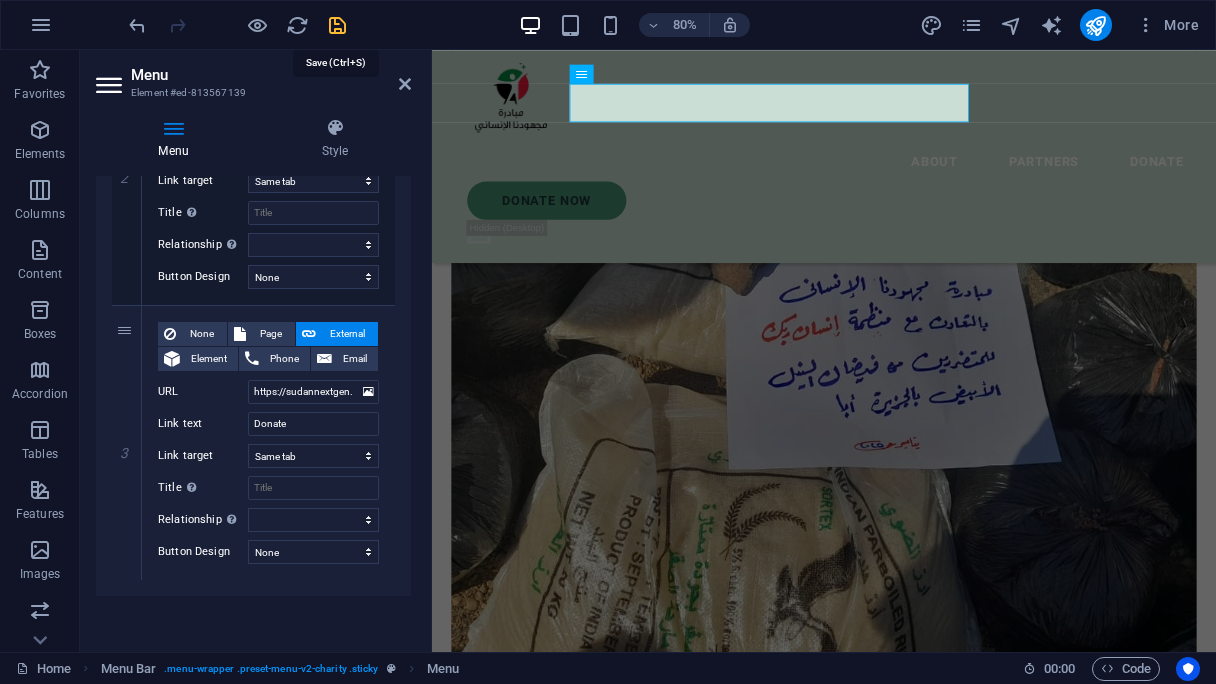 drag, startPoint x: 342, startPoint y: 27, endPoint x: 351, endPoint y: 38, distance: 14.21267 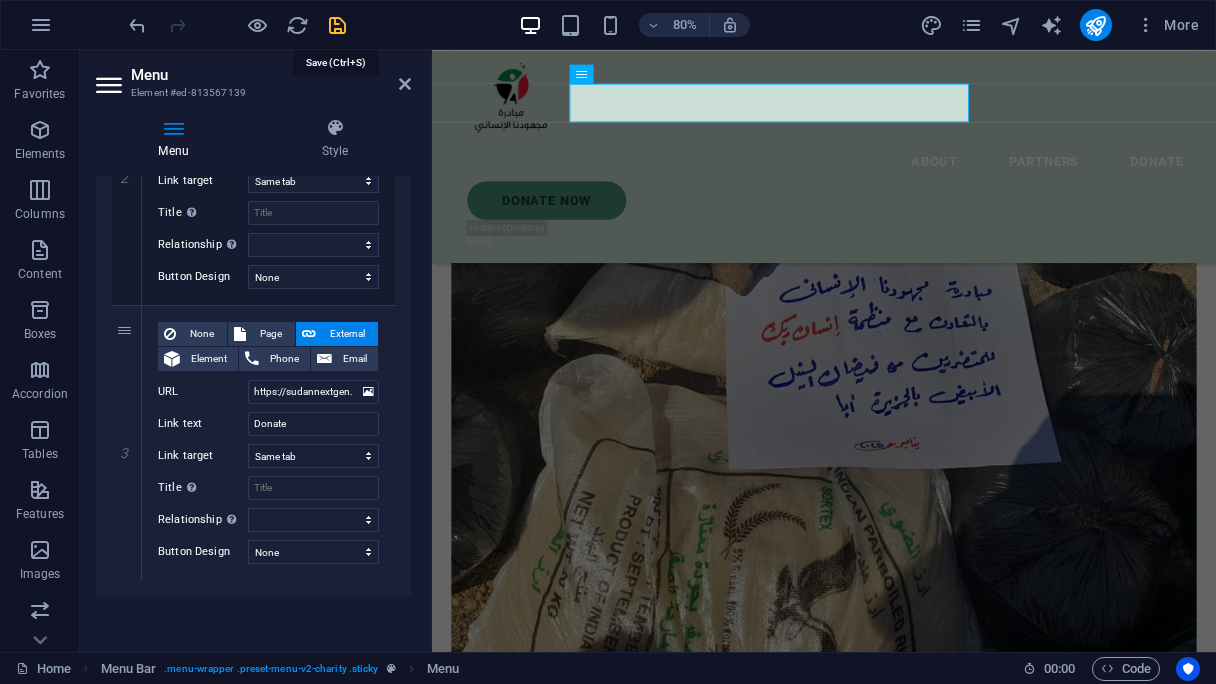 click at bounding box center [337, 25] 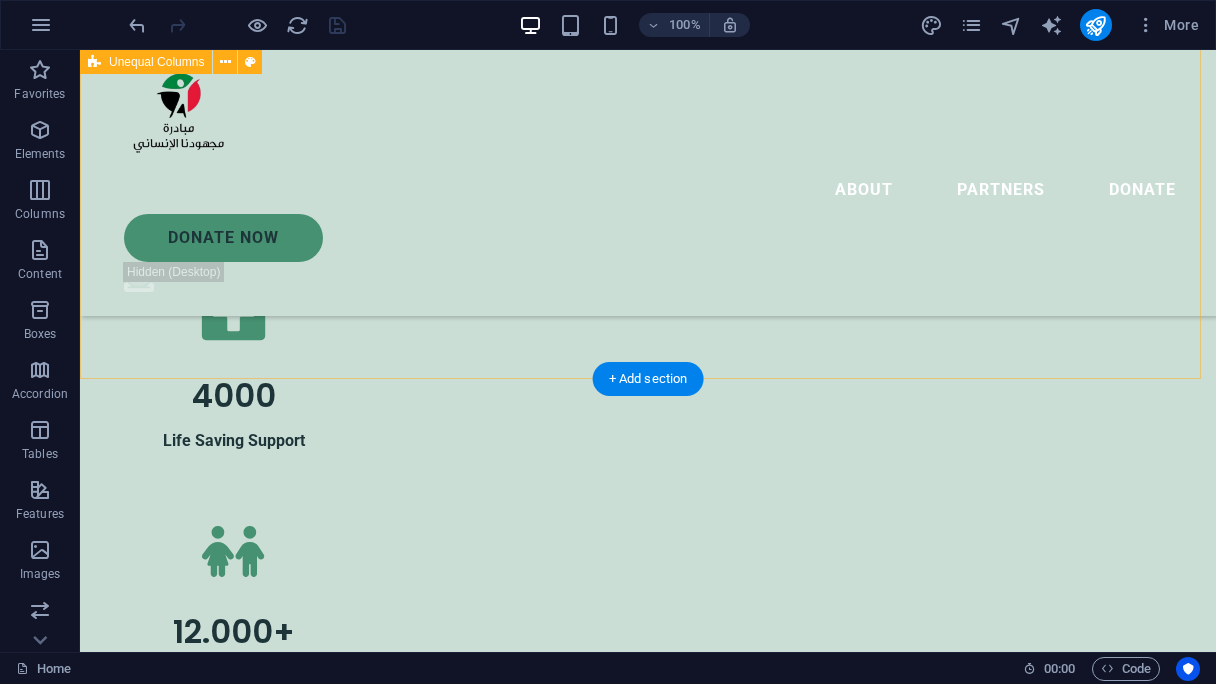 scroll, scrollTop: 2985, scrollLeft: 0, axis: vertical 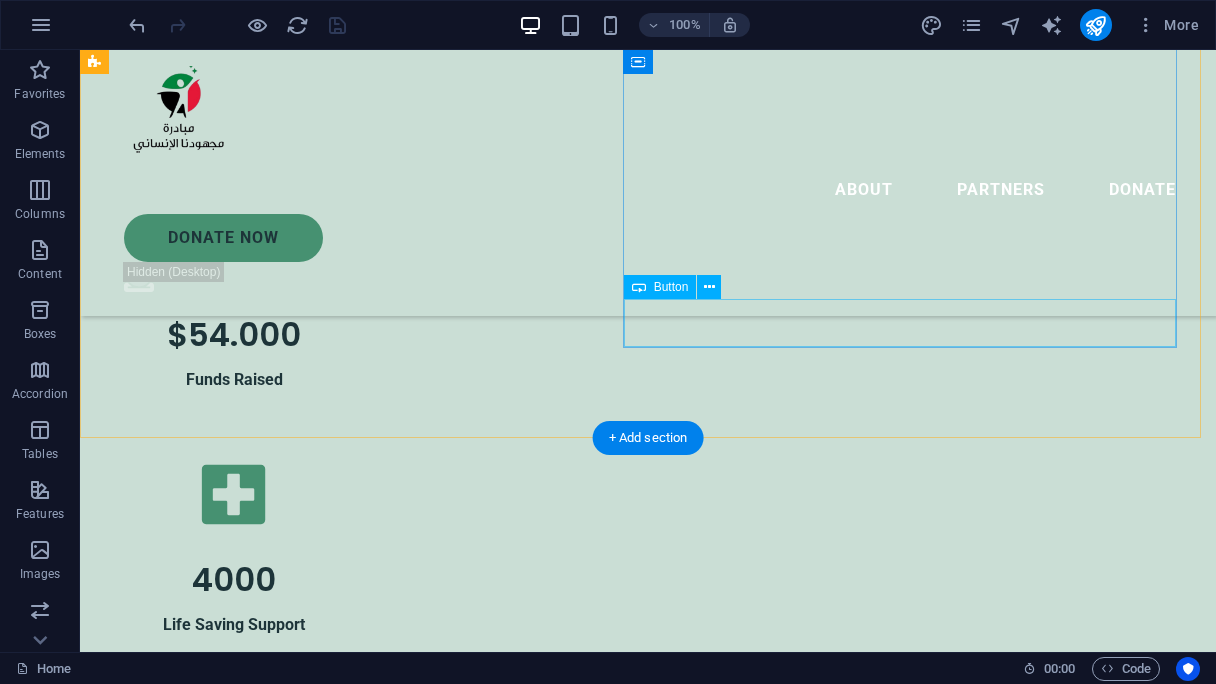 click on "donate now" at bounding box center (648, 2053) 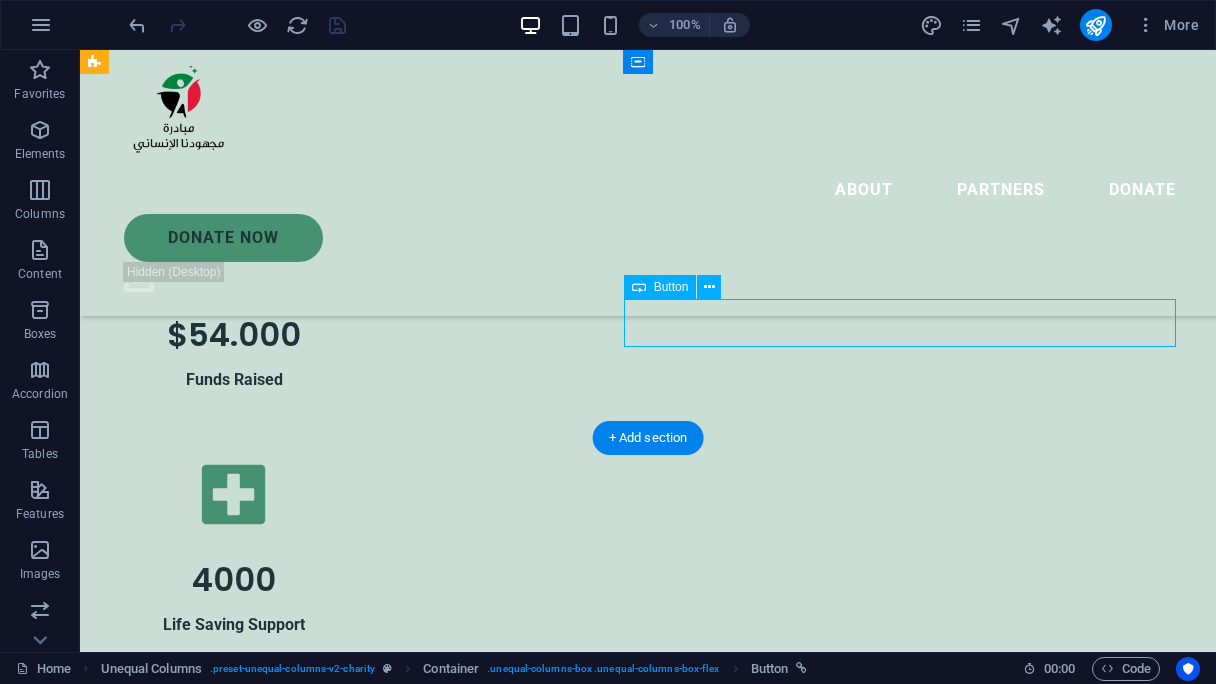 click on "donate now" at bounding box center [648, 2053] 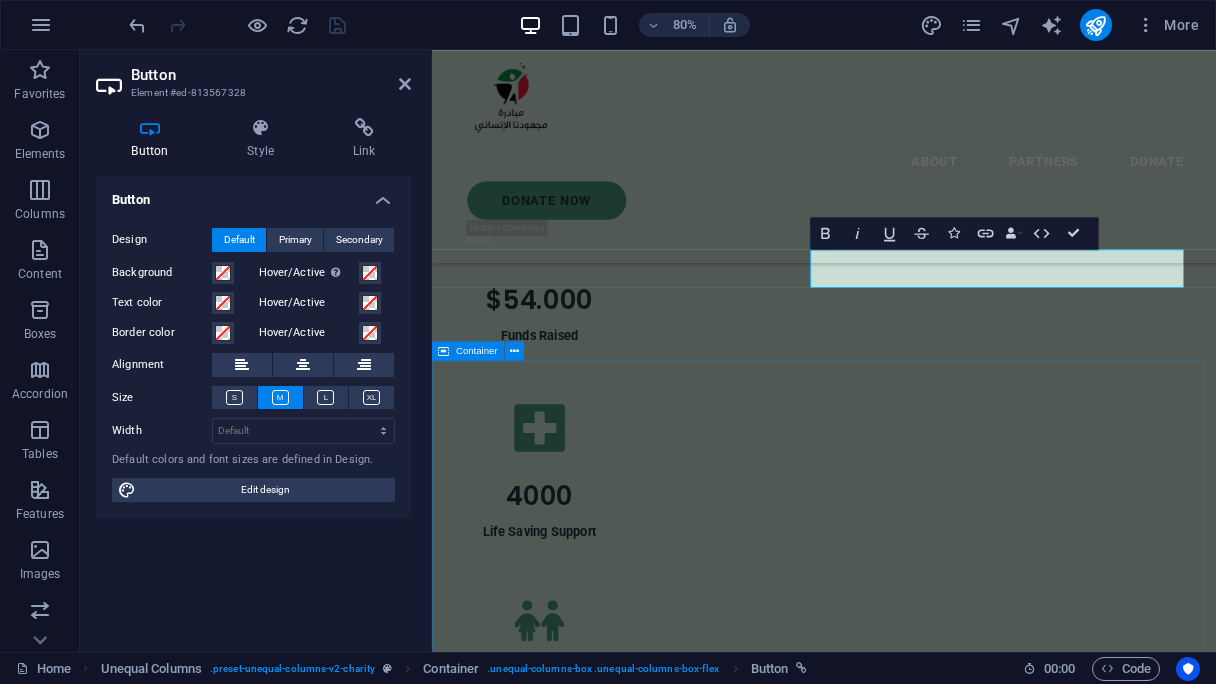 scroll, scrollTop: 3186, scrollLeft: 0, axis: vertical 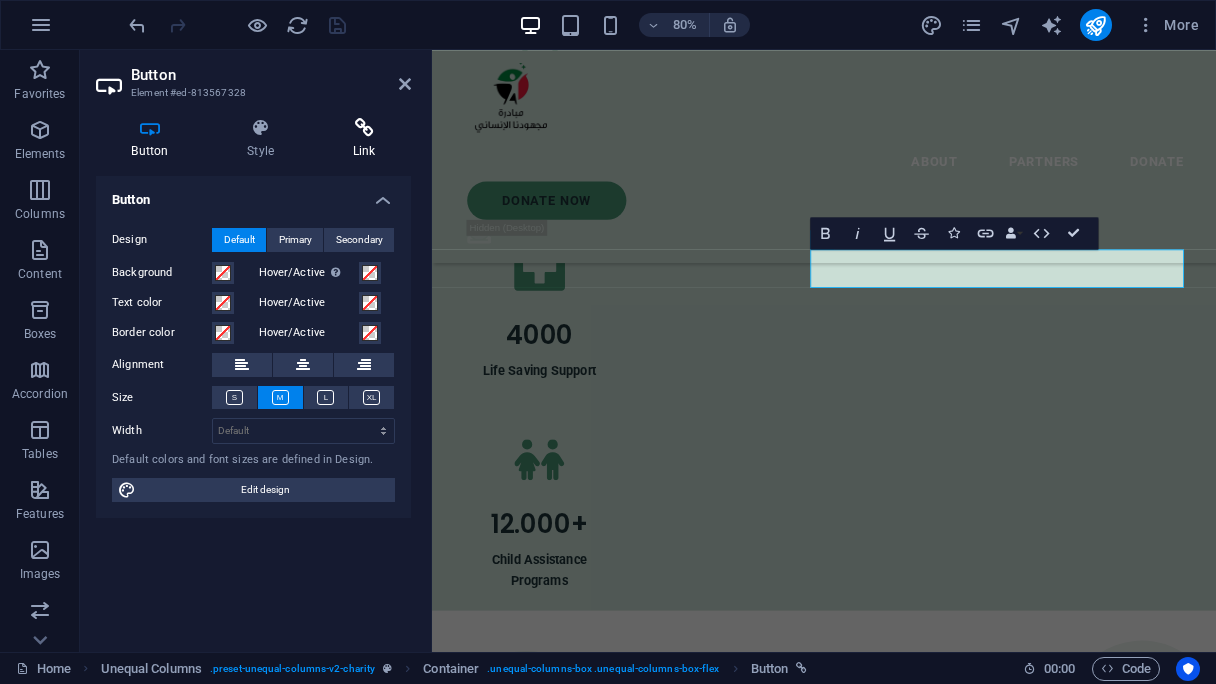 click on "Link" at bounding box center [364, 139] 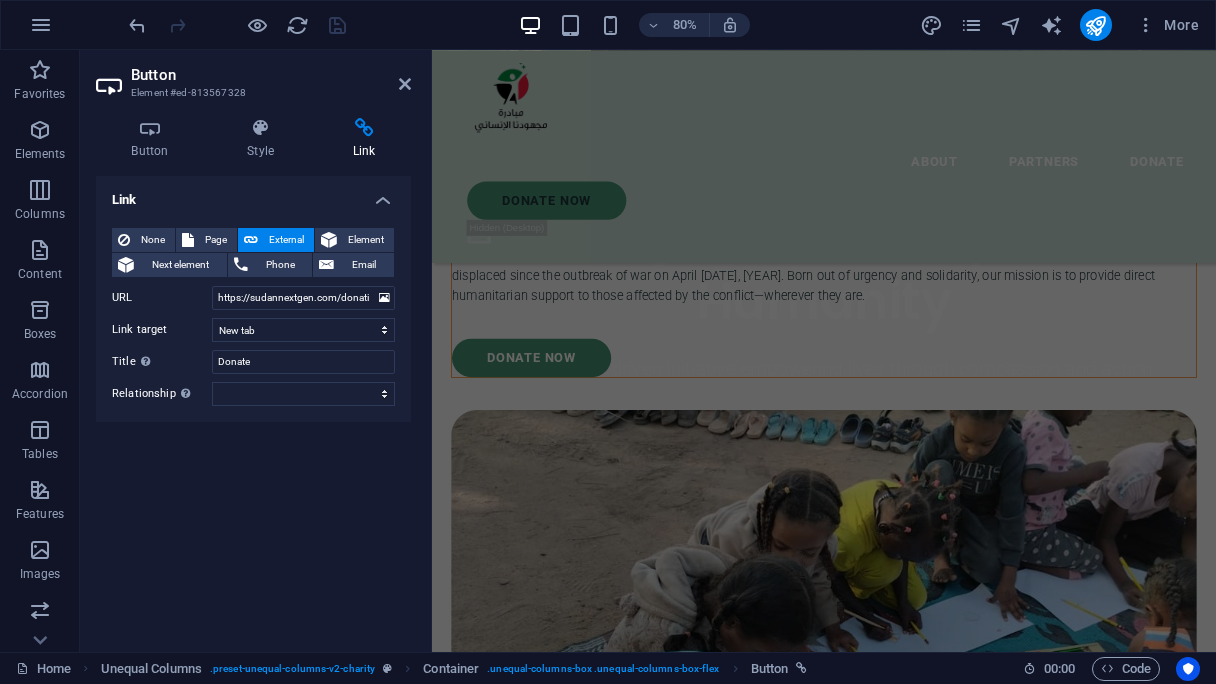 scroll, scrollTop: 763, scrollLeft: 0, axis: vertical 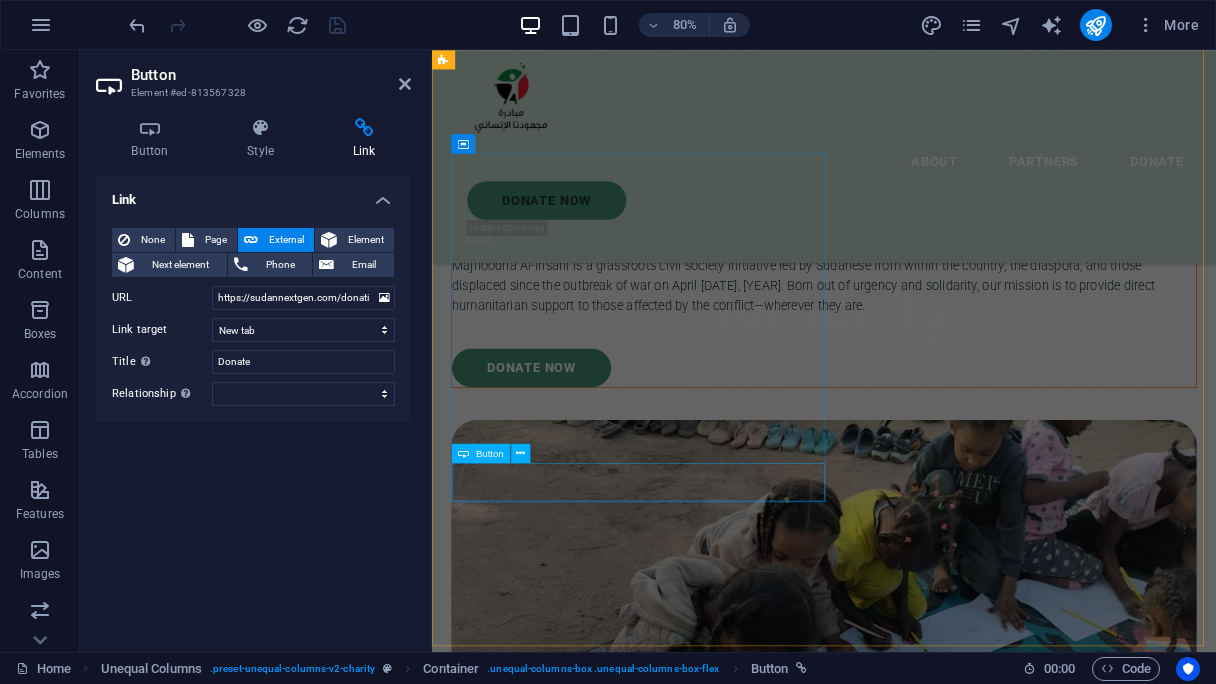 click on "donate now" at bounding box center [922, 447] 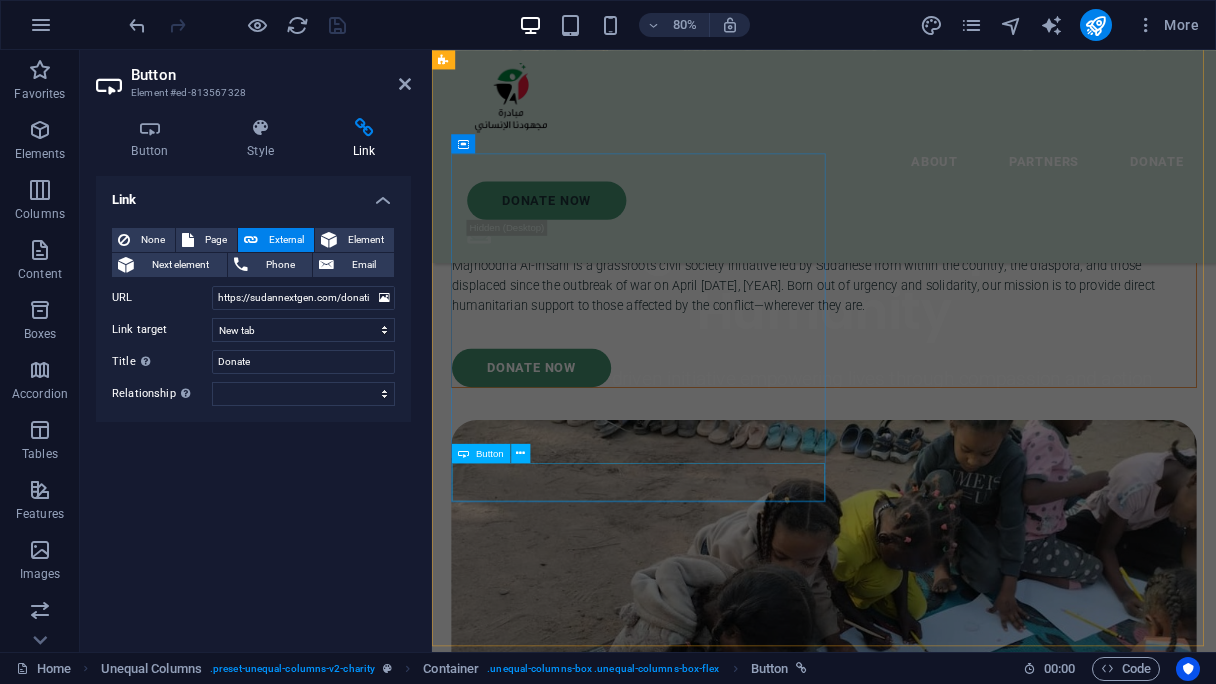 click on "donate now" at bounding box center (922, 447) 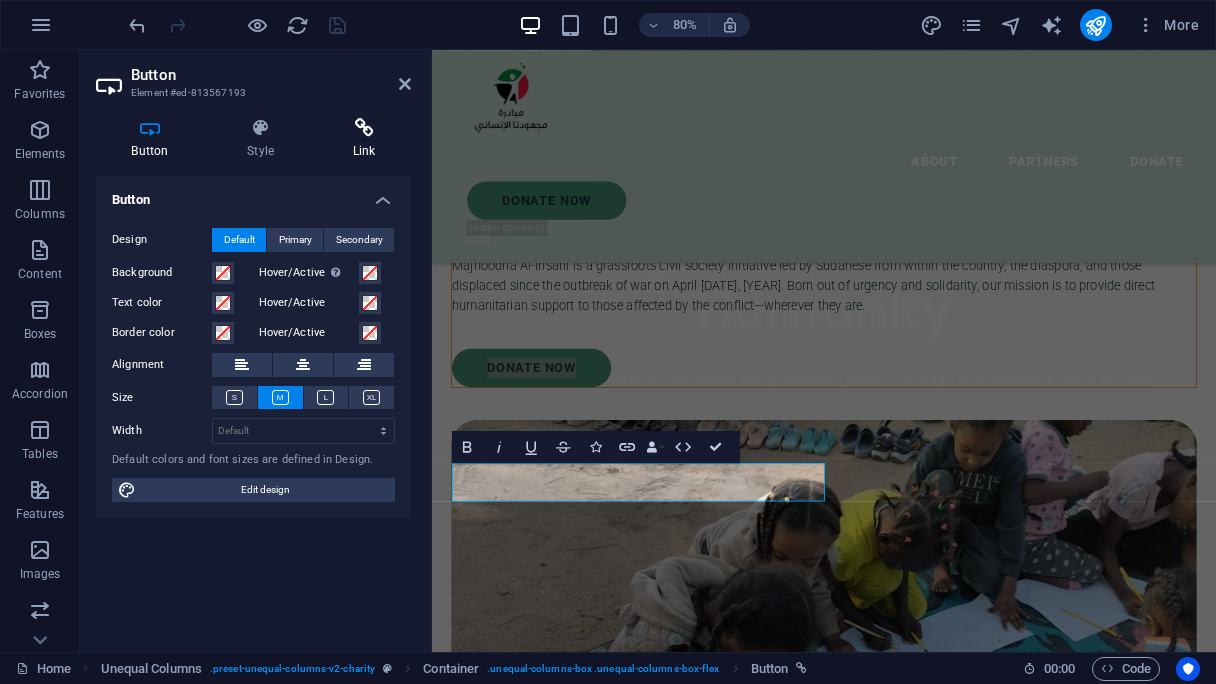 click on "Link" at bounding box center (364, 139) 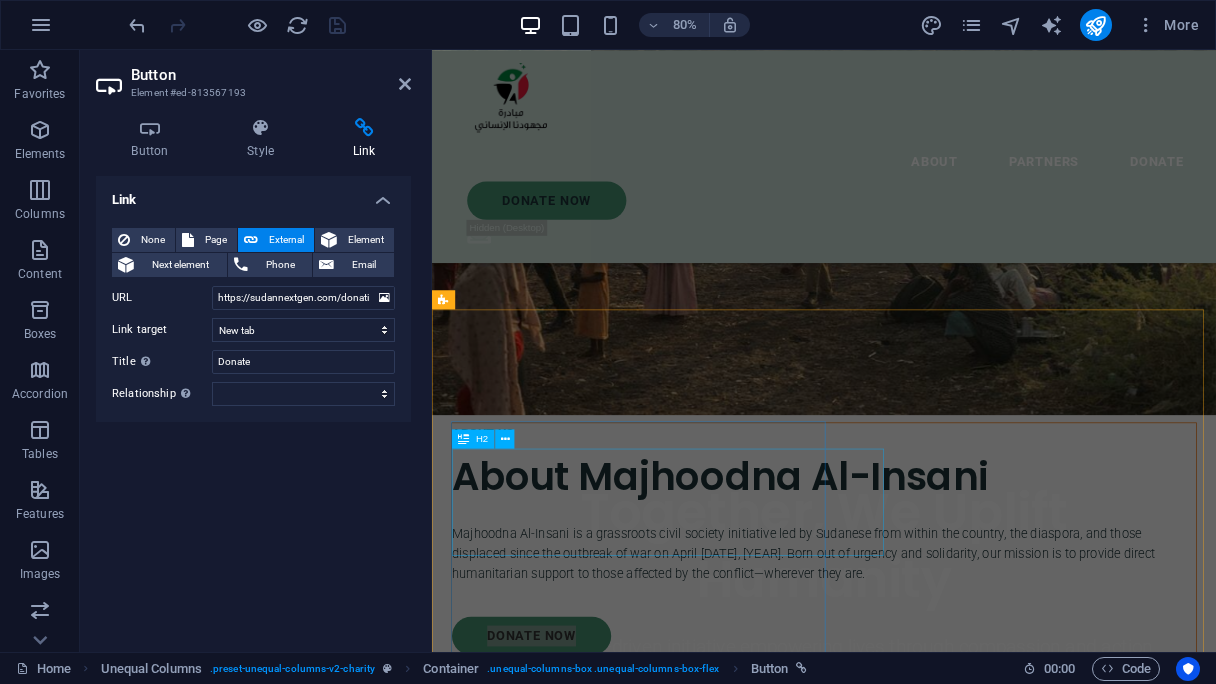 scroll, scrollTop: 528, scrollLeft: 0, axis: vertical 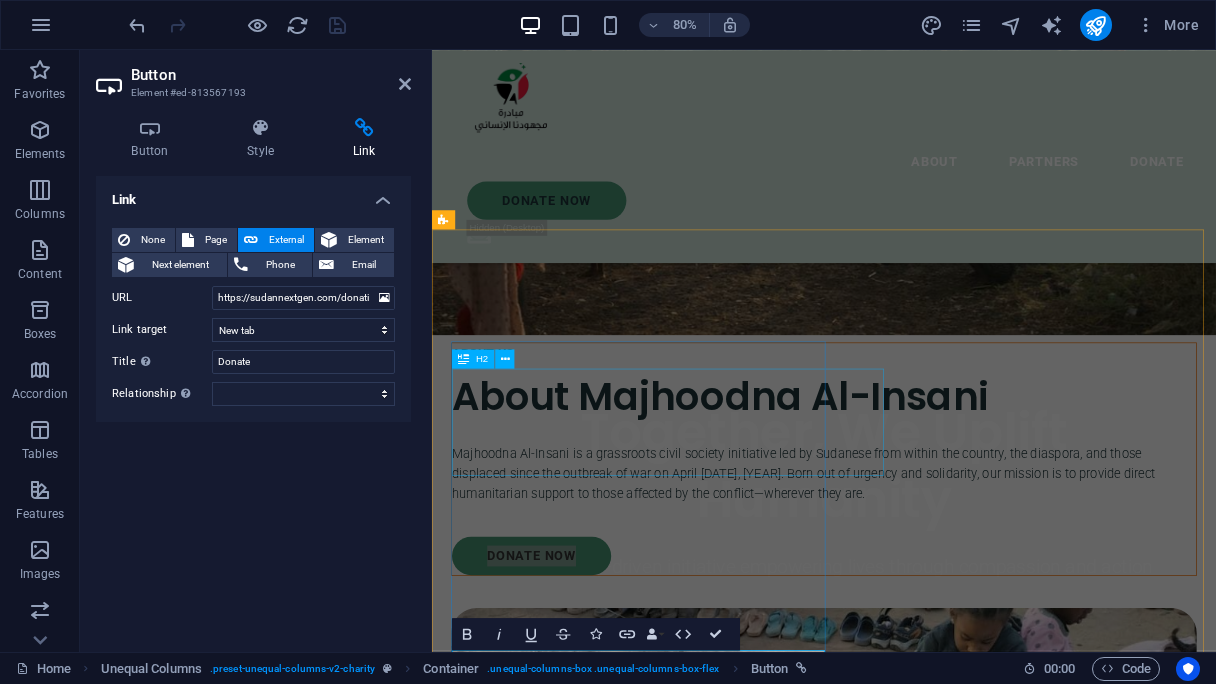 click on "About [ORGANIZATION]" at bounding box center [922, 483] 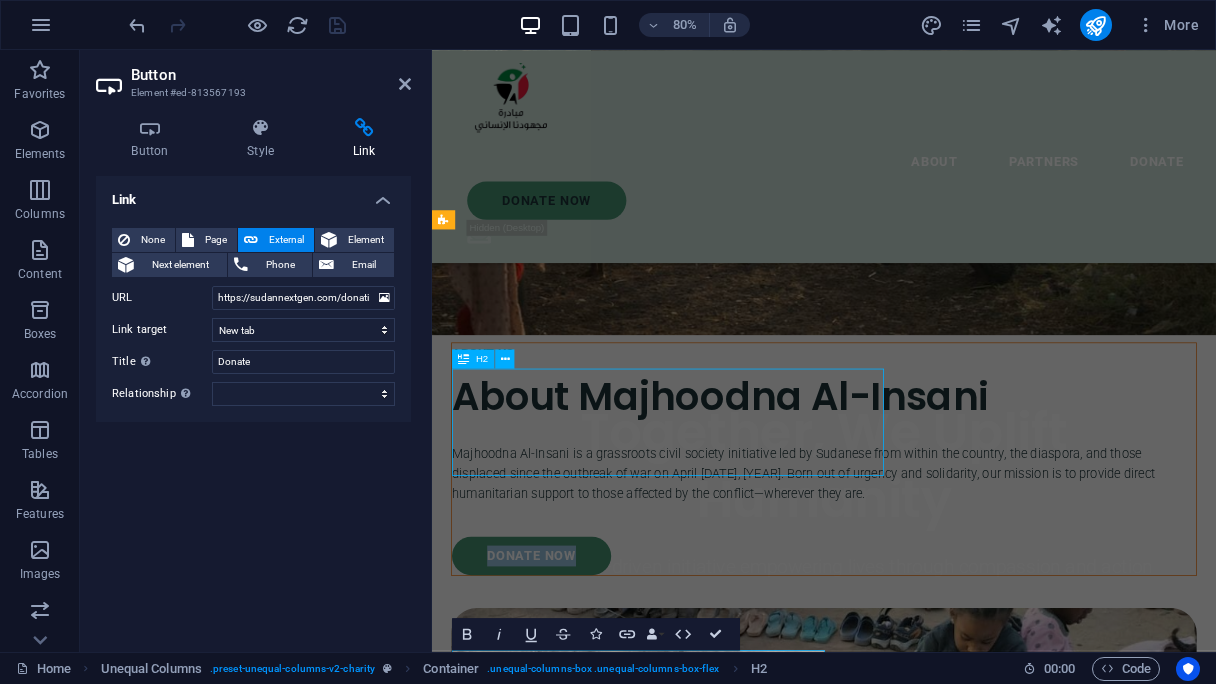 click on "About [ORGANIZATION]" at bounding box center [922, 483] 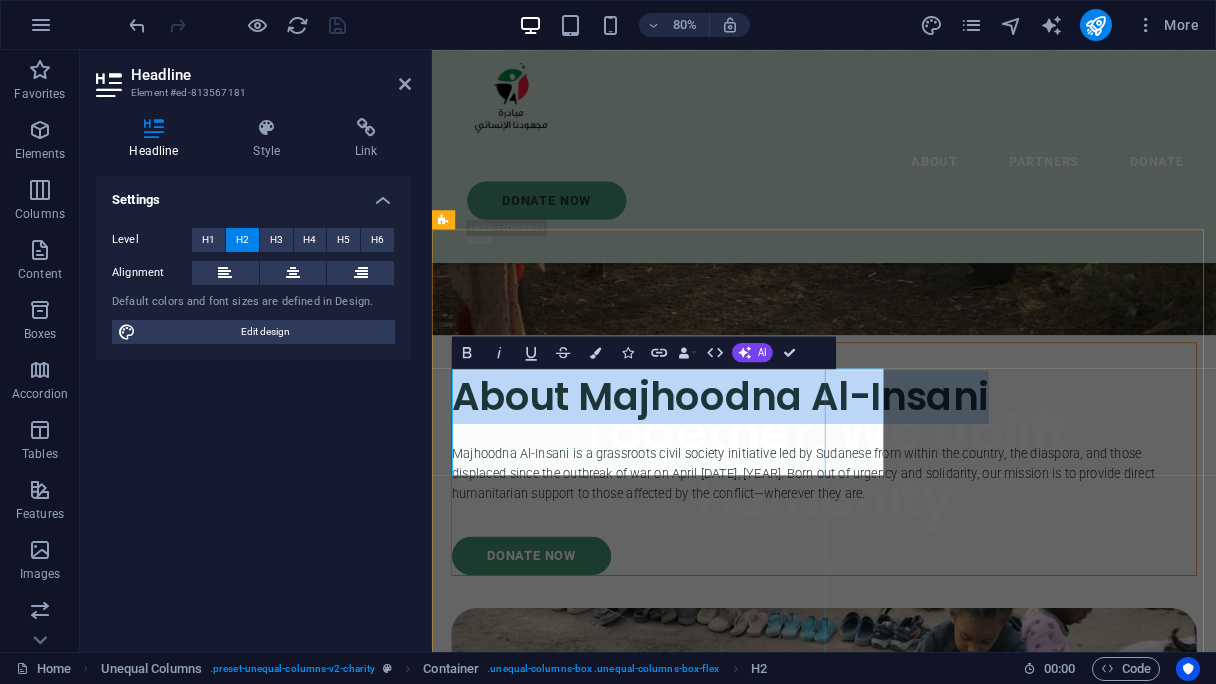 click on "About [ORGANIZATION]" at bounding box center (922, 483) 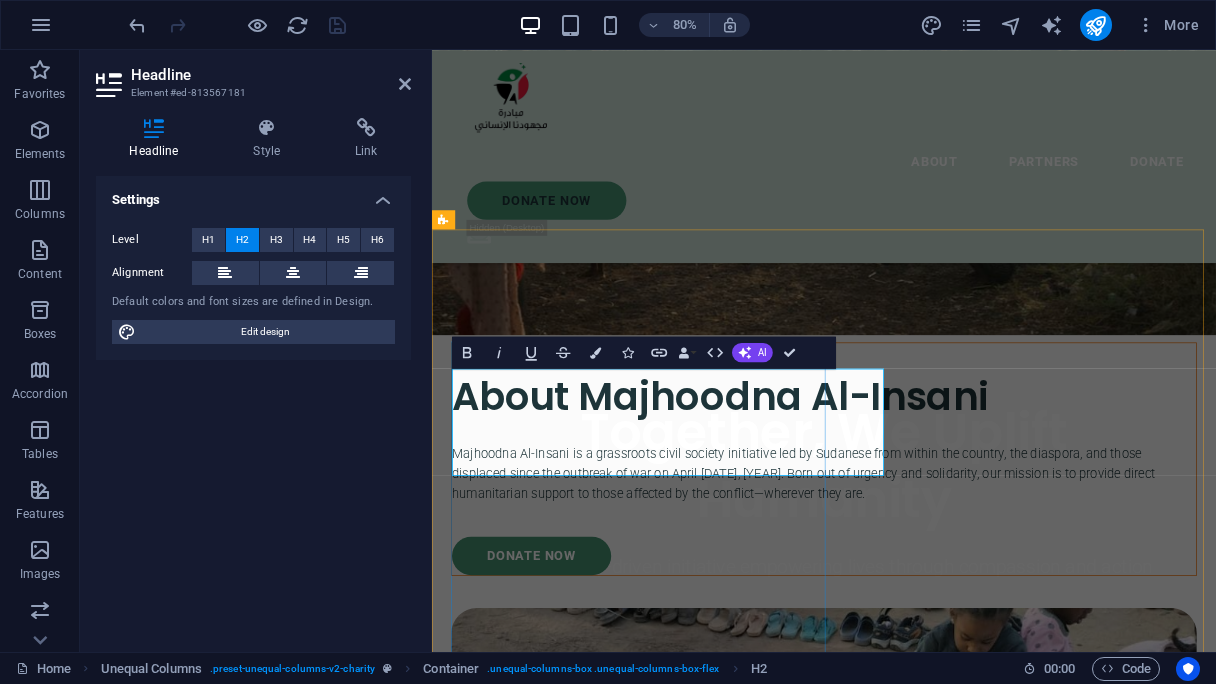 type 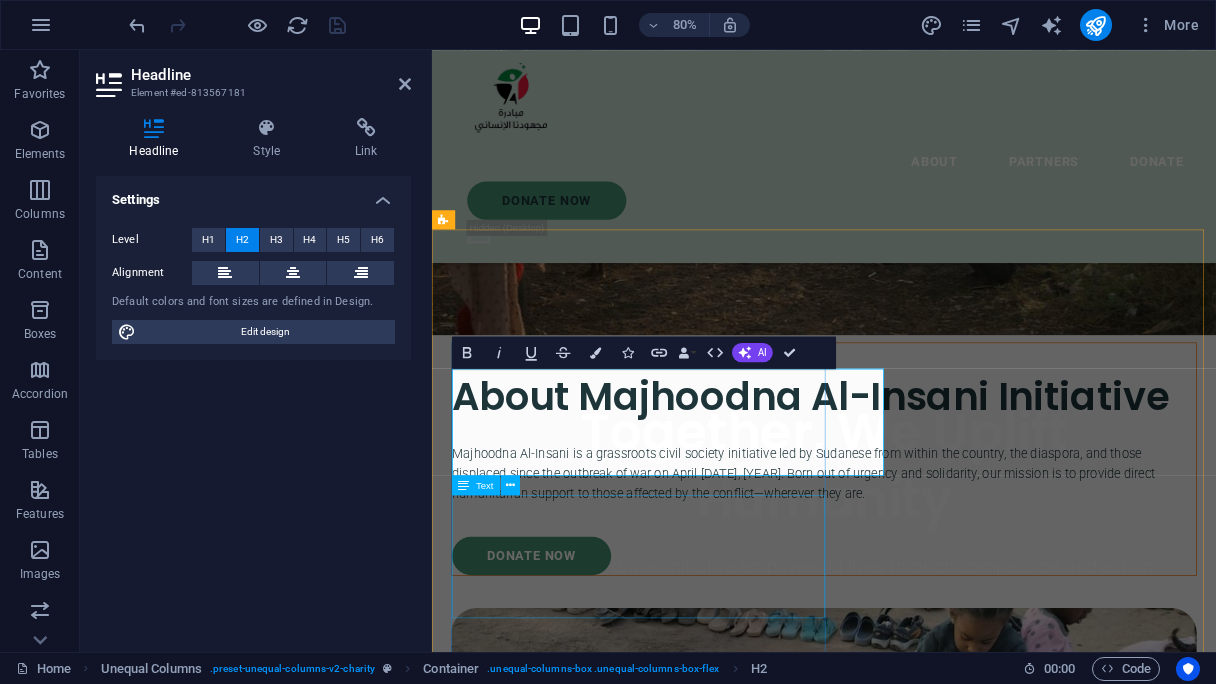 click on "[ORGANIZATION] is a grassroots civil society initiative led by Sudanese from within the country, the diaspora, and those displaced since the outbreak of war on April 15, 2023. Born out of urgency and solidarity, our mission is to provide direct humanitarian support to those affected by the conflict—wherever they are." at bounding box center (922, 579) 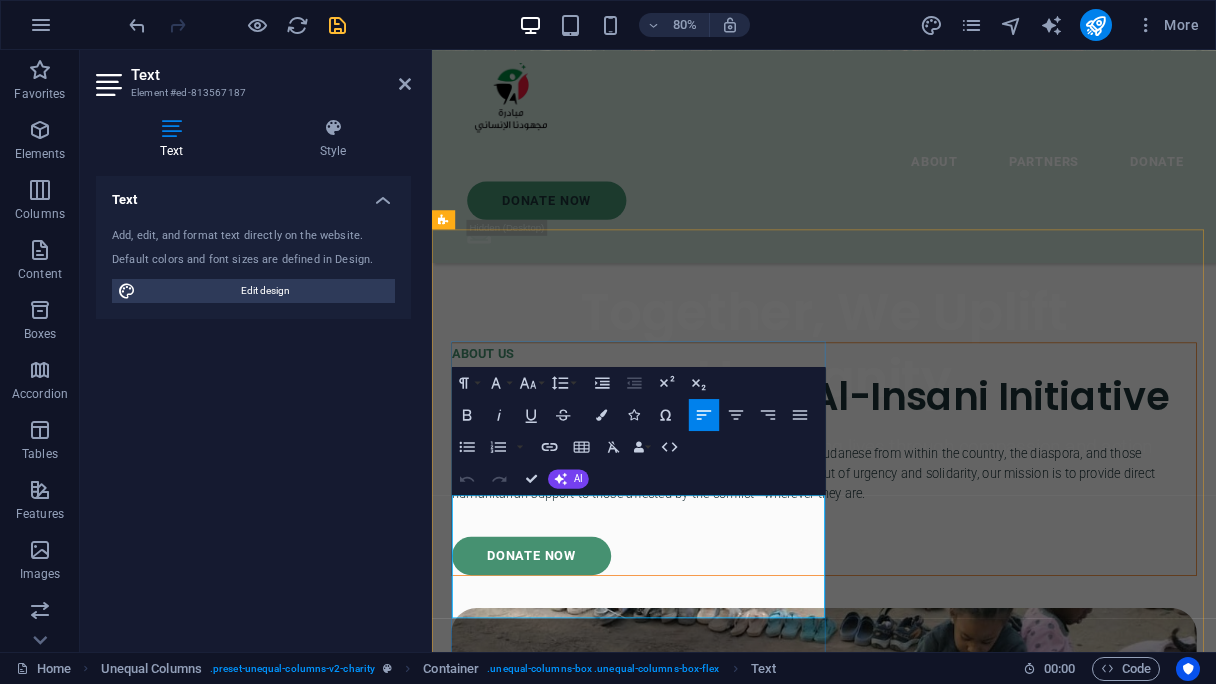 click on "[ORGANIZATION] is a grassroots civil society initiative led by Sudanese from within the country, the diaspora, and those displaced since the outbreak of war on April 15, 2023. Born out of urgency and solidarity, our mission is to provide direct humanitarian support to those affected by the conflict—wherever they are." at bounding box center [922, 579] 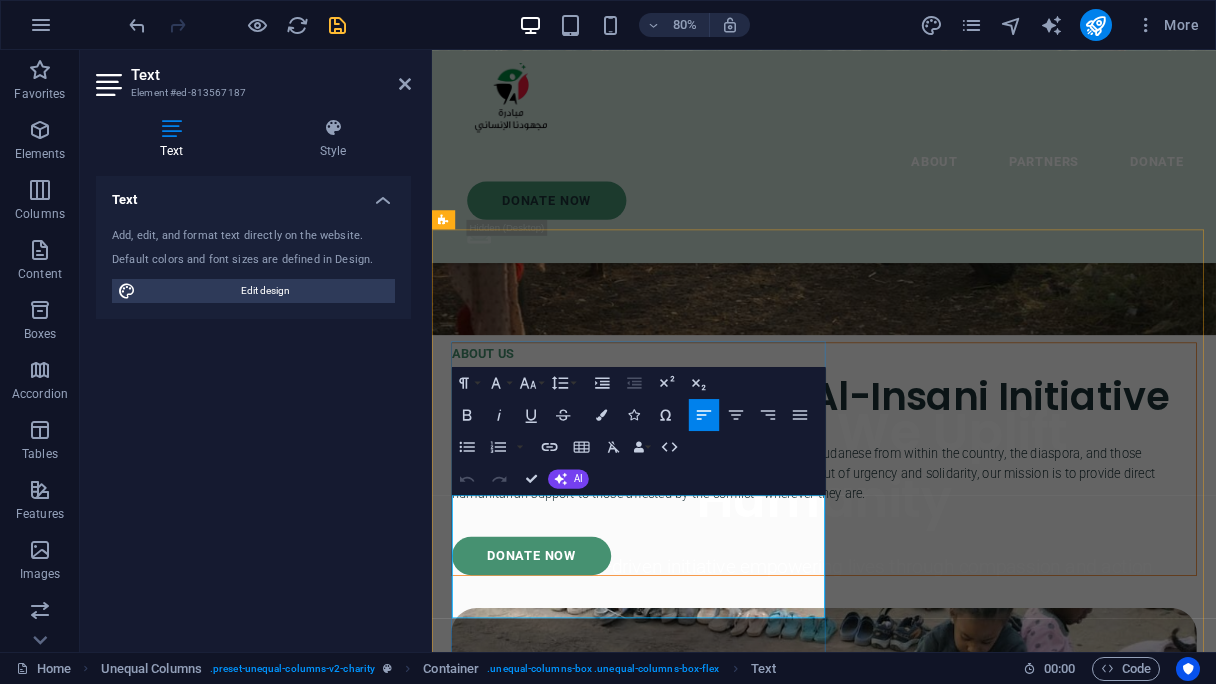 type 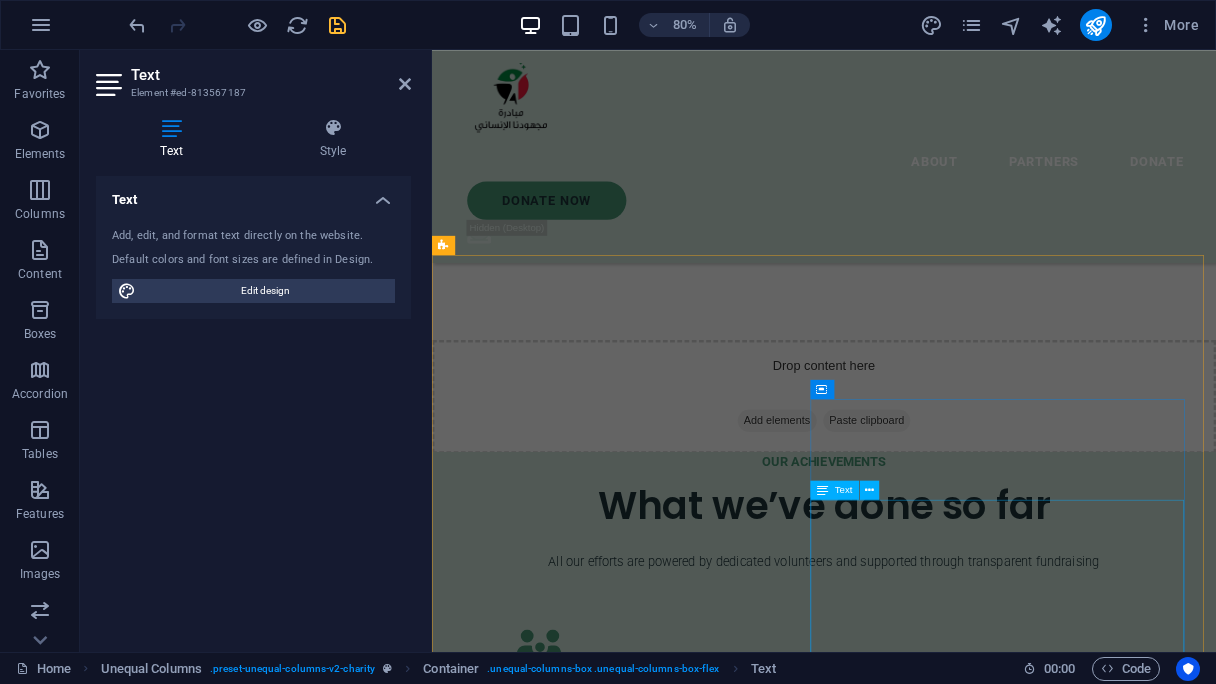 scroll, scrollTop: 2528, scrollLeft: 0, axis: vertical 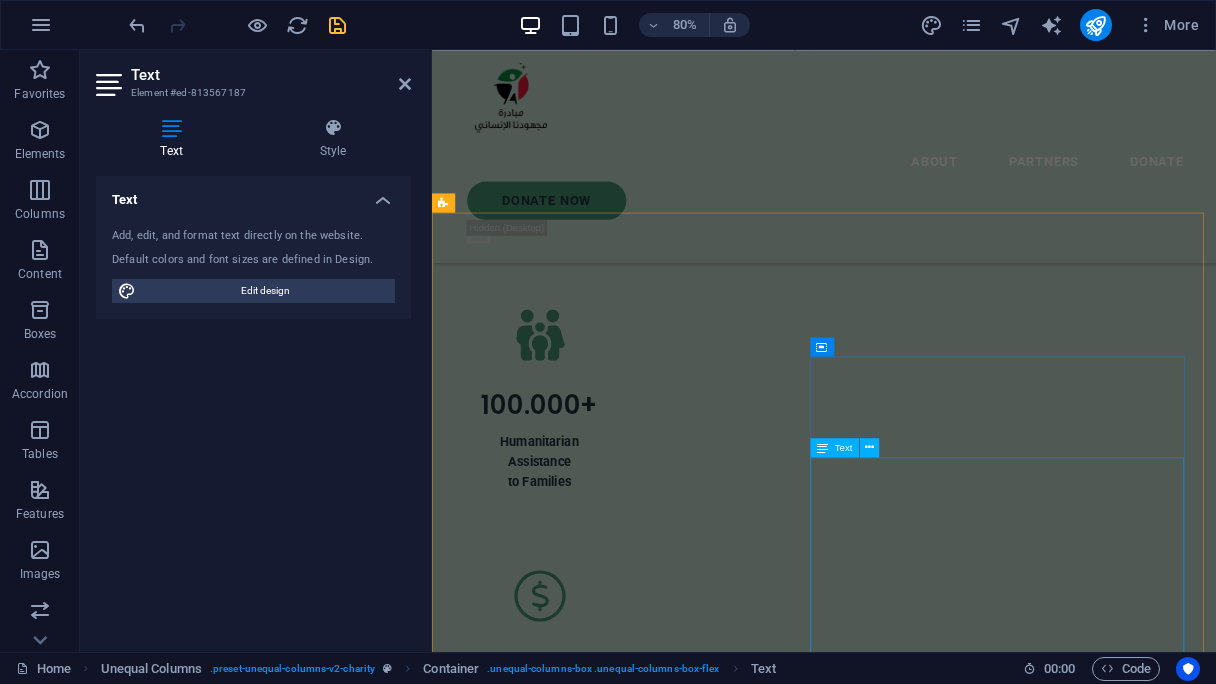 click on "At Majhoodna Al-Insani, our mission is to mobilize collective efforts to provide life-saving support and restore dignity for Sudanese people affected by conflict and displacement. We aim to: Provide urgent humanitarian aid: shelter, food, medical support, and clean water. Support displaced families and host communities across Sudan and border regions. Collaborate with Emergency Response Rooms (ERRs) and civil society groups. Build a people-powered platform driven by solidarity, transparency, and local leadership." at bounding box center [922, 2353] 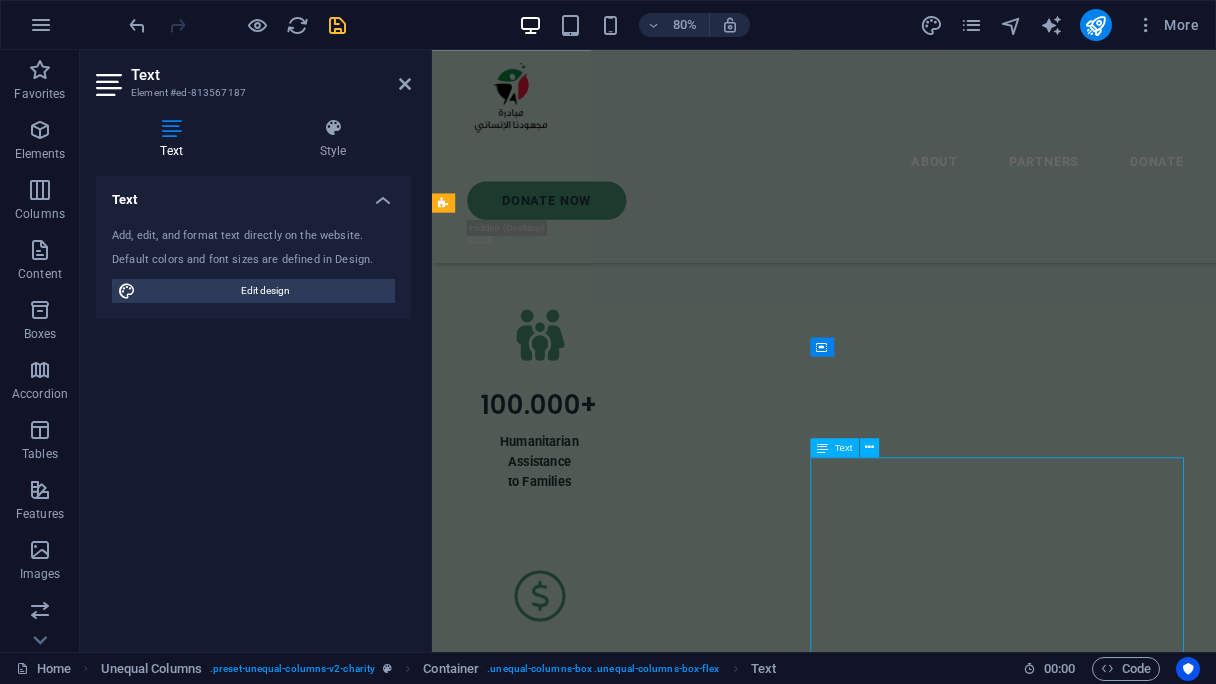 click on "At Majhoodna Al-Insani, our mission is to mobilize collective efforts to provide life-saving support and restore dignity for Sudanese people affected by conflict and displacement. We aim to: Provide urgent humanitarian aid: shelter, food, medical support, and clean water. Support displaced families and host communities across Sudan and border regions. Collaborate with Emergency Response Rooms (ERRs) and civil society groups. Build a people-powered platform driven by solidarity, transparency, and local leadership." at bounding box center [922, 2353] 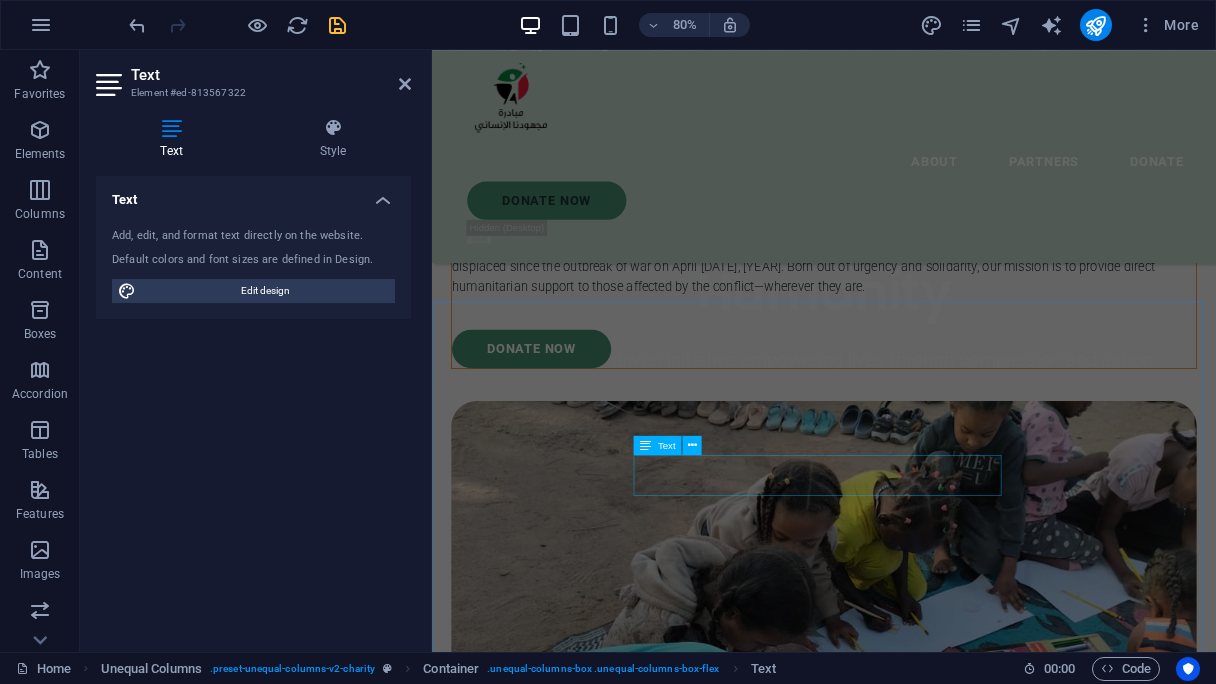scroll, scrollTop: 2840, scrollLeft: 0, axis: vertical 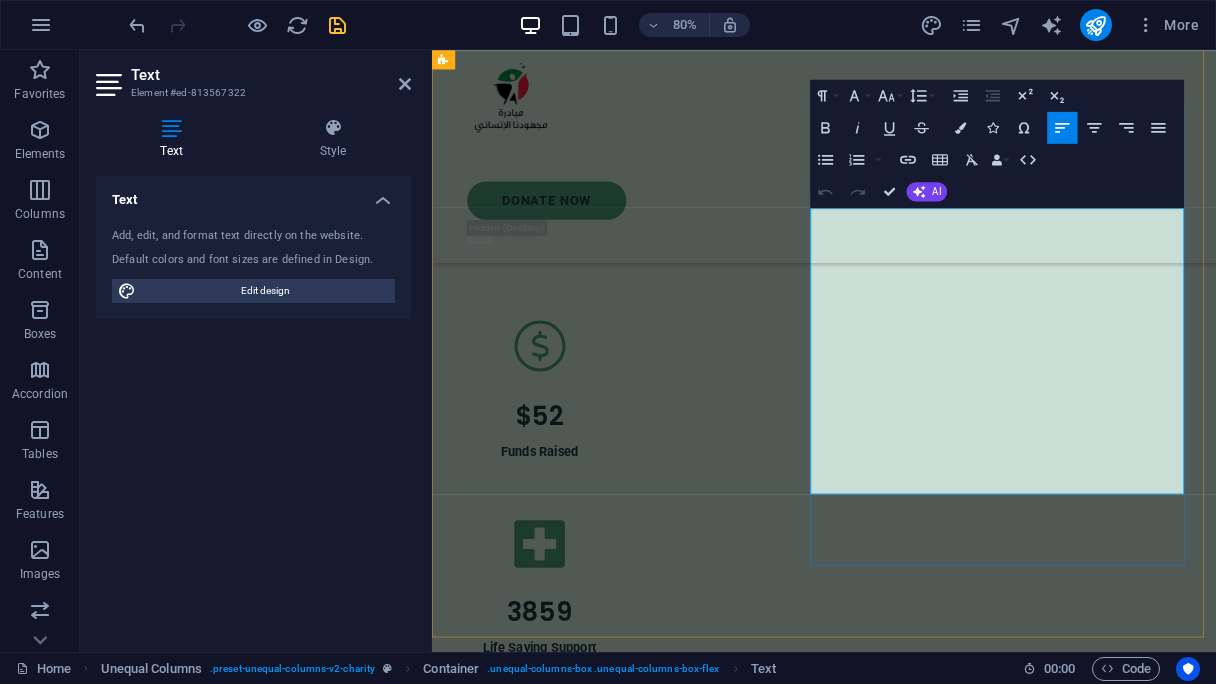 click on "At [ORGANIZATION], our mission is to mobilize collective efforts to provide life-saving support and restore dignity for Sudanese people affected by conflict and displacement." at bounding box center [922, 1951] 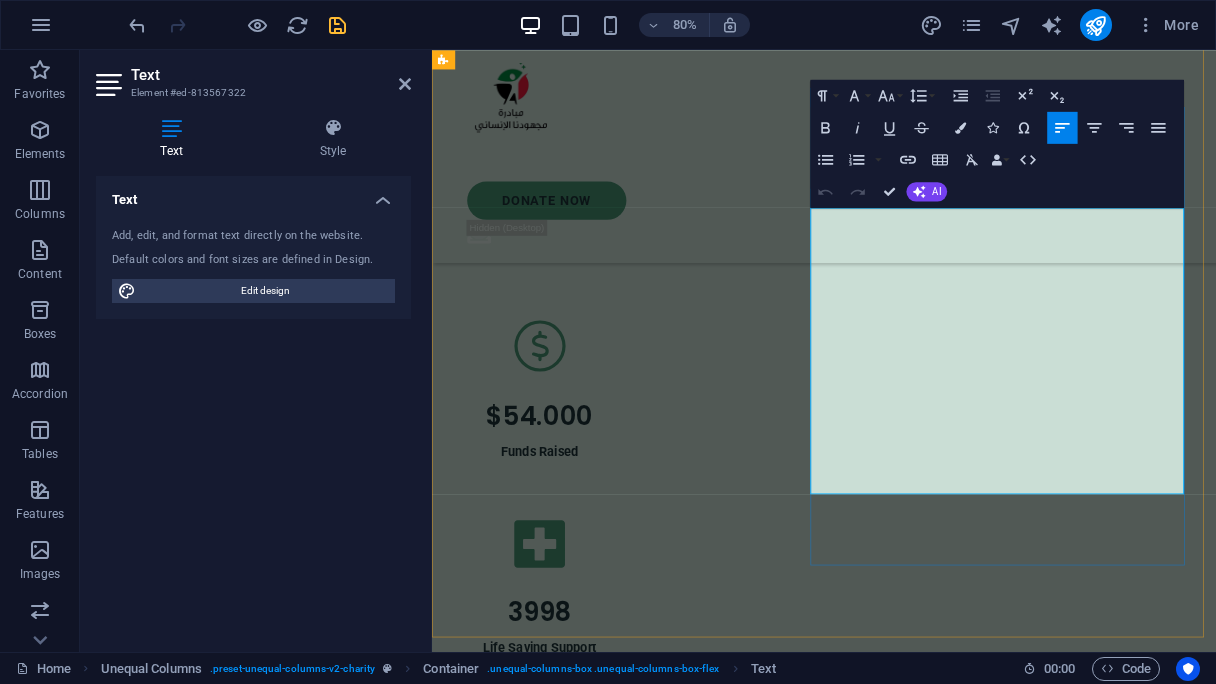 type 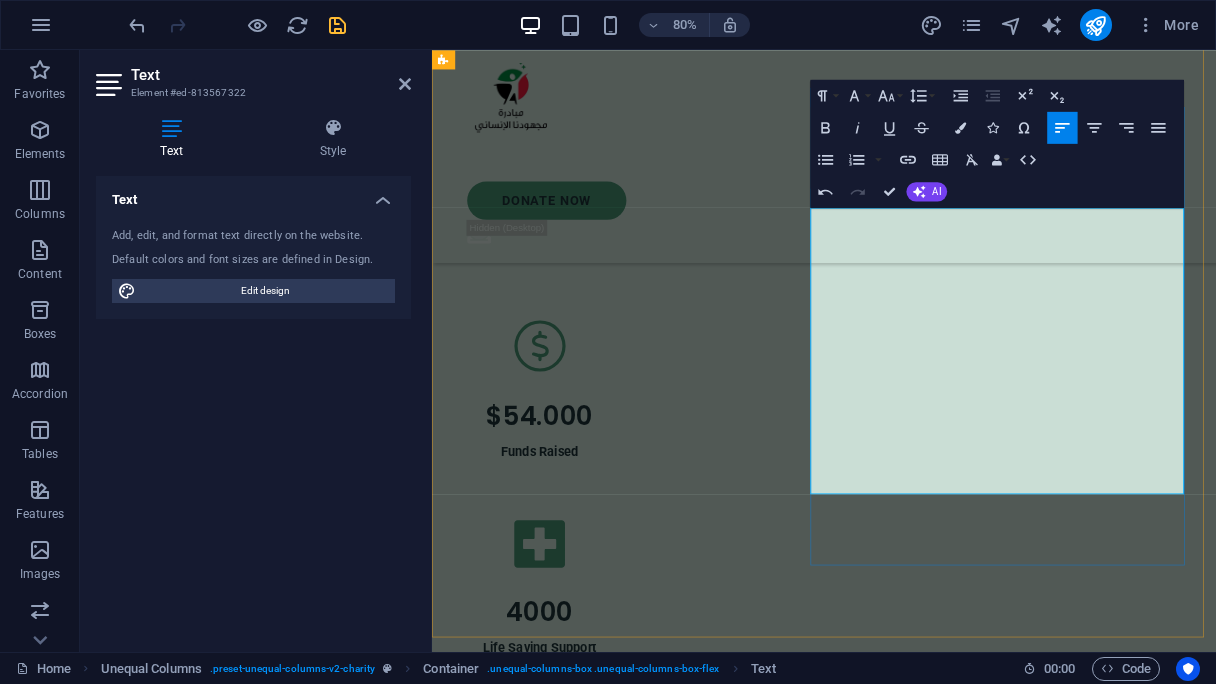 click on "At Majhoodna Al-Insani Initiative, our mission is to mobilize collective efforts to provide life-saving support and restore dignity for Sudanese people affected by conflict and displacement." at bounding box center [922, 1951] 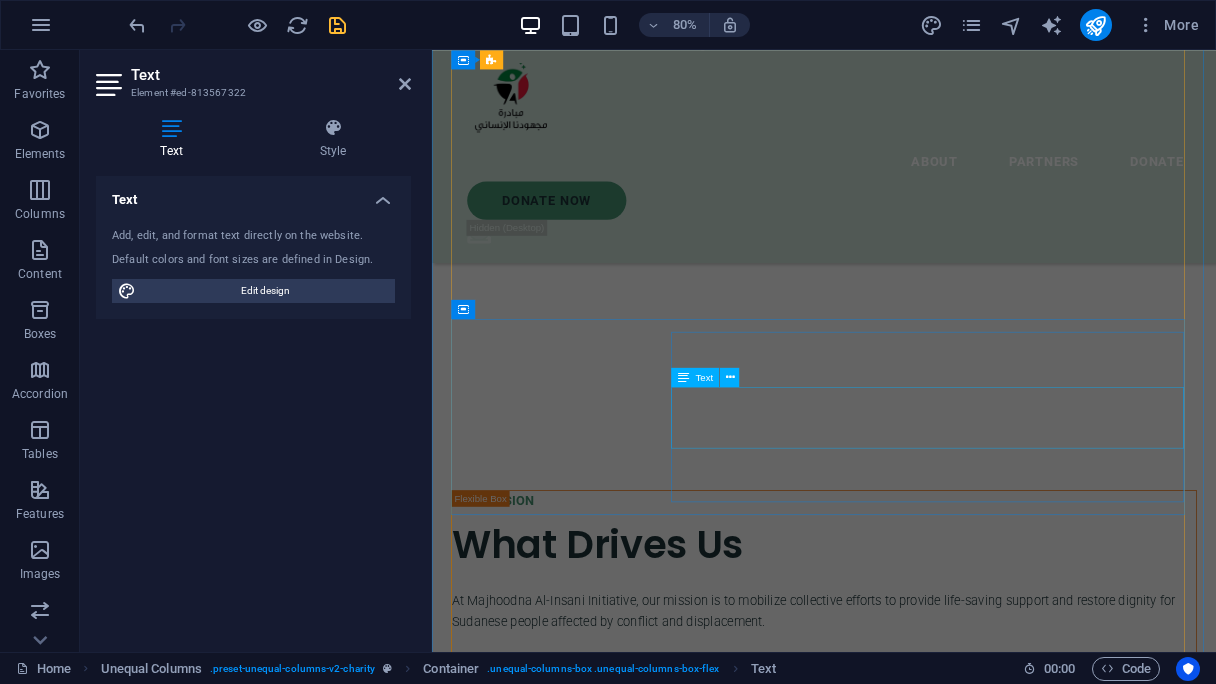 scroll, scrollTop: 3740, scrollLeft: 0, axis: vertical 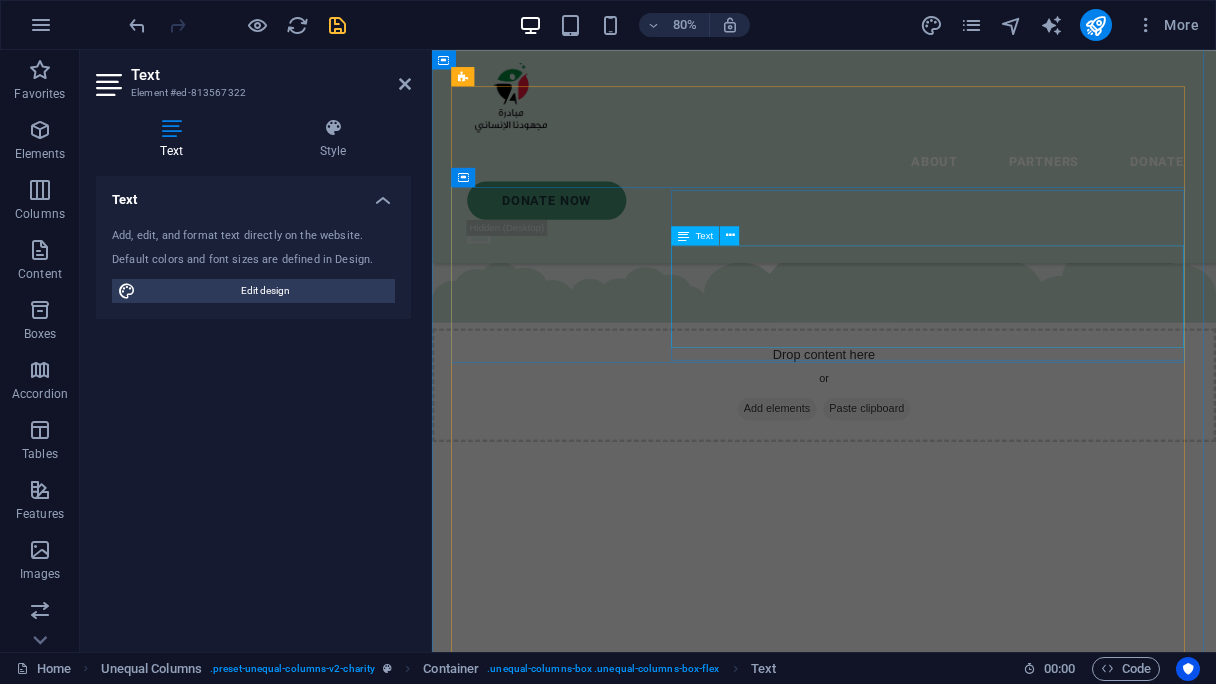 click on "We are grateful for our partnership with  Sudan NextGen , a US-based nonprofit supporting impactful Sudanese-led initiatives. Through this collaboration,  Sudan NextGen  hosts our official donation link, allowing us to securely collect contributions from around the world and channel them directly to our humanitarian efforts on the ground." at bounding box center [922, 3435] 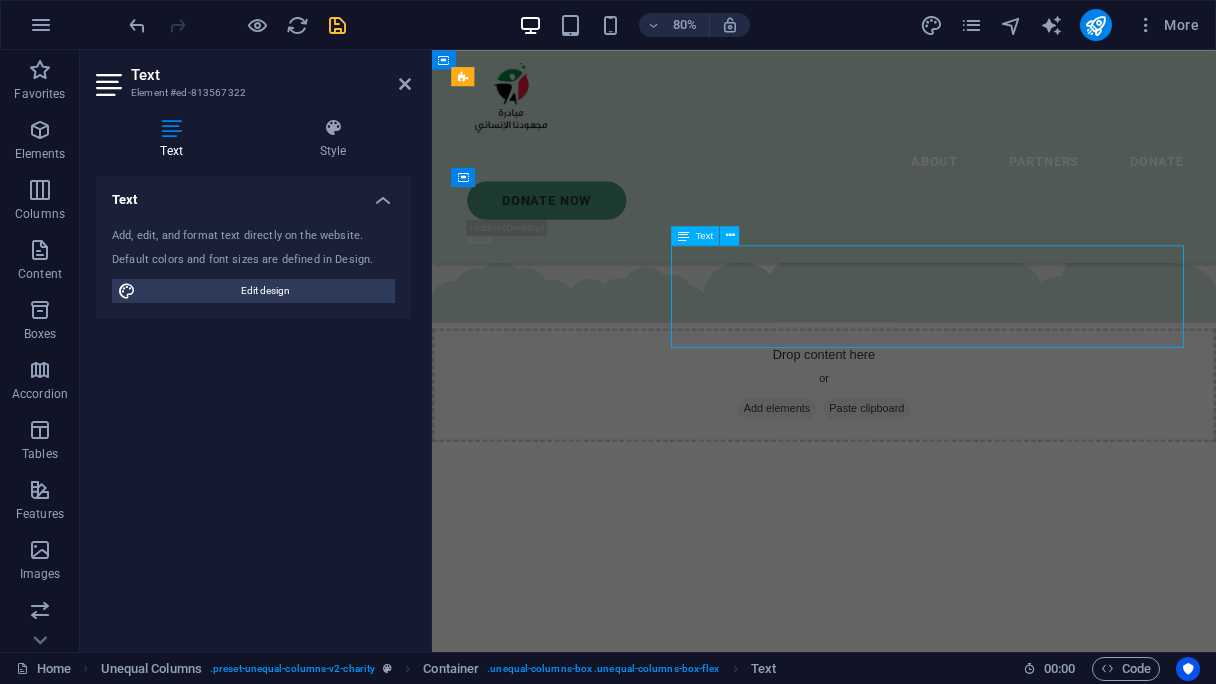 click on "We are grateful for our partnership with  Sudan NextGen , a US-based nonprofit supporting impactful Sudanese-led initiatives. Through this collaboration,  Sudan NextGen  hosts our official donation link, allowing us to securely collect contributions from around the world and channel them directly to our humanitarian efforts on the ground." at bounding box center [922, 3435] 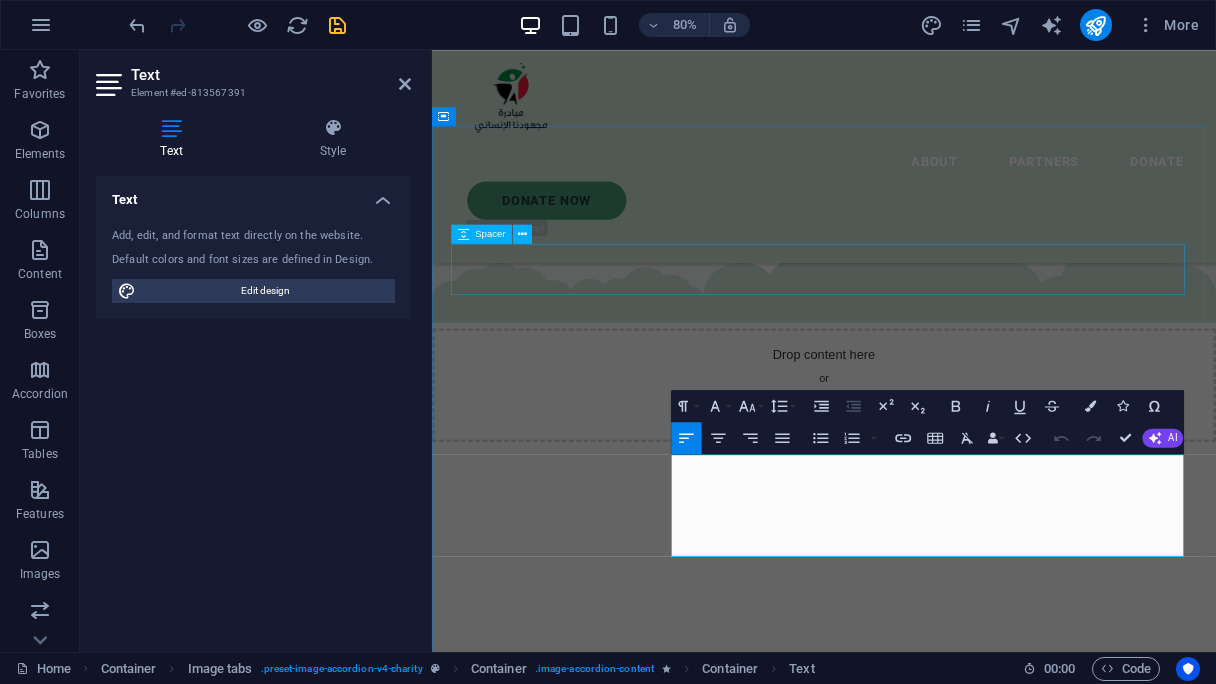 scroll, scrollTop: 3672, scrollLeft: 0, axis: vertical 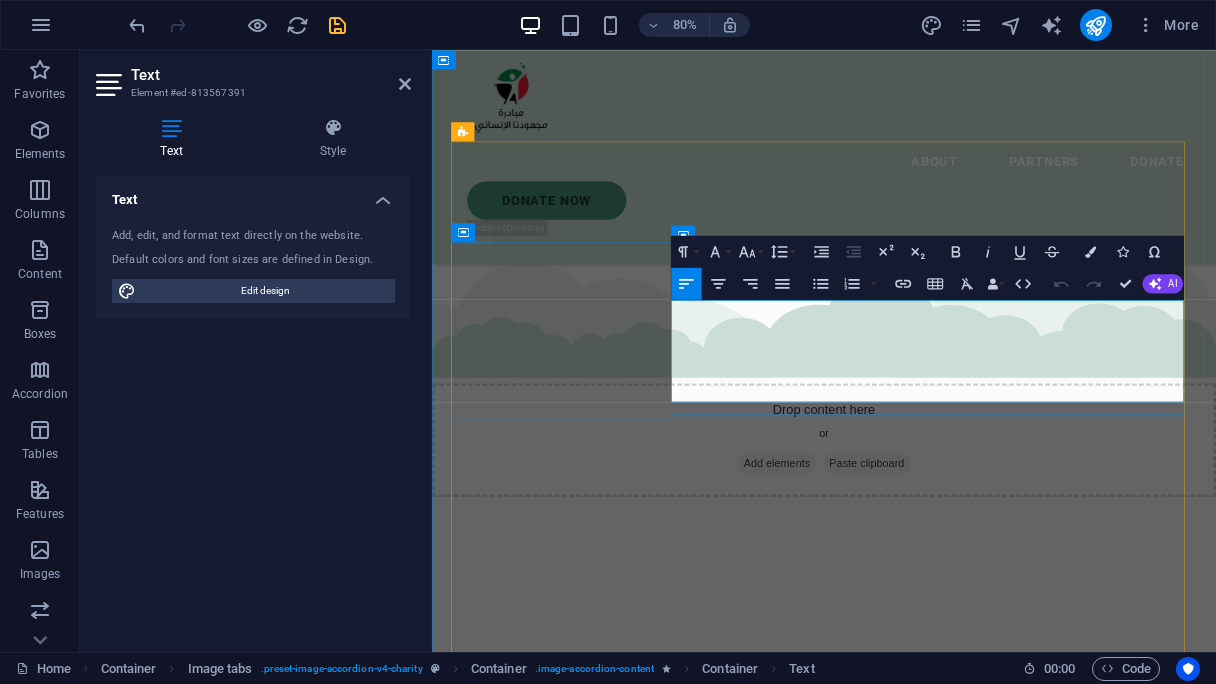 drag, startPoint x: 1013, startPoint y: 378, endPoint x: 1032, endPoint y: 373, distance: 19.646883 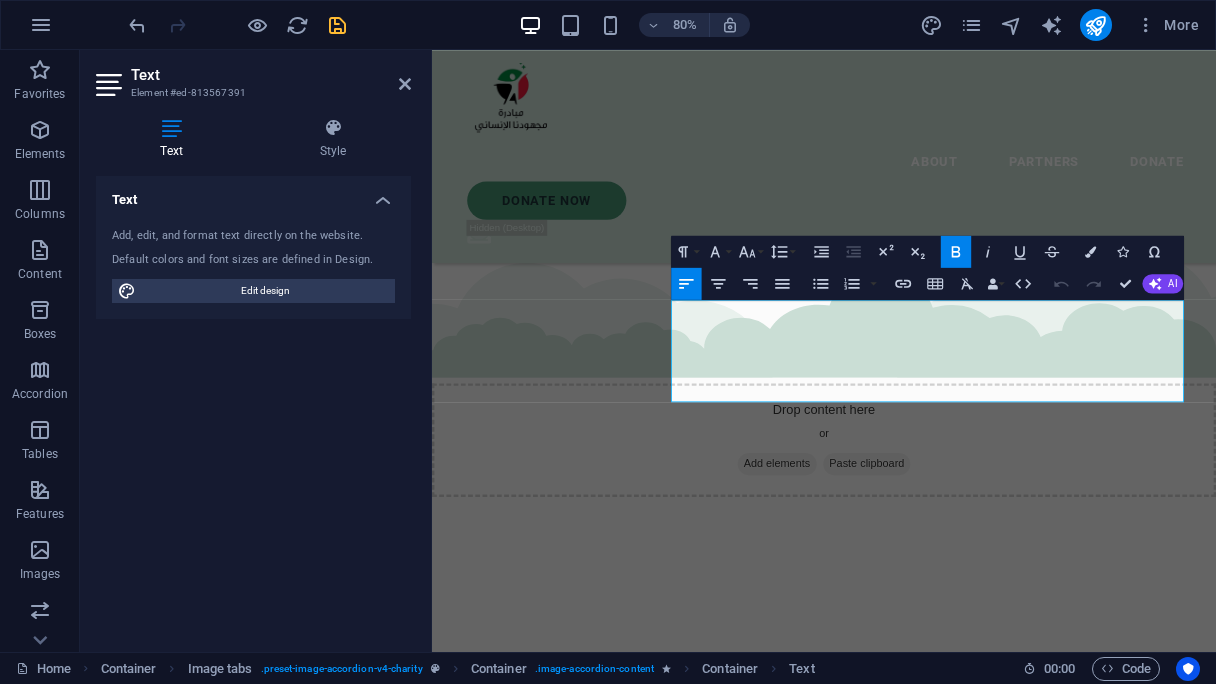 drag, startPoint x: 959, startPoint y: 229, endPoint x: 907, endPoint y: 292, distance: 81.68843 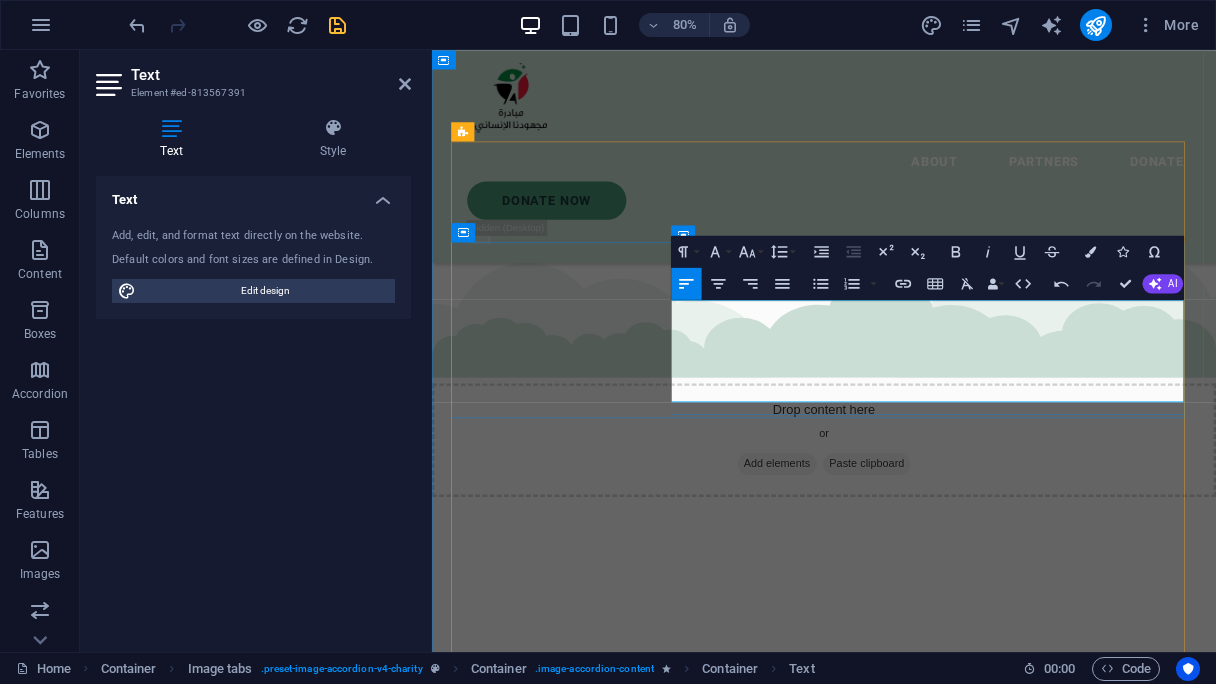 drag, startPoint x: 920, startPoint y: 422, endPoint x: 1033, endPoint y: 433, distance: 113.534134 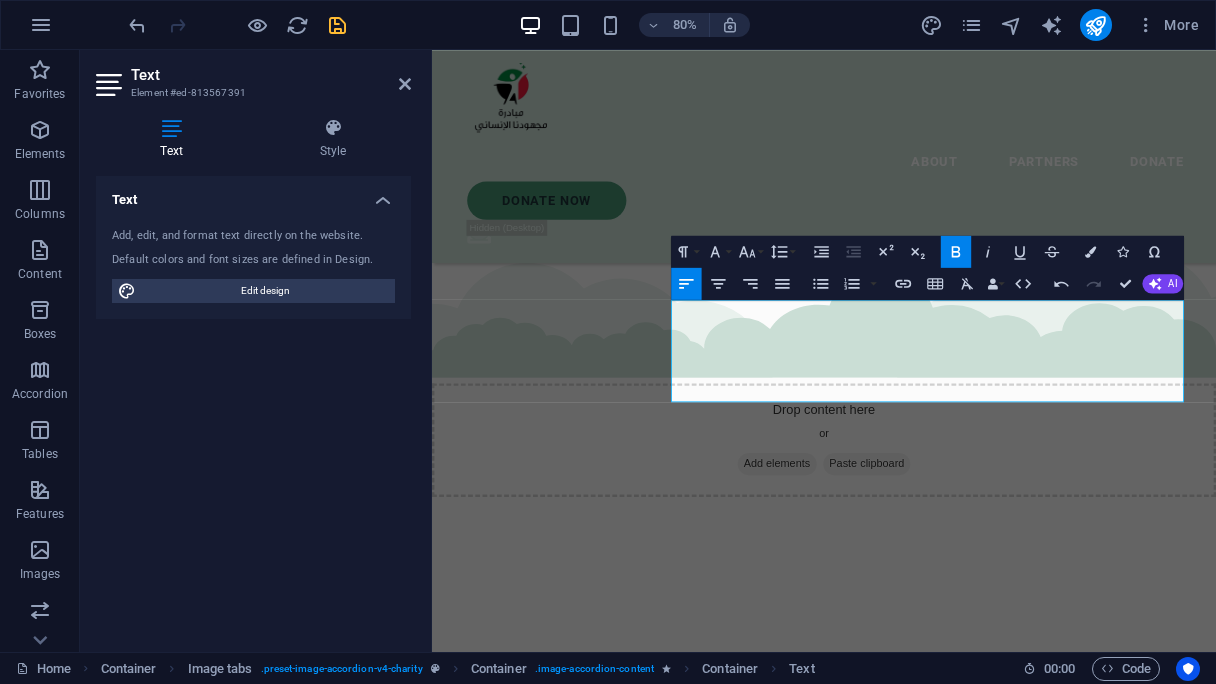 click 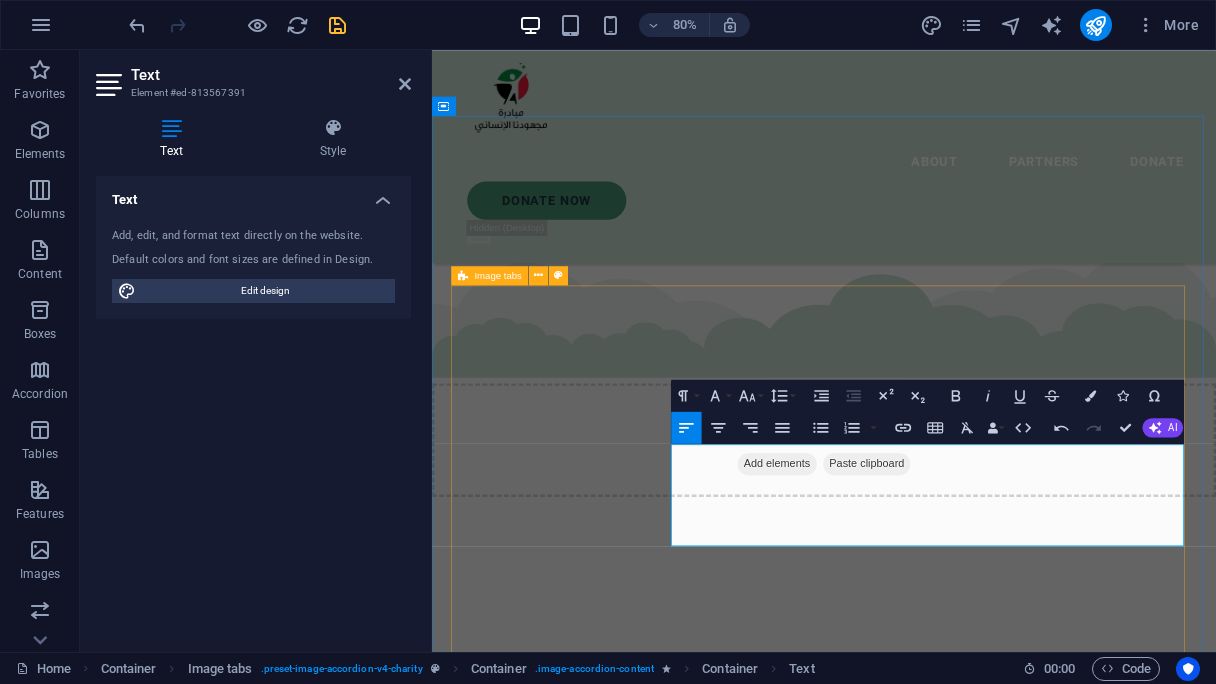scroll, scrollTop: 3472, scrollLeft: 0, axis: vertical 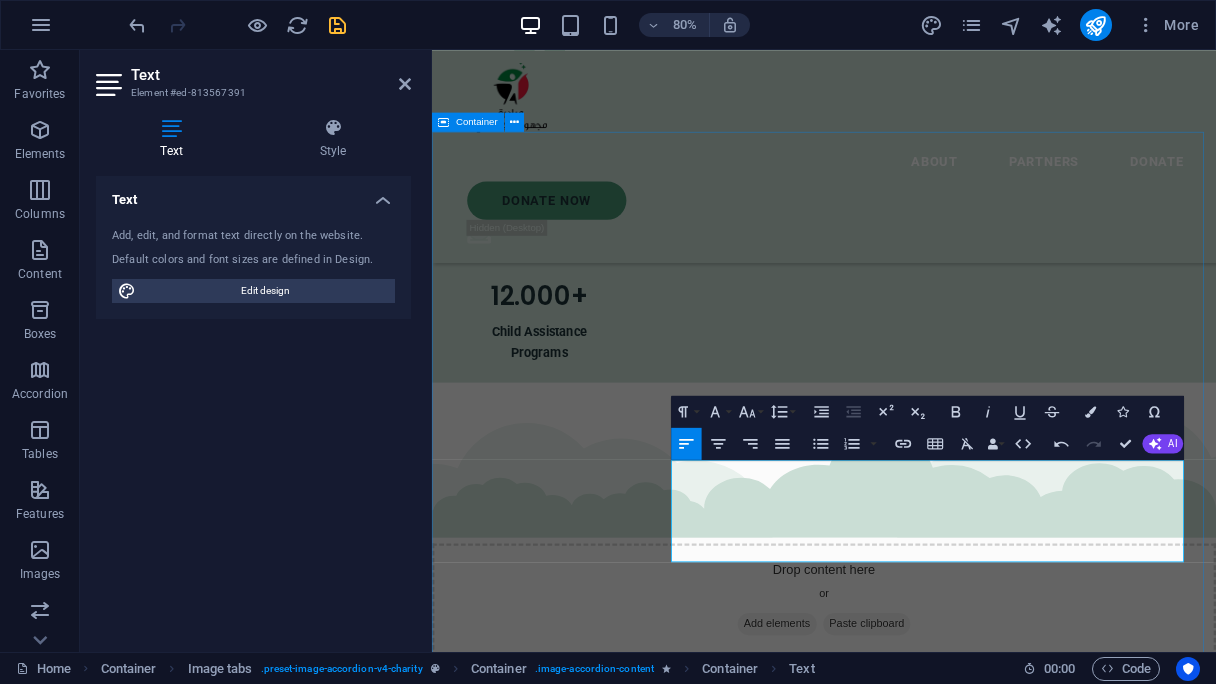 click on "Our partners and collaborators Sudan NextGen  We are grateful for our partnership with Sudan NextGen, a US-based nonprofit supporting impactful Sudanese-led initiatives. Through this collaboration, Sudan NextGen hosts our official donation link, allowing us to securely collect contributions from around the world and channel them directly to our humanitarian efforts on the ground. El Fasher and Camps Emergency Room We are honored to partner with the dedicated team at El Fasher and Camps Emergency Room, who continue to serve displaced families and communities affected by conflict in North Darfur. Their on-the-ground presence is vital to our collective impact. Together, we are reaching people in some of the most underserved areas with compassion and urgency. Jaflo and Salomat Emergency Room We are proud to collaborate with  Jaflo and the Salomat Emergency Room  team, whose dedication to providing rapid medical assistance on the ground has made a real difference in the lives of displaced families in Sudan." at bounding box center [922, 4991] 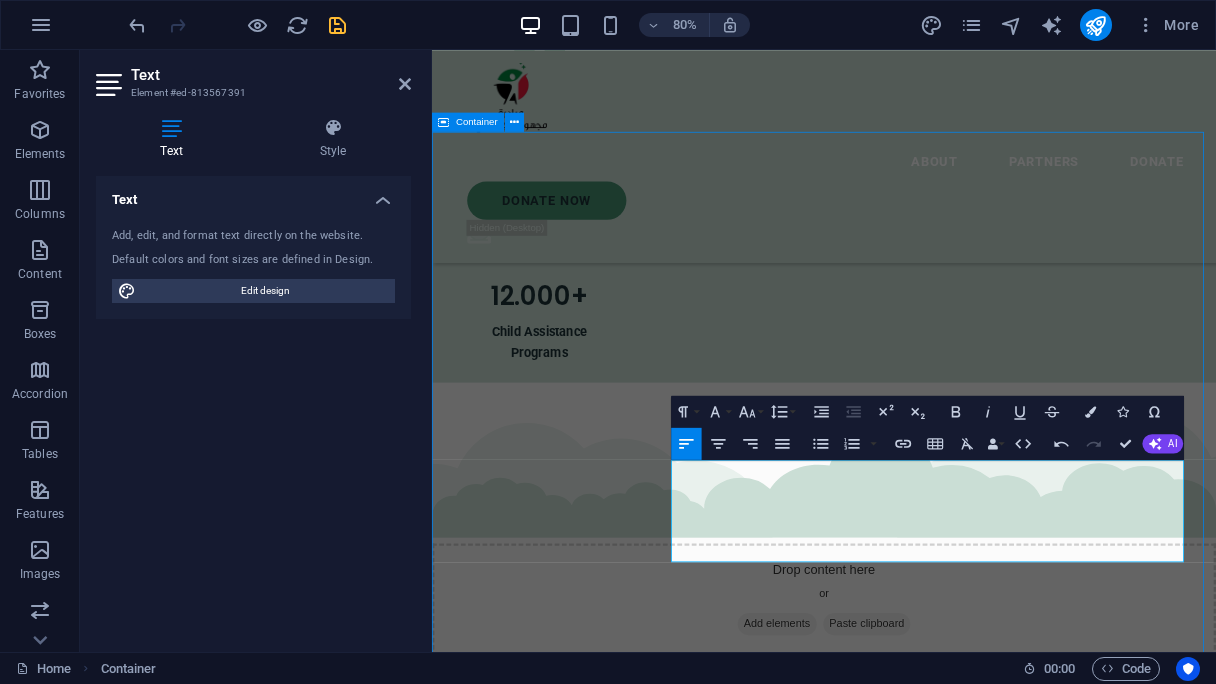 click on "Our partners and collaborators Sudan NextGen  We are grateful for our partnership with Sudan NextGen, a US-based nonprofit supporting impactful Sudanese-led initiatives. Through this collaboration, Sudan NextGen hosts our official donation link, allowing us to securely collect contributions from around the world and channel them directly to our humanitarian efforts on the ground. El Fasher and Camps Emergency Room We are honored to partner with the dedicated team at El Fasher and Camps Emergency Room, who continue to serve displaced families and communities affected by conflict in North Darfur. Their on-the-ground presence is vital to our collective impact. Together, we are reaching people in some of the most underserved areas with compassion and urgency. Jaflo and Salomat Emergency Room We are proud to collaborate with  Jaflo and the Salomat Emergency Room  team, whose dedication to providing rapid medical assistance on the ground has made a real difference in the lives of displaced families in Sudan." at bounding box center [922, 4991] 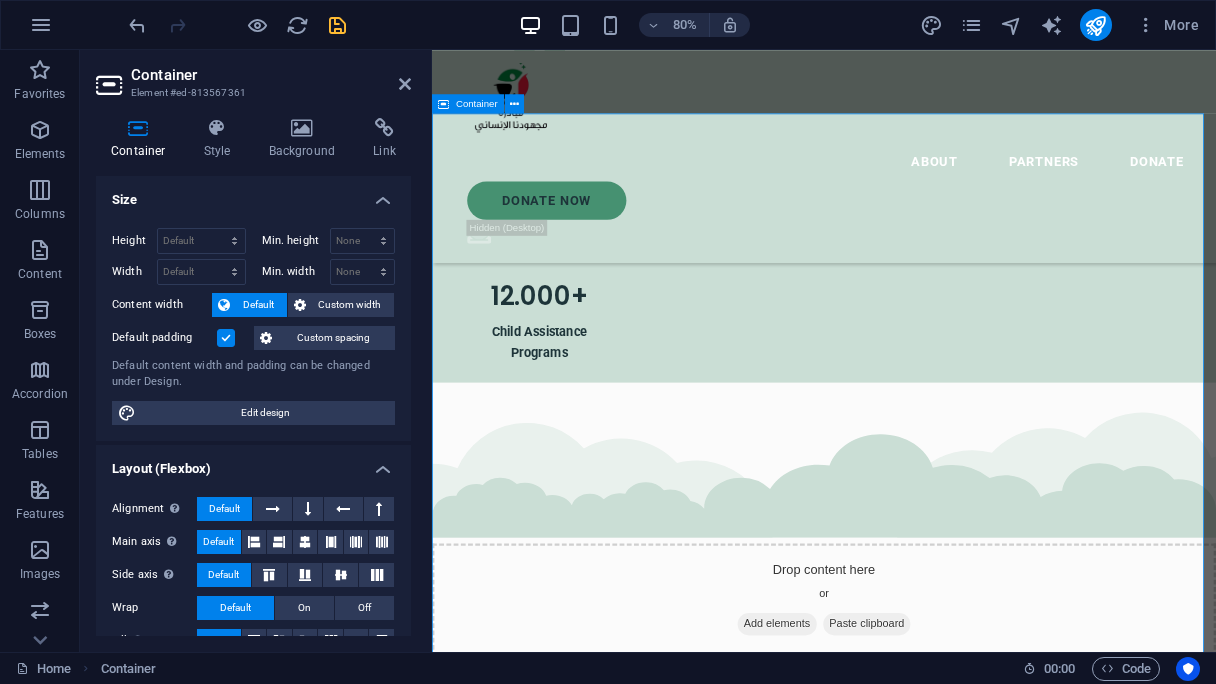 scroll, scrollTop: 3495, scrollLeft: 0, axis: vertical 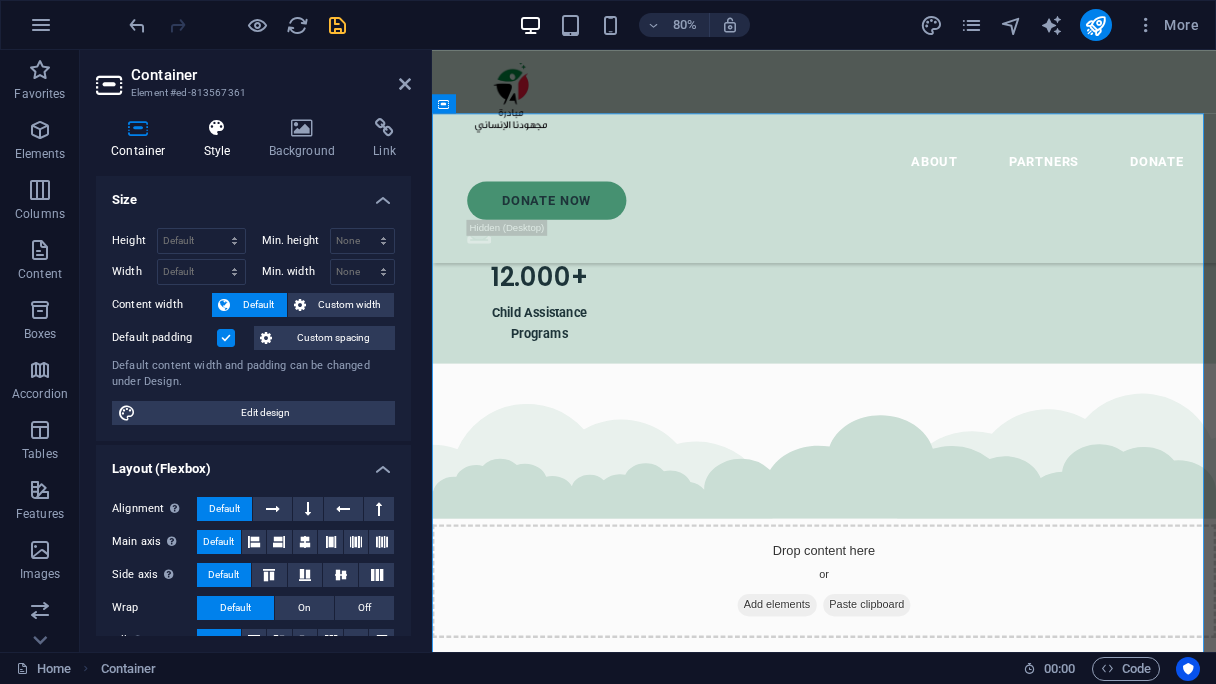 click on "Style" at bounding box center [221, 139] 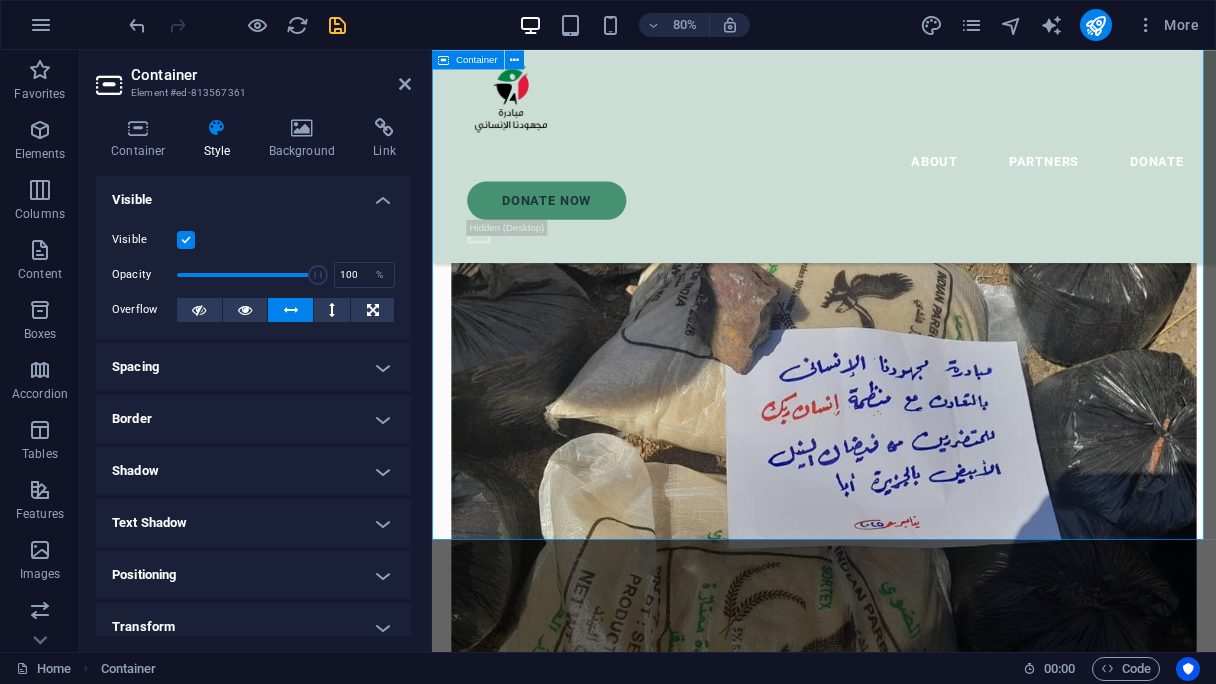 scroll, scrollTop: 4895, scrollLeft: 0, axis: vertical 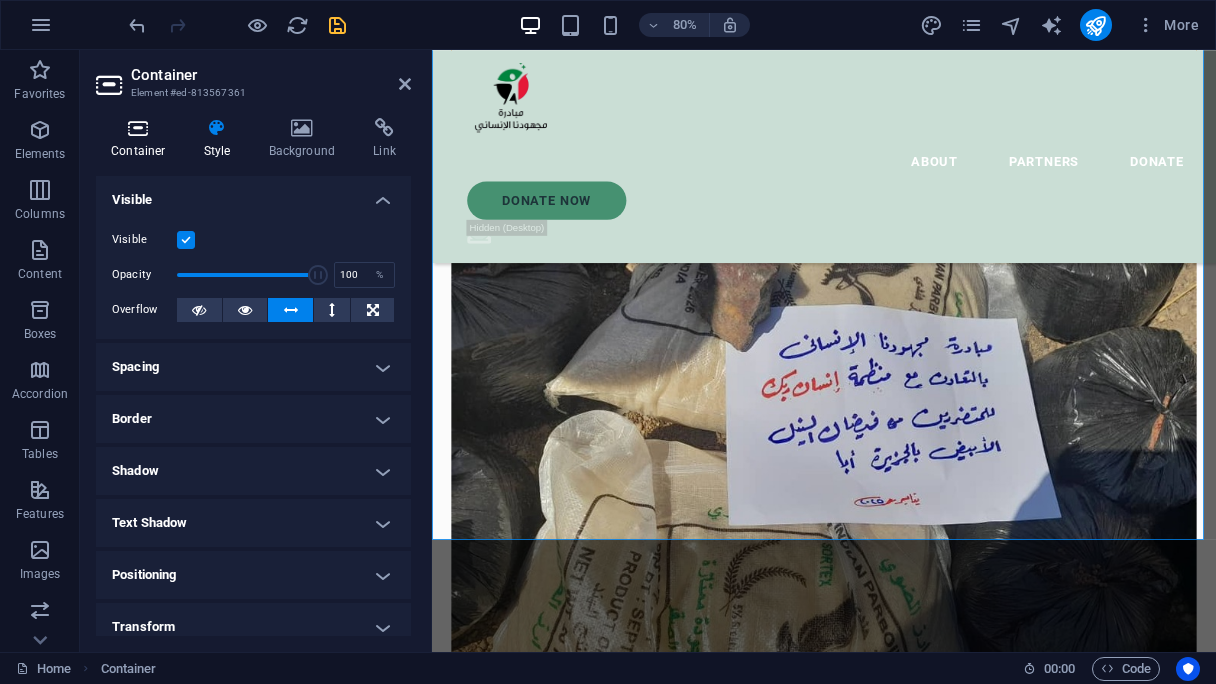 click on "Container" at bounding box center (142, 139) 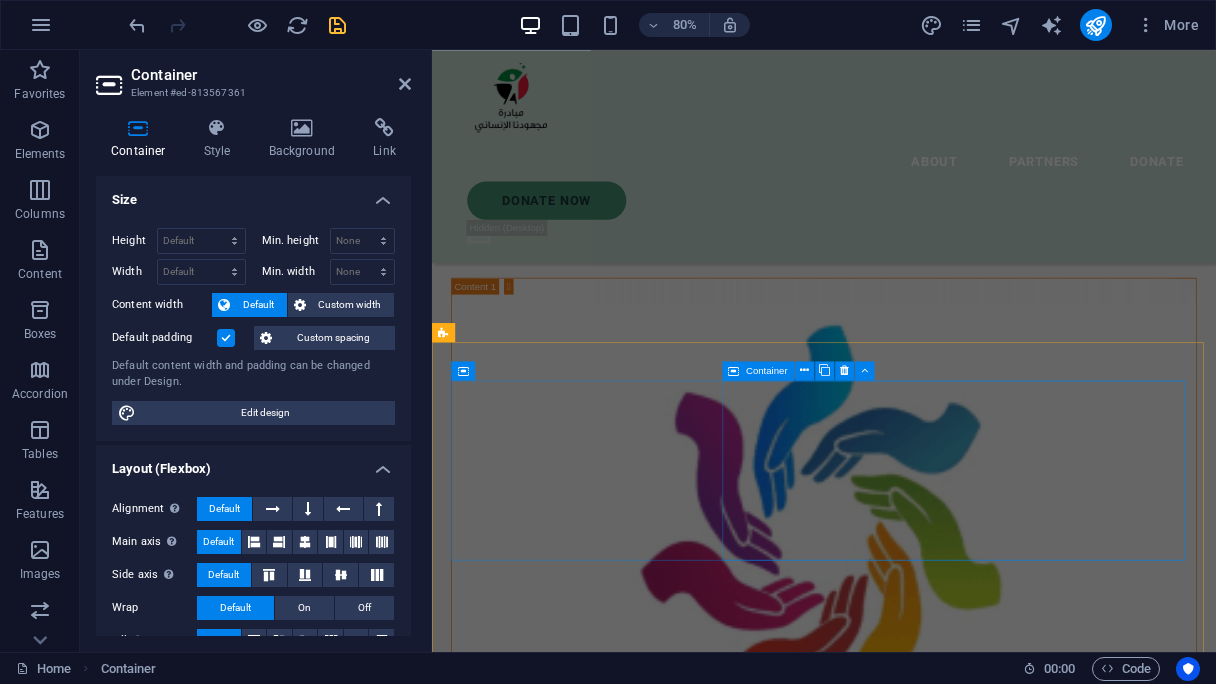 scroll, scrollTop: 5888, scrollLeft: 0, axis: vertical 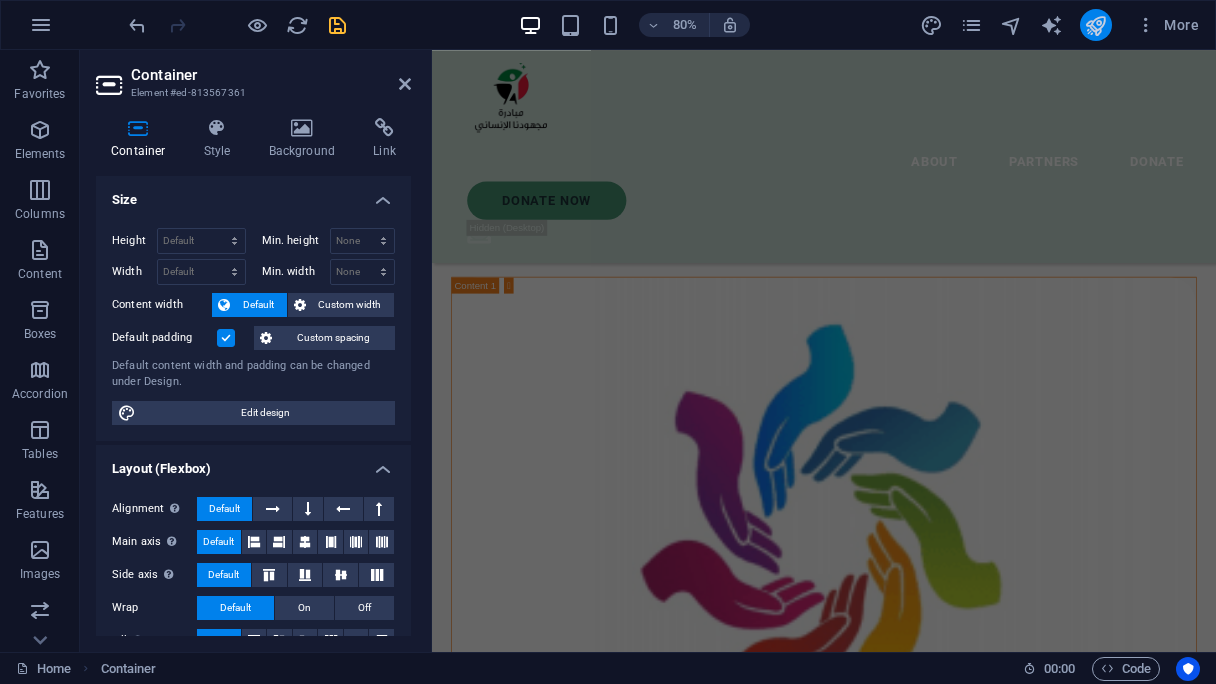 drag, startPoint x: 1104, startPoint y: 32, endPoint x: 957, endPoint y: 655, distance: 640.1078 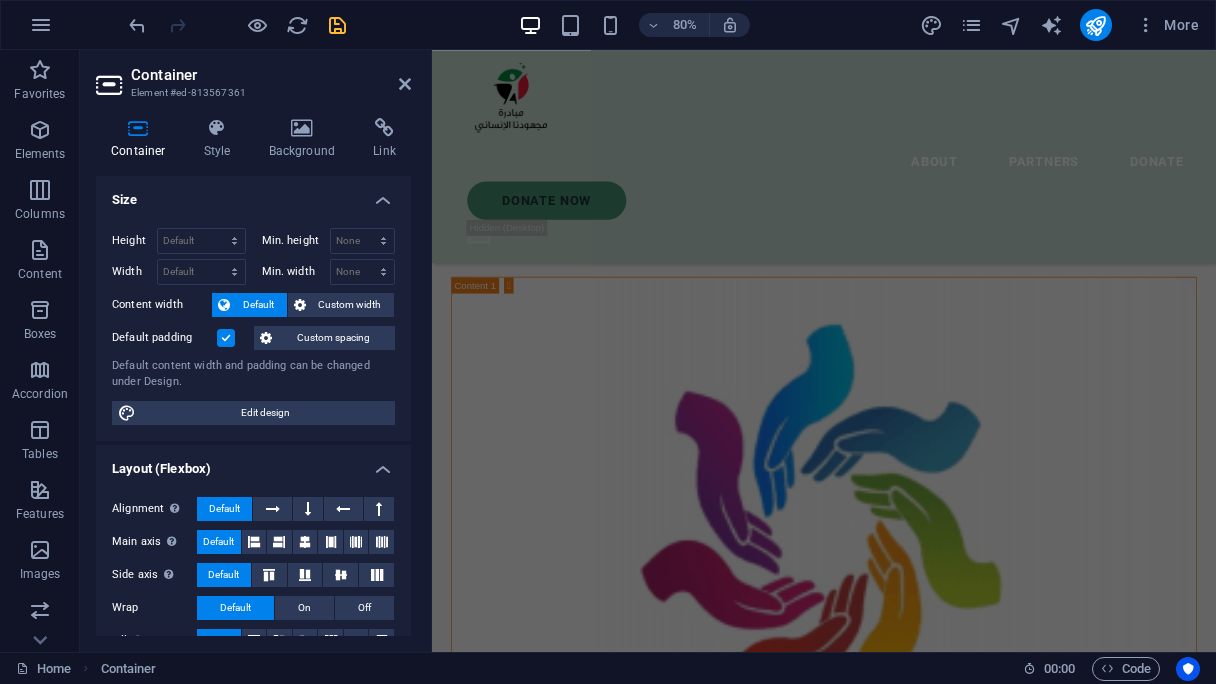 scroll, scrollTop: 4059, scrollLeft: 0, axis: vertical 